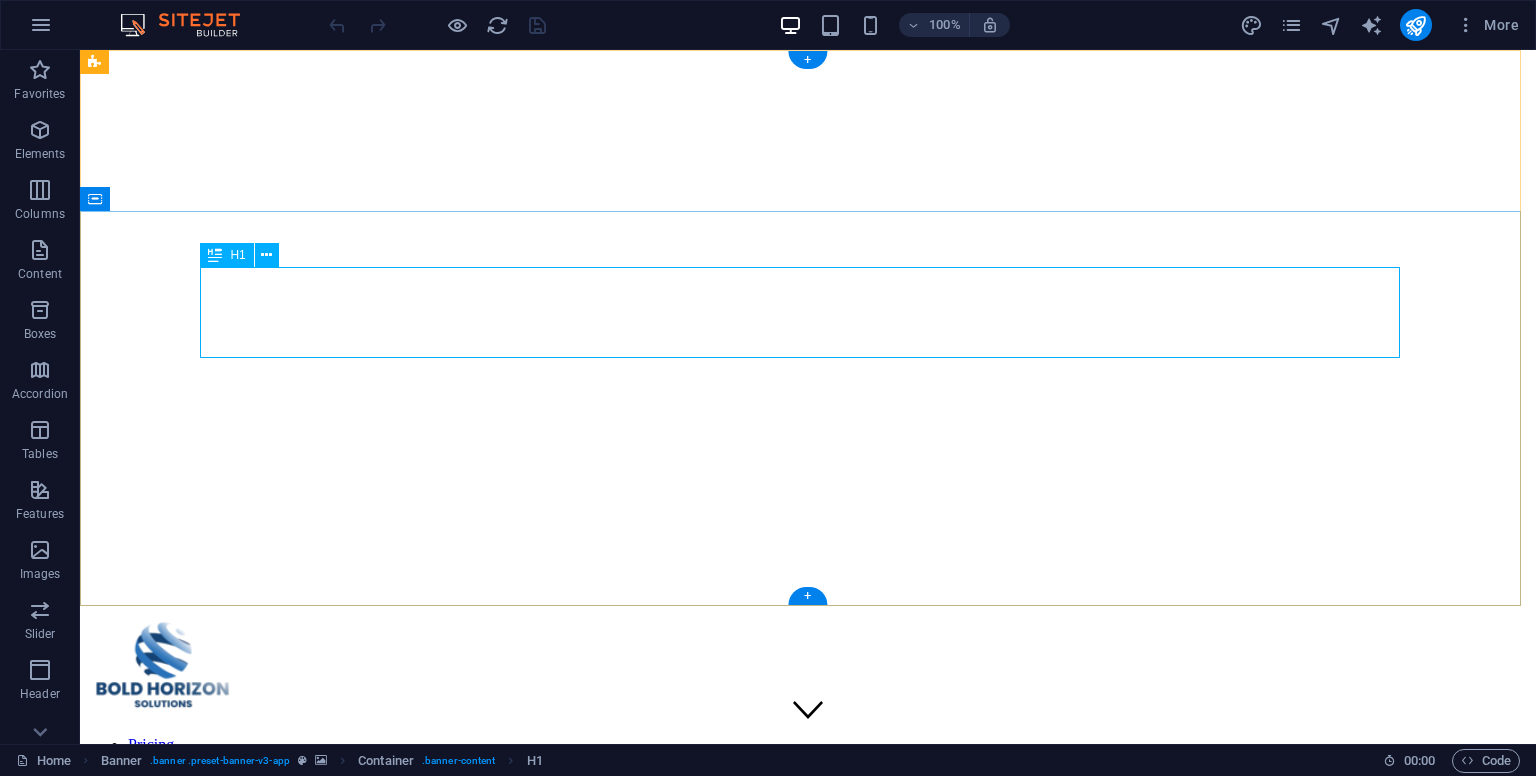 scroll, scrollTop: 0, scrollLeft: 0, axis: both 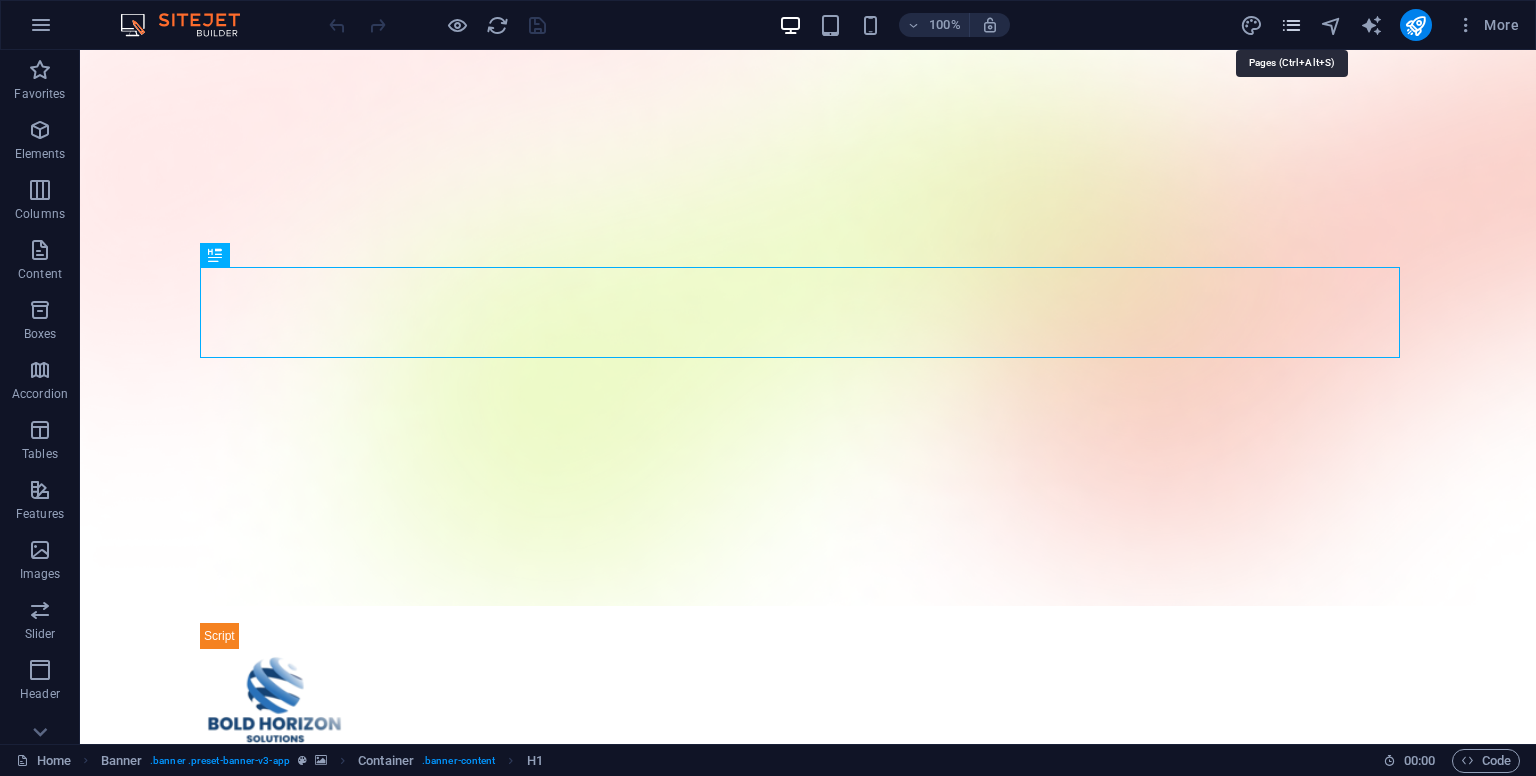 click at bounding box center (1291, 25) 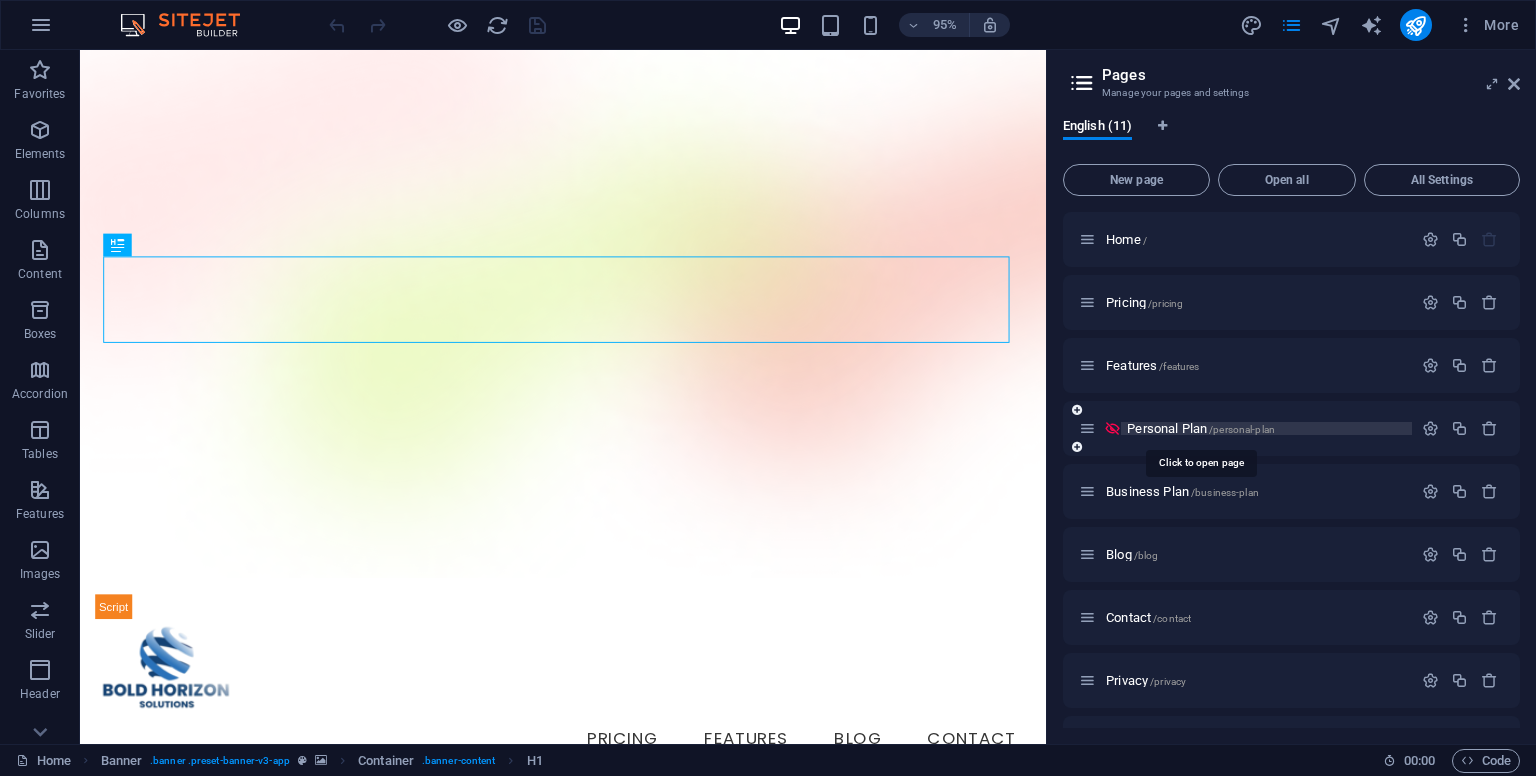click on "Personal Plan /personal-plan" at bounding box center (1201, 428) 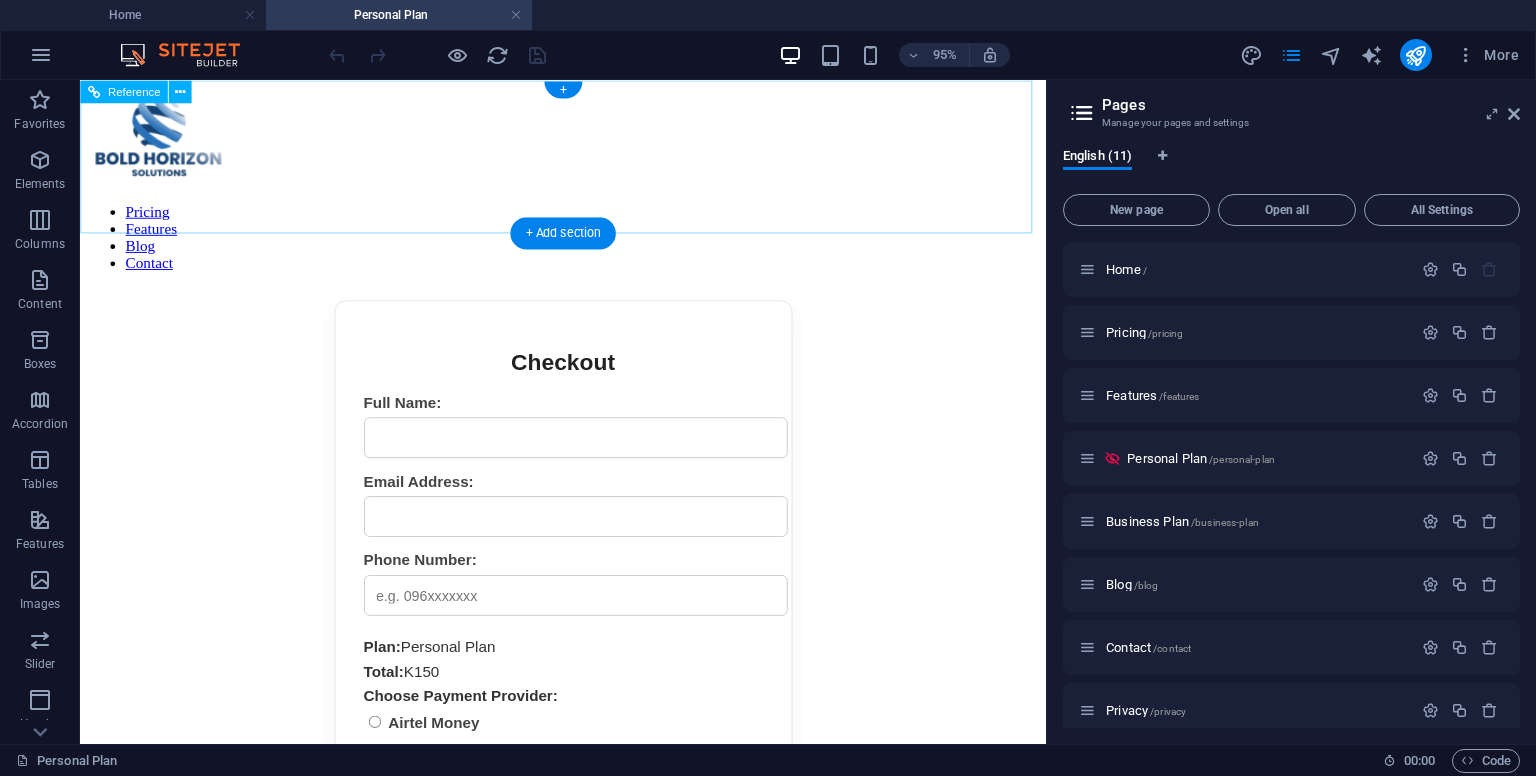 scroll, scrollTop: 0, scrollLeft: 0, axis: both 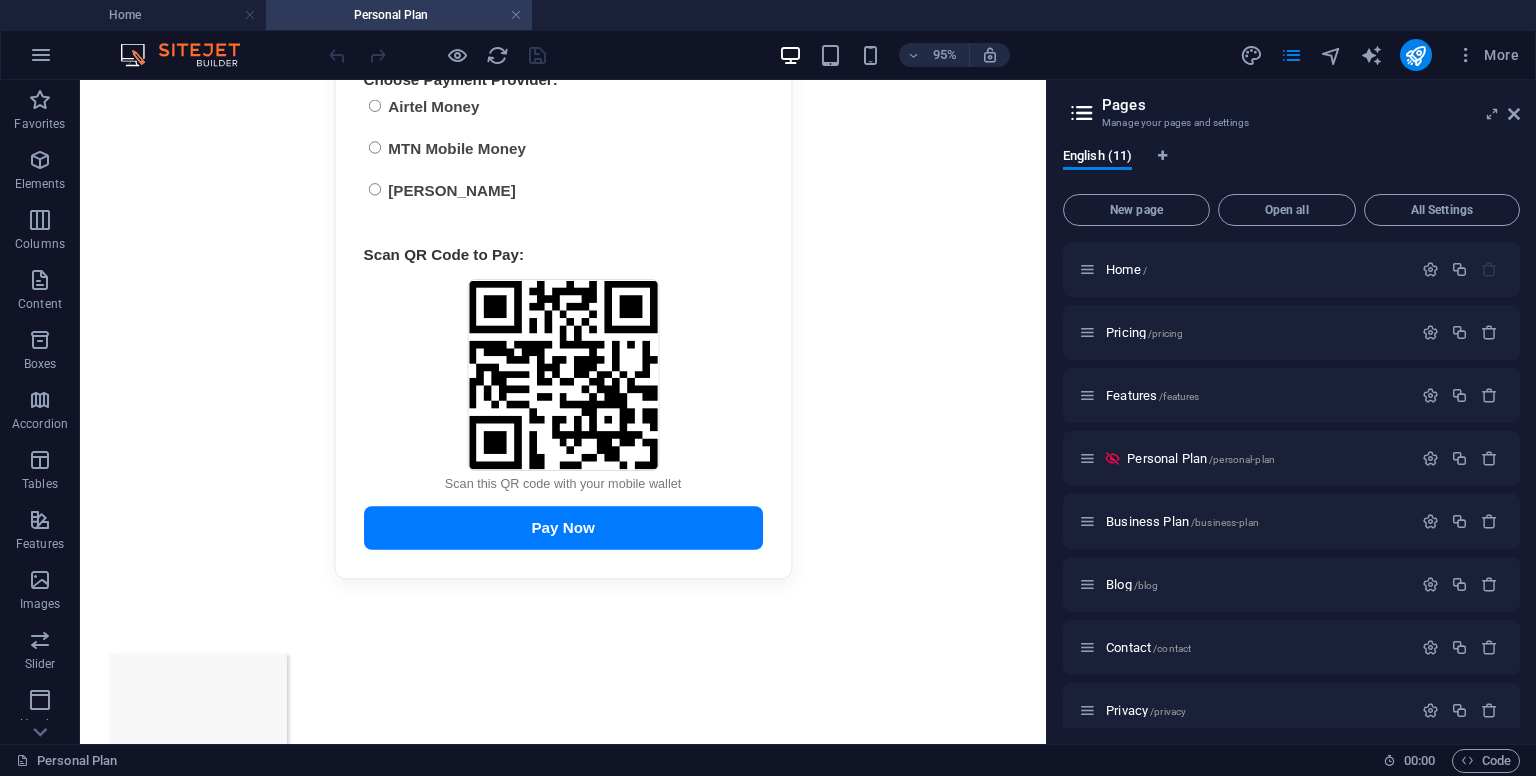 drag, startPoint x: 1087, startPoint y: 246, endPoint x: 1127, endPoint y: 533, distance: 289.77405 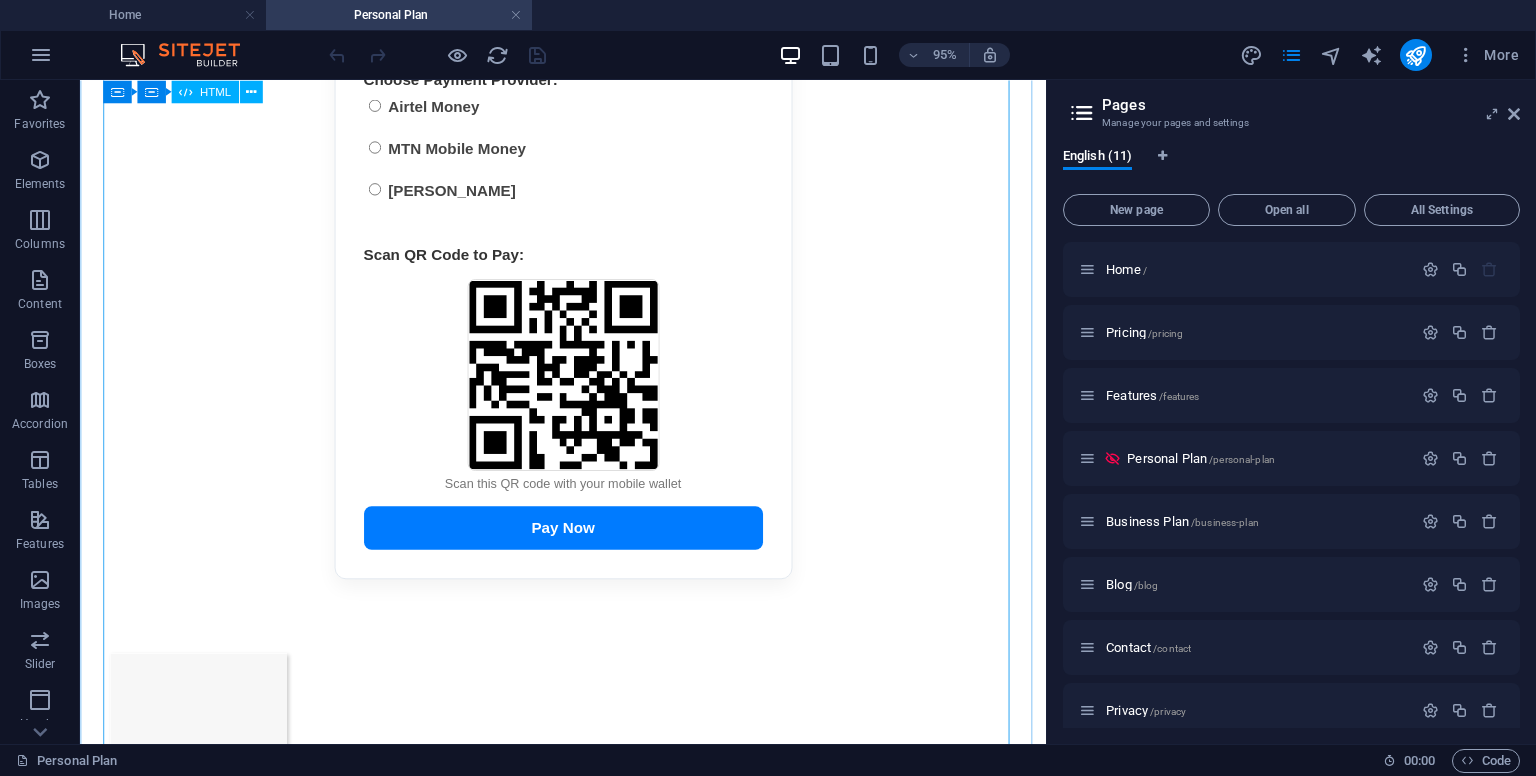 click on "Checkout
Full Name:
Email Address:
Phone Number:
Plan:  Personal Plan
Total:  K150
Choose Payment Provider:
Airtel Money
MTN Mobile Money
Zamtel Kwacha
Scan QR Code to Pay:
Scan this QR code with your mobile wallet
Pay Now" at bounding box center (588, 134) 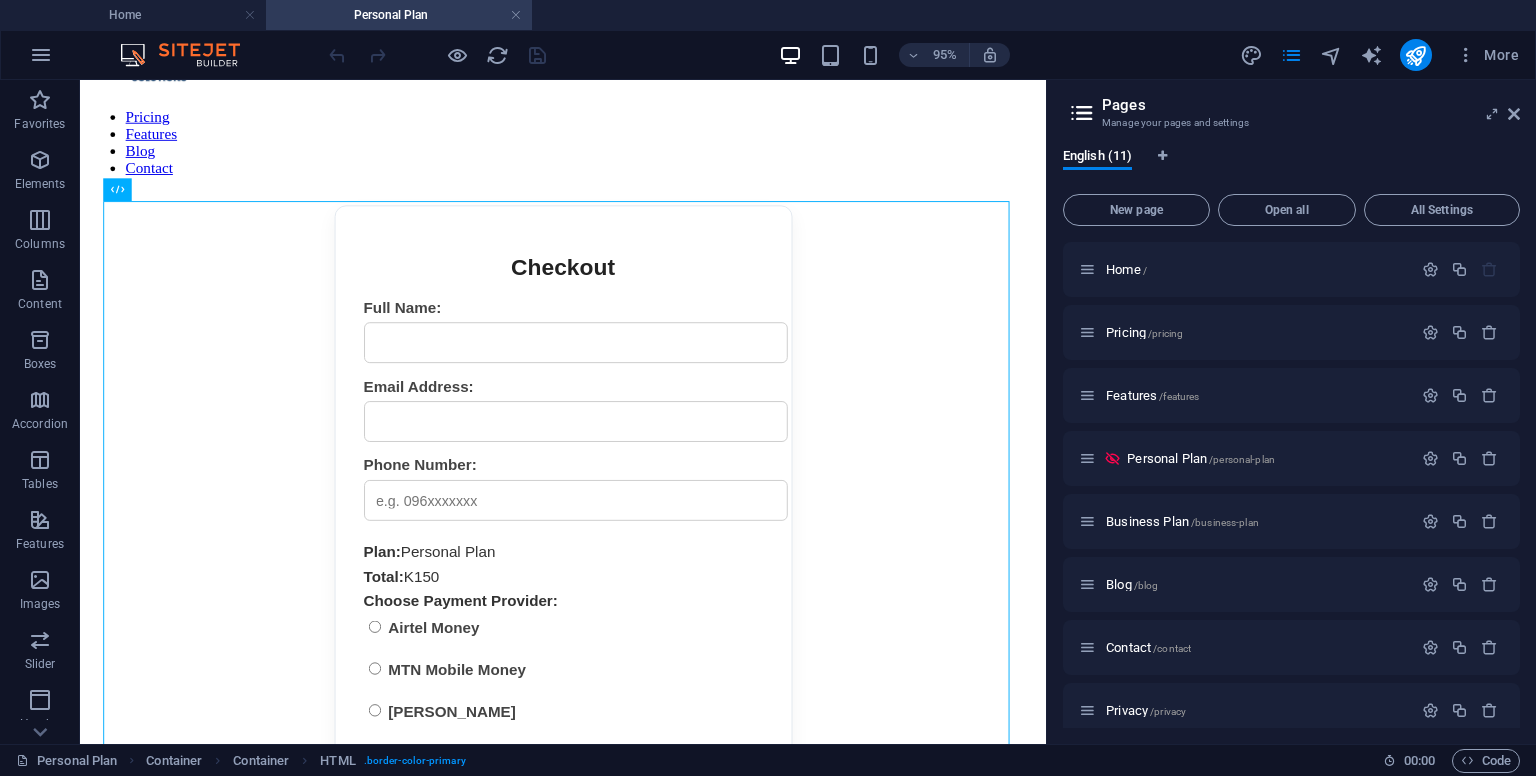 scroll, scrollTop: 83, scrollLeft: 0, axis: vertical 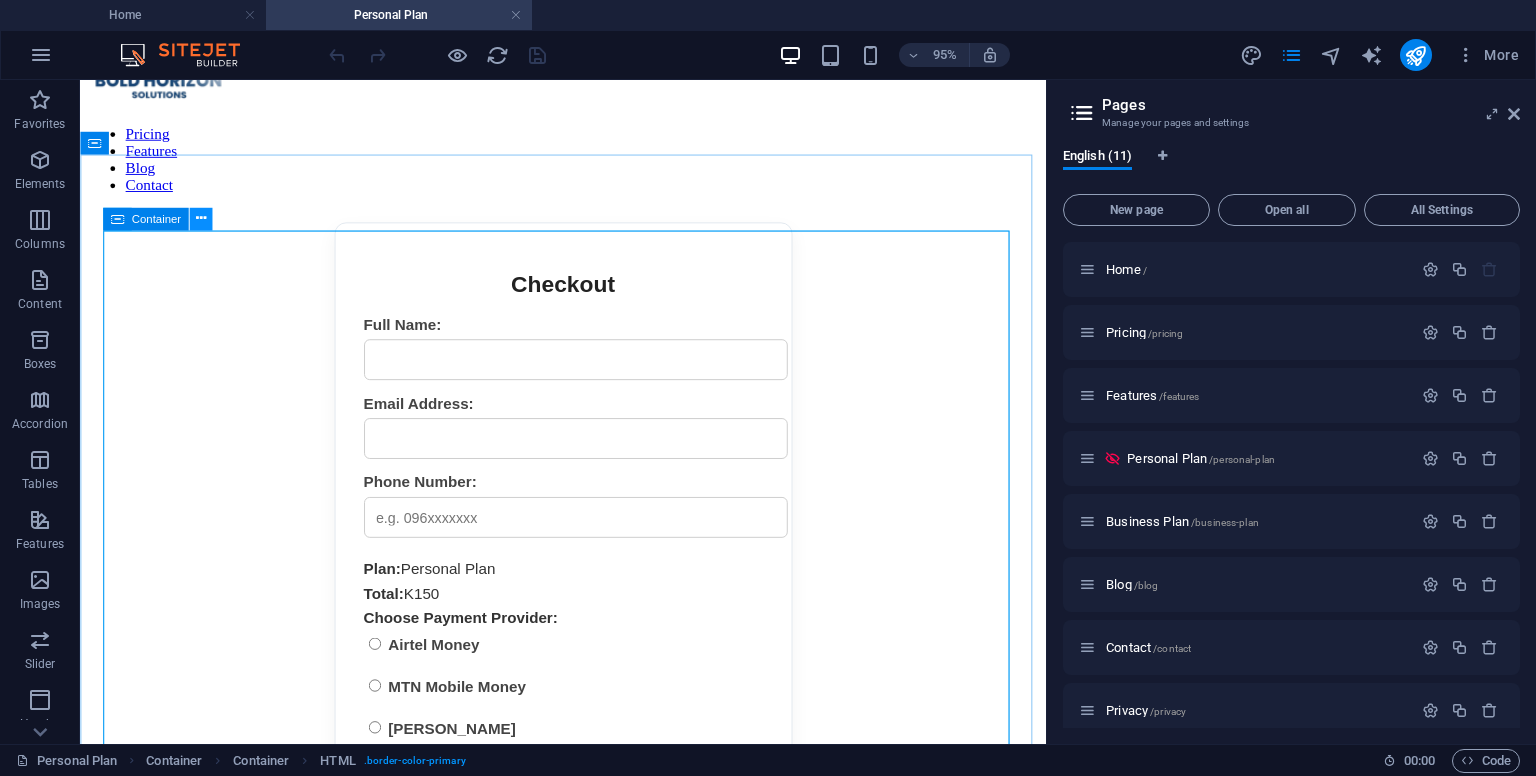 click at bounding box center [200, 219] 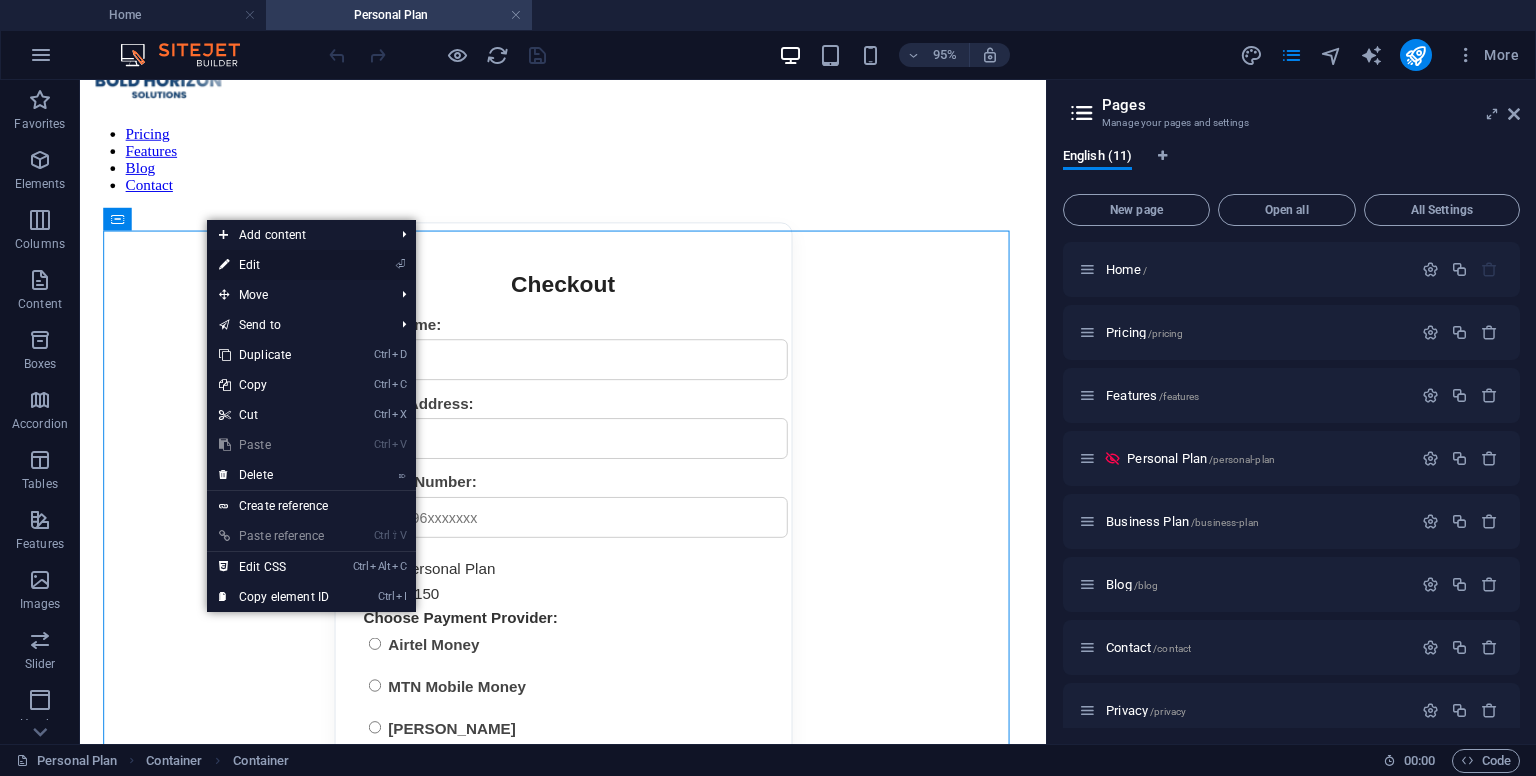 drag, startPoint x: 283, startPoint y: 257, endPoint x: 181, endPoint y: 205, distance: 114.49017 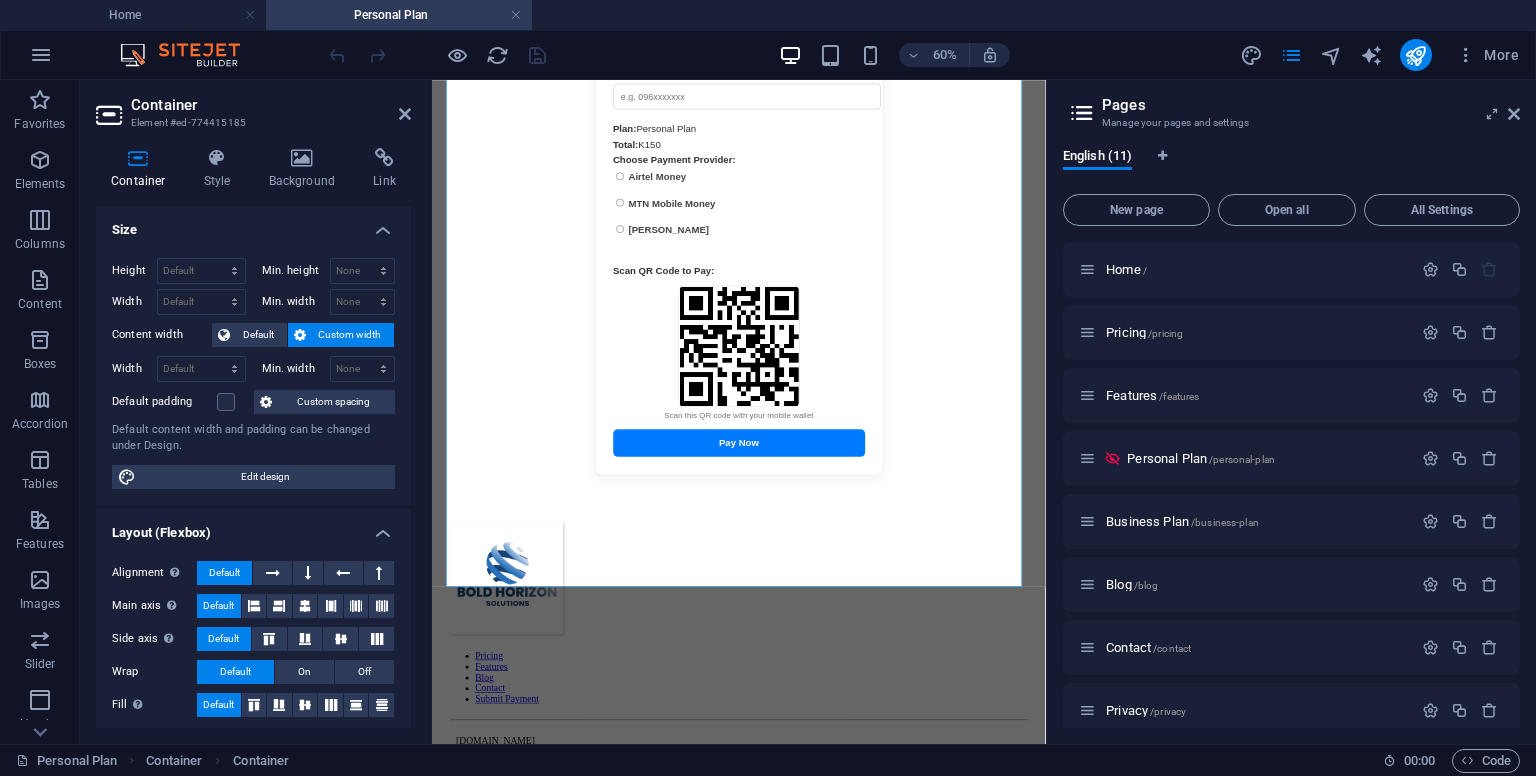 scroll, scrollTop: 519, scrollLeft: 0, axis: vertical 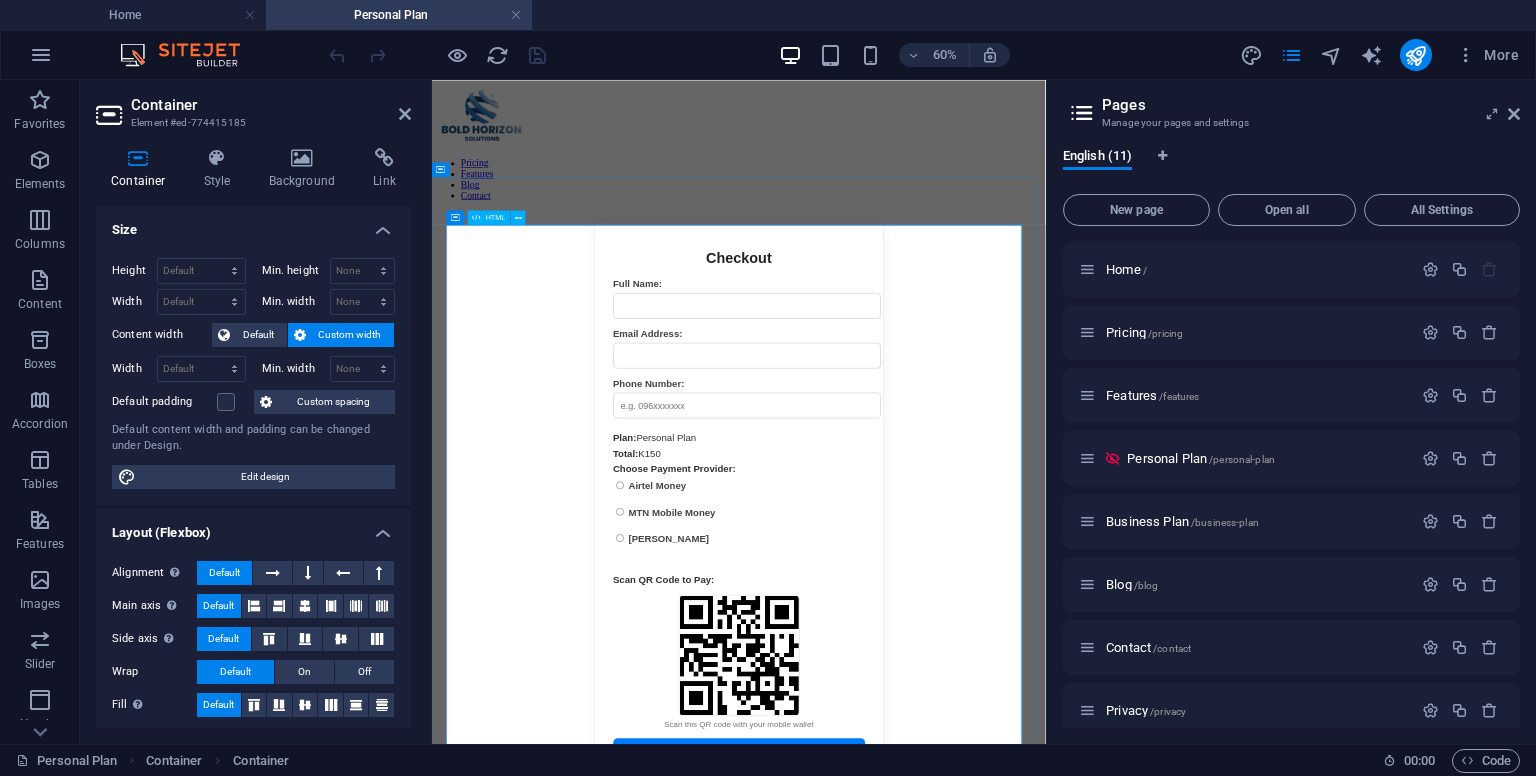 click on "Checkout
Full Name:
Email Address:
Phone Number:
Plan:  Personal Plan
Total:  K150
Choose Payment Provider:
Airtel Money
MTN Mobile Money
Zamtel Kwacha
Scan QR Code to Pay:
Scan this QR code with your mobile wallet
Pay Now" at bounding box center (943, 783) 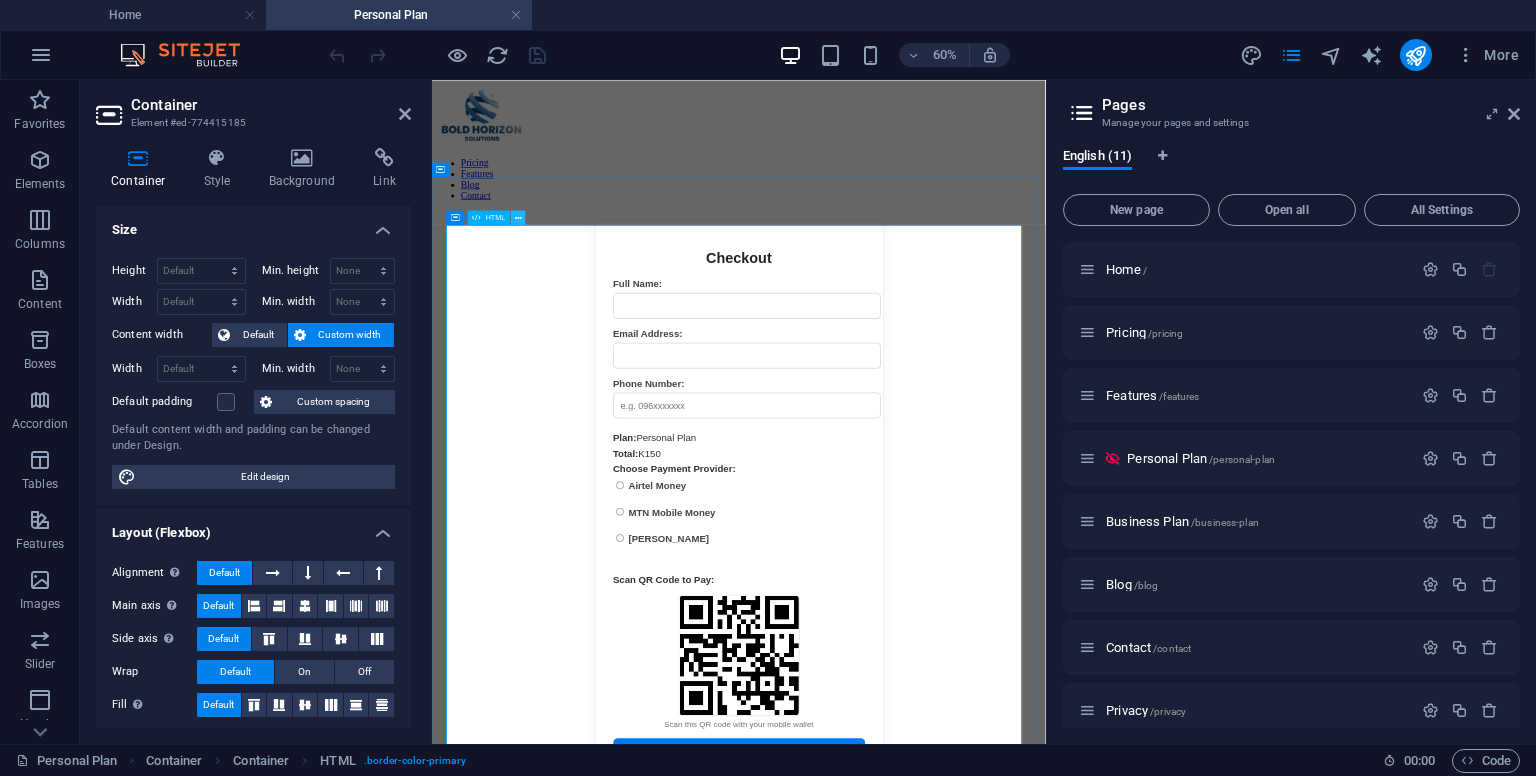 click at bounding box center (518, 217) 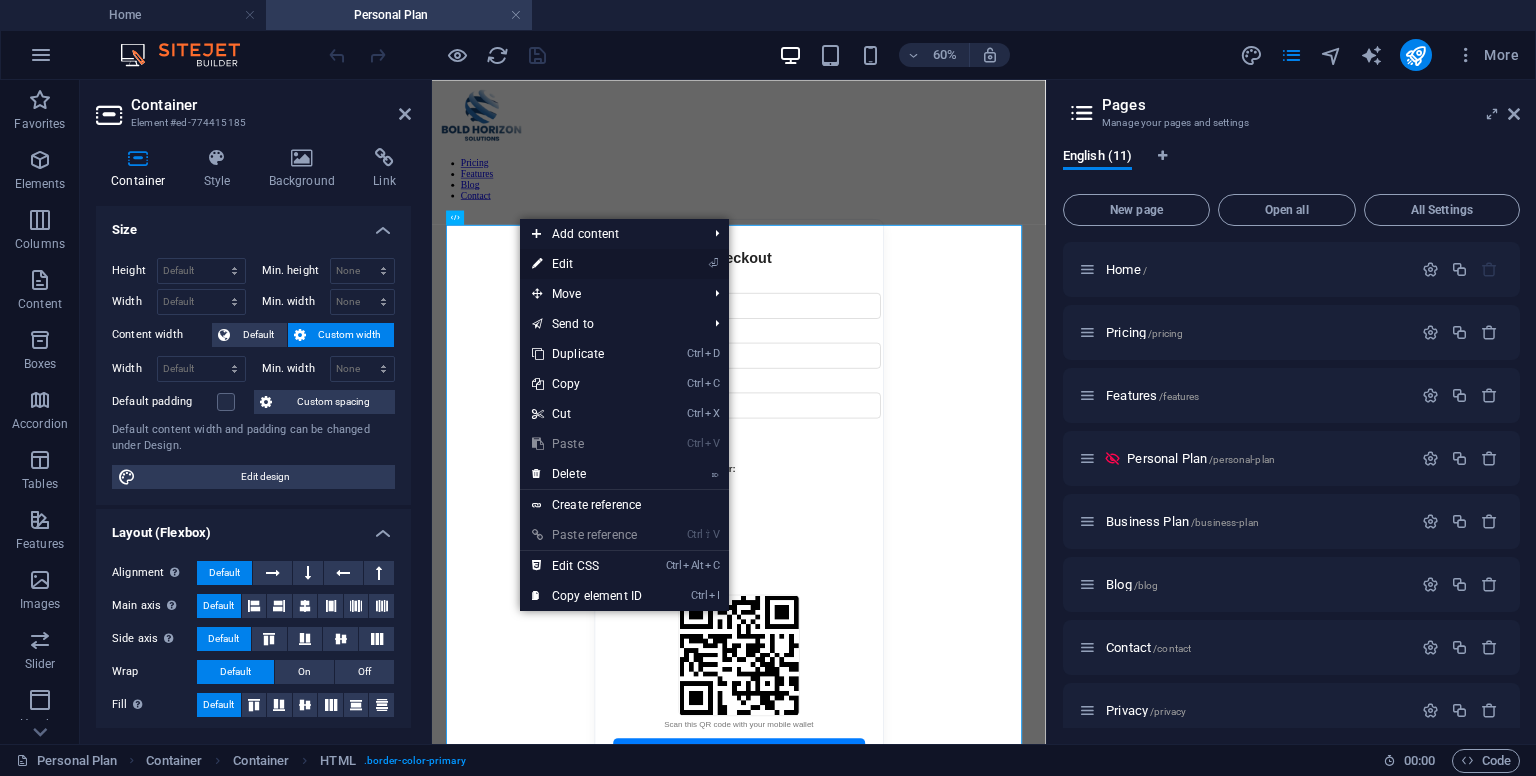 click on "⏎  Edit" at bounding box center (587, 264) 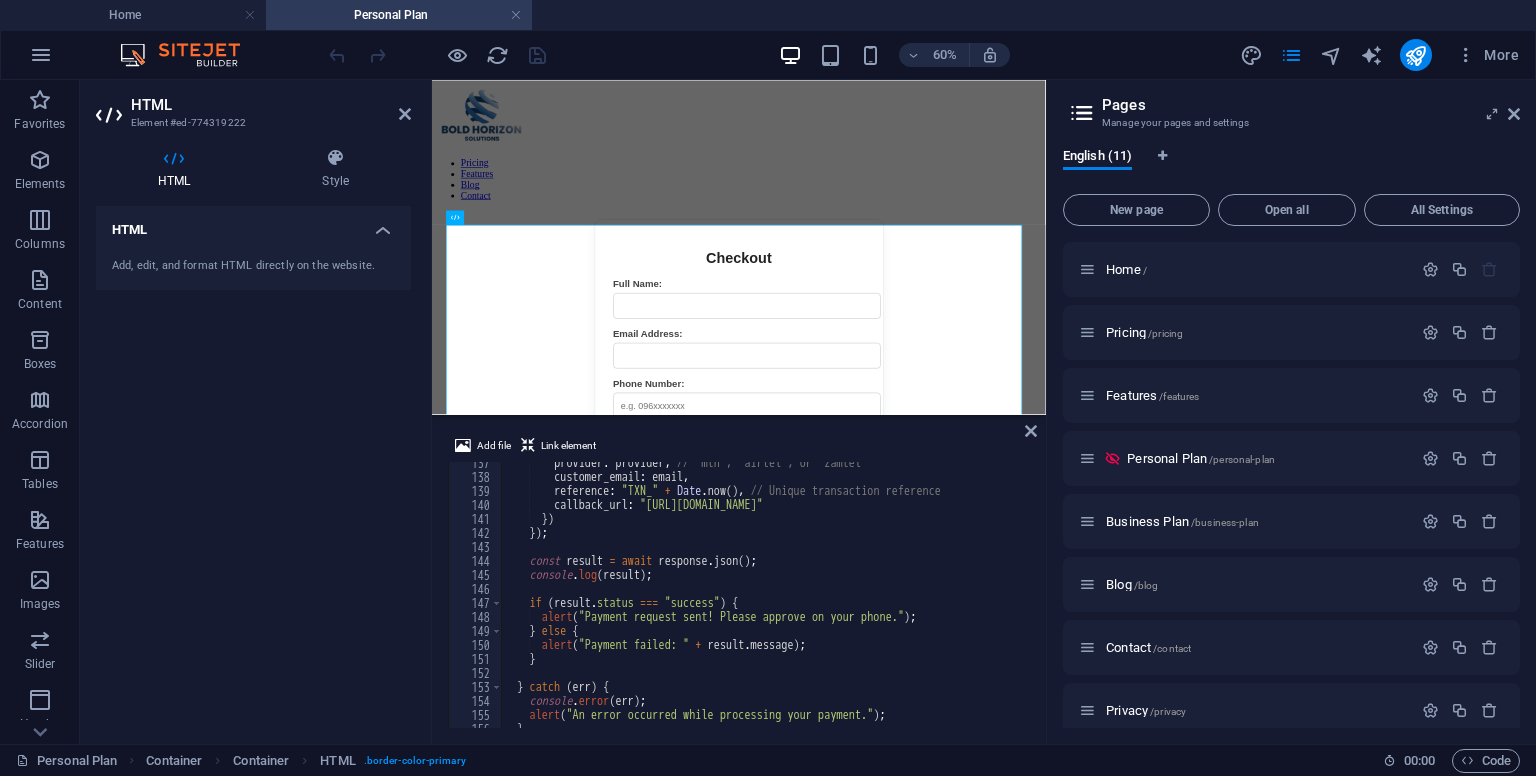 scroll, scrollTop: 1933, scrollLeft: 0, axis: vertical 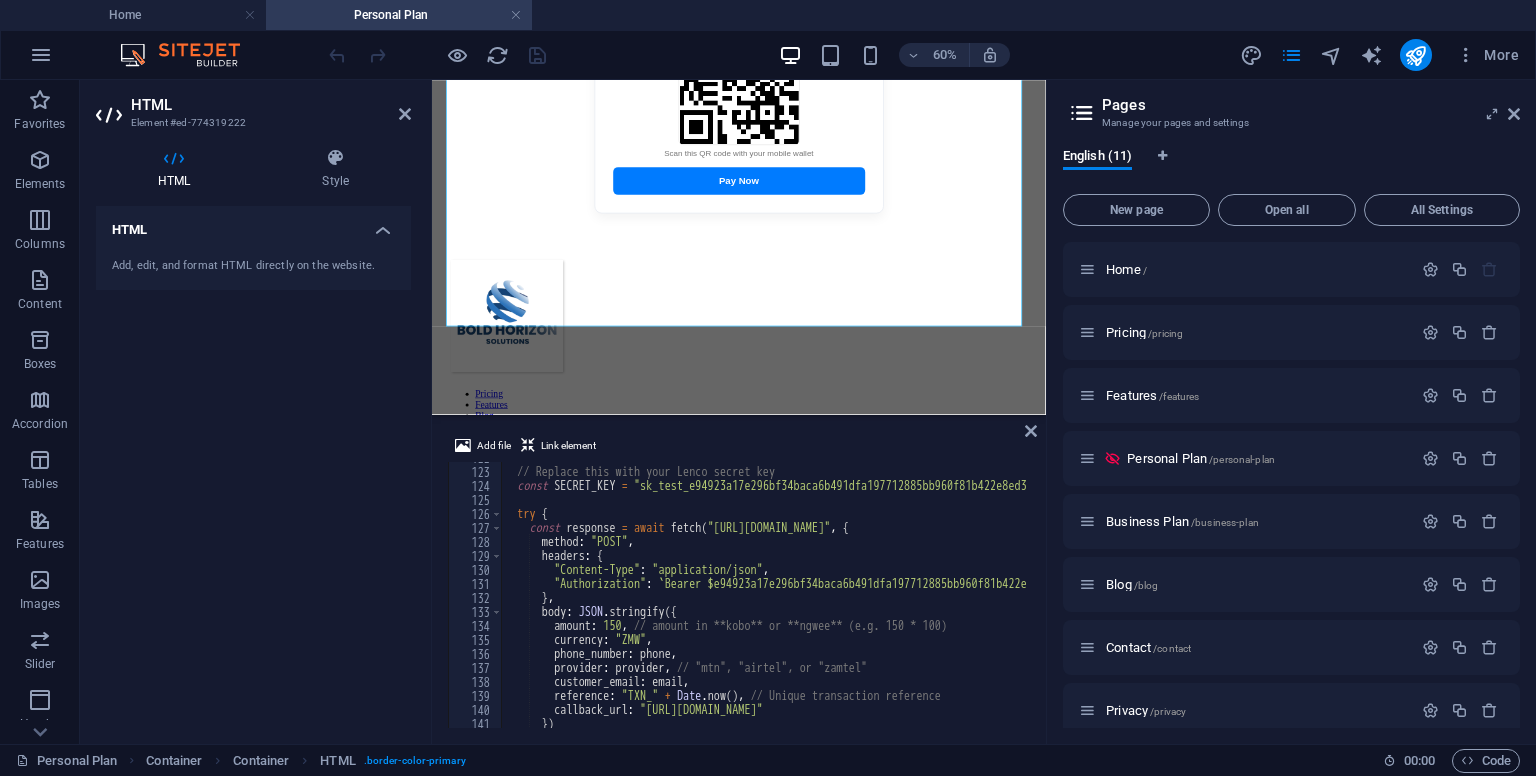 click on "Add file Link element <div class="custom-checkout"> 122 123 124 125 126 127 128 129 130 131 132 133 134 135 136 137 138 139 140 141 142 143    // Replace this with your Lenco secret key    const   SECRET_KEY   =   "sk_test_e94923a17e296bf34baca6b491dfa197712885bb960f81b422e8ed380abc3c48" ;    try   {      const   response   =   await   fetch ( "https://api.lenco.co/access/v2/" ,   {         method :   "POST" ,         headers :   {           "Content-Type" :   "application/json" ,           "Authorization" :   ` Bearer $e94923a17e296bf34baca6b491dfa197712885bb960f81b422e8ed380abc3c48 `         } ,         body :   JSON . stringify ({           amount :   150 ,   // amount in **kobo** or **ngwee** (e.g. 150 * 100)           currency :   "ZMW" ,           phone_number :   phone ,           provider :   provider ,   // "mtn", "airtel", or "zamtel"           customer_email :   email ,           reference :   "TXN_"   +   Date . now ( ) ,   // Unique transaction reference           callback_url :           })" at bounding box center (739, 581) 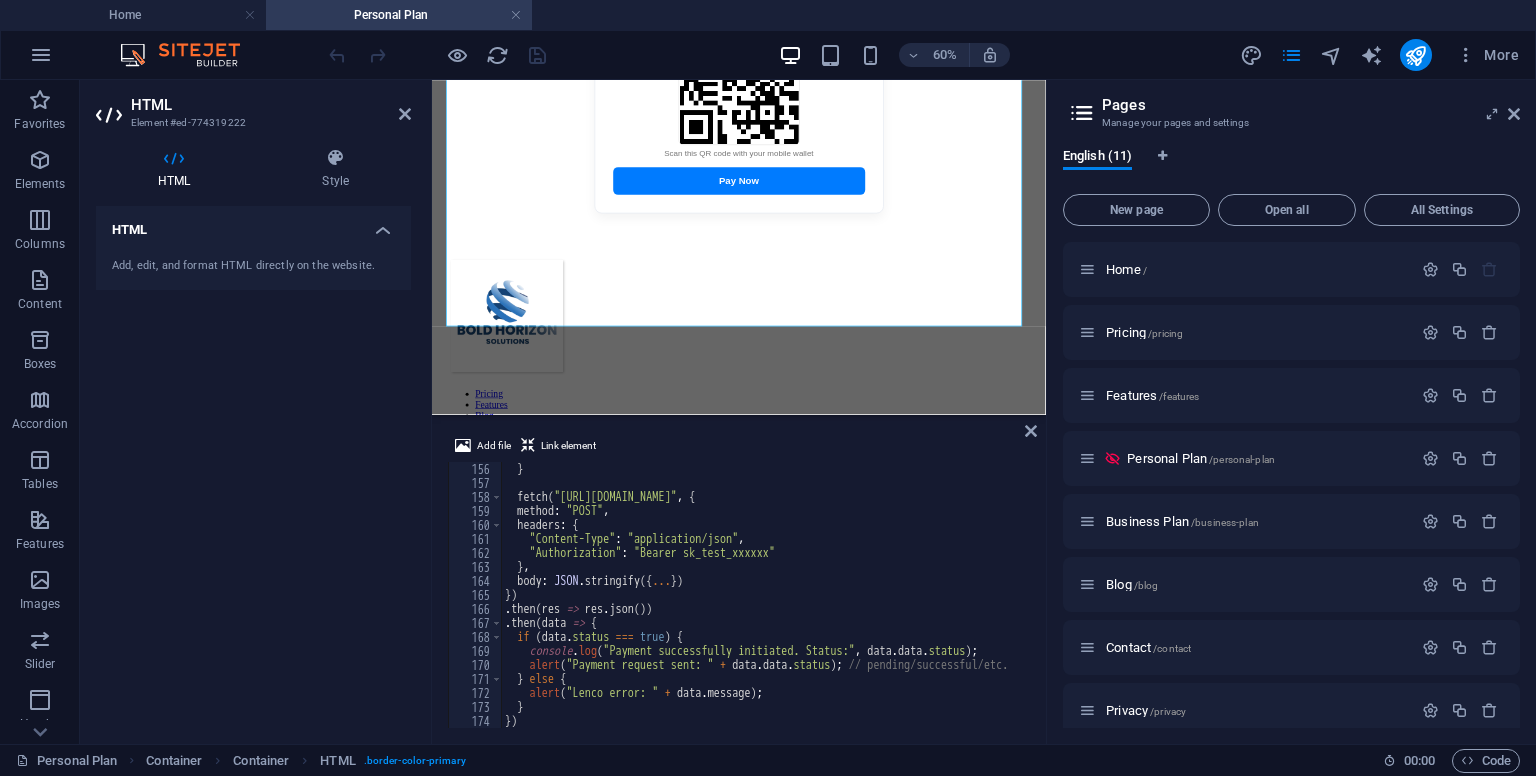 scroll, scrollTop: 2170, scrollLeft: 0, axis: vertical 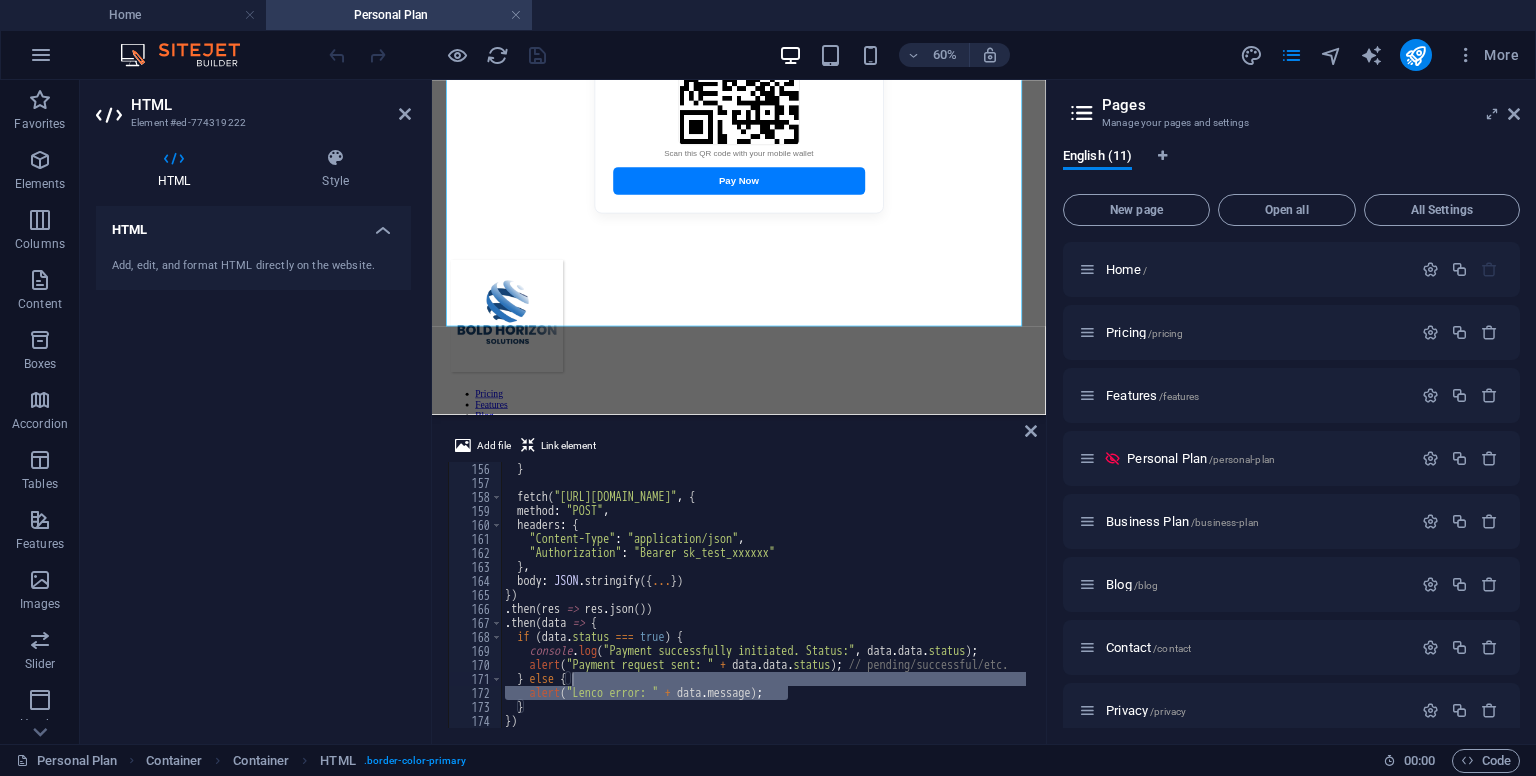 click at bounding box center [1025, -413] 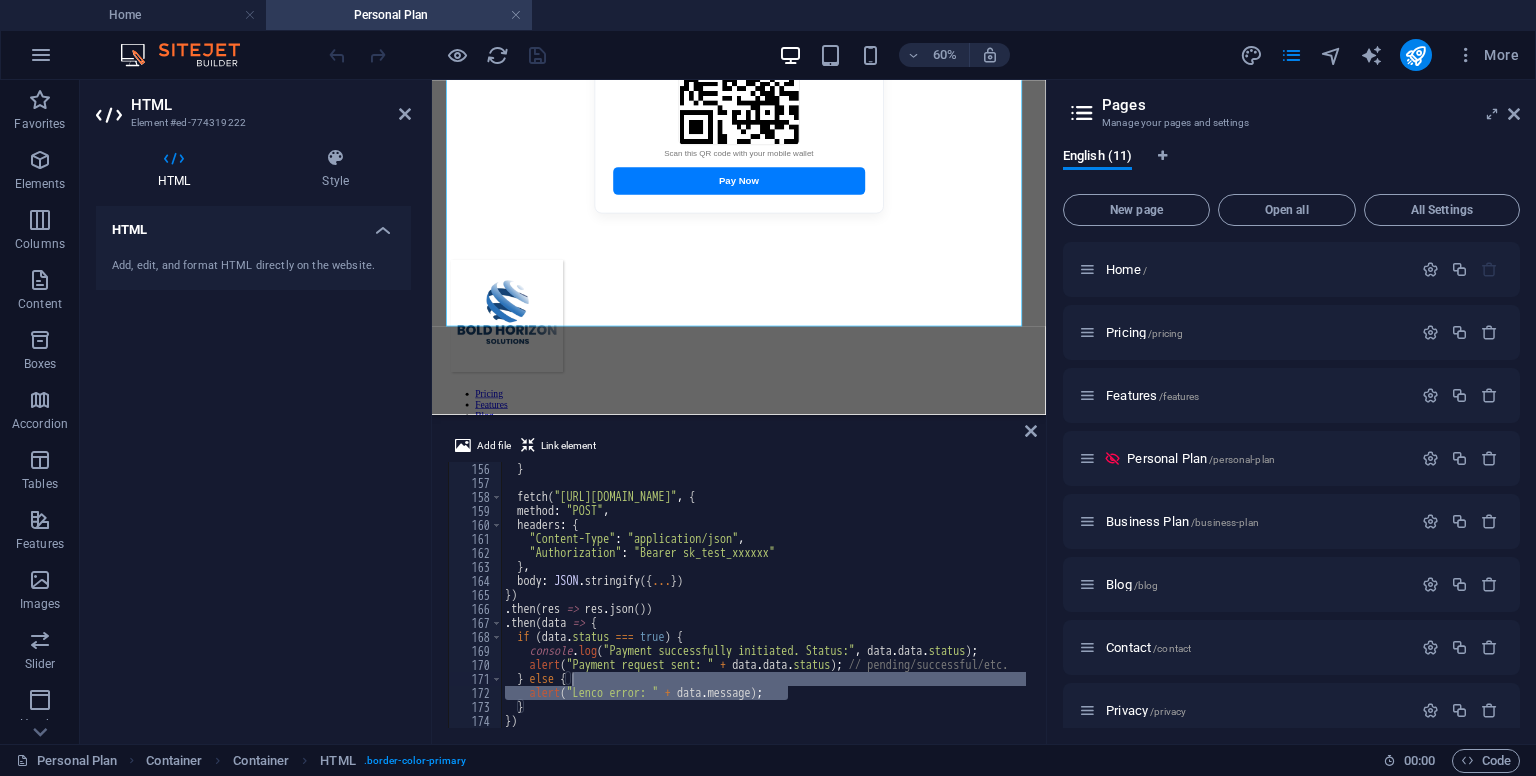 click on "Add file Link element <div class="custom-checkout"> 156 157 158 159 160 161 162 163 164 165 166 167 168 169 170 171 172 173 174 175 176    }       fetch ( "https://api.lenco.africa/v1/payment-requests/mobile-money" ,   {    method :   "POST" ,    headers :   {      "Content-Type" :   "application/json" ,      "Authorization" :   "Bearer sk_test_xxxxxx"    } ,    body :   JSON . stringify ({ ... }) }) . then ( res   =>   res . json ( )) . then ( data   =>   {    if   ( data . status   ===   true )   {      console . log ( "Payment successfully initiated. Status:" ,   data . data . status ) ;      alert ( "Payment request sent: "   +   data . data . status ) ;   // pending/successful/etc.    }   else   {      alert ( "Lenco error: "   +   data . message ) ;    } }) . catch ( err   =>   {" at bounding box center (739, 581) 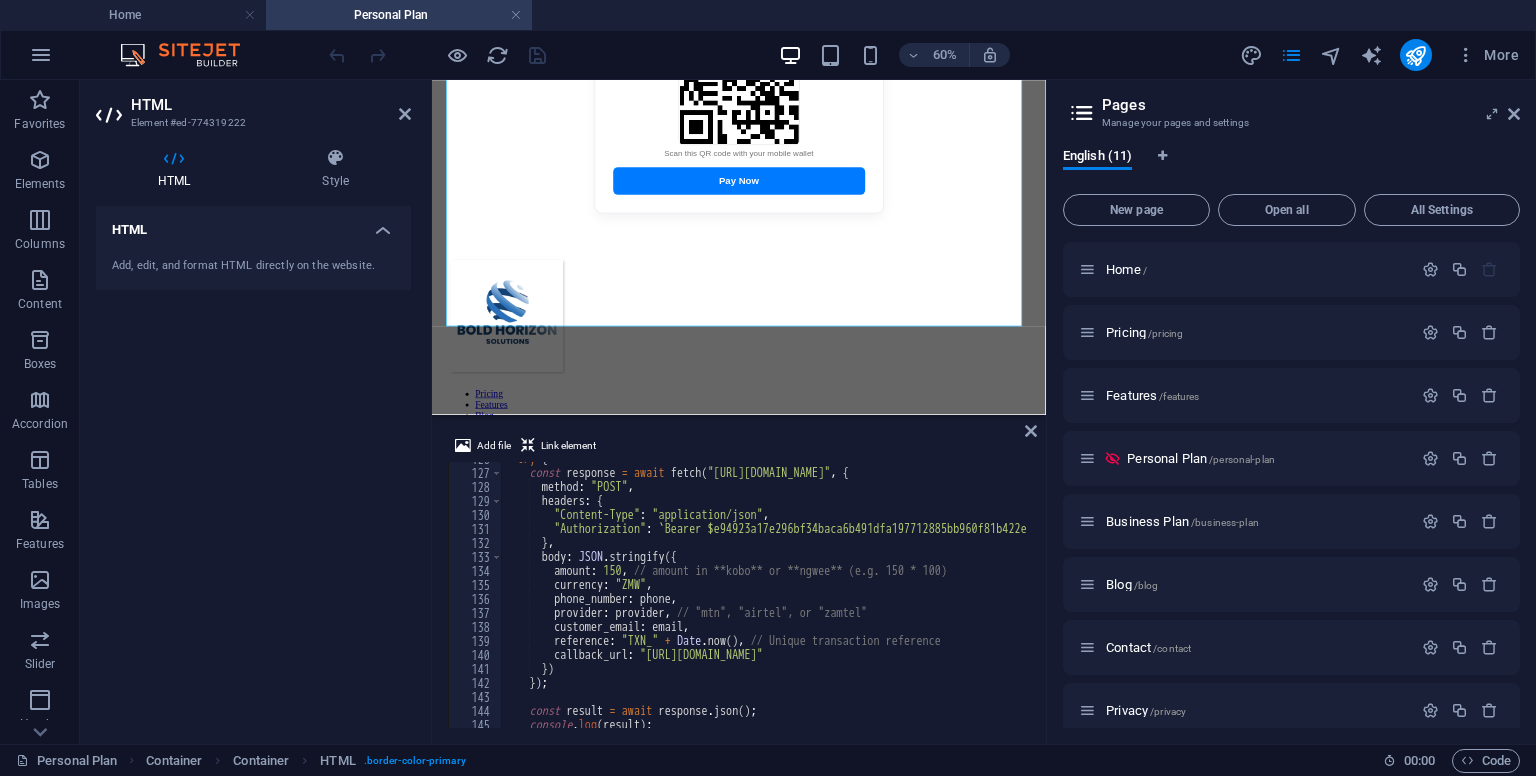 scroll, scrollTop: 1728, scrollLeft: 0, axis: vertical 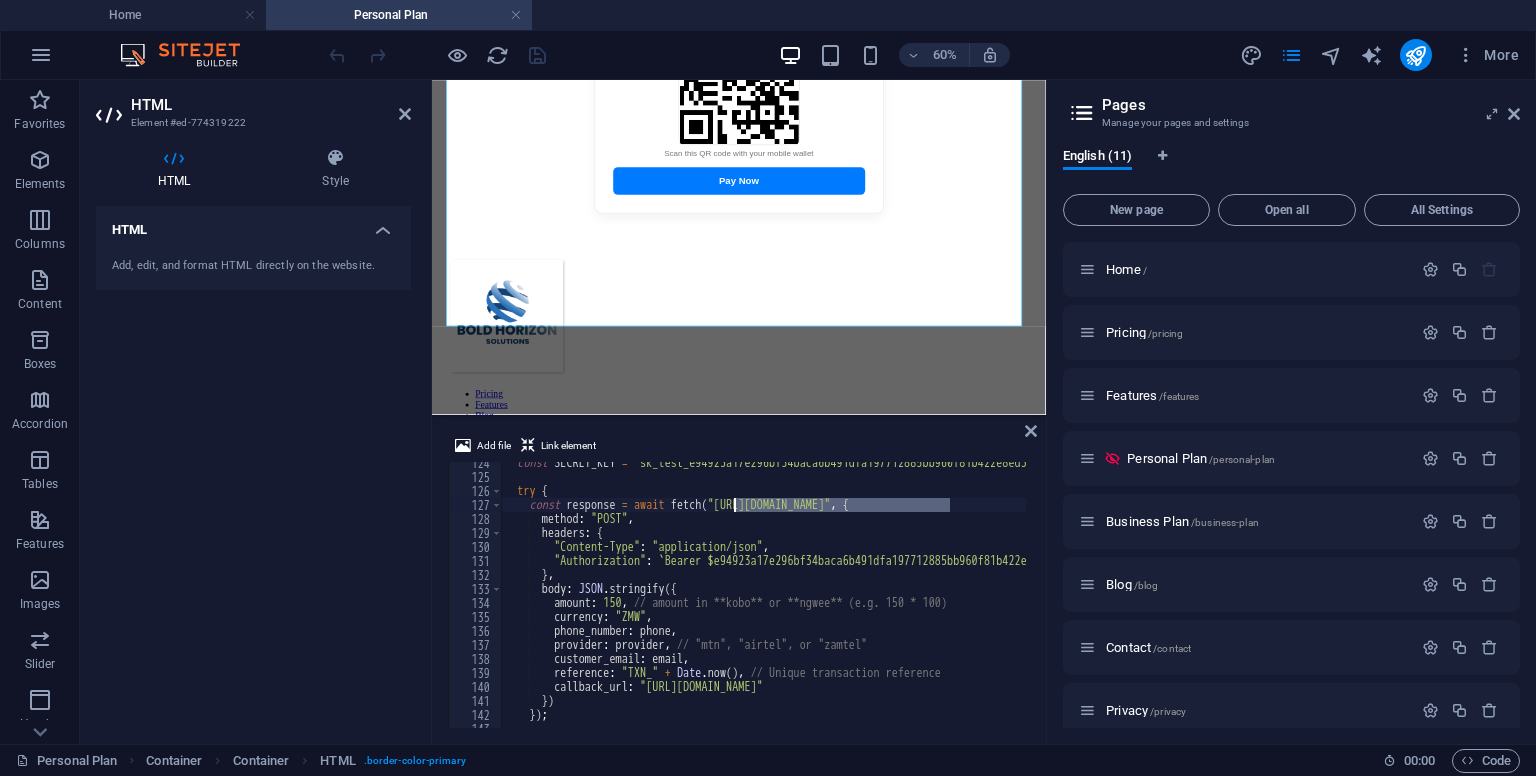 drag, startPoint x: 948, startPoint y: 501, endPoint x: 736, endPoint y: 501, distance: 212 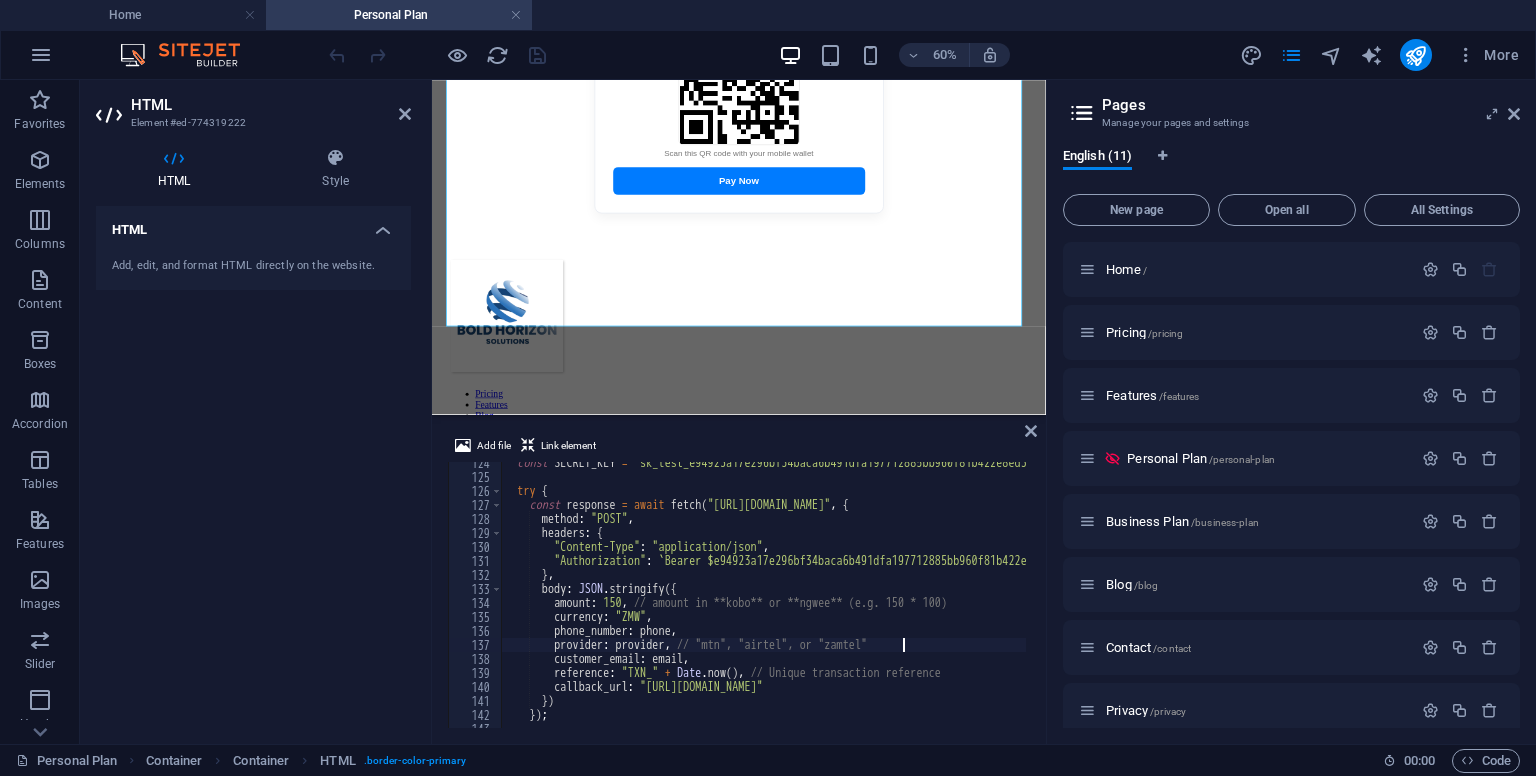 click at bounding box center [1025, 29] 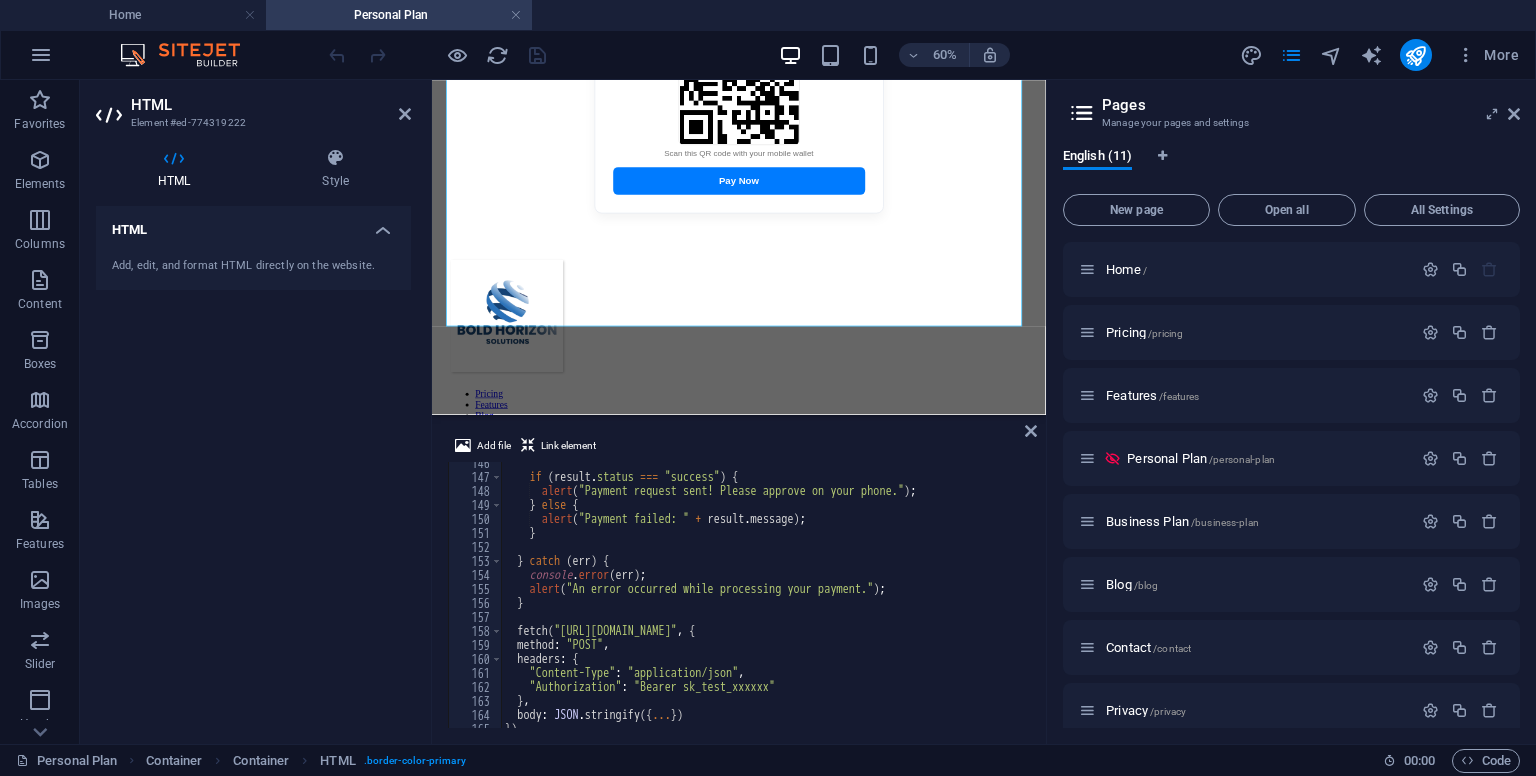scroll, scrollTop: 2044, scrollLeft: 0, axis: vertical 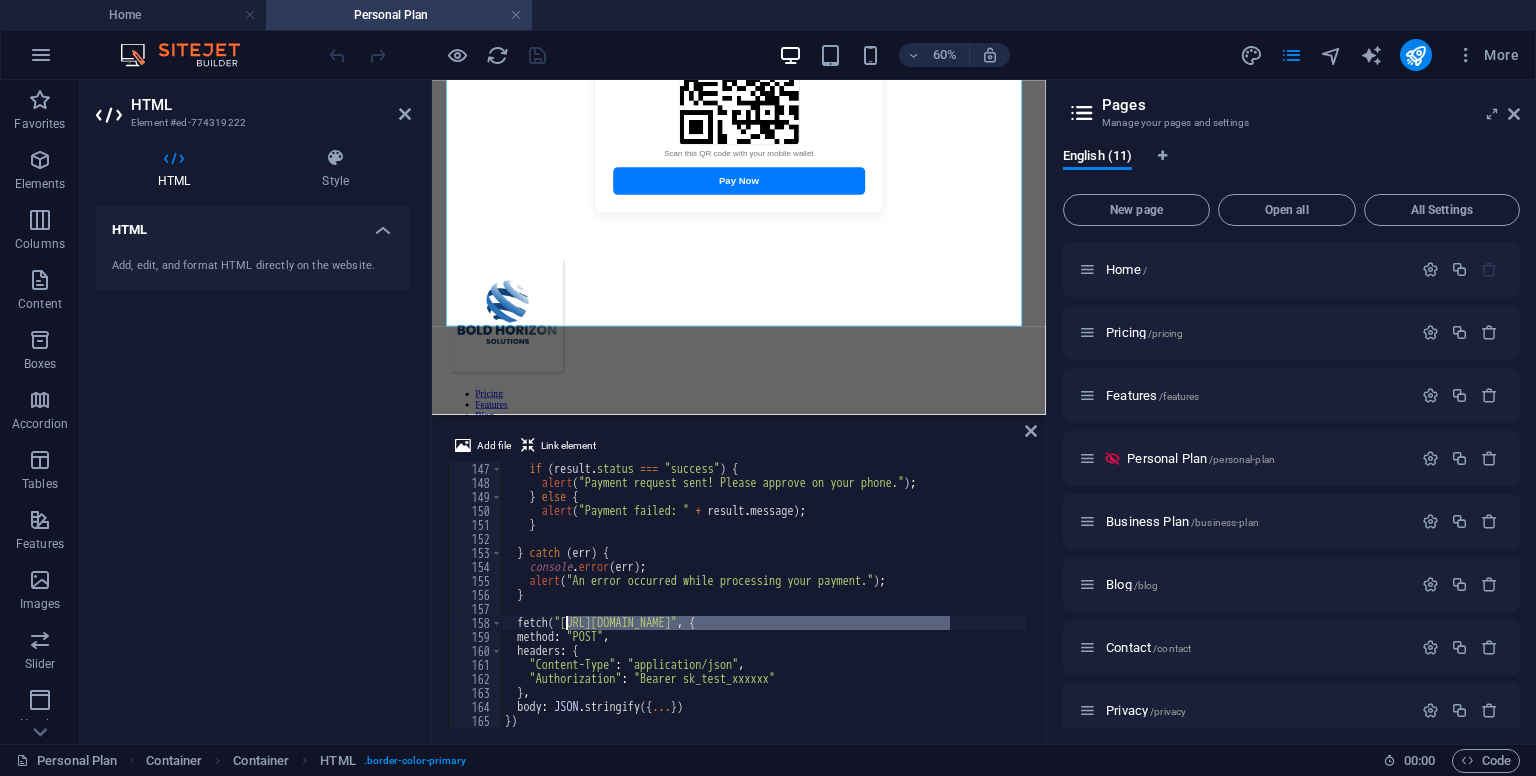 drag, startPoint x: 952, startPoint y: 627, endPoint x: 565, endPoint y: 628, distance: 387.00128 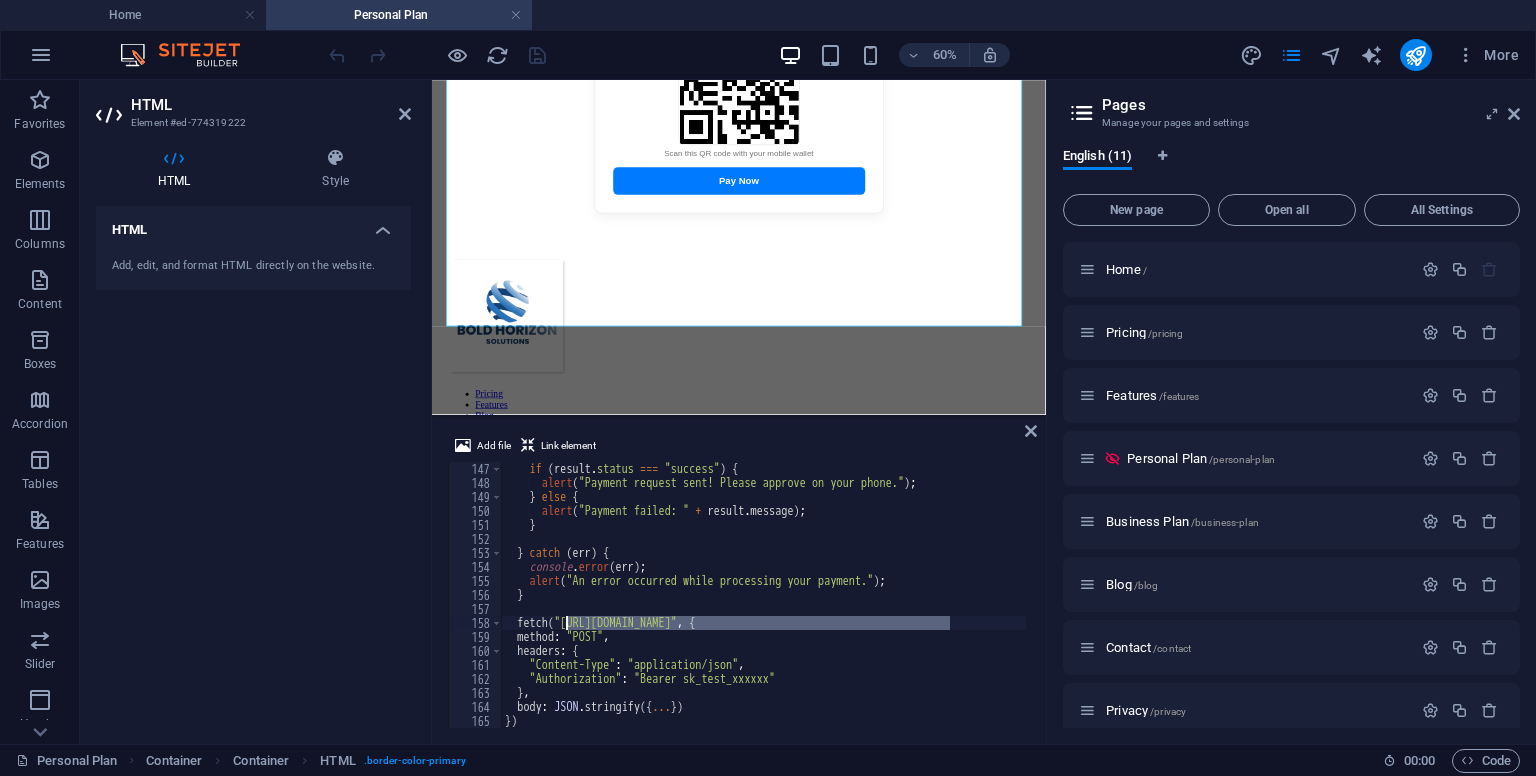 paste on "co/access/v2/"" 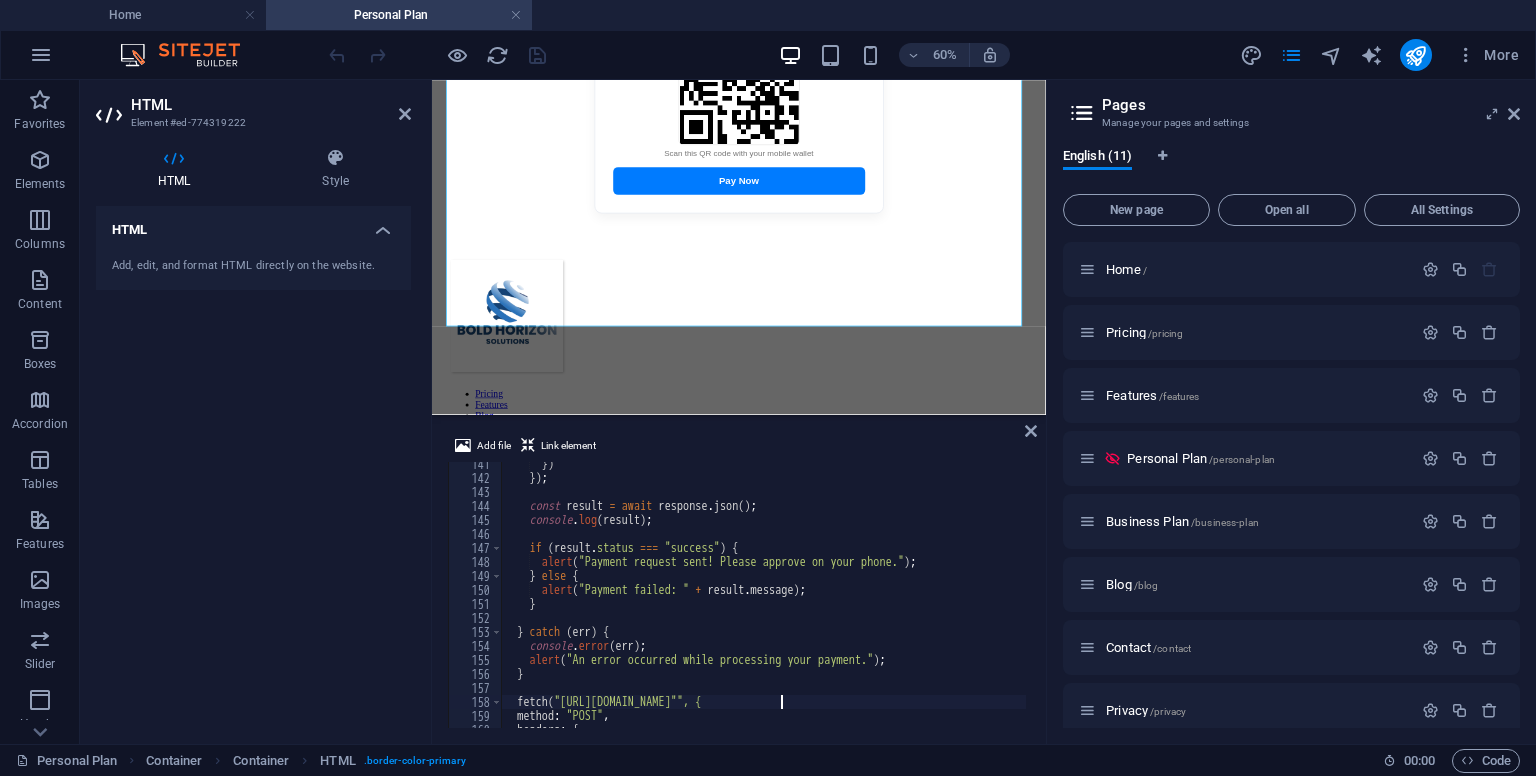 scroll, scrollTop: 1964, scrollLeft: 0, axis: vertical 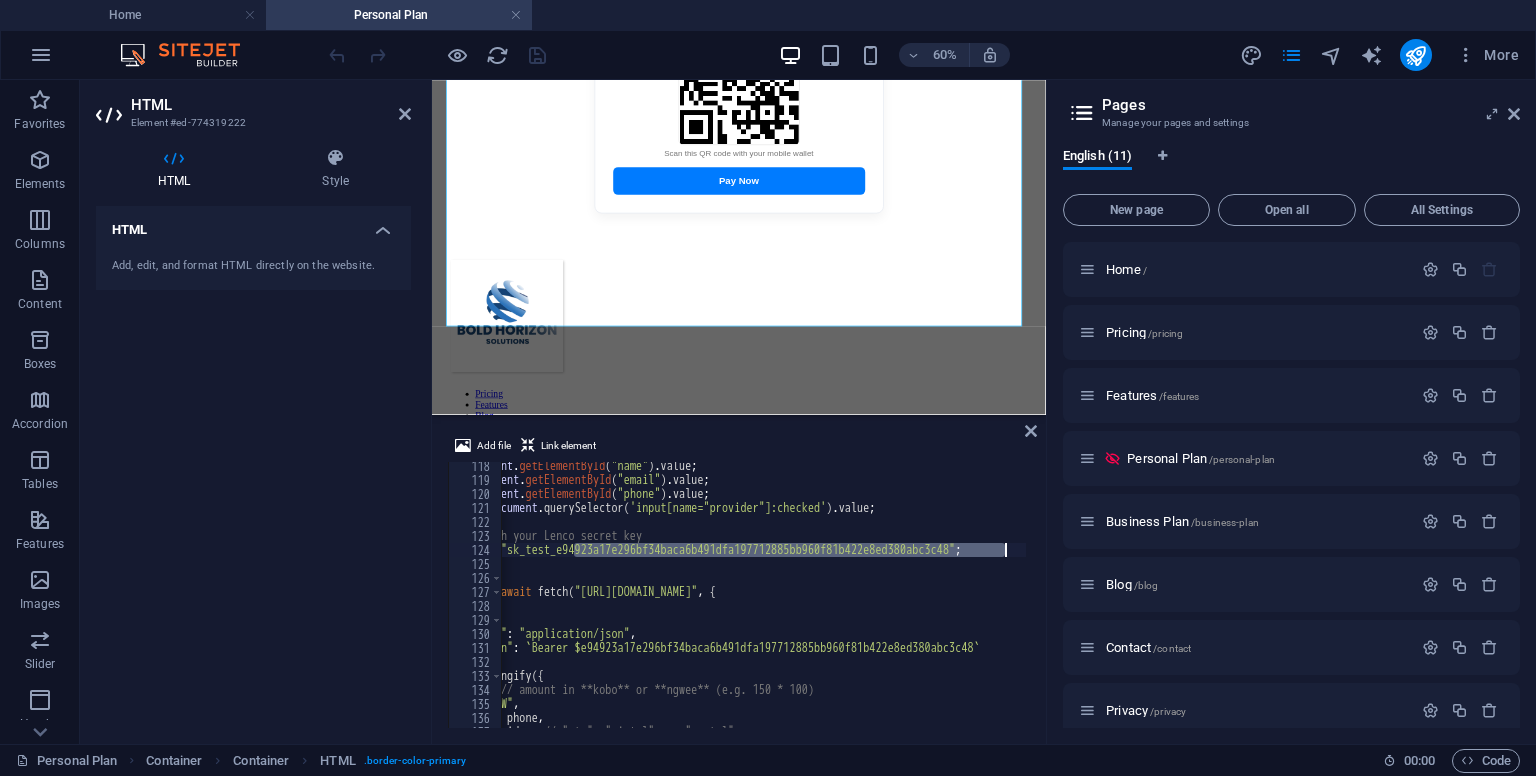 drag, startPoint x: 704, startPoint y: 547, endPoint x: 1004, endPoint y: 550, distance: 300.015 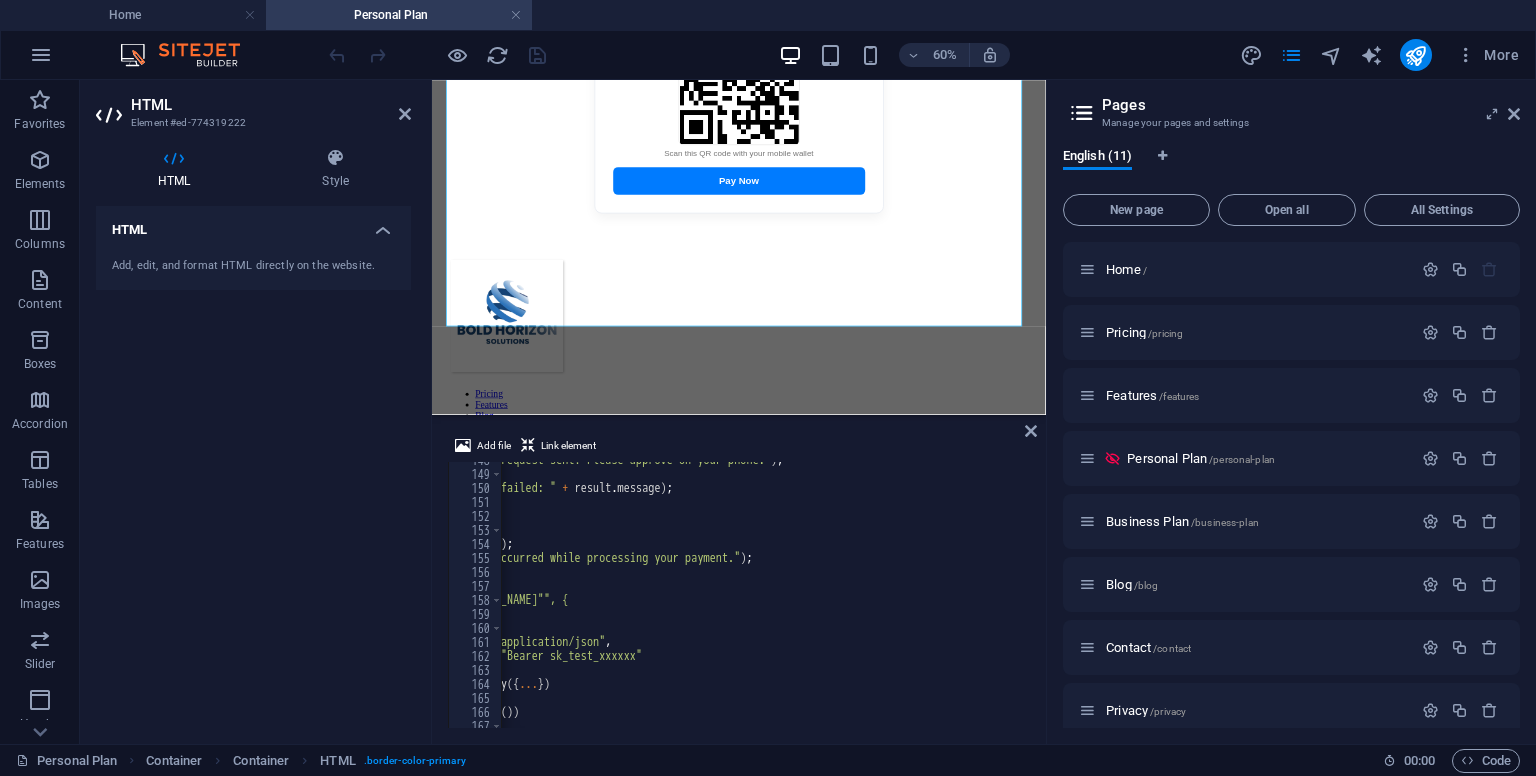 scroll, scrollTop: 2091, scrollLeft: 0, axis: vertical 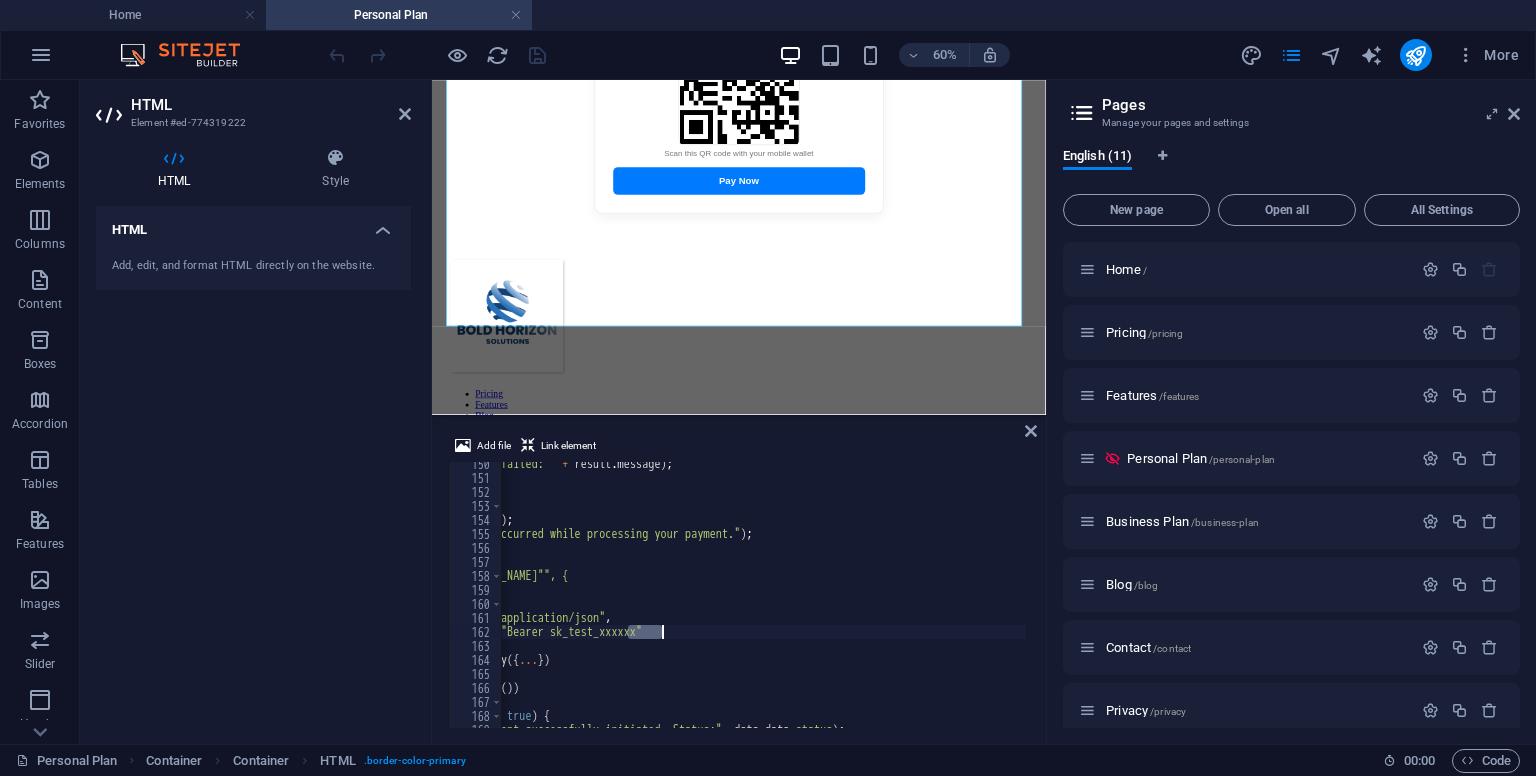 drag, startPoint x: 628, startPoint y: 637, endPoint x: 664, endPoint y: 636, distance: 36.013885 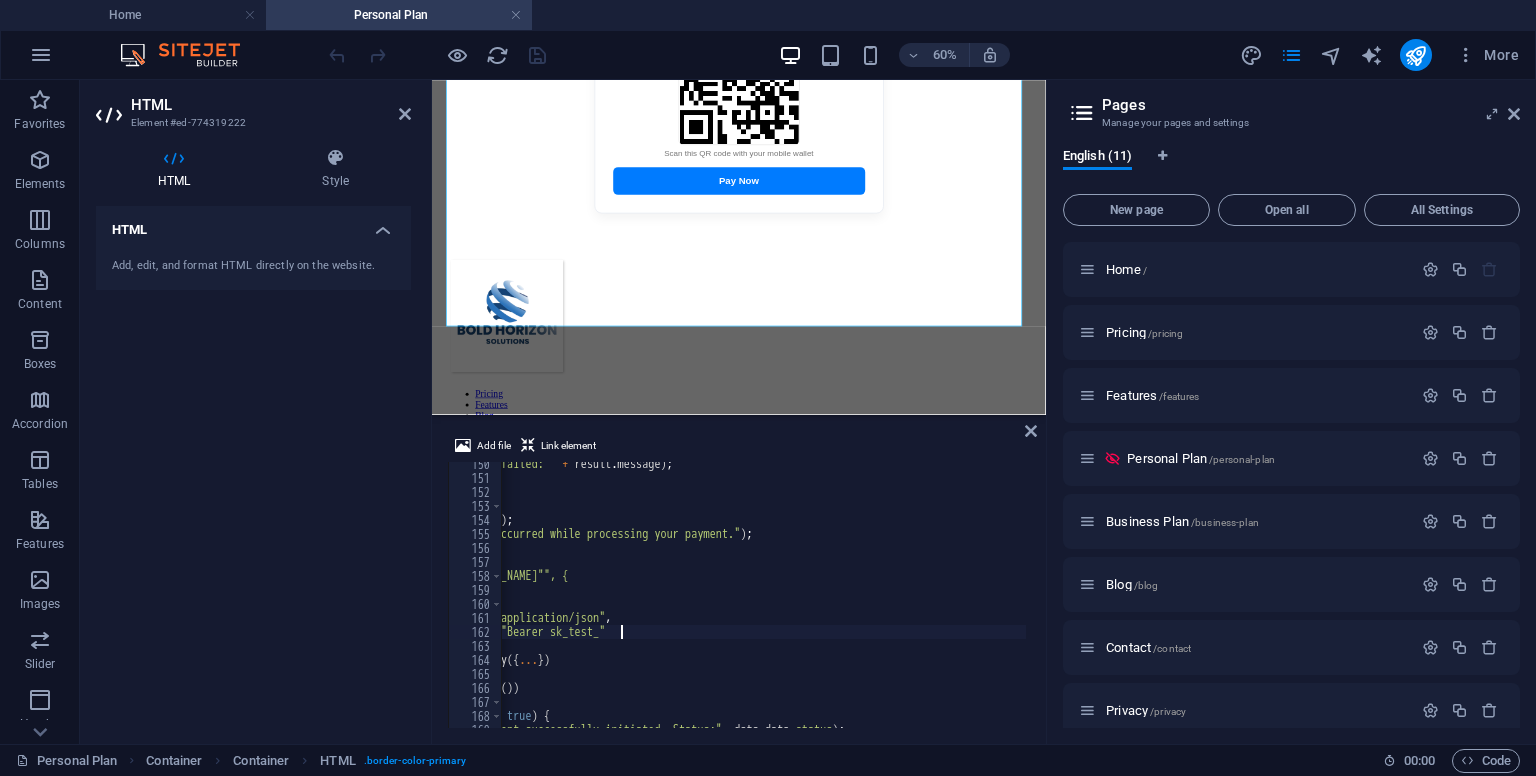 paste on "e94923a17e296bf34baca6b491dfa197712885bb960f81b422e8ed380abc3c48" 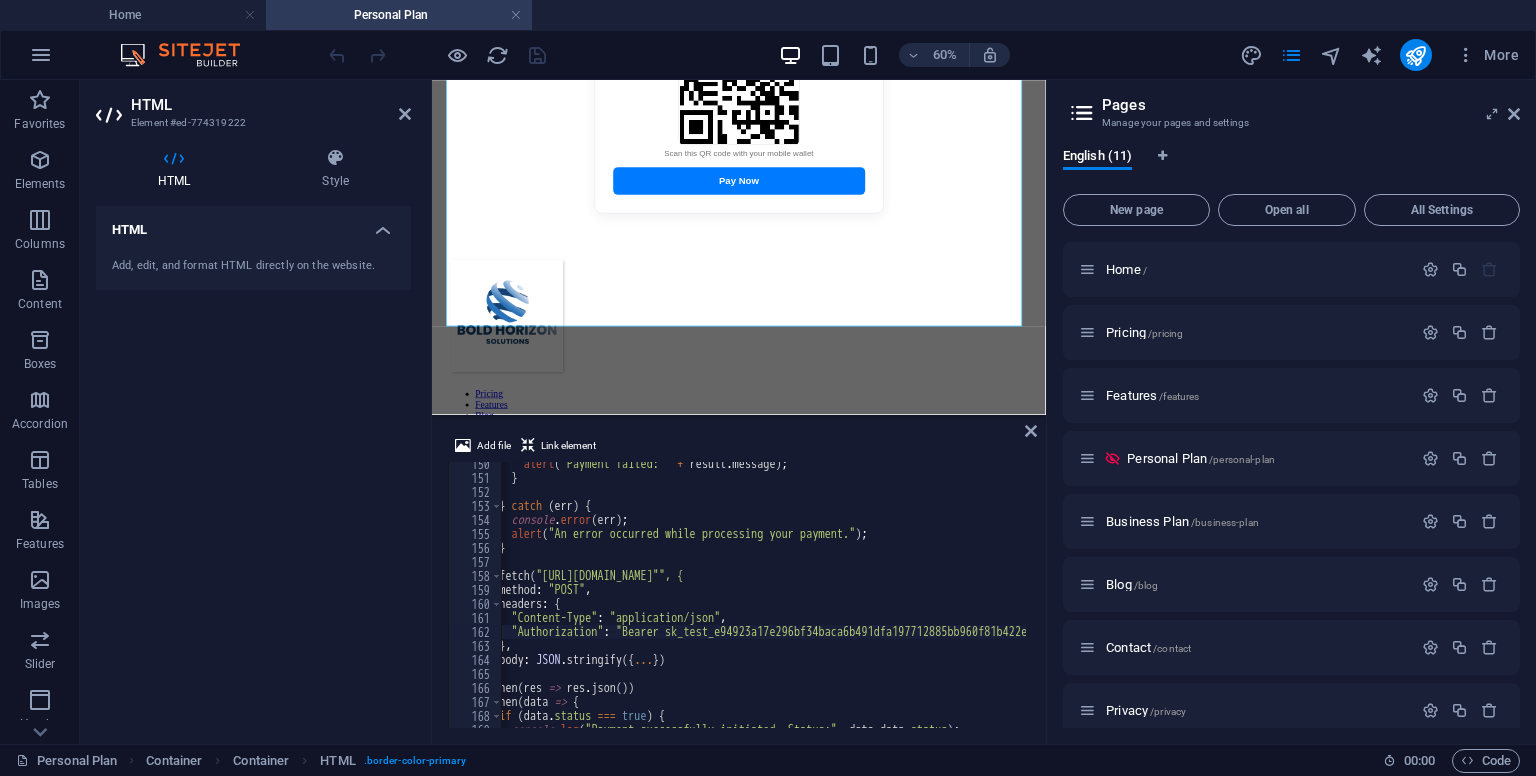 scroll, scrollTop: 0, scrollLeft: 15, axis: horizontal 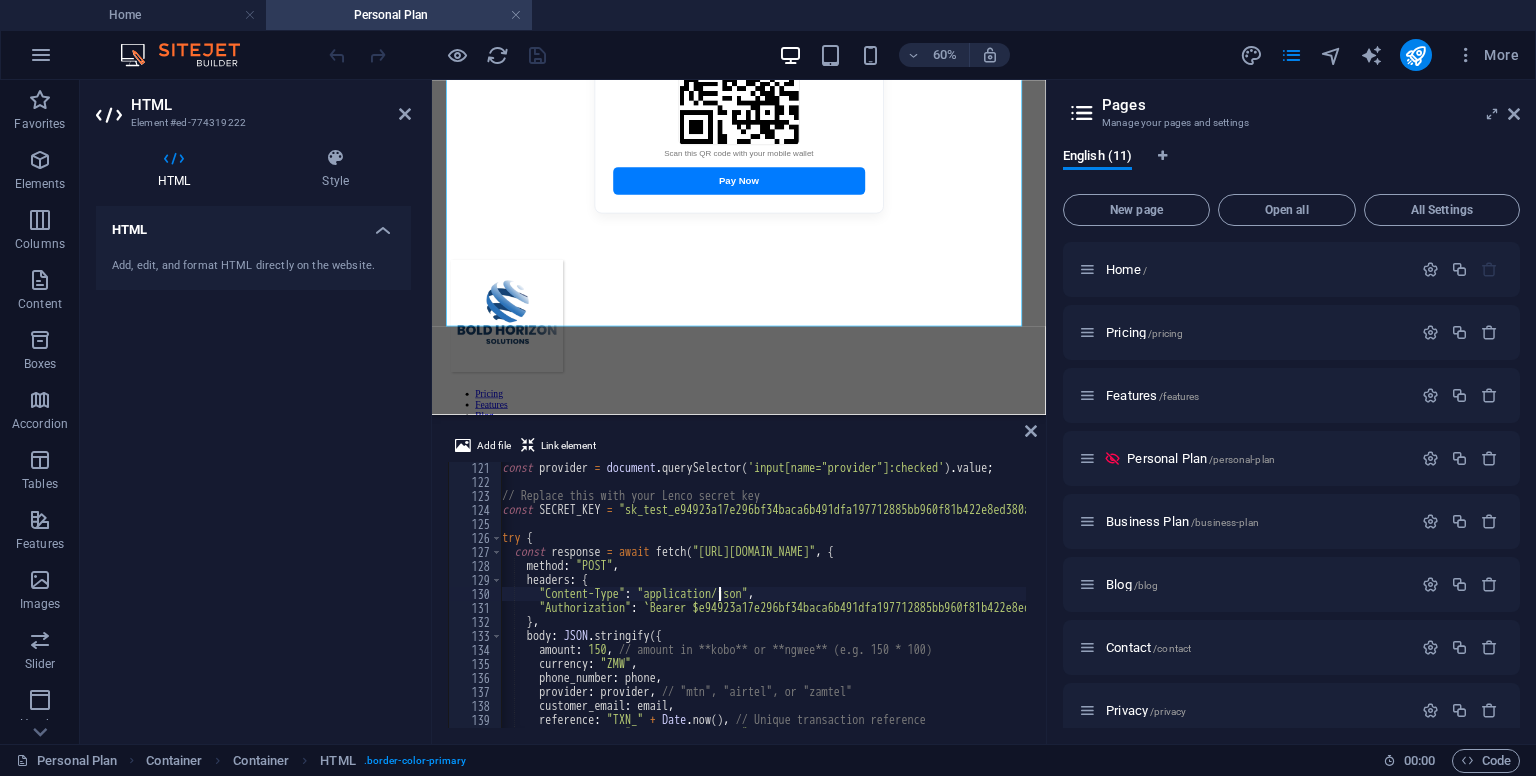 click on "const   provider   =   document . querySelector ( 'input[name="provider"]:checked' ) . value ;    // Replace this with your Lenco secret key    const   SECRET_KEY   =   "sk_test_e94923a17e296bf34baca6b491dfa197712885bb960f81b422e8ed380abc3c48" ;    try   {      const   response   =   await   fetch ( "https://api.lenco.co/access/v2/" ,   {         method :   "POST" ,         headers :   {           "Content-Type" :   "application/json" ,           "Authorization" :   ` Bearer $e94923a17e296bf34baca6b491dfa197712885bb960f81b422e8ed380abc3c48 `         } ,         body :   JSON . stringify ({           amount :   150 ,   // amount in **kobo** or **ngwee** (e.g. 150 * 100)           currency :   "ZMW" ,           phone_number :   phone ,           provider :   provider ,   // "mtn", "airtel", or "zamtel"           customer_email :   email ,           reference :   "TXN_"   +   Date . now ( ) ,   // Unique transaction reference           callback_url :   "https://boldhorizonsolutions.com/webhook.php"" at bounding box center (894, 606) 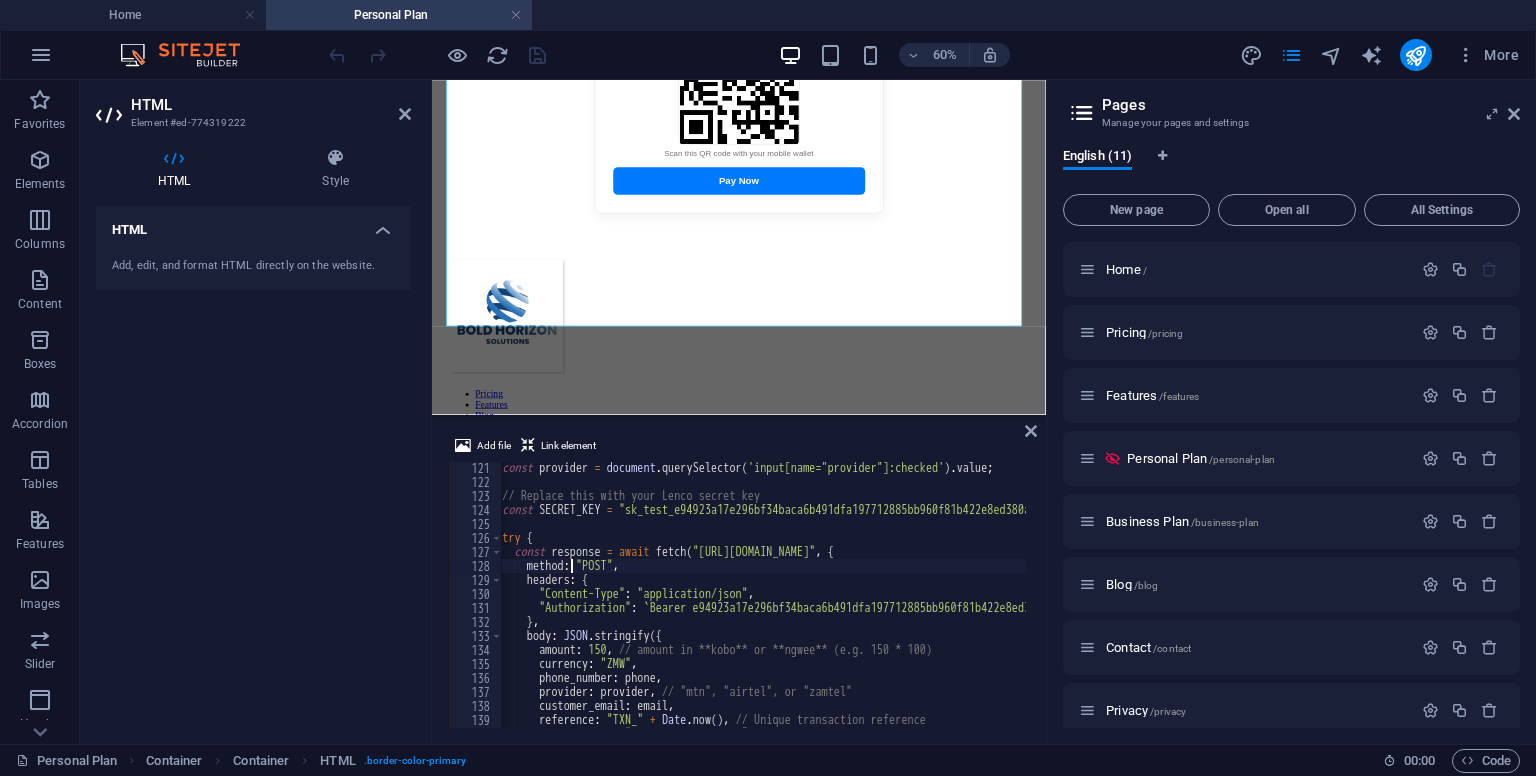 click on "const   provider   =   document . querySelector ( 'input[name="provider"]:checked' ) . value ;    // Replace this with your Lenco secret key    const   SECRET_KEY   =   "sk_test_e94923a17e296bf34baca6b491dfa197712885bb960f81b422e8ed380abc3c48" ;    try   {      const   response   =   await   fetch ( "https://api.lenco.co/access/v2/" ,   {         method :   "POST" ,         headers :   {           "Content-Type" :   "application/json" ,           "Authorization" :   ` Bearer e94923a17e296bf34baca6b491dfa197712885bb960f81b422e8ed380abc3c48 `         } ,         body :   JSON . stringify ({           amount :   150 ,   // amount in **kobo** or **ngwee** (e.g. 150 * 100)           currency :   "ZMW" ,           phone_number :   phone ,           provider :   provider ,   // "mtn", "airtel", or "zamtel"           customer_email :   email ,           reference :   "TXN_"   +   Date . now ( ) ,   // Unique transaction reference           callback_url :   "https://boldhorizonsolutions.com/webhook.php"" at bounding box center [894, 606] 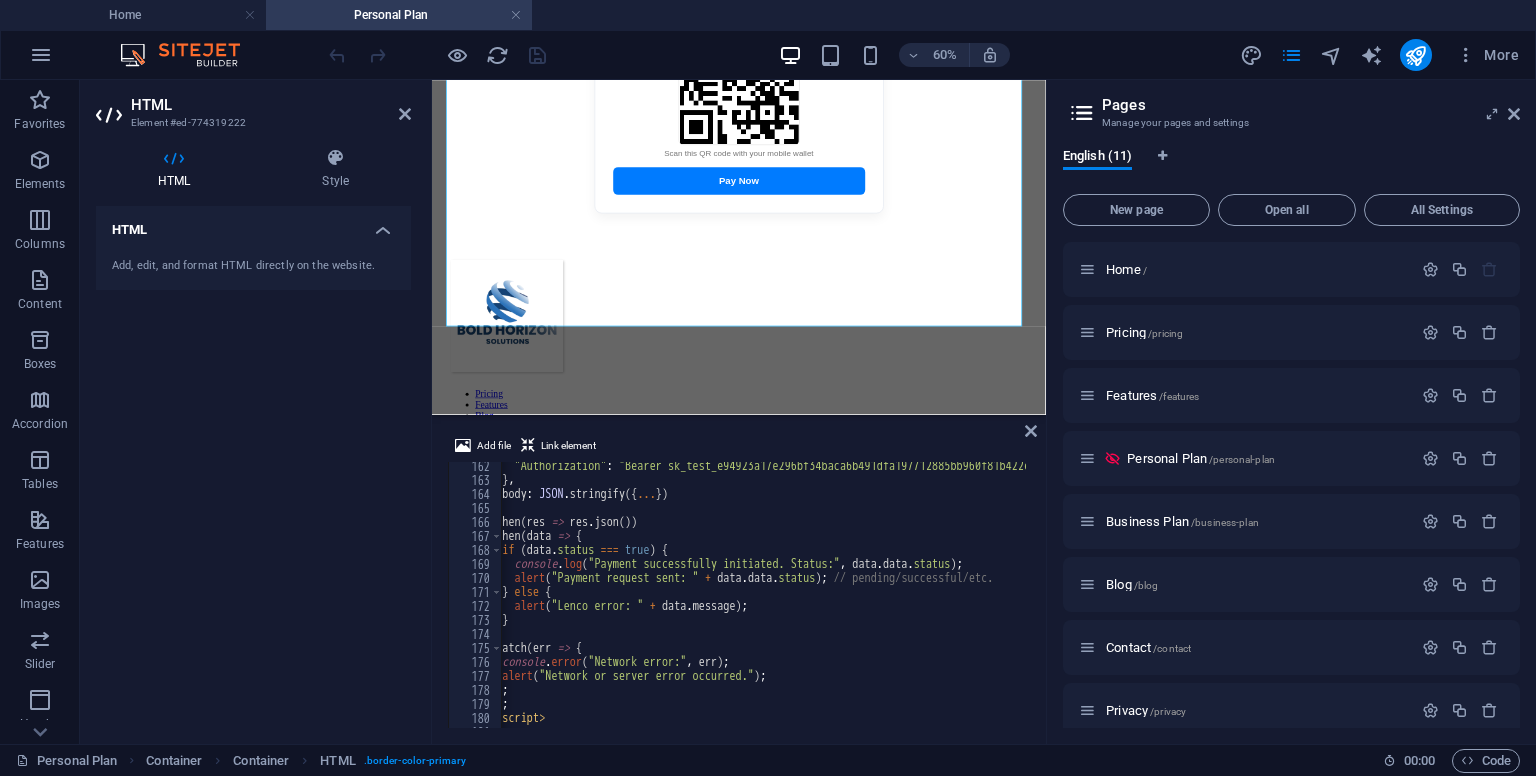 scroll, scrollTop: 2328, scrollLeft: 0, axis: vertical 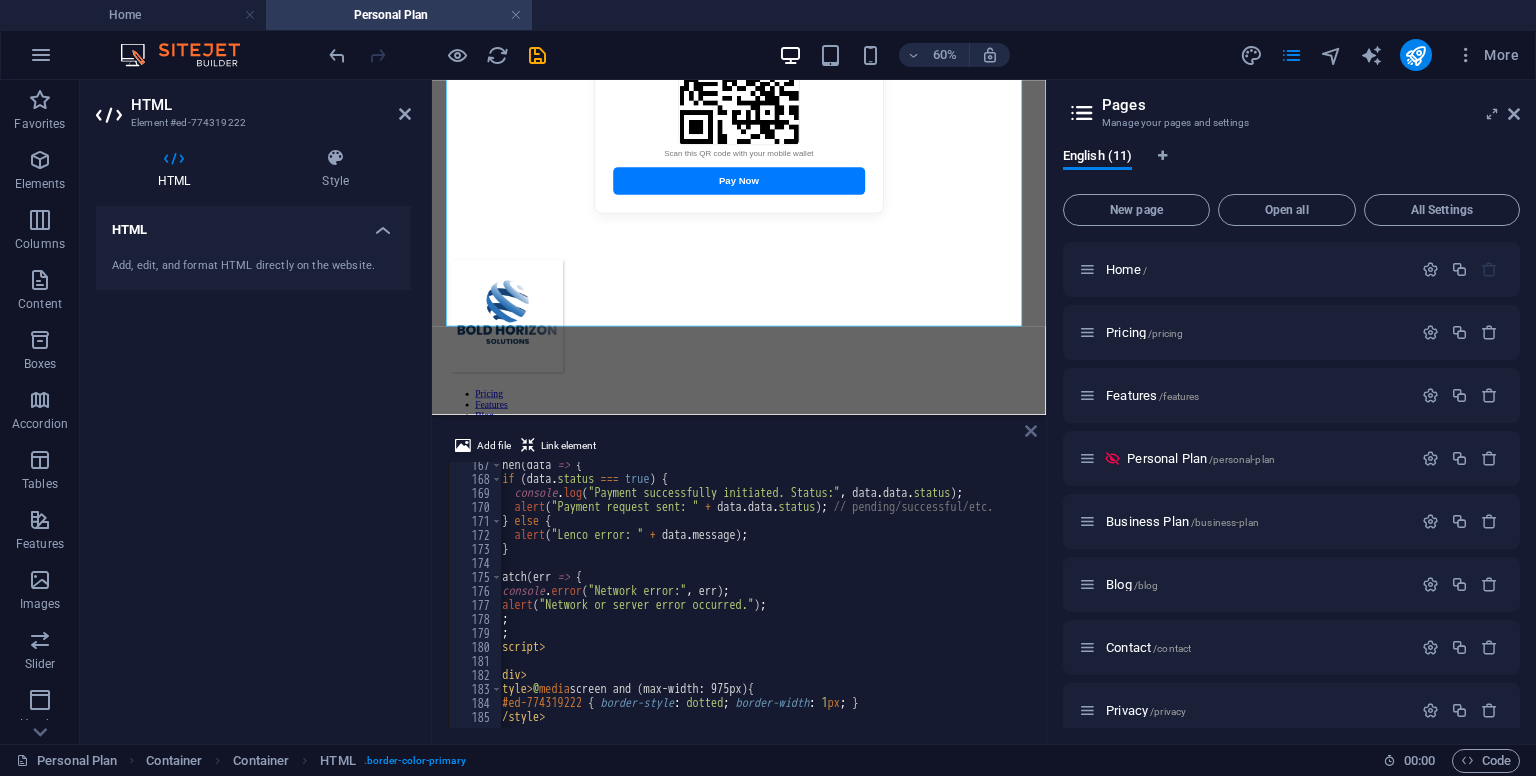 drag, startPoint x: 1032, startPoint y: 426, endPoint x: 918, endPoint y: 324, distance: 152.97058 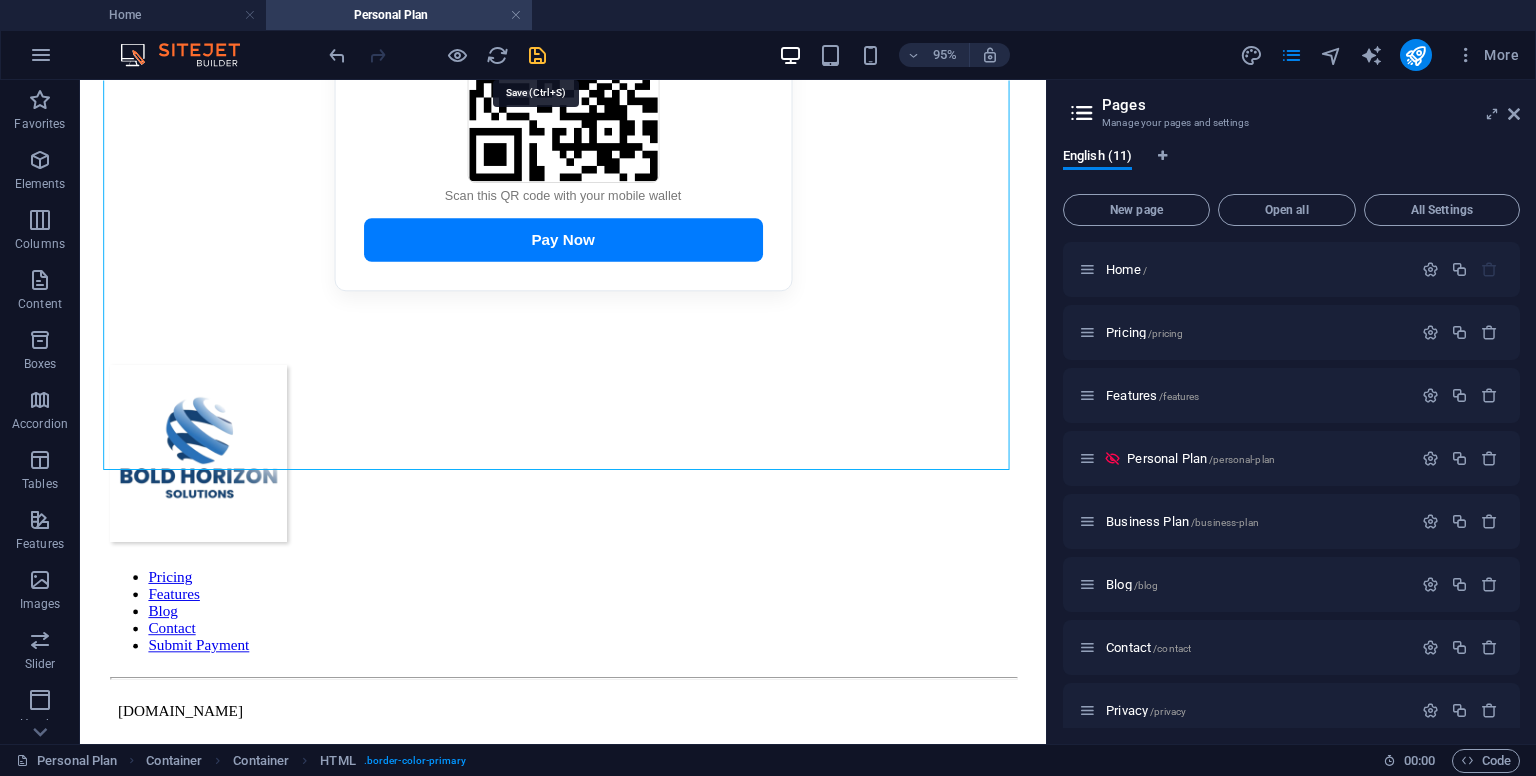 click at bounding box center [537, 55] 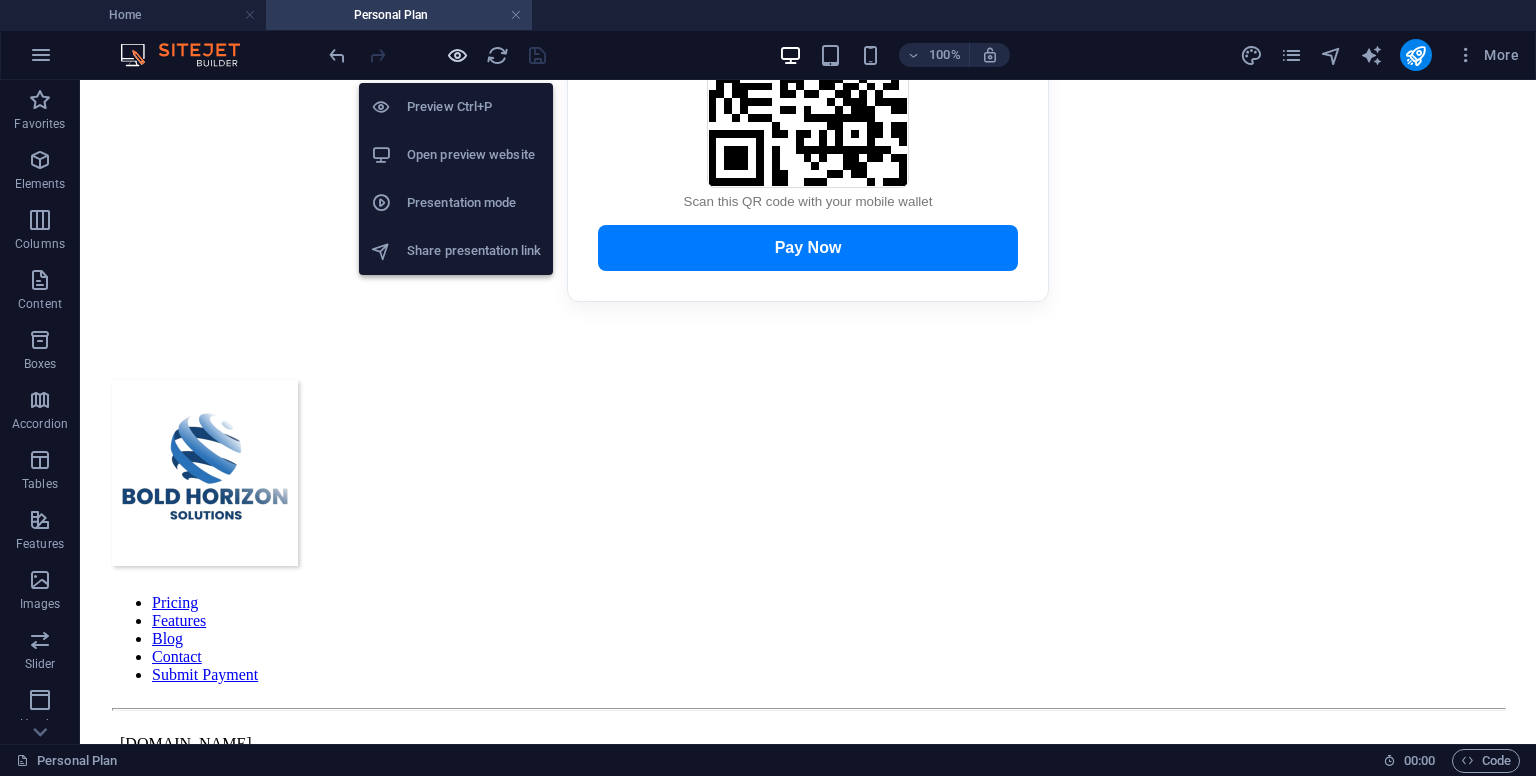 click at bounding box center (457, 55) 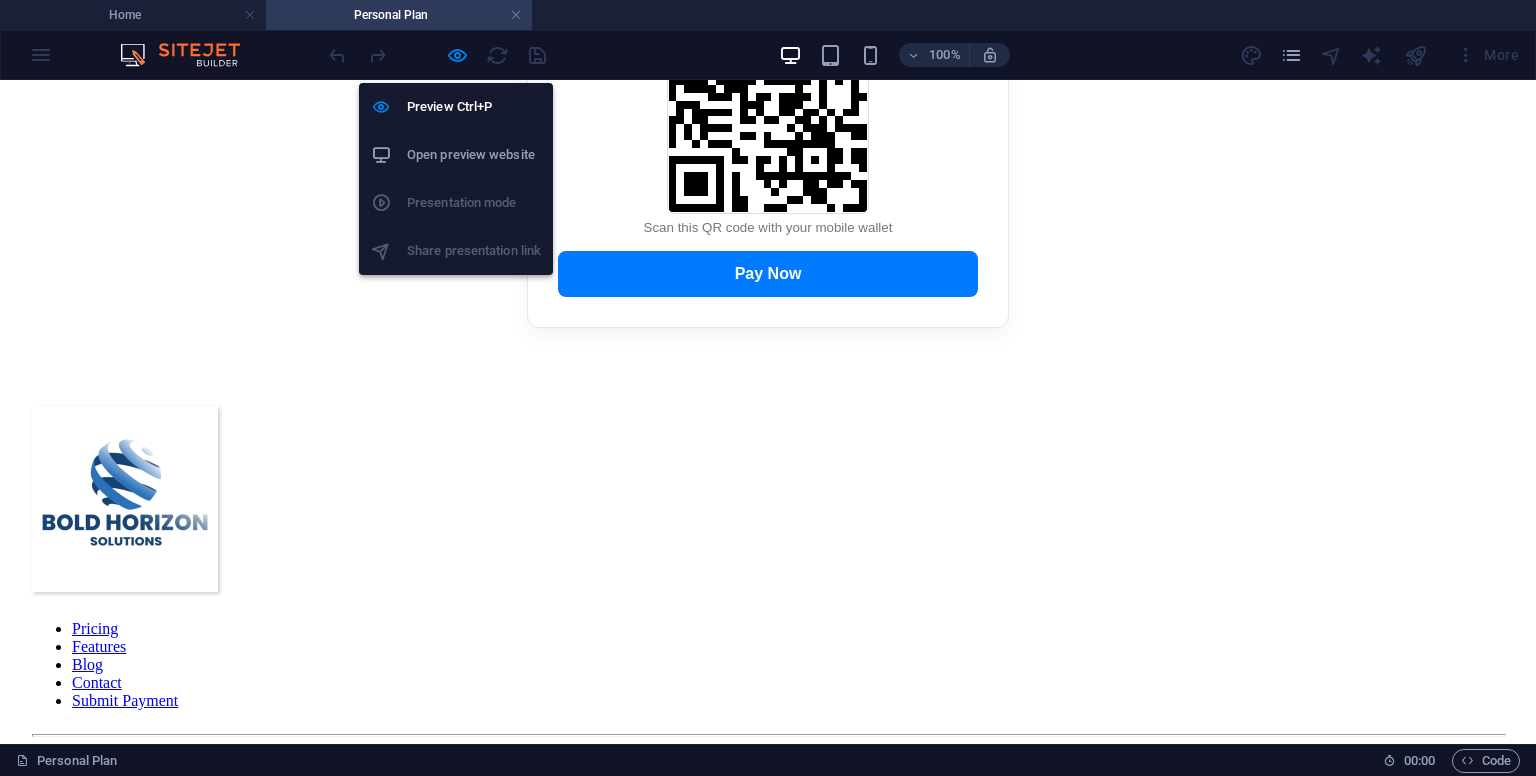 click on "Open preview website" at bounding box center [474, 155] 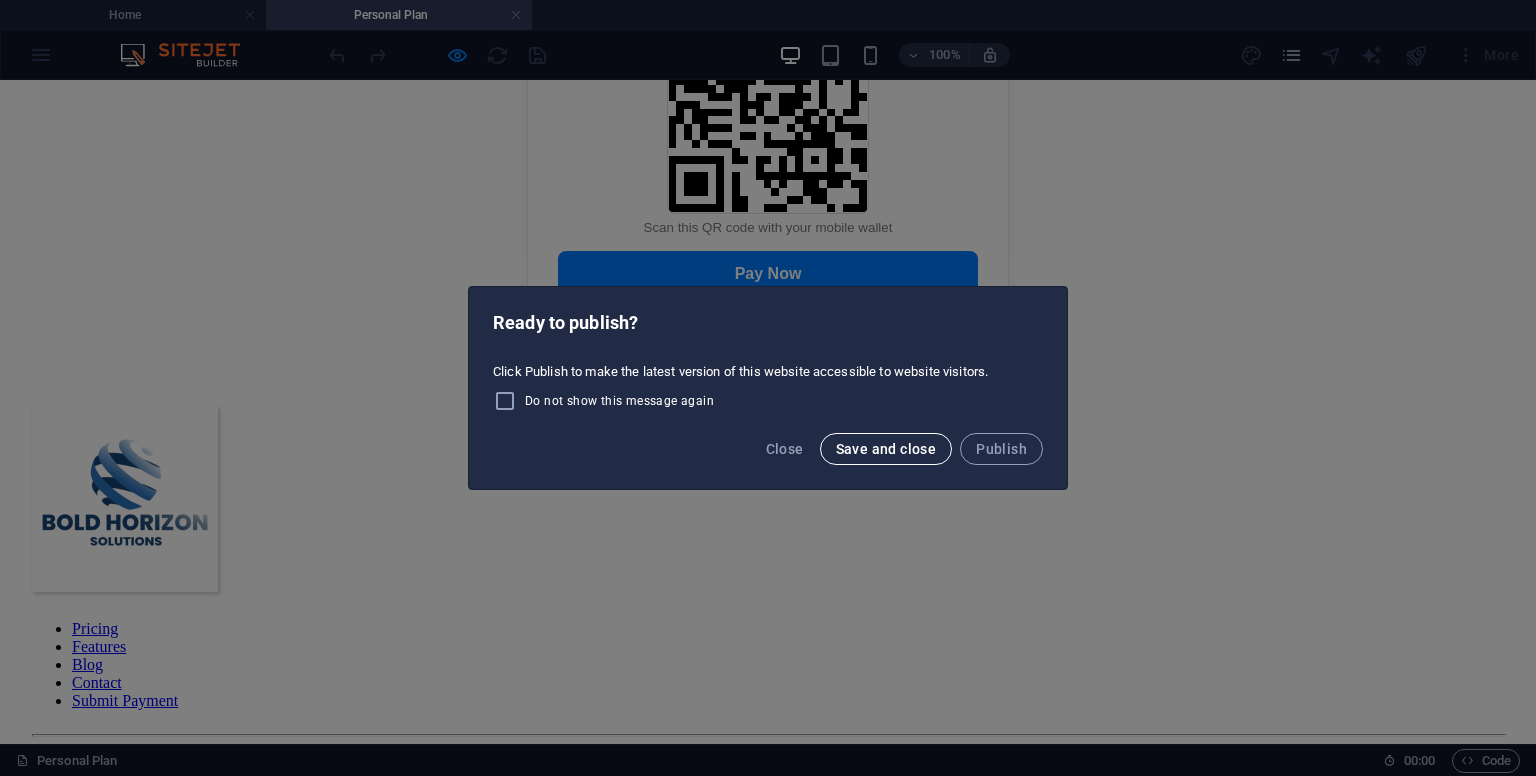 click on "Save and close" at bounding box center [886, 449] 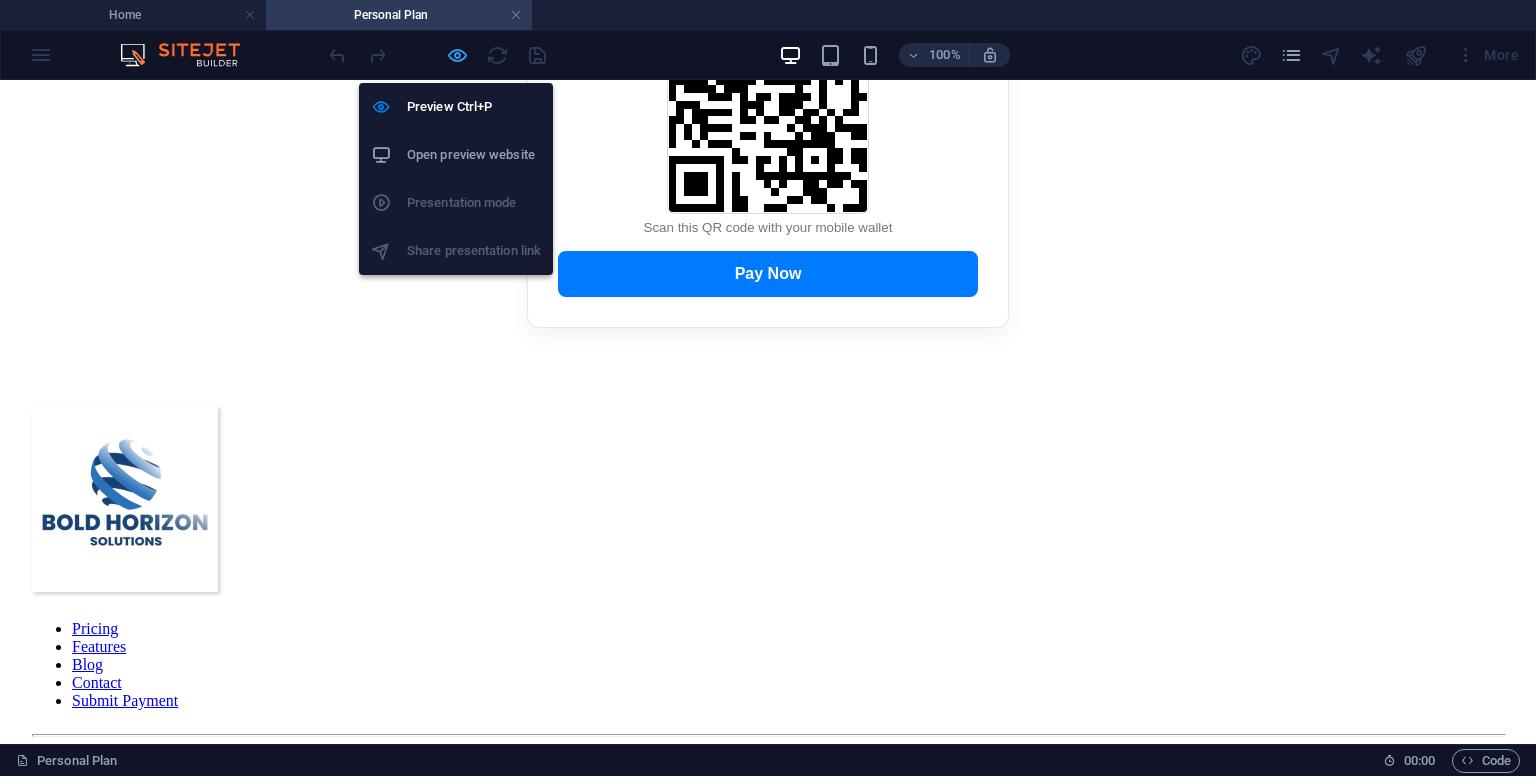click at bounding box center [457, 55] 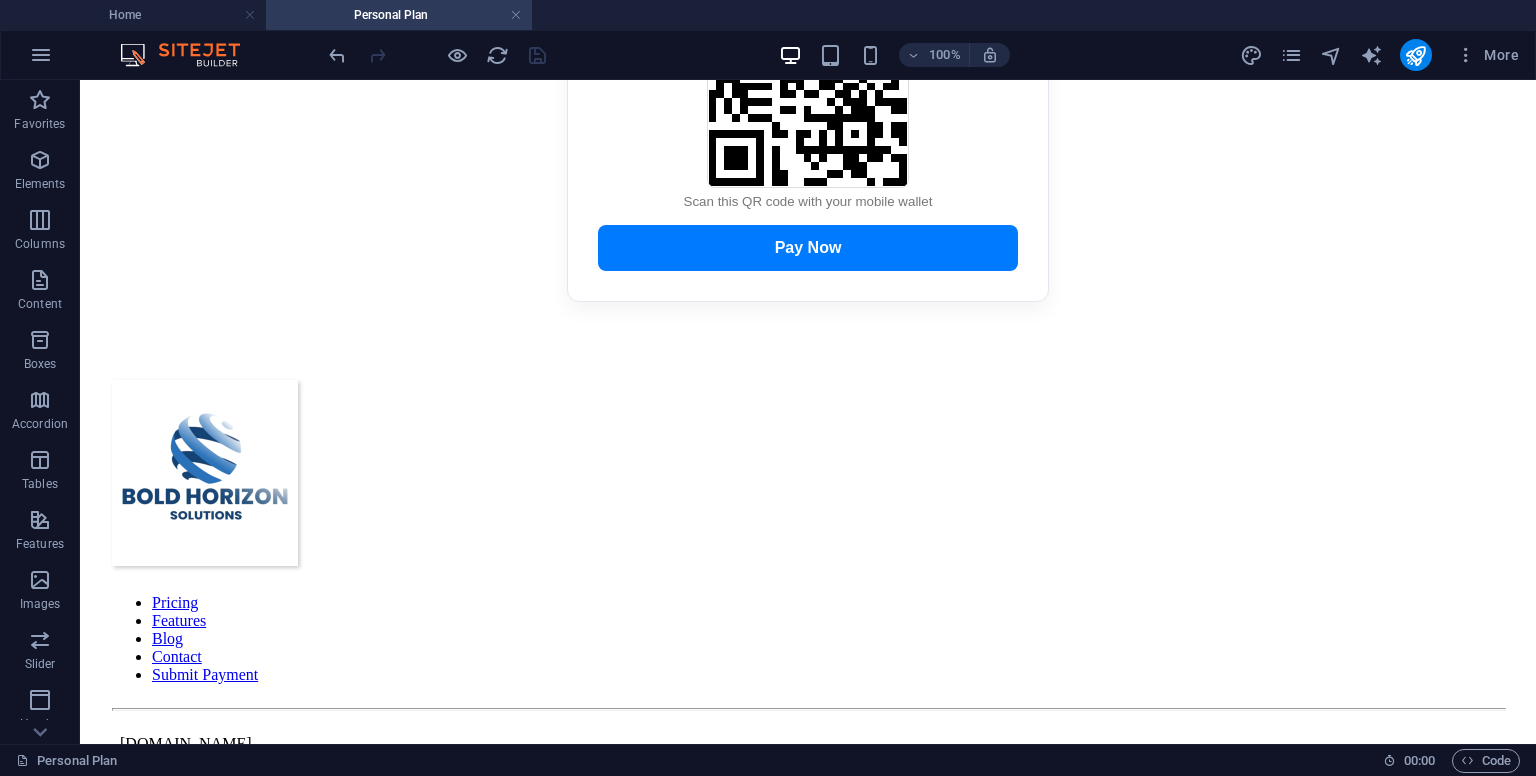 scroll, scrollTop: 372, scrollLeft: 0, axis: vertical 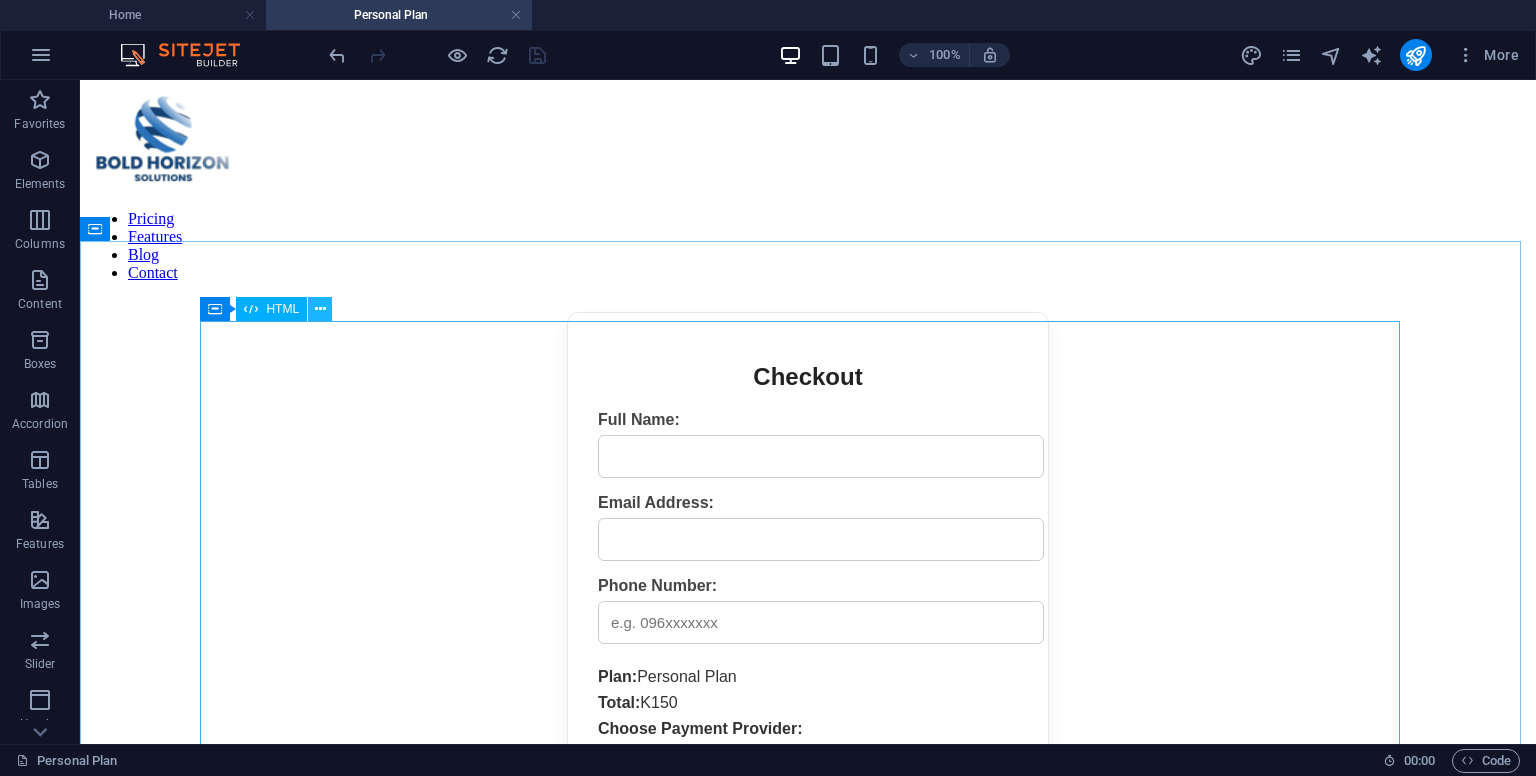 click at bounding box center [320, 309] 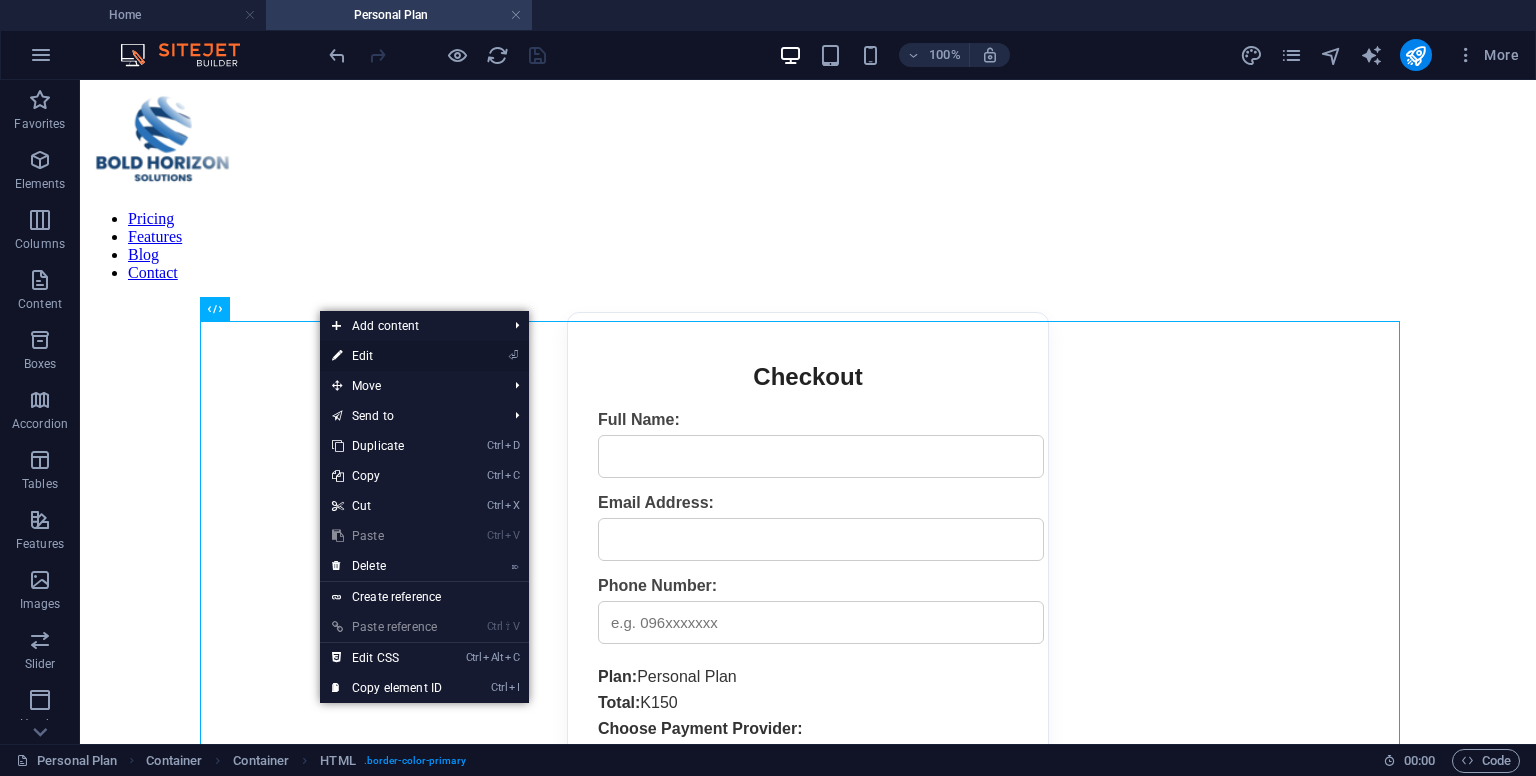 click on "⏎  Edit" at bounding box center (387, 356) 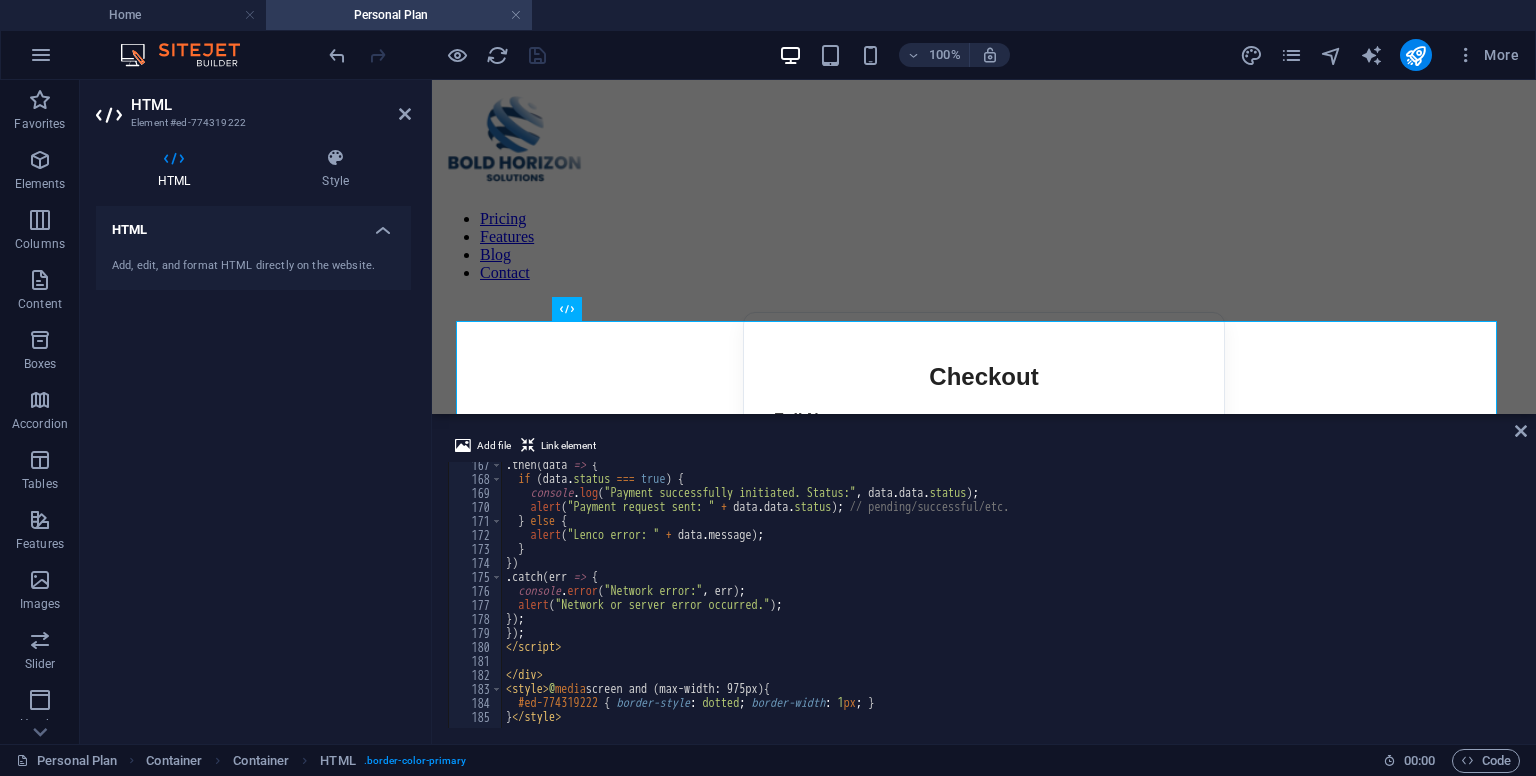 scroll, scrollTop: 2324, scrollLeft: 0, axis: vertical 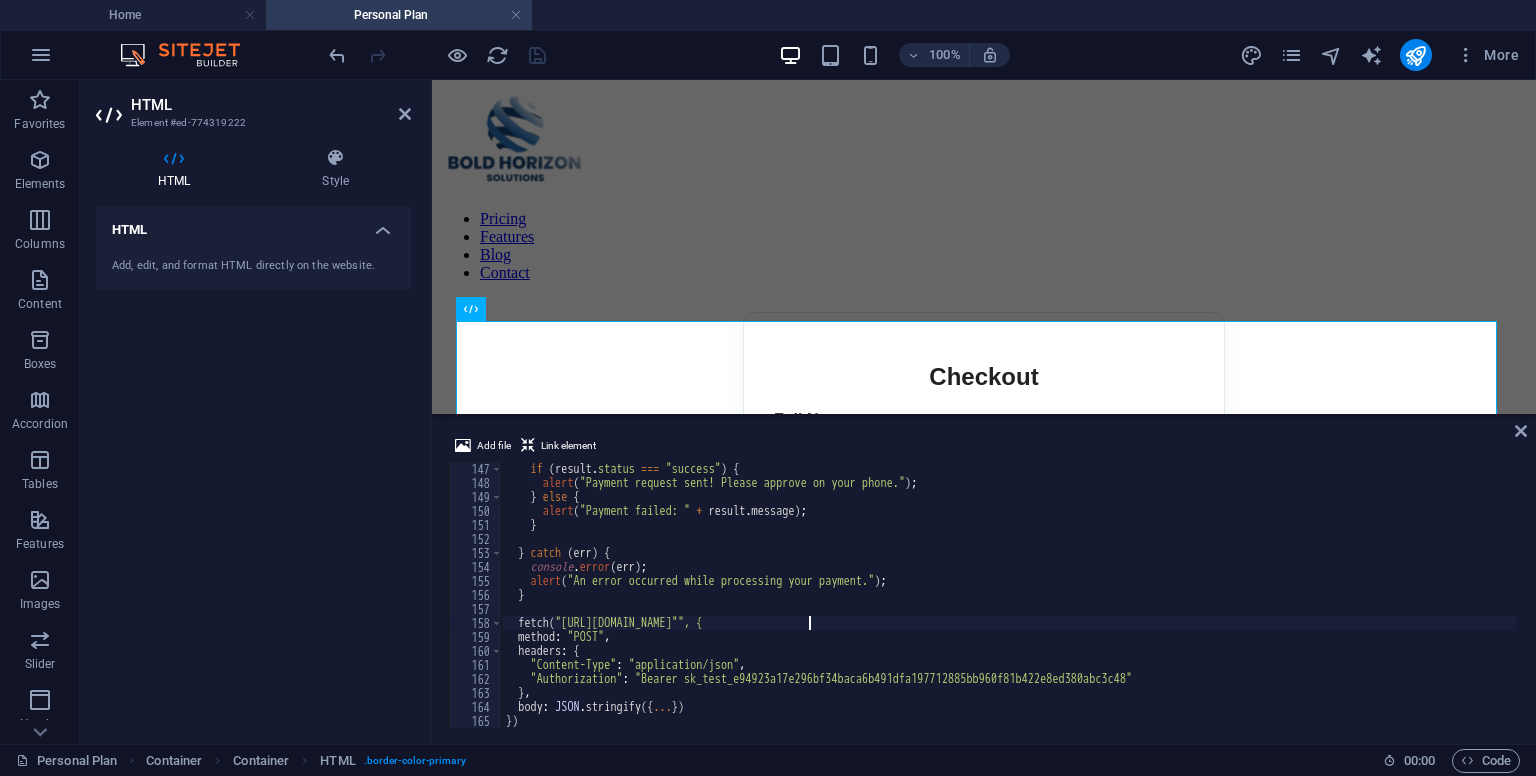 click on "if   ( result . status   ===   "success" )   {         alert ( "Payment request sent! Please approve on your phone." ) ;      }   else   {         alert ( "Payment failed: "   +   result . message ) ;      }    }   catch   ( err )   {      console . error ( err ) ;      alert ( "An error occurred while processing your payment." ) ;    }       fetch ( "https://api.lenco.co/access/v2/"", {    method :   "POST" ,    headers :   {      "Content-Type" :   "application/json" ,      "Authorization" :   "Bearer sk_test_e94923a17e296bf34baca6b491dfa197712885bb960f81b422e8ed380abc3c48"    } ,    body :   JSON . stringify ({ ... }) }) . then ( res   =>   res . json ( ))" at bounding box center [1009, 609] 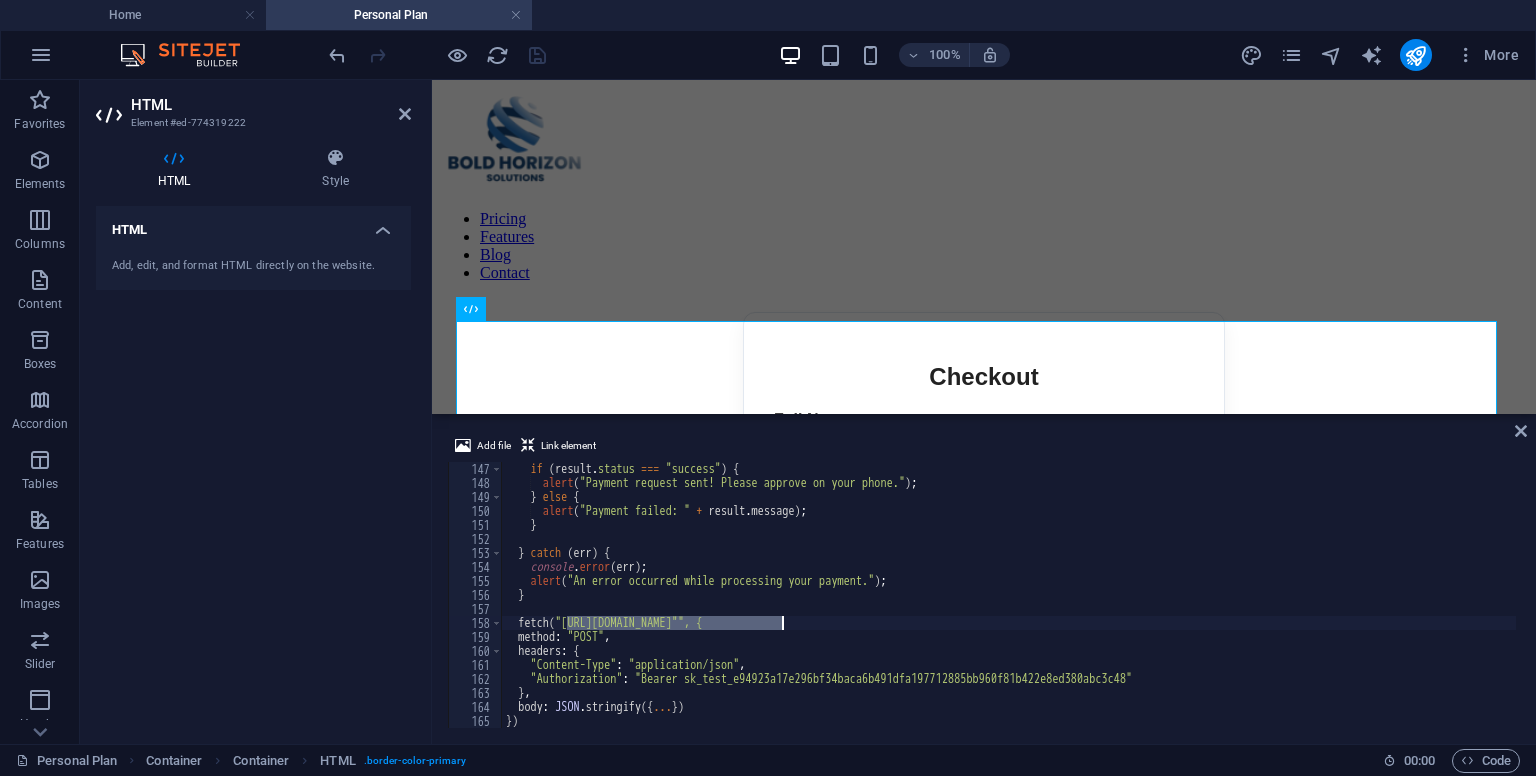 drag, startPoint x: 569, startPoint y: 621, endPoint x: 784, endPoint y: 617, distance: 215.0372 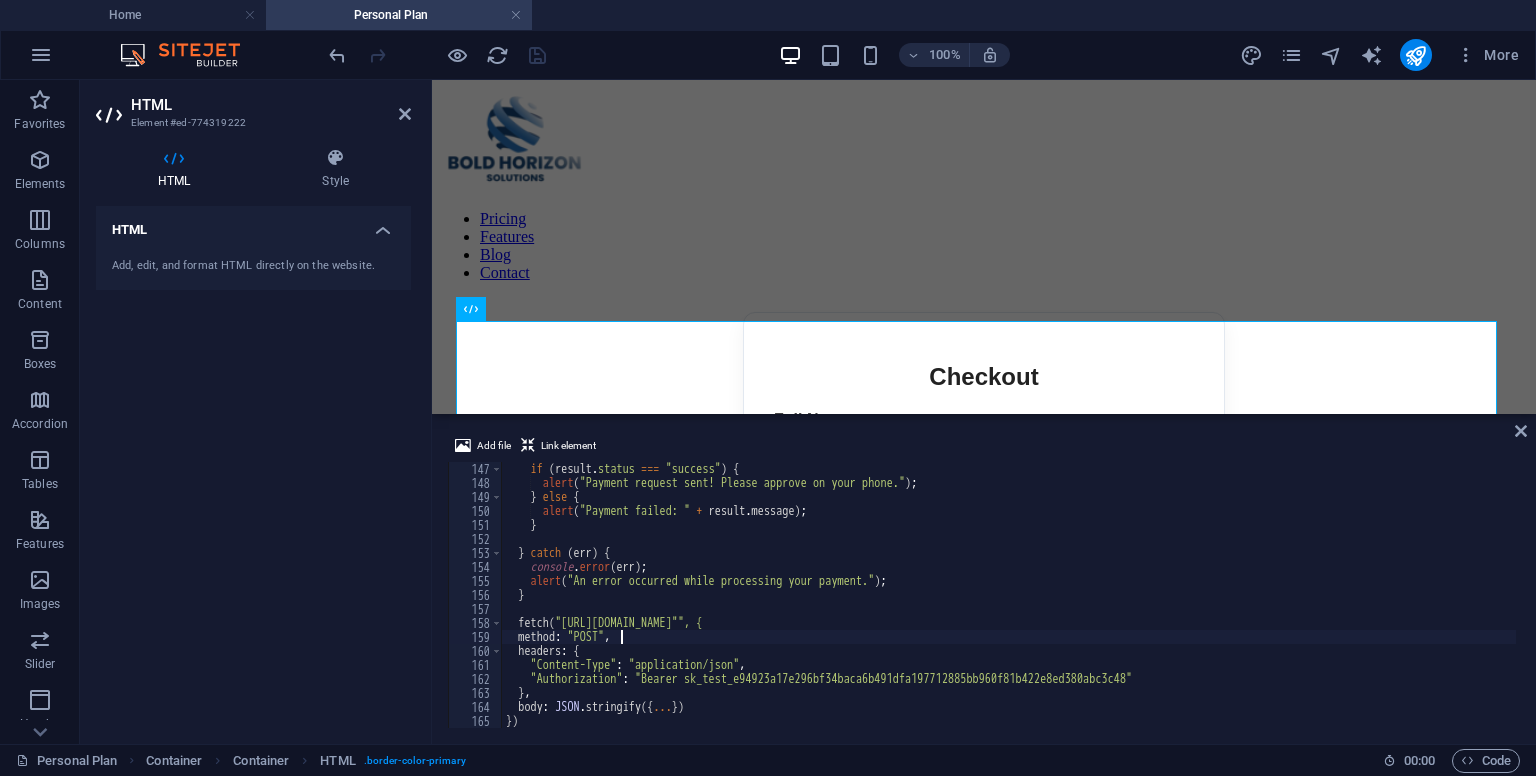click on "if   ( result . status   ===   "success" )   {         alert ( "Payment request sent! Please approve on your phone." ) ;      }   else   {         alert ( "Payment failed: "   +   result . message ) ;      }    }   catch   ( err )   {      console . error ( err ) ;      alert ( "An error occurred while processing your payment." ) ;    }       fetch ( "https://api.lenco.co/access/v2/"", {    method :   "POST" ,    headers :   {      "Content-Type" :   "application/json" ,      "Authorization" :   "Bearer sk_test_e94923a17e296bf34baca6b491dfa197712885bb960f81b422e8ed380abc3c48"    } ,    body :   JSON . stringify ({ ... }) }) . then ( res   =>   res . json ( ))" at bounding box center (1009, 609) 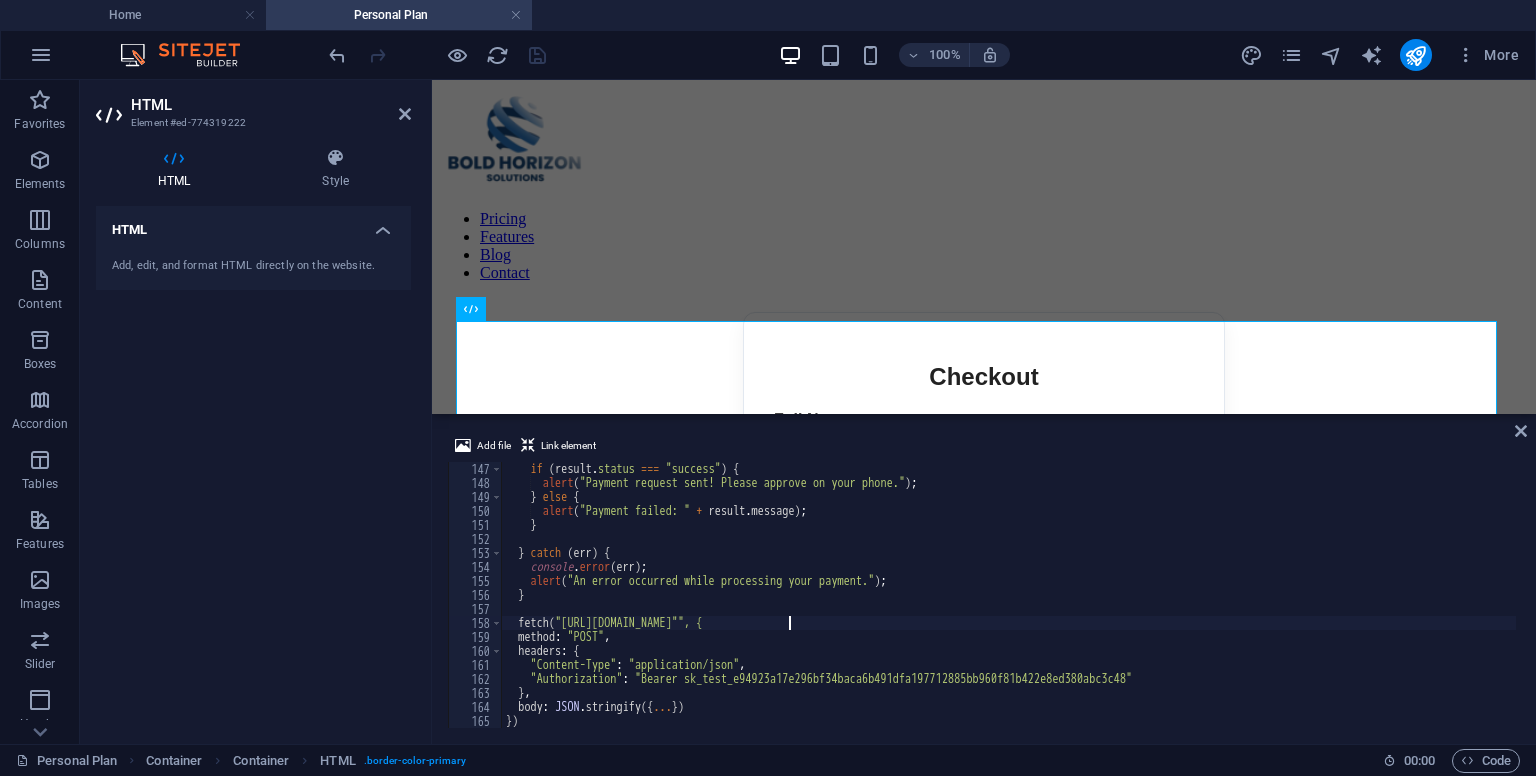 click on "if   ( result . status   ===   "success" )   {         alert ( "Payment request sent! Please approve on your phone." ) ;      }   else   {         alert ( "Payment failed: "   +   result . message ) ;      }    }   catch   ( err )   {      console . error ( err ) ;      alert ( "An error occurred while processing your payment." ) ;    }       fetch ( "https://api.lenco.co/access/v2/"", {    method :   "POST" ,    headers :   {      "Content-Type" :   "application/json" ,      "Authorization" :   "Bearer sk_test_e94923a17e296bf34baca6b491dfa197712885bb960f81b422e8ed380abc3c48"    } ,    body :   JSON . stringify ({ ... }) }) . then ( res   =>   res . json ( ))" at bounding box center [1009, 609] 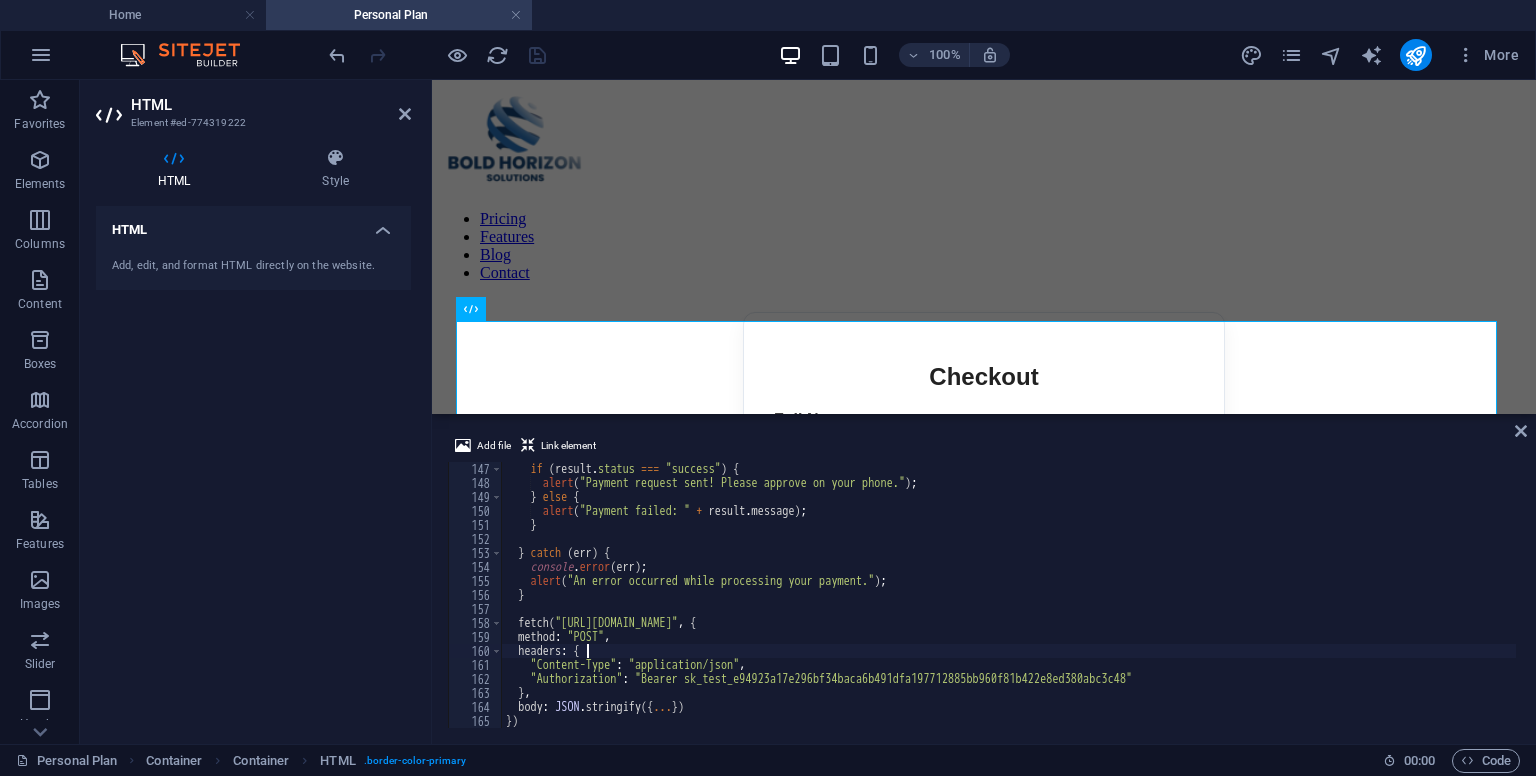 click on "if   ( result . status   ===   "success" )   {         alert ( "Payment request sent! Please approve on your phone." ) ;      }   else   {         alert ( "Payment failed: "   +   result . message ) ;      }    }   catch   ( err )   {      console . error ( err ) ;      alert ( "An error occurred while processing your payment." ) ;    }       fetch ( "https://api.lenco.co/access/v2/" ,   {    method :   "POST" ,    headers :   {      "Content-Type" :   "application/json" ,      "Authorization" :   "Bearer sk_test_e94923a17e296bf34baca6b491dfa197712885bb960f81b422e8ed380abc3c48"    } ,    body :   JSON . stringify ({ ... }) }) . then ( res   =>   res . json ( ))" at bounding box center (1009, 609) 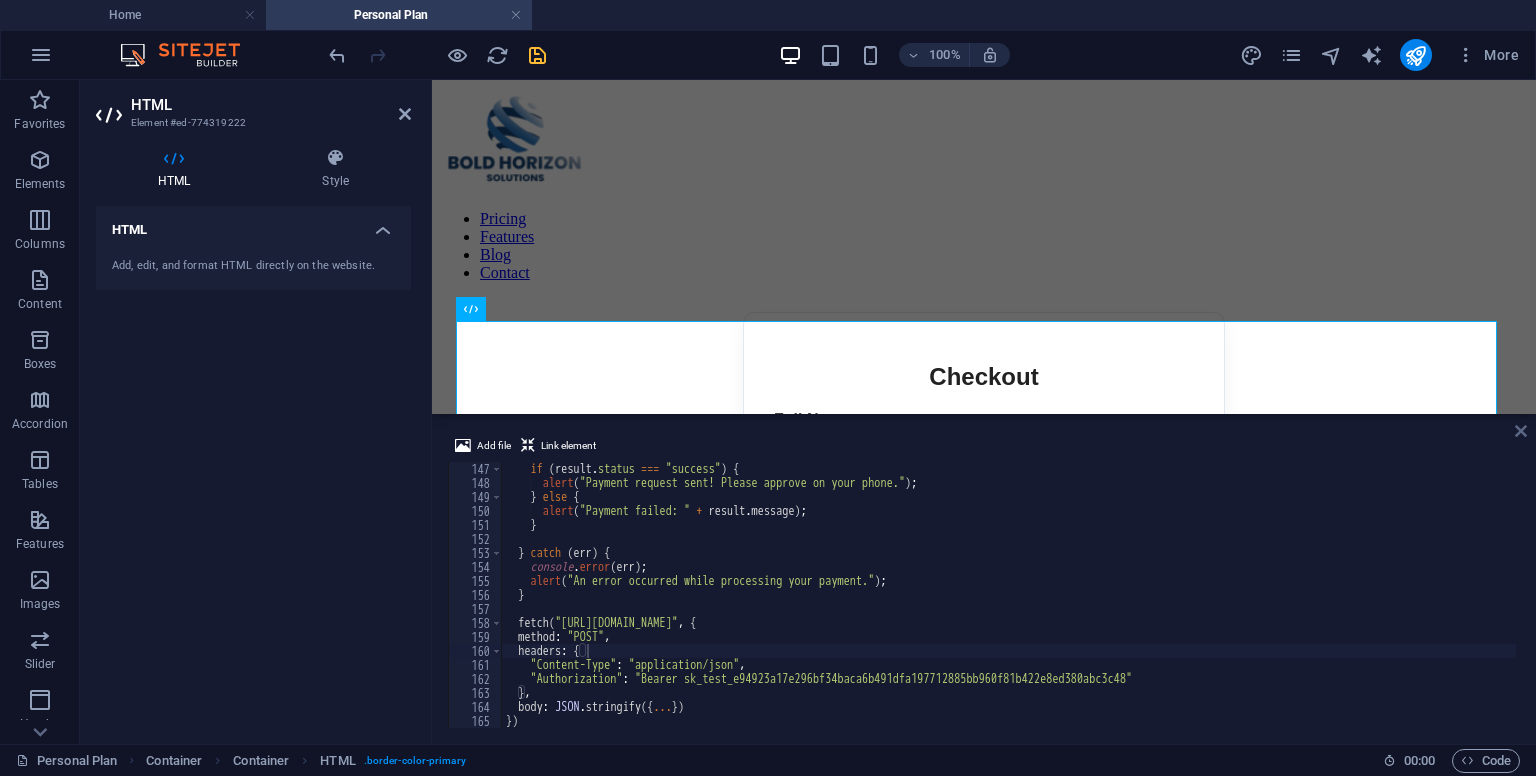click at bounding box center (1521, 431) 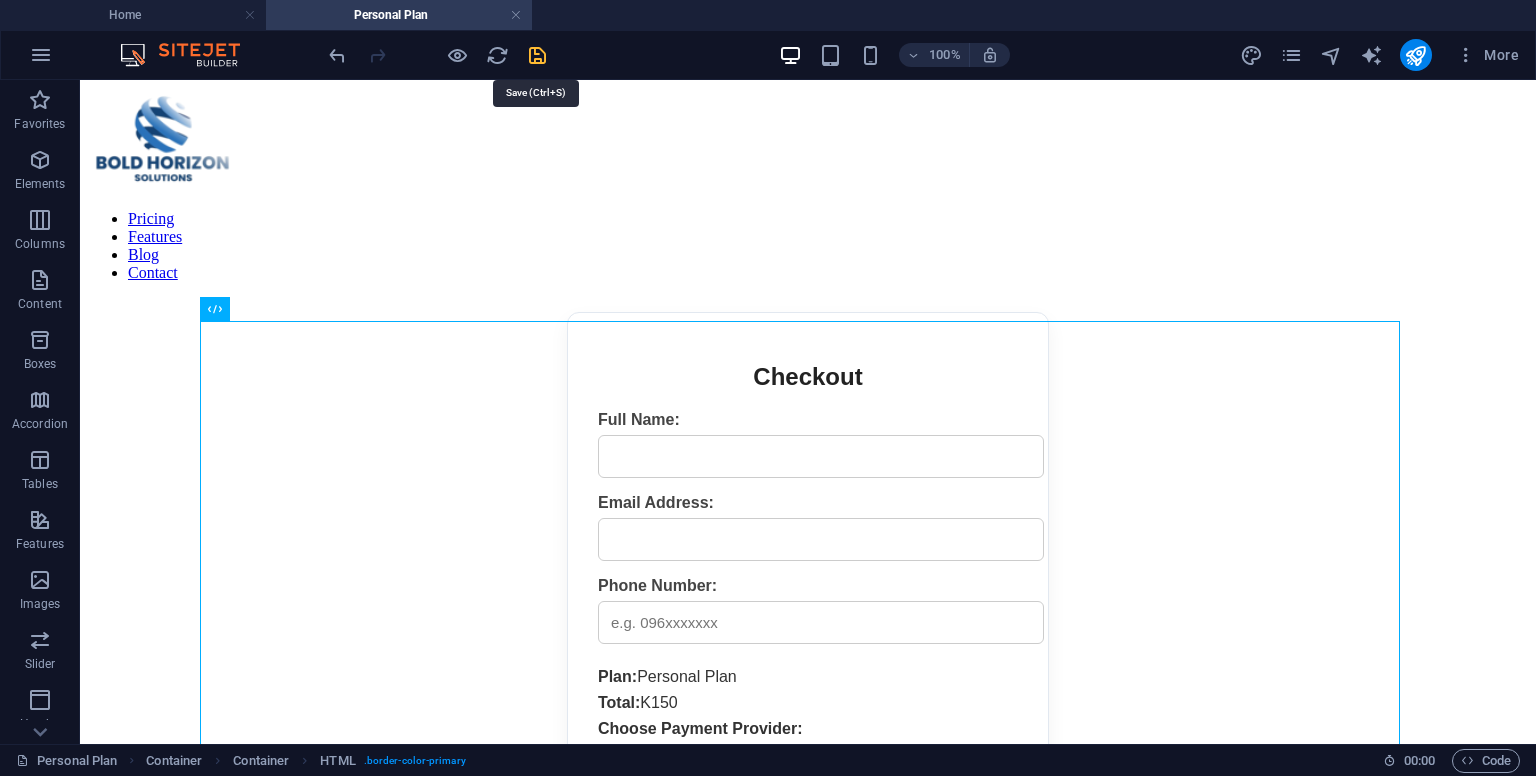 click at bounding box center (537, 55) 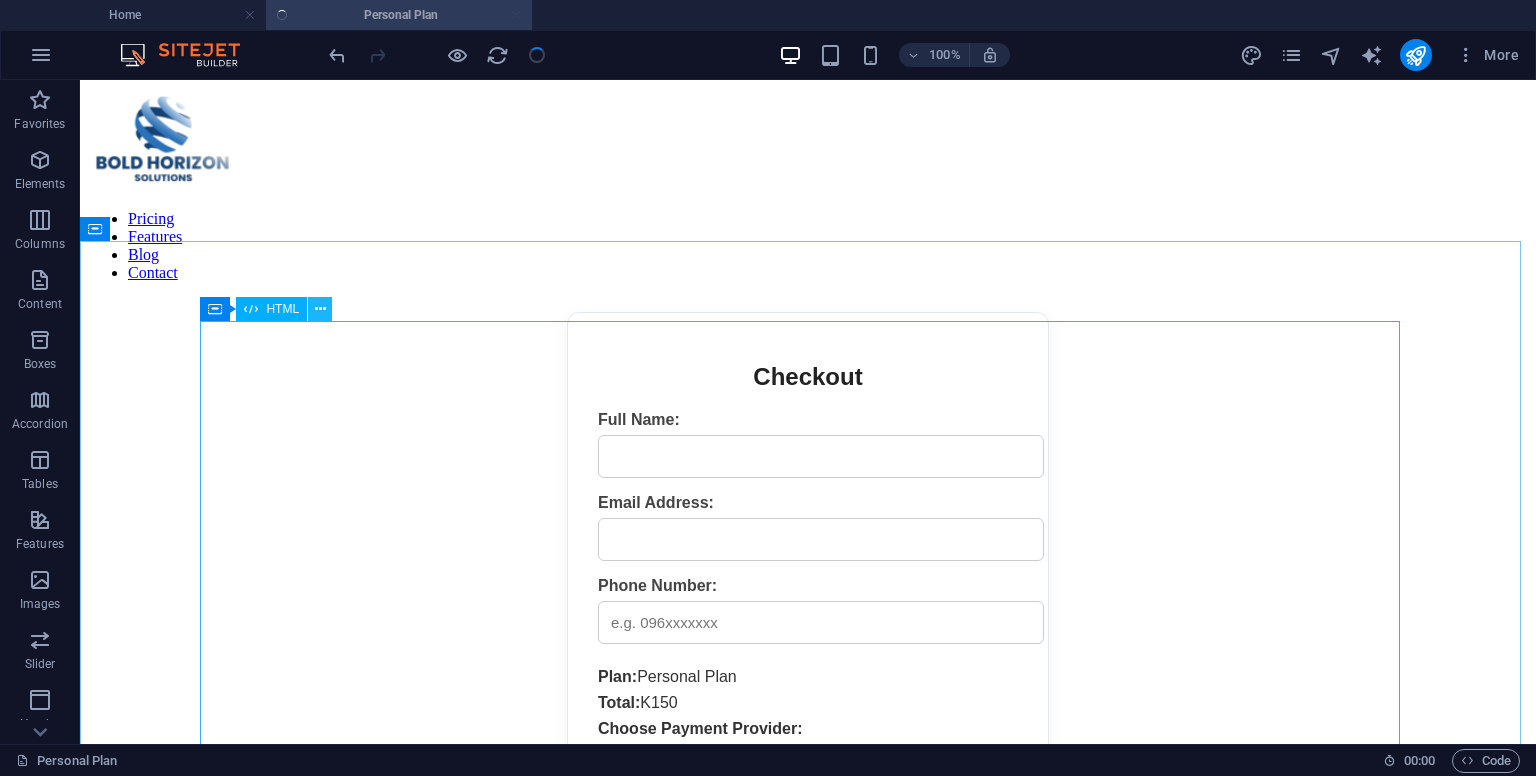click at bounding box center (320, 309) 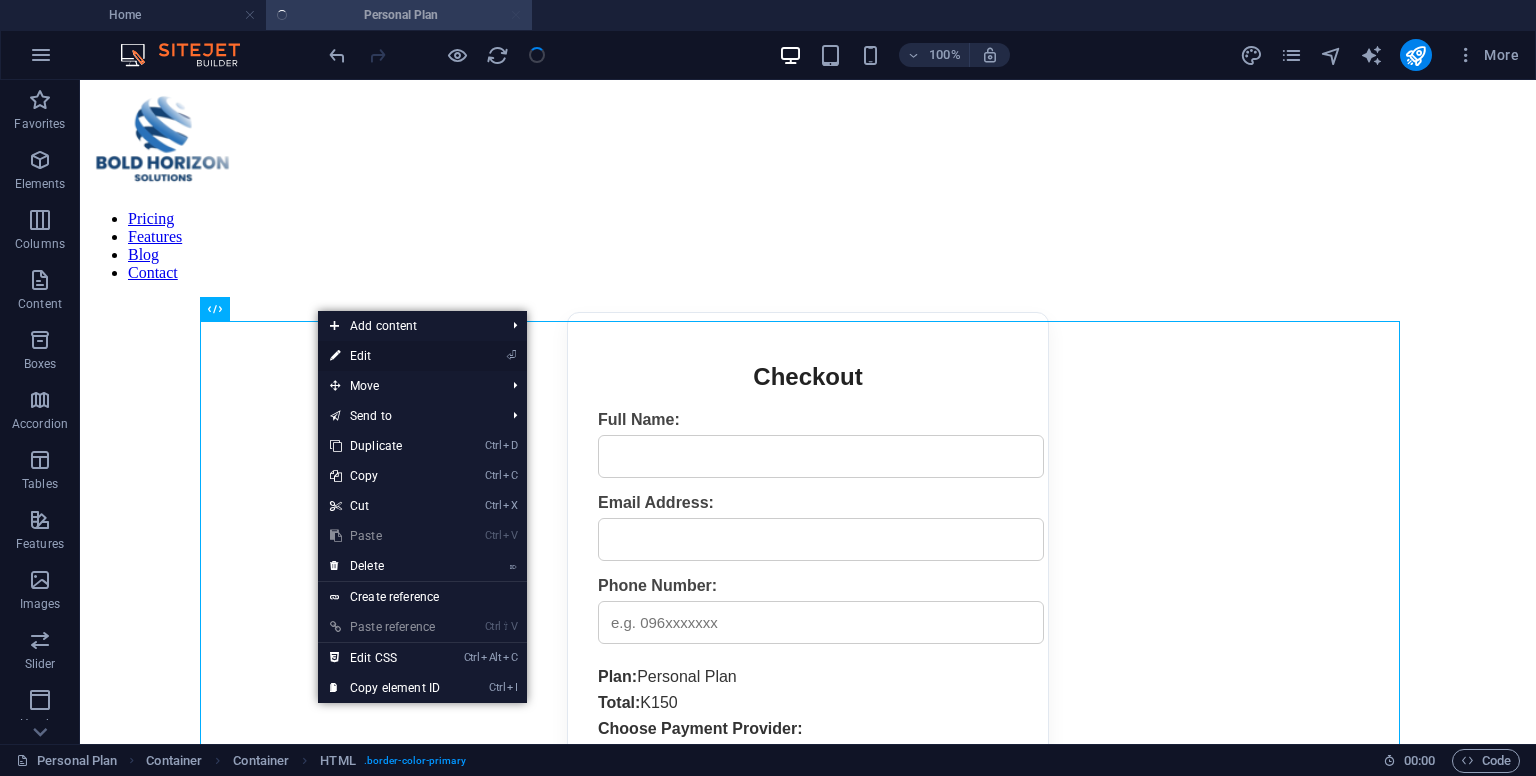 click on "⏎  Edit" at bounding box center (385, 356) 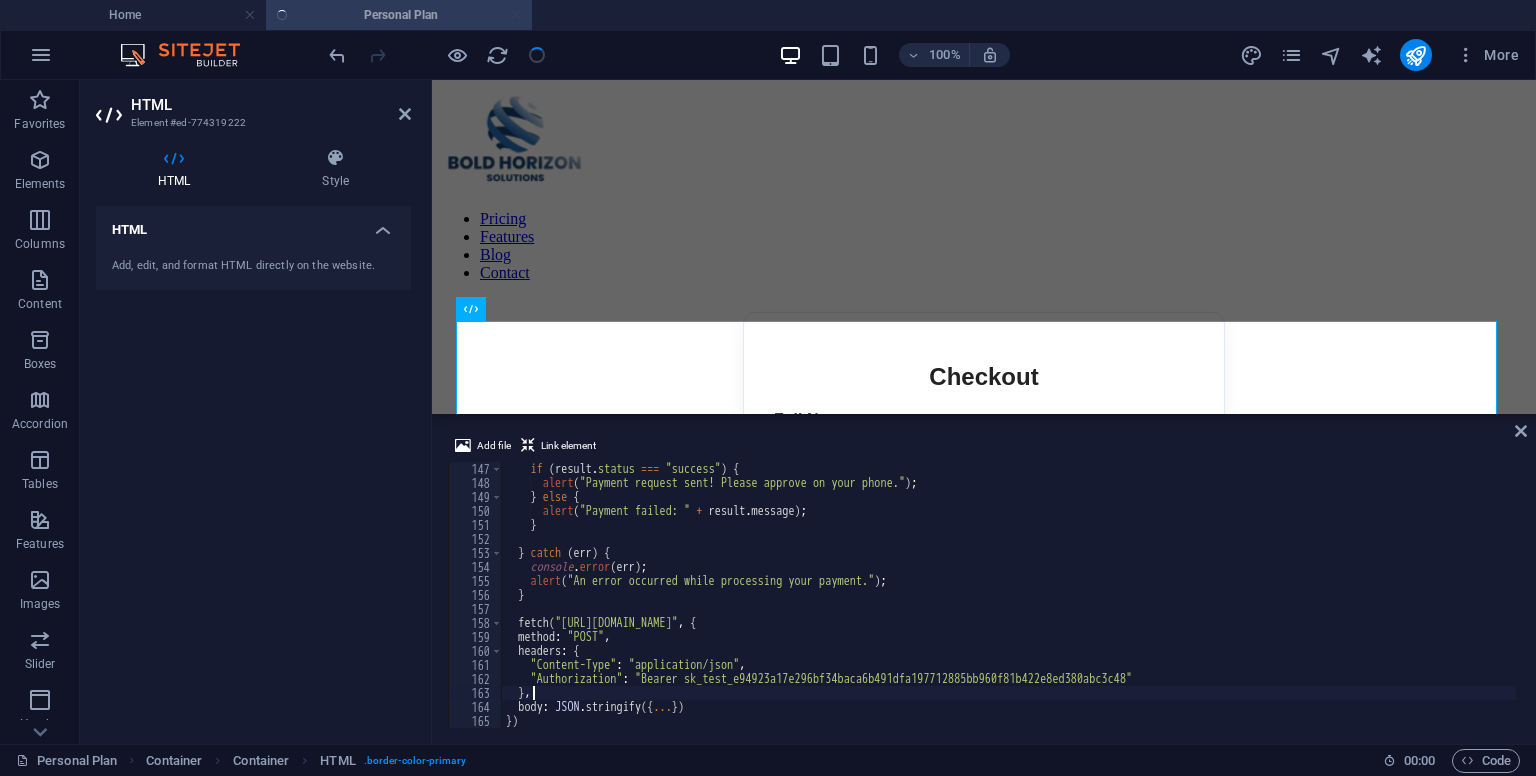 click on "if   ( result . status   ===   "success" )   {         alert ( "Payment request sent! Please approve on your phone." ) ;      }   else   {         alert ( "Payment failed: "   +   result . message ) ;      }    }   catch   ( err )   {      console . error ( err ) ;      alert ( "An error occurred while processing your payment." ) ;    }       fetch ( "https://api.lenco.co/access/v2/" ,   {    method :   "POST" ,    headers :   {      "Content-Type" :   "application/json" ,      "Authorization" :   "Bearer sk_test_e94923a17e296bf34baca6b491dfa197712885bb960f81b422e8ed380abc3c48"    } ,    body :   JSON . stringify ({ ... }) }) . then ( res   =>   res . json ( ))" at bounding box center [1009, 609] 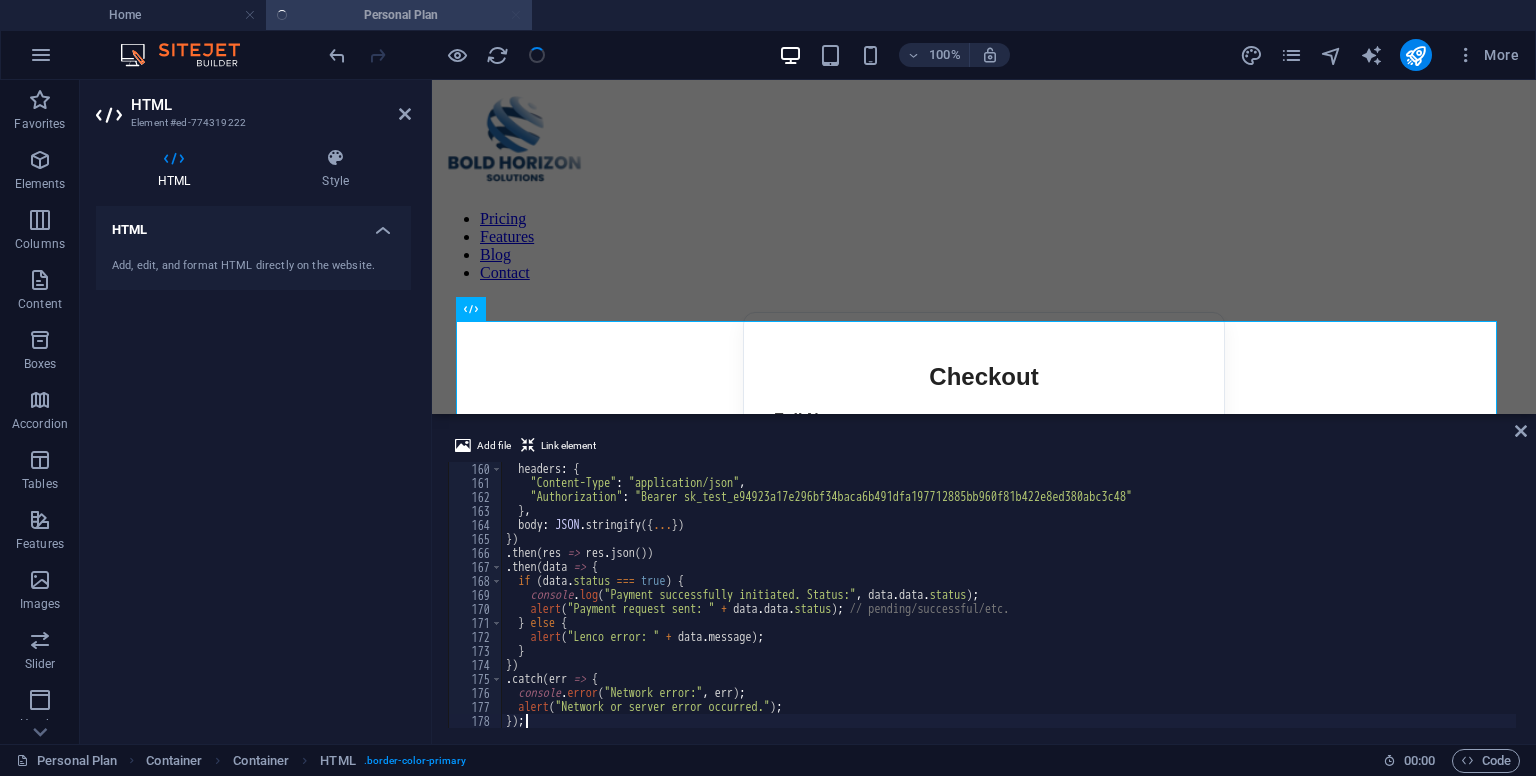 type on "</script>" 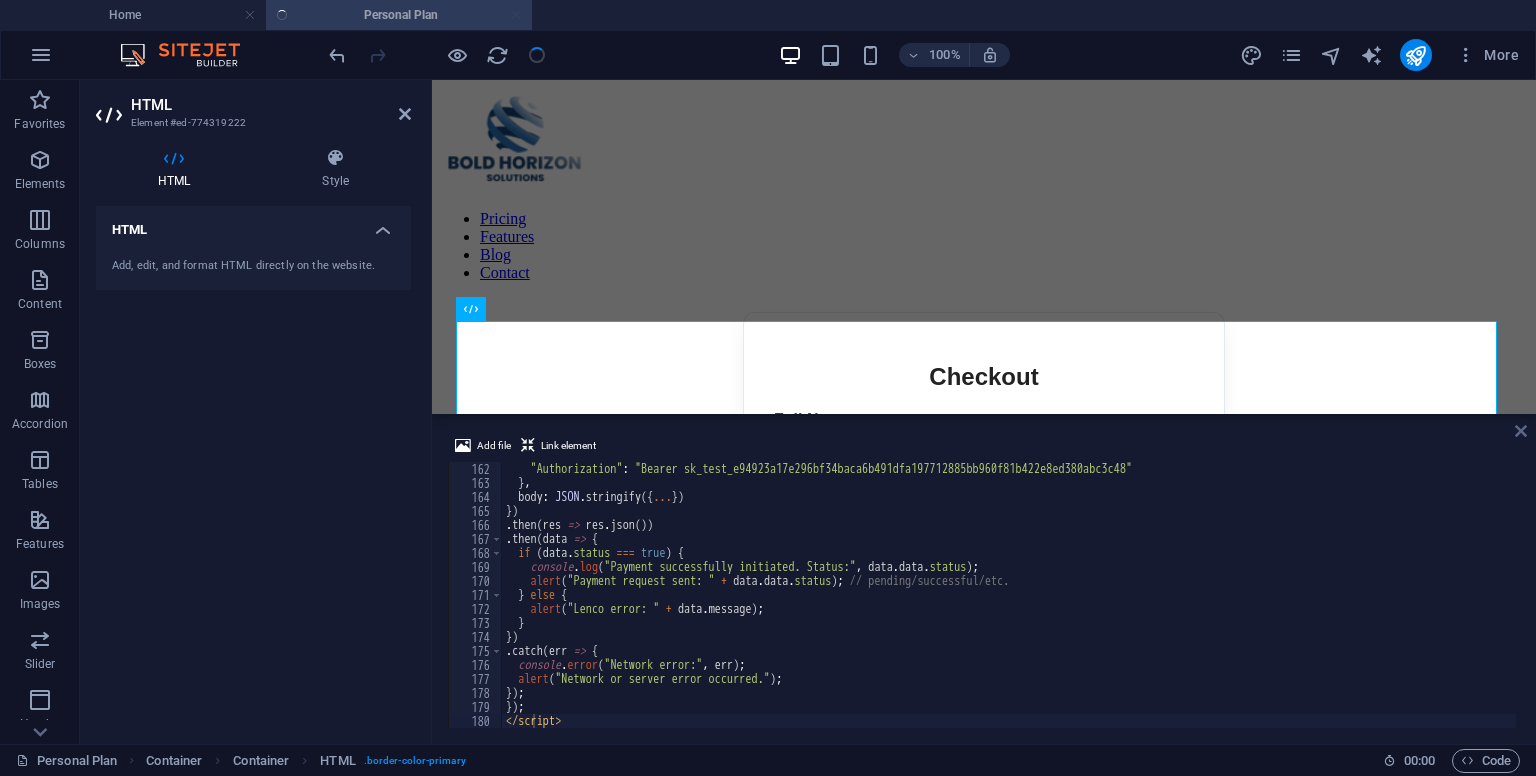 click at bounding box center [1521, 431] 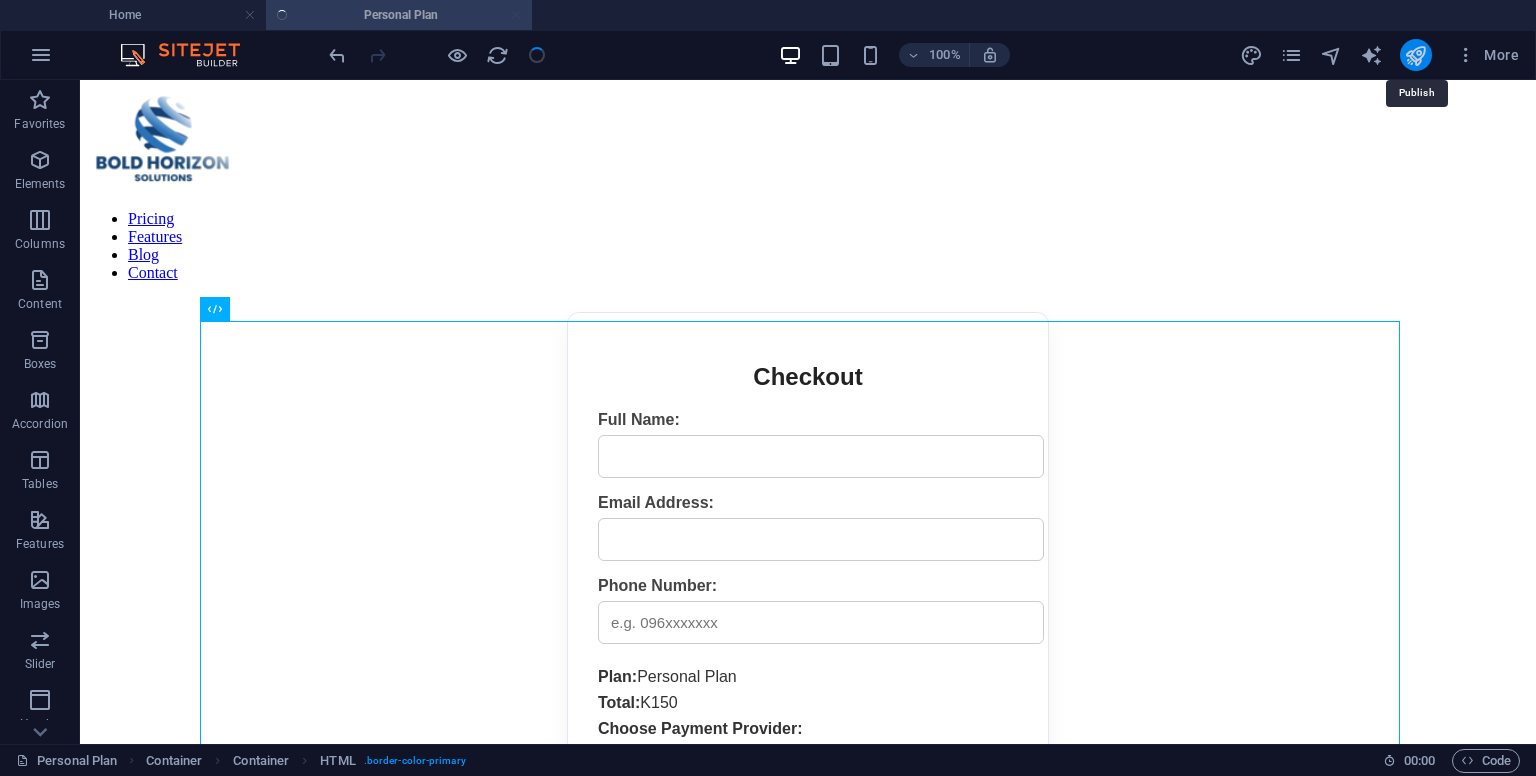 click at bounding box center [1415, 55] 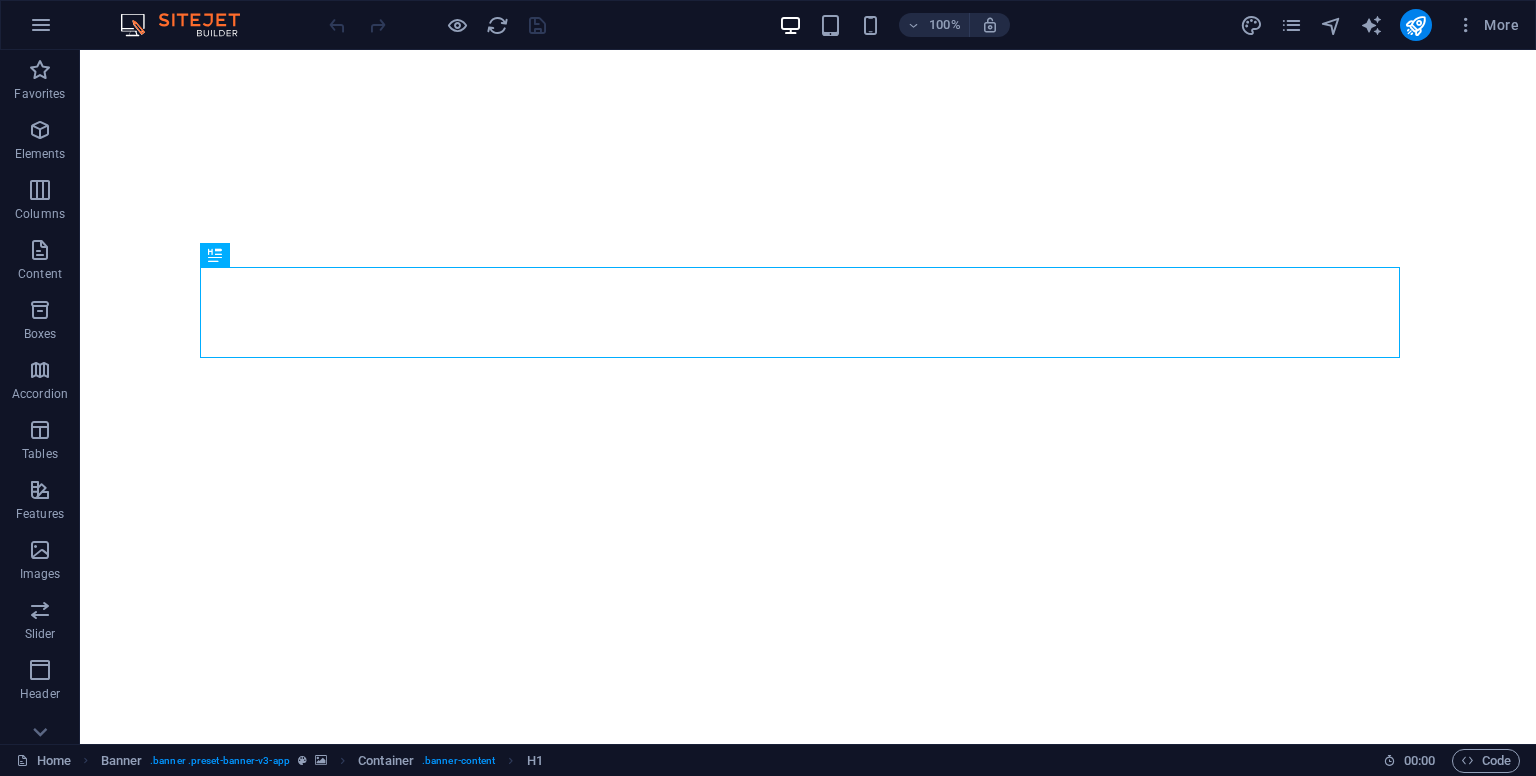 scroll, scrollTop: 0, scrollLeft: 0, axis: both 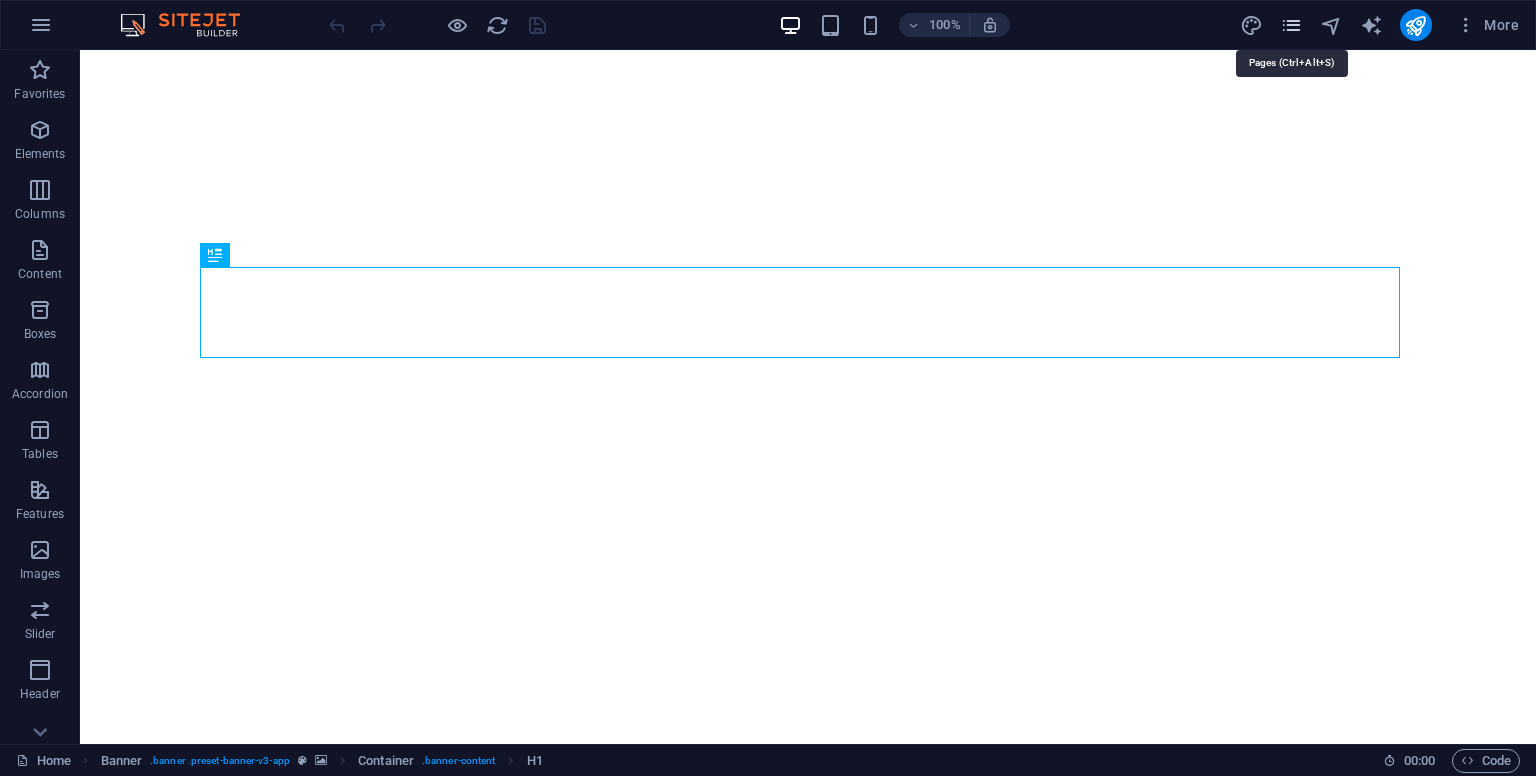 click at bounding box center (1291, 25) 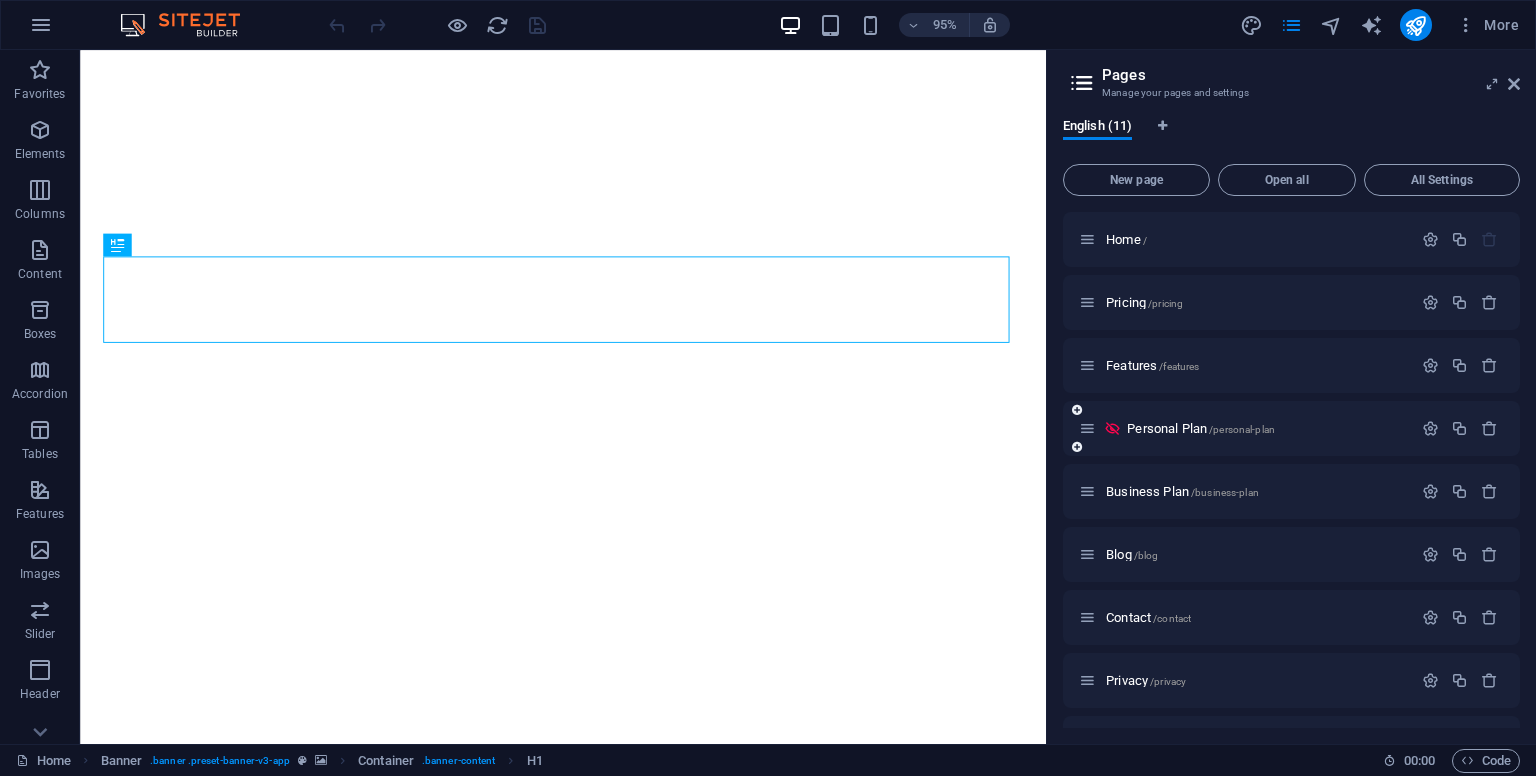 click on "Personal Plan /personal-plan" at bounding box center (1245, 428) 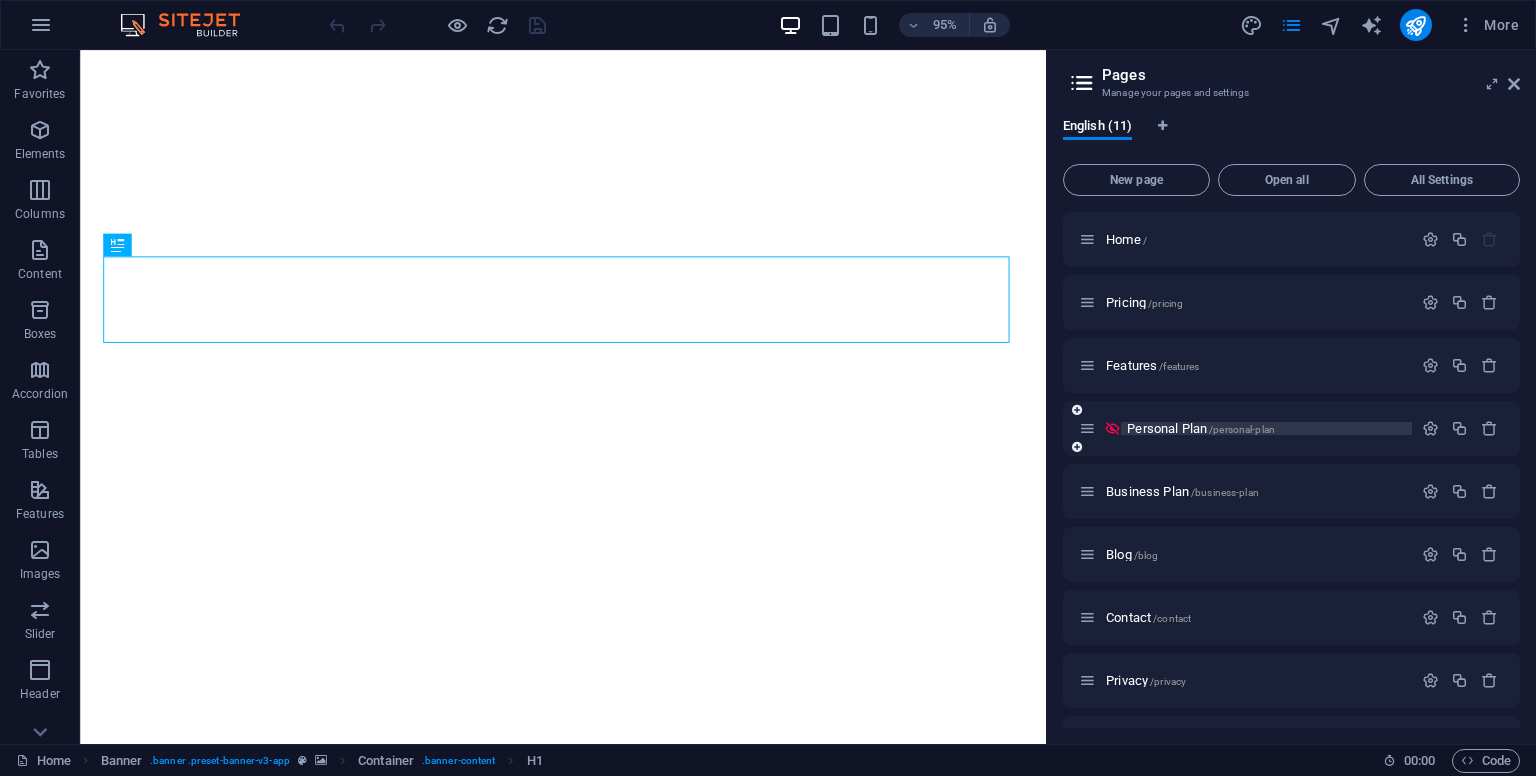 click on "Personal Plan /personal-plan" at bounding box center [1201, 428] 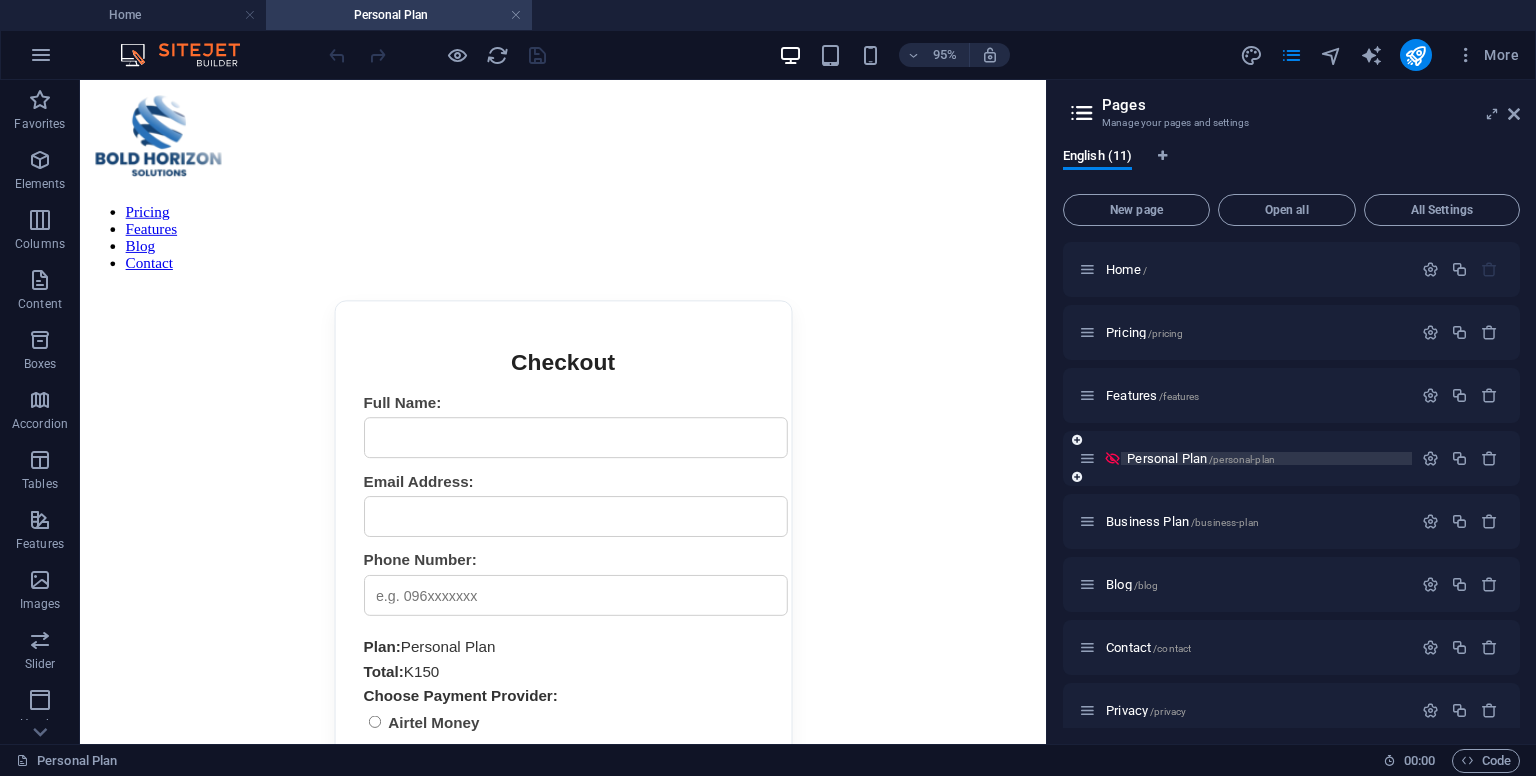 scroll, scrollTop: 0, scrollLeft: 0, axis: both 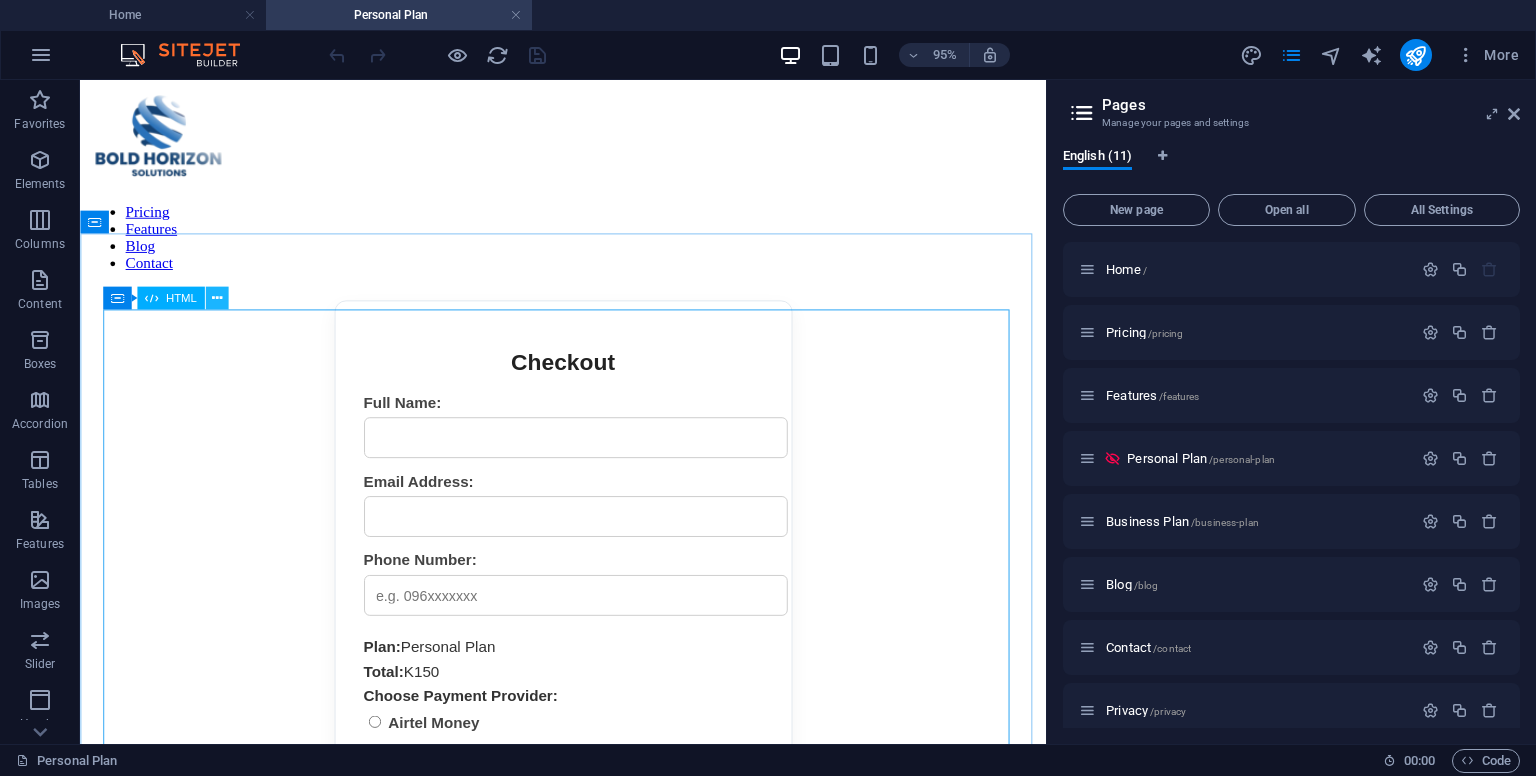 click at bounding box center [216, 298] 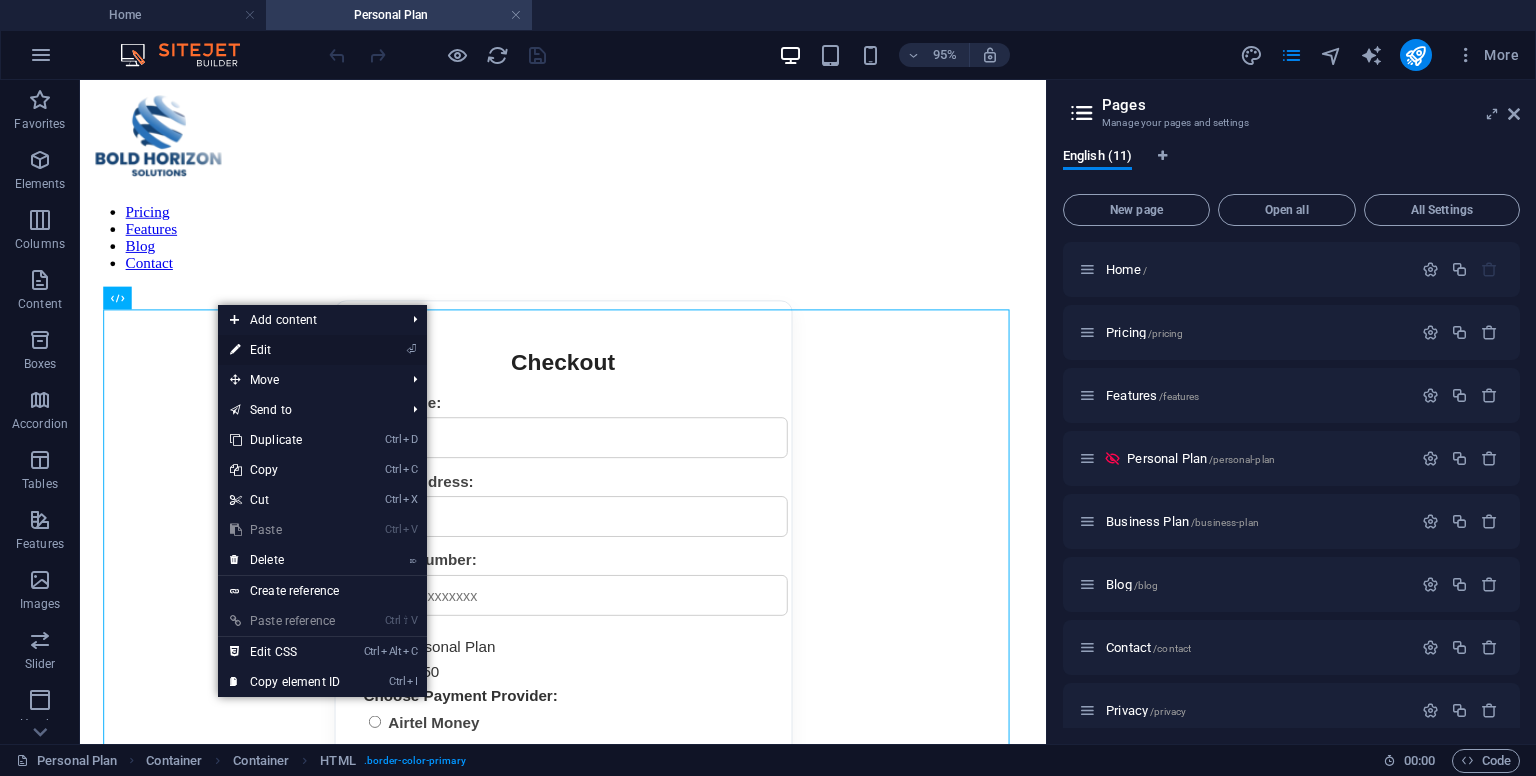 click on "⏎  Edit" at bounding box center [285, 350] 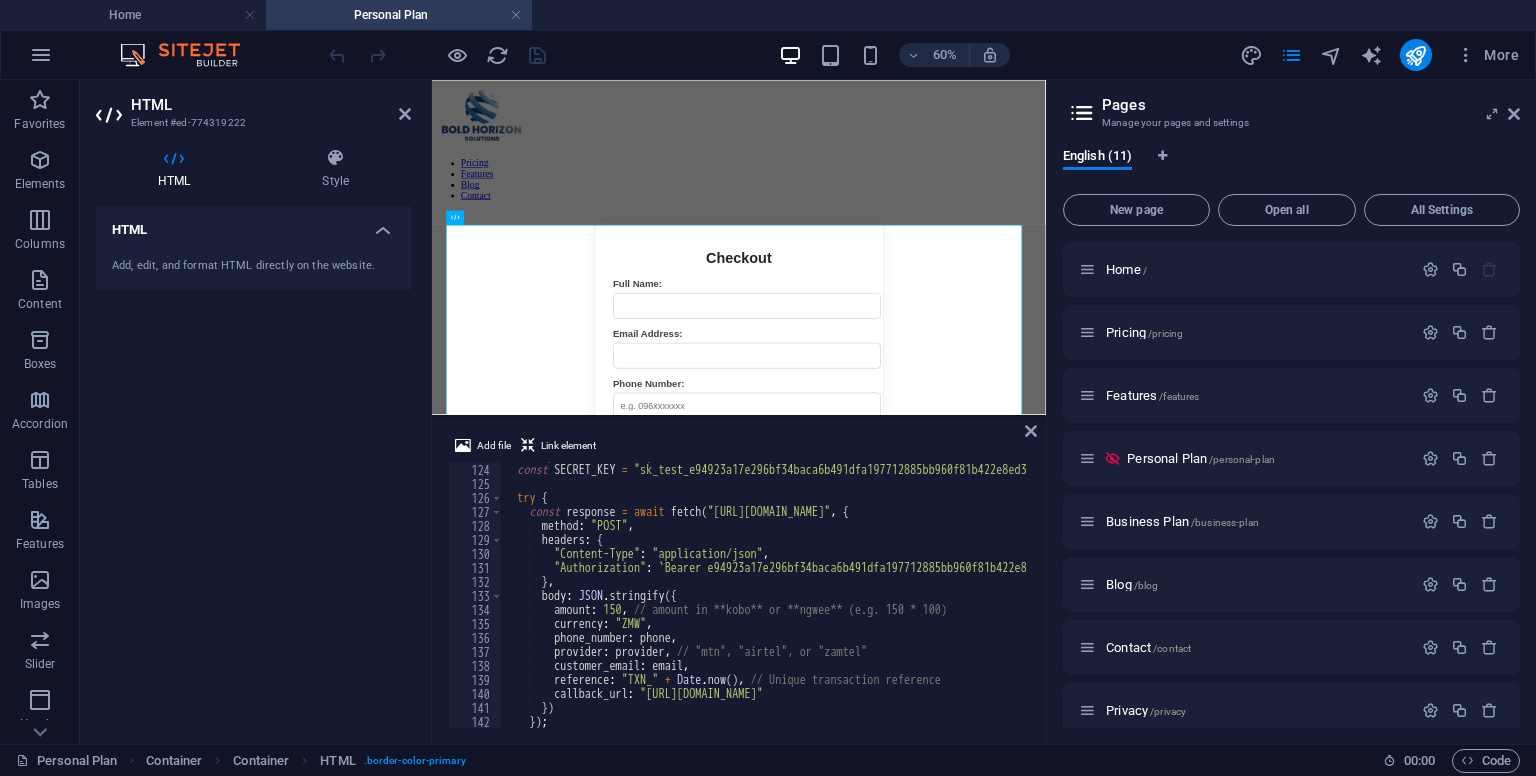 scroll, scrollTop: 1720, scrollLeft: 0, axis: vertical 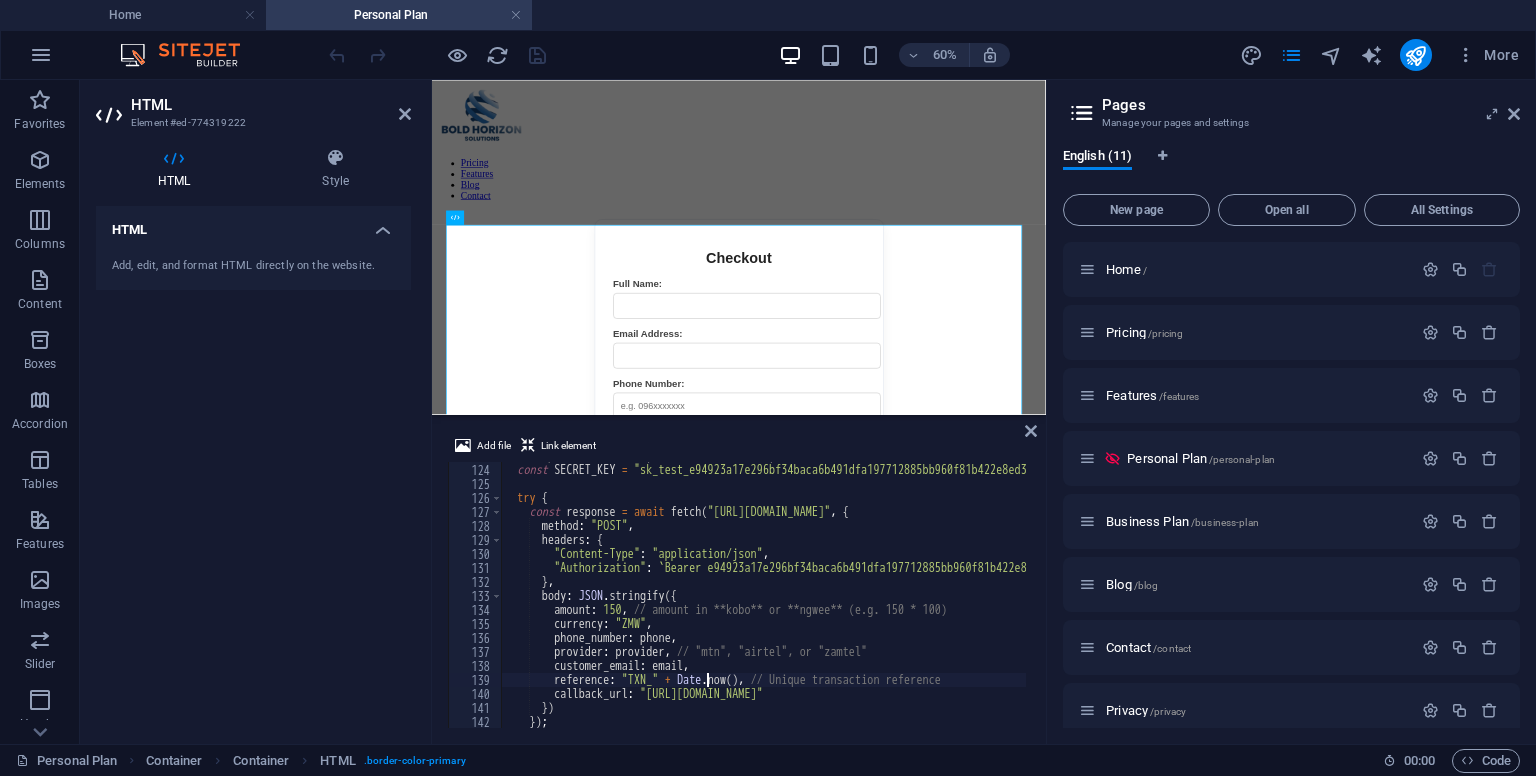 type on "});" 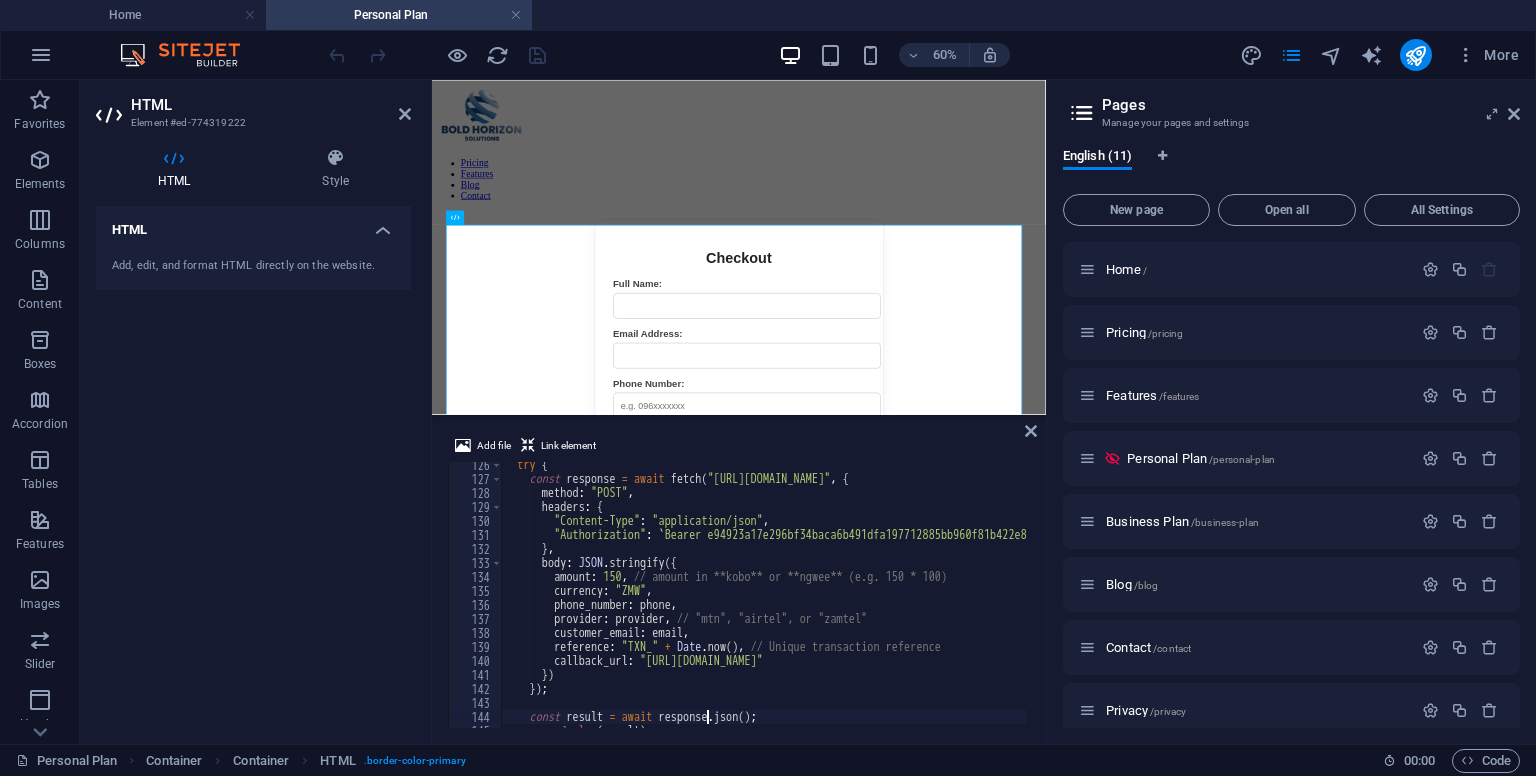 type on "console.log(result);" 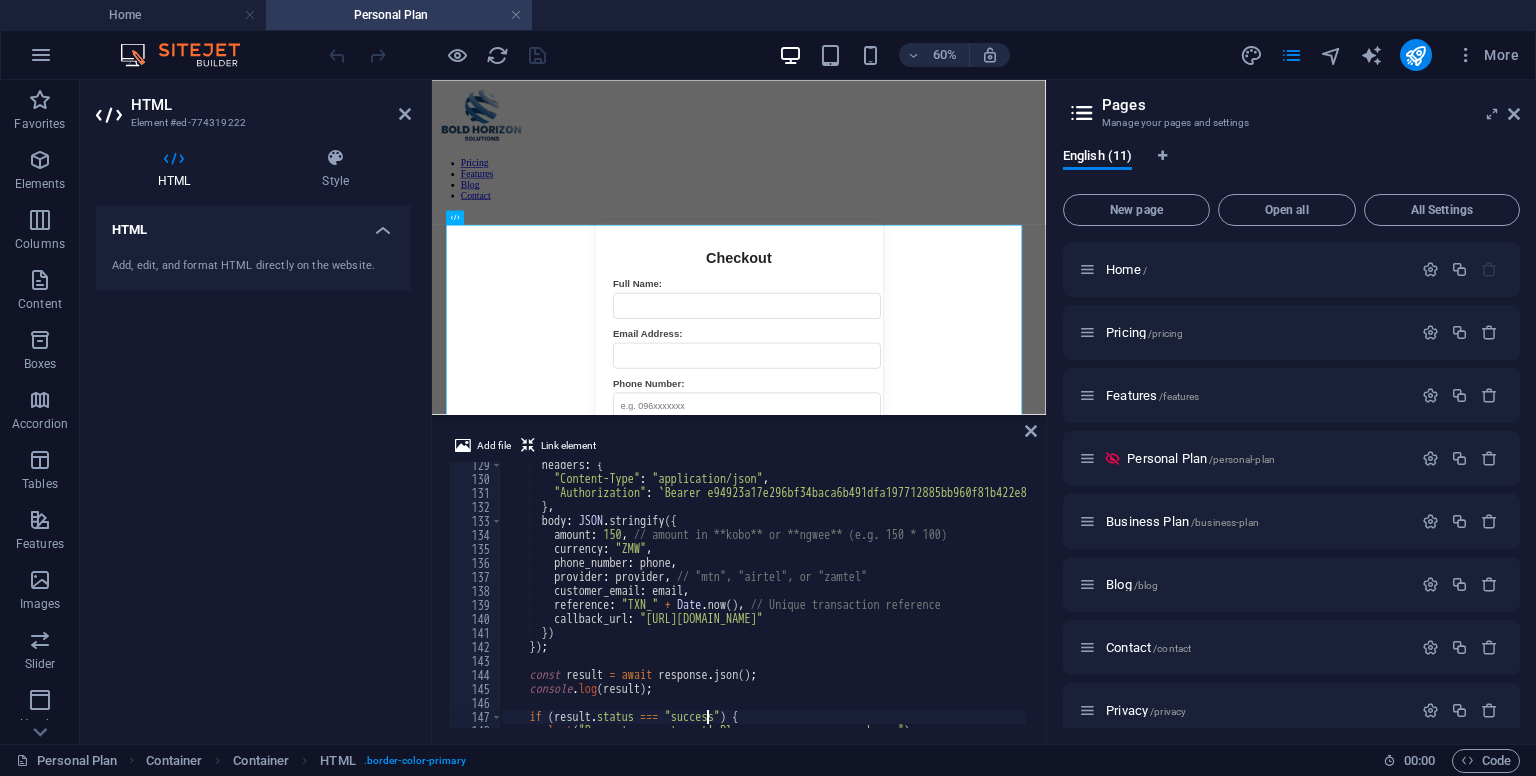 type on "}" 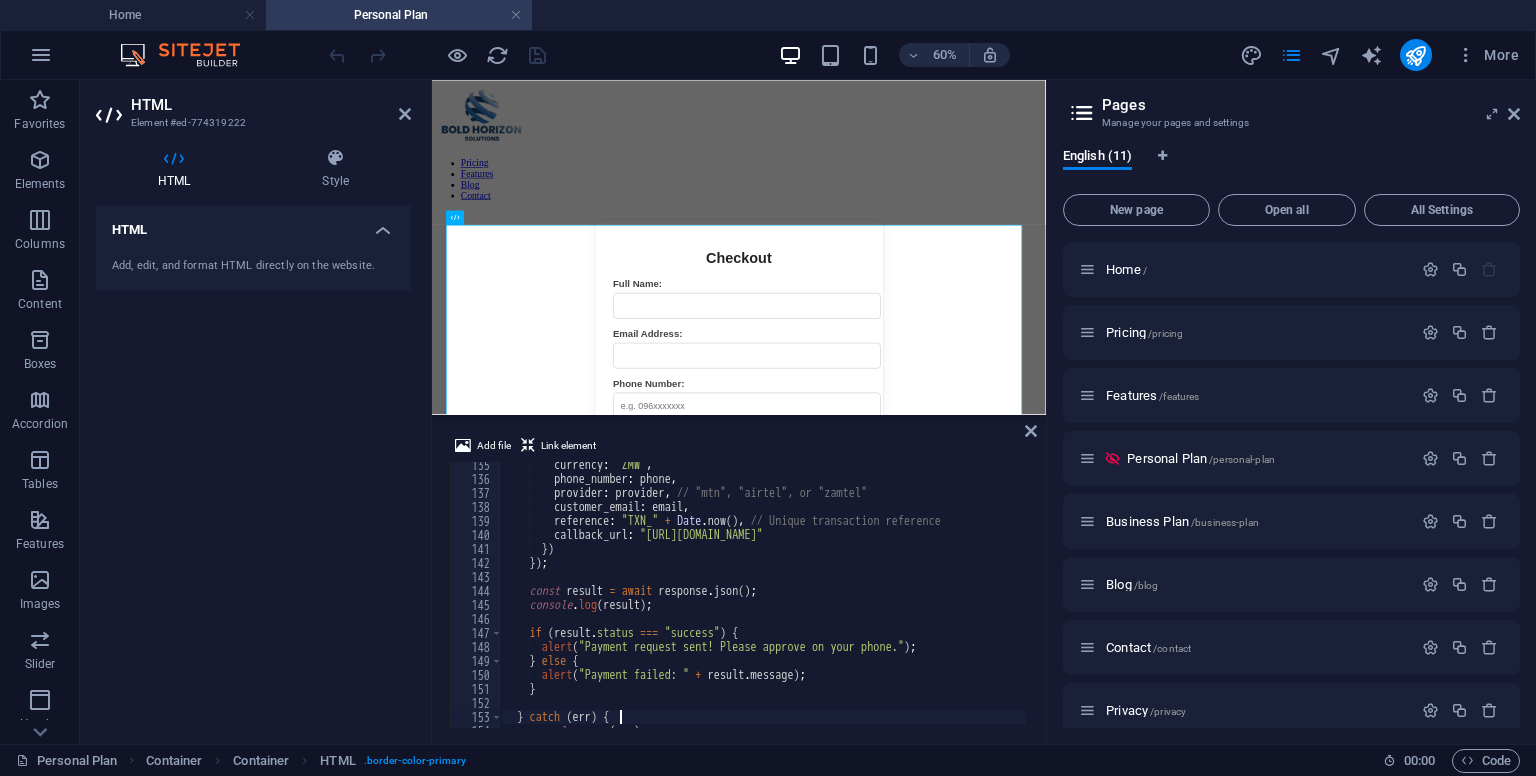 scroll, scrollTop: 1922, scrollLeft: 0, axis: vertical 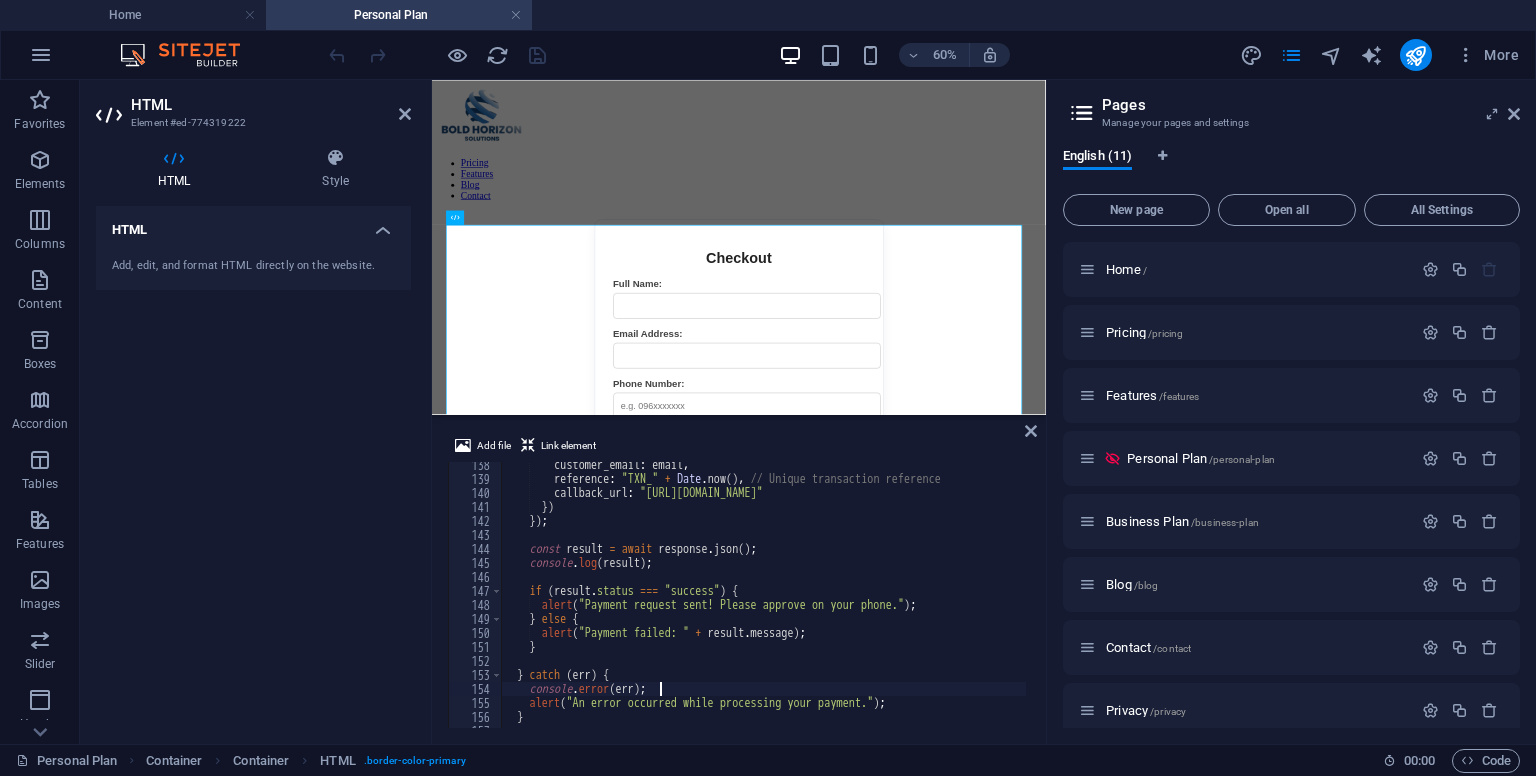 type on "} catch (err) {" 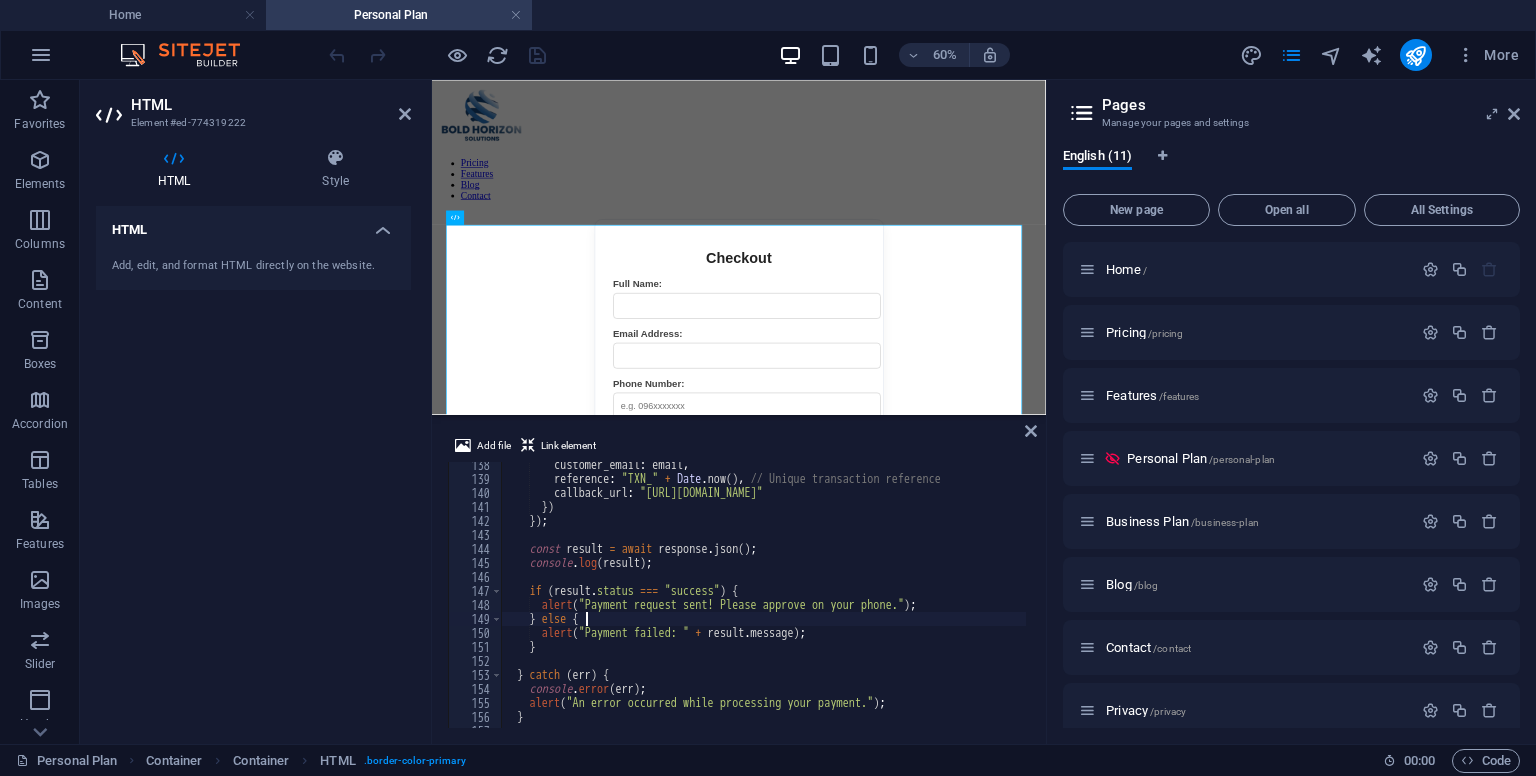 type on "if (result.status === "success") {" 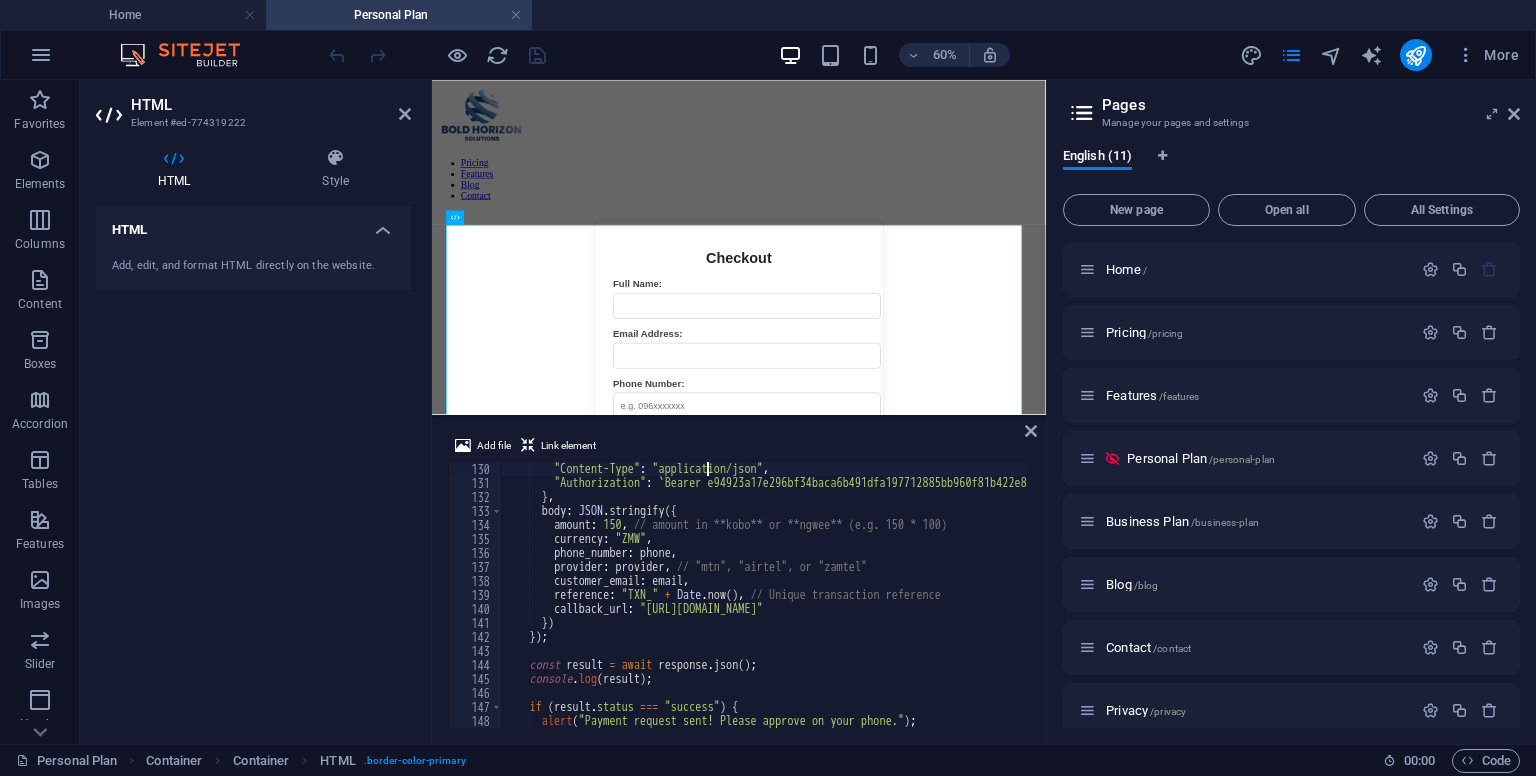 type on "try {" 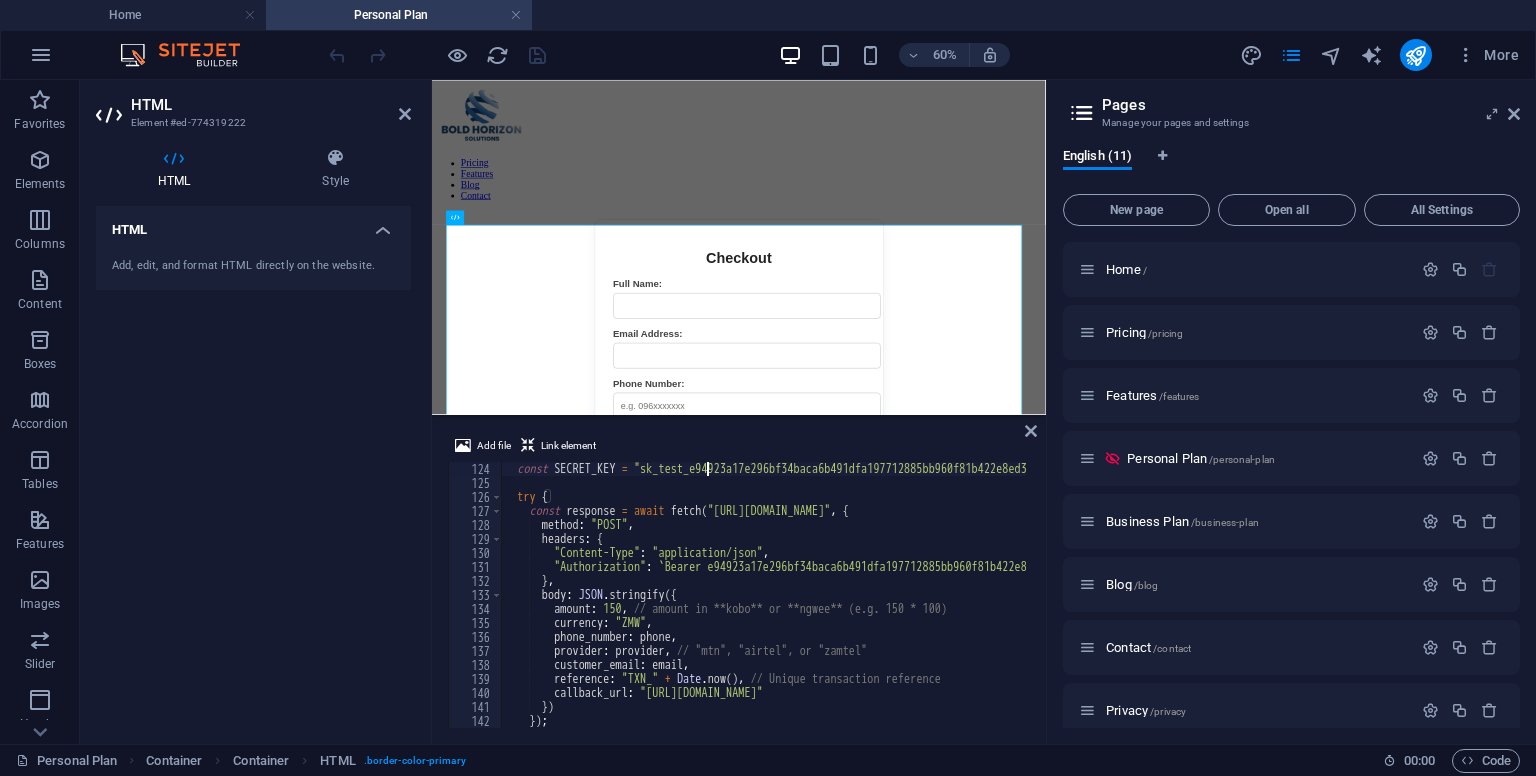 type on "// Replace this with your Lenco secret key" 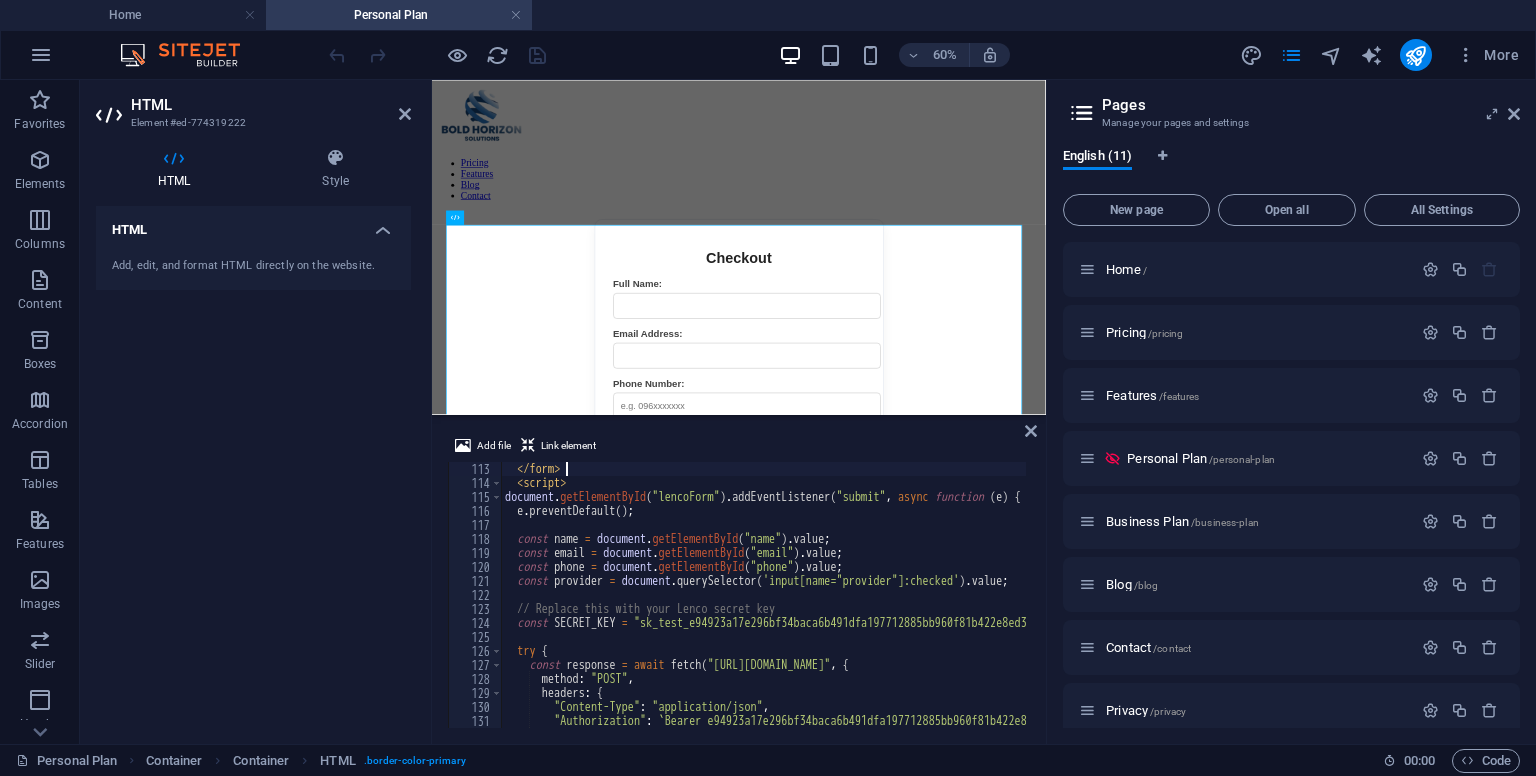 type on "<button type="submit">Pay Now</button>" 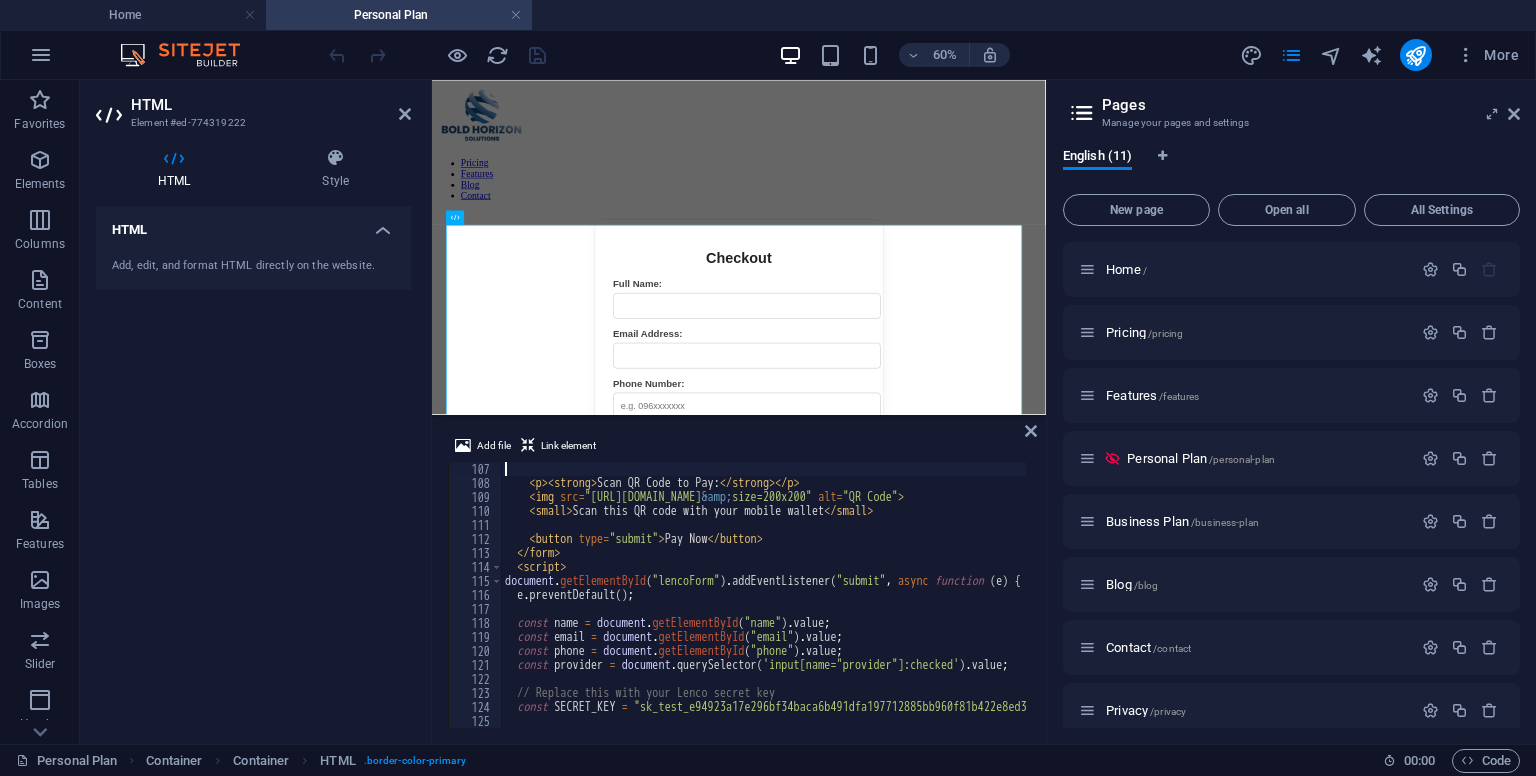 type on "<p><strong>Choose Payment Provider:</strong></p>" 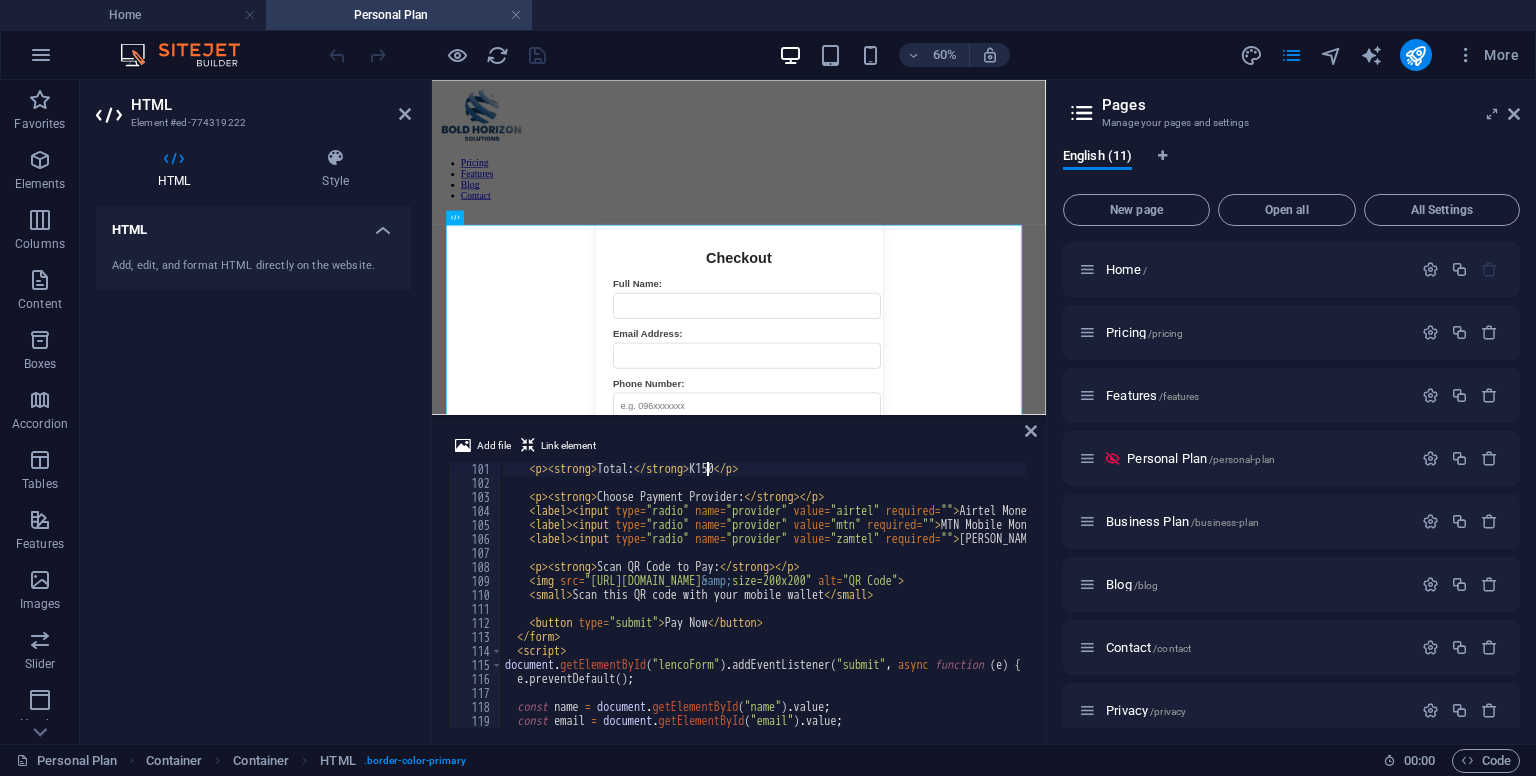 type on "<p><strong>Plan:</strong> Personal Plan</p>" 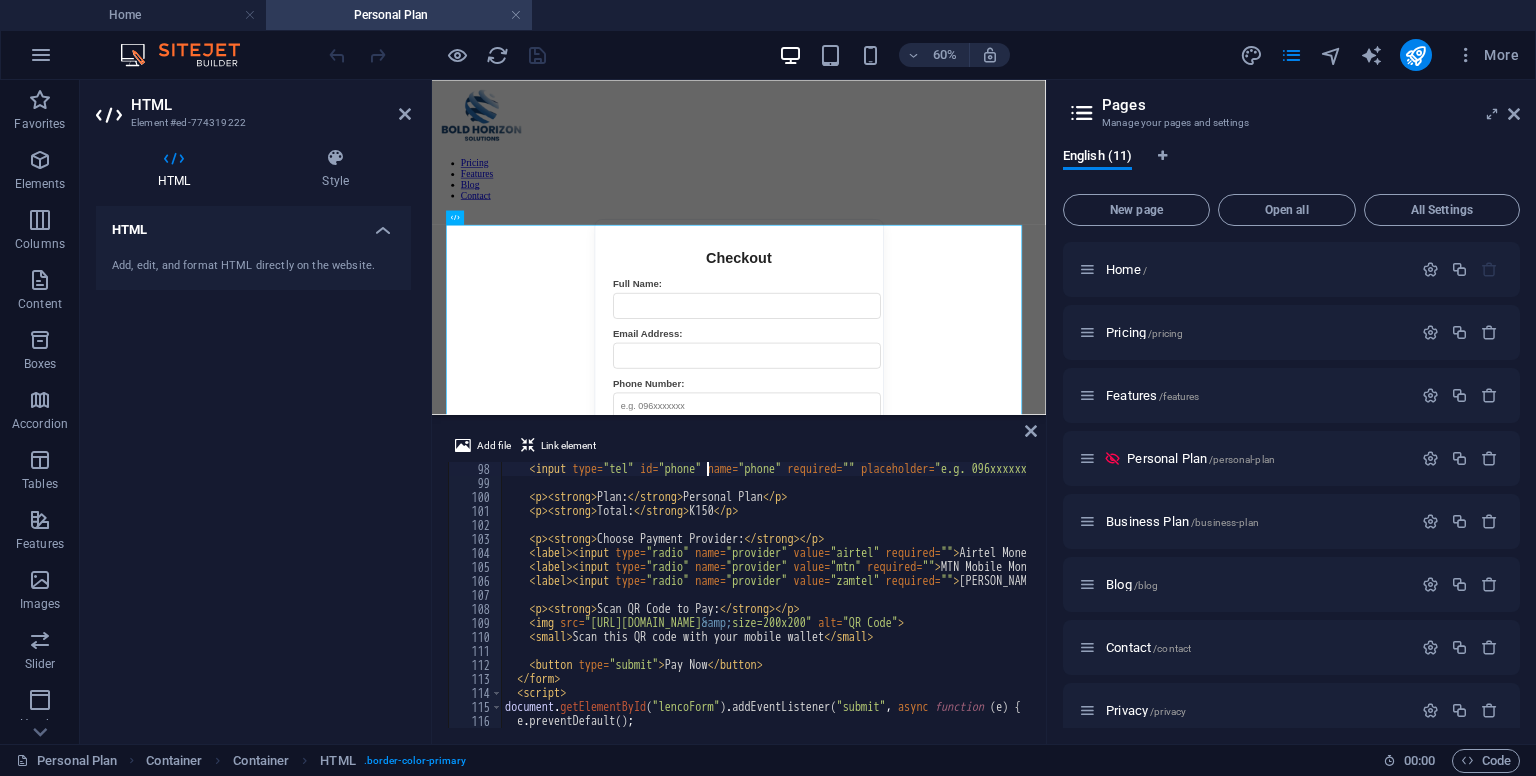 type on "<label for="phone">Phone Number:</label>" 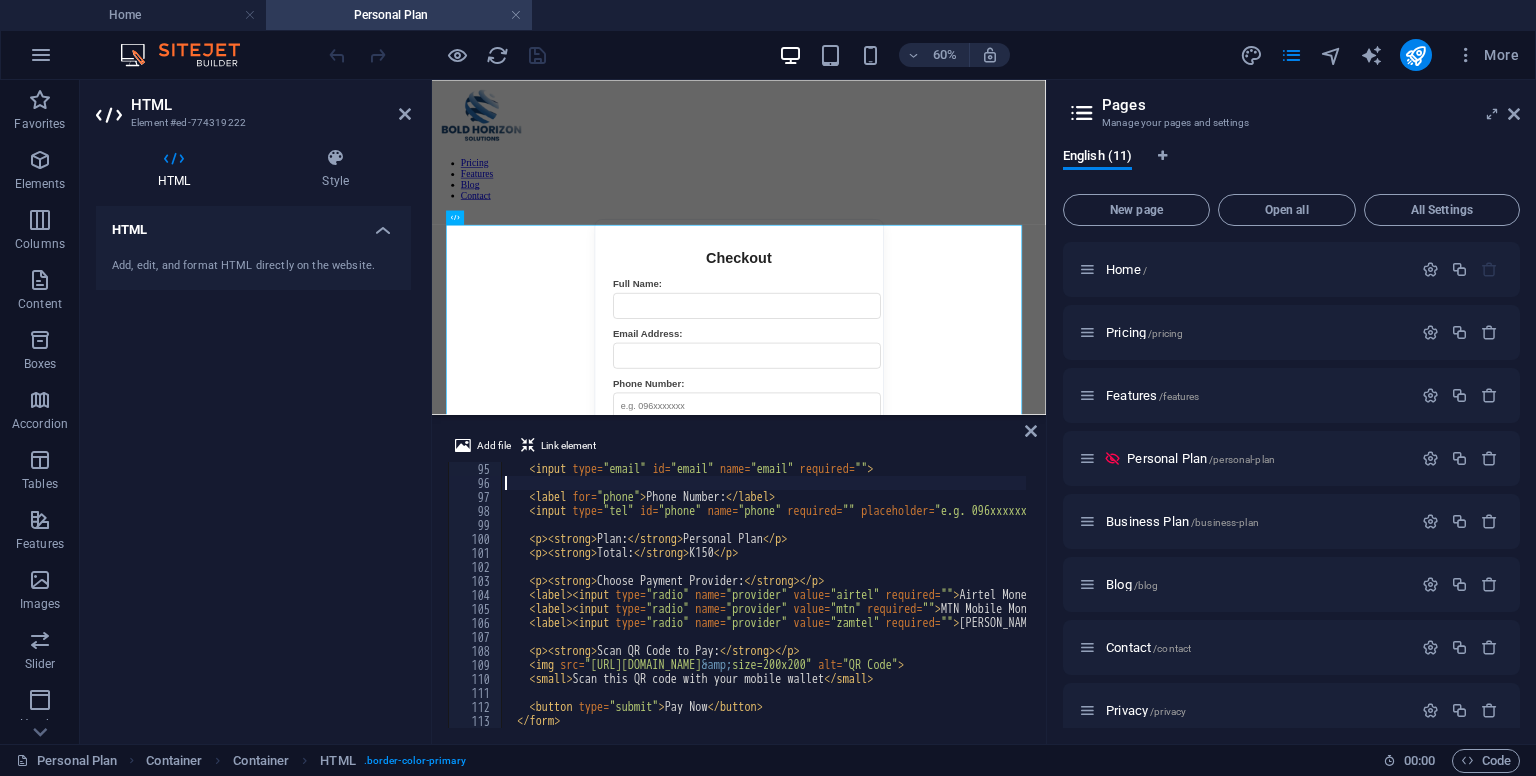 type on "<input type="tel" id="phone" name="phone" required="" placeholder="e.g. 096xxxxxxx">" 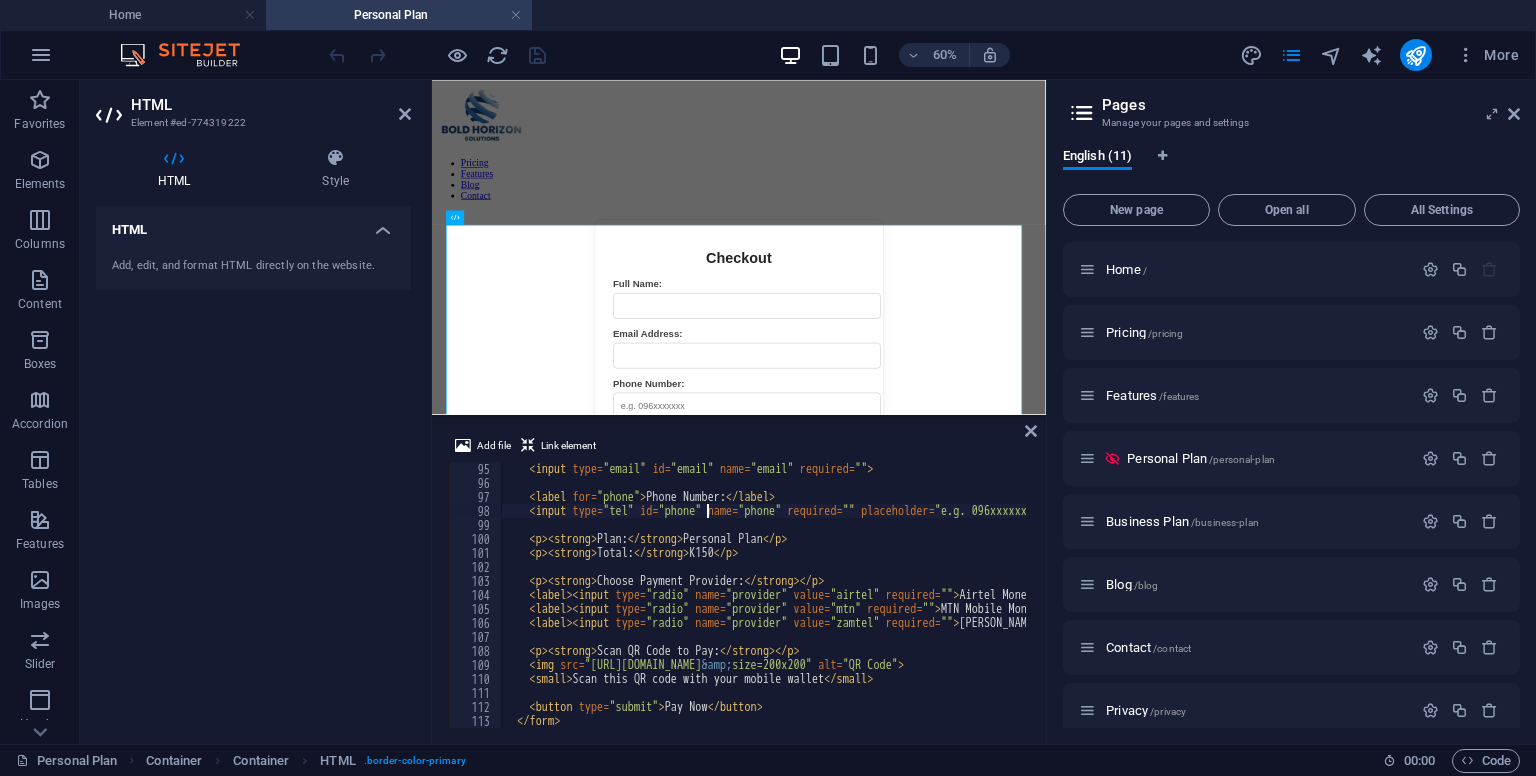 type on "<p><strong>Total:</strong> K150</p>" 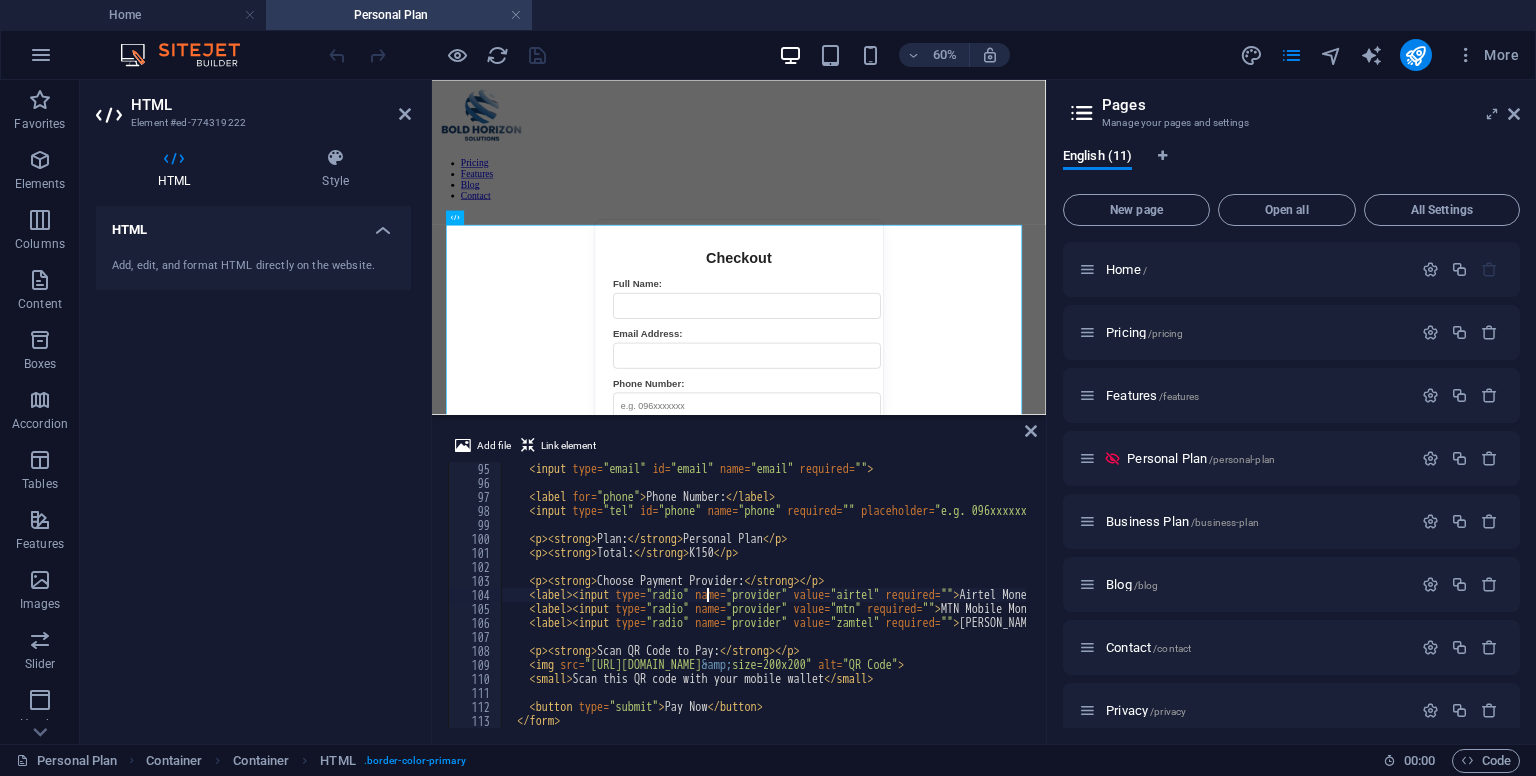 type on "<label><input type="radio" name="provider" value="zamtel" required=""> Zamtel Kwacha</label><br><br>" 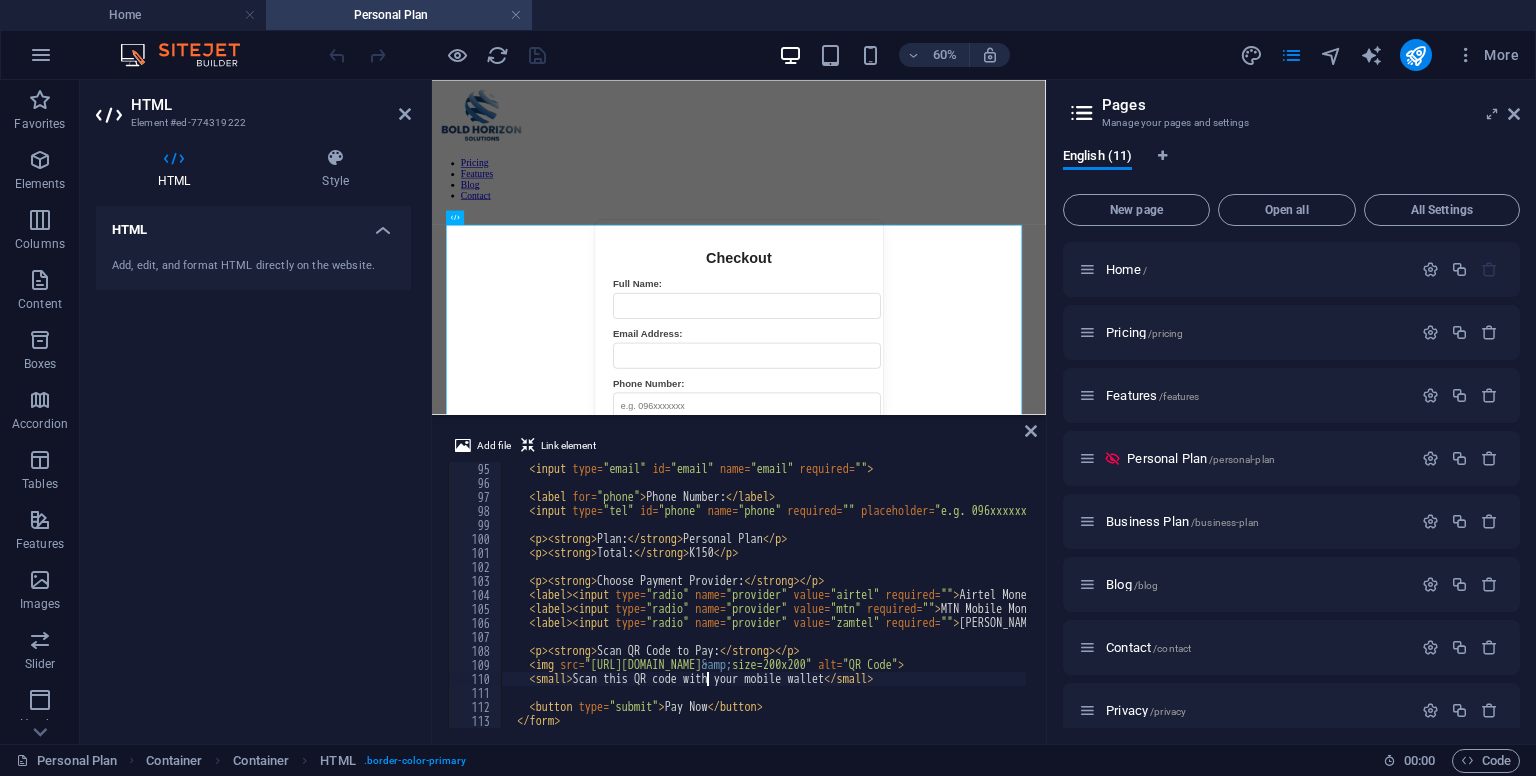 type on "e.preventDefault();" 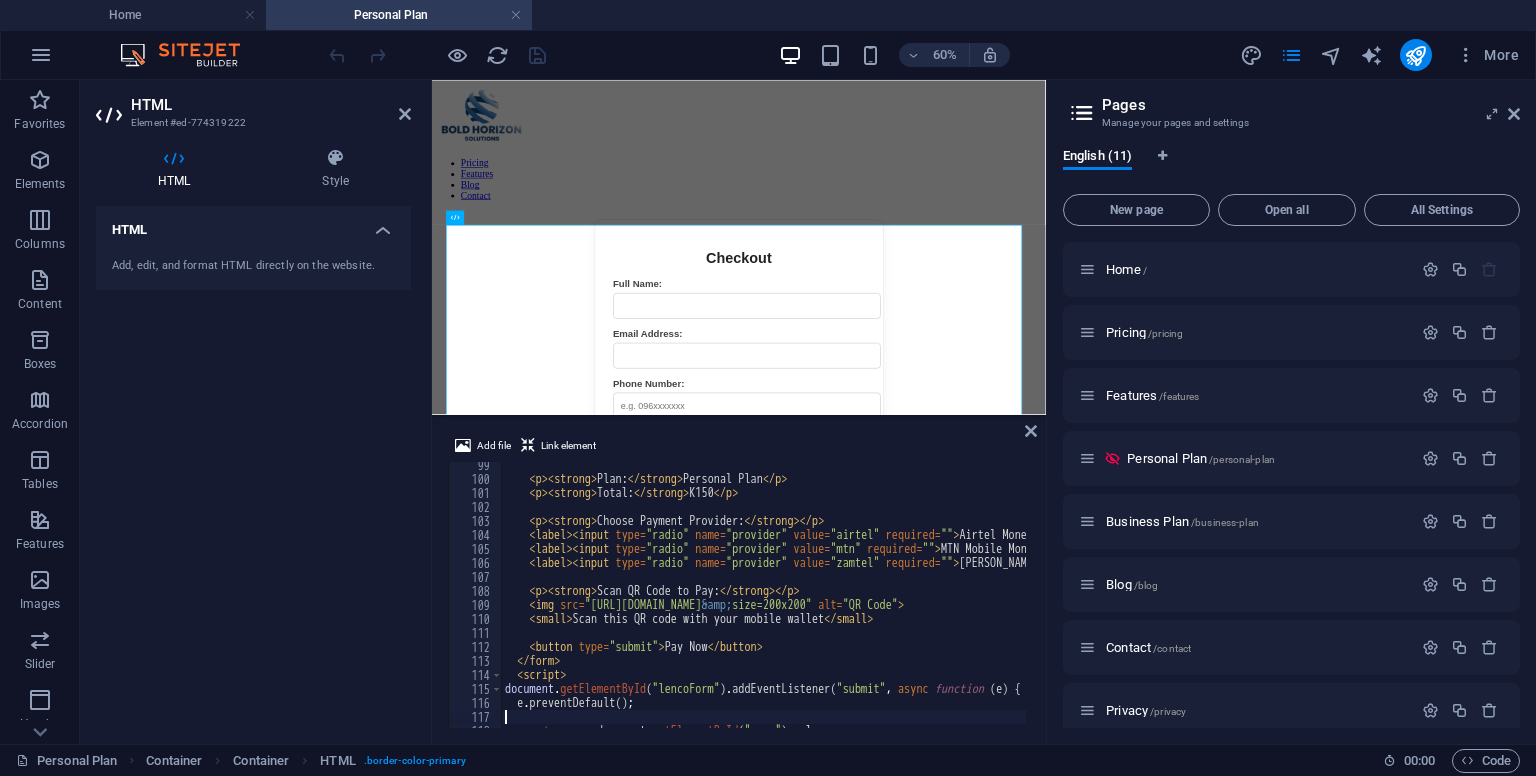 type on "const provider = document.querySelector('input[name="provider"]:checked').value;" 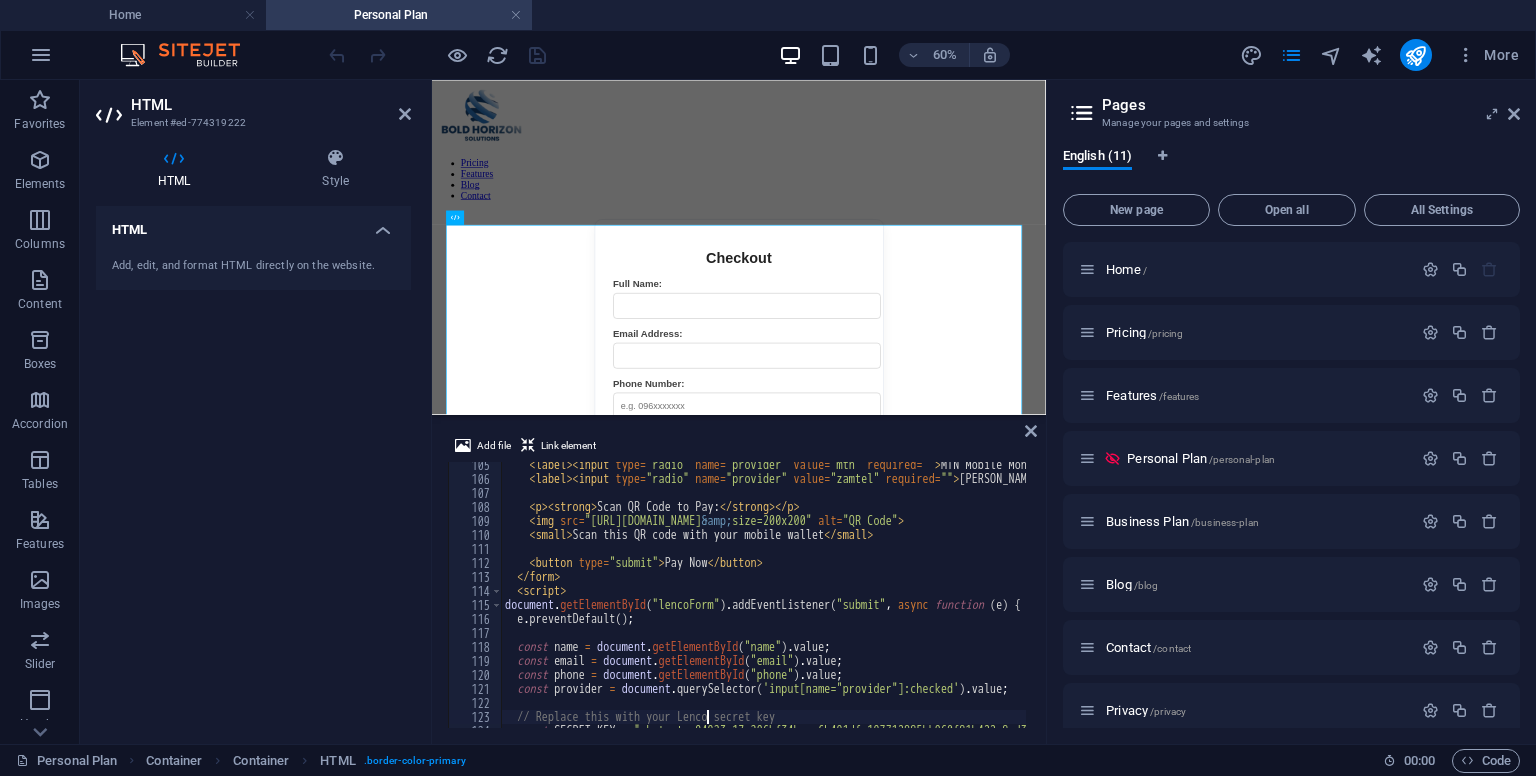 scroll, scrollTop: 1460, scrollLeft: 0, axis: vertical 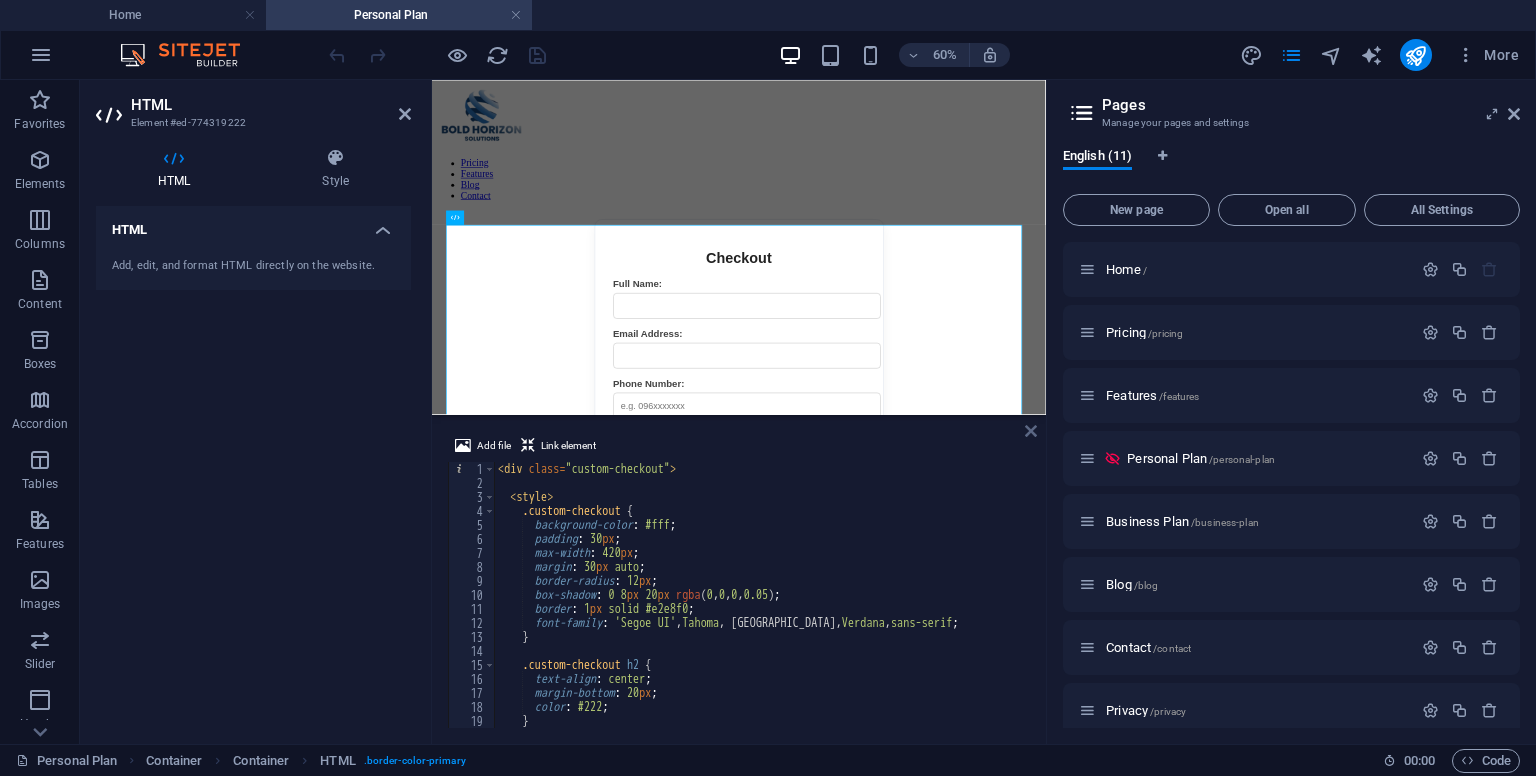 click at bounding box center [1031, 431] 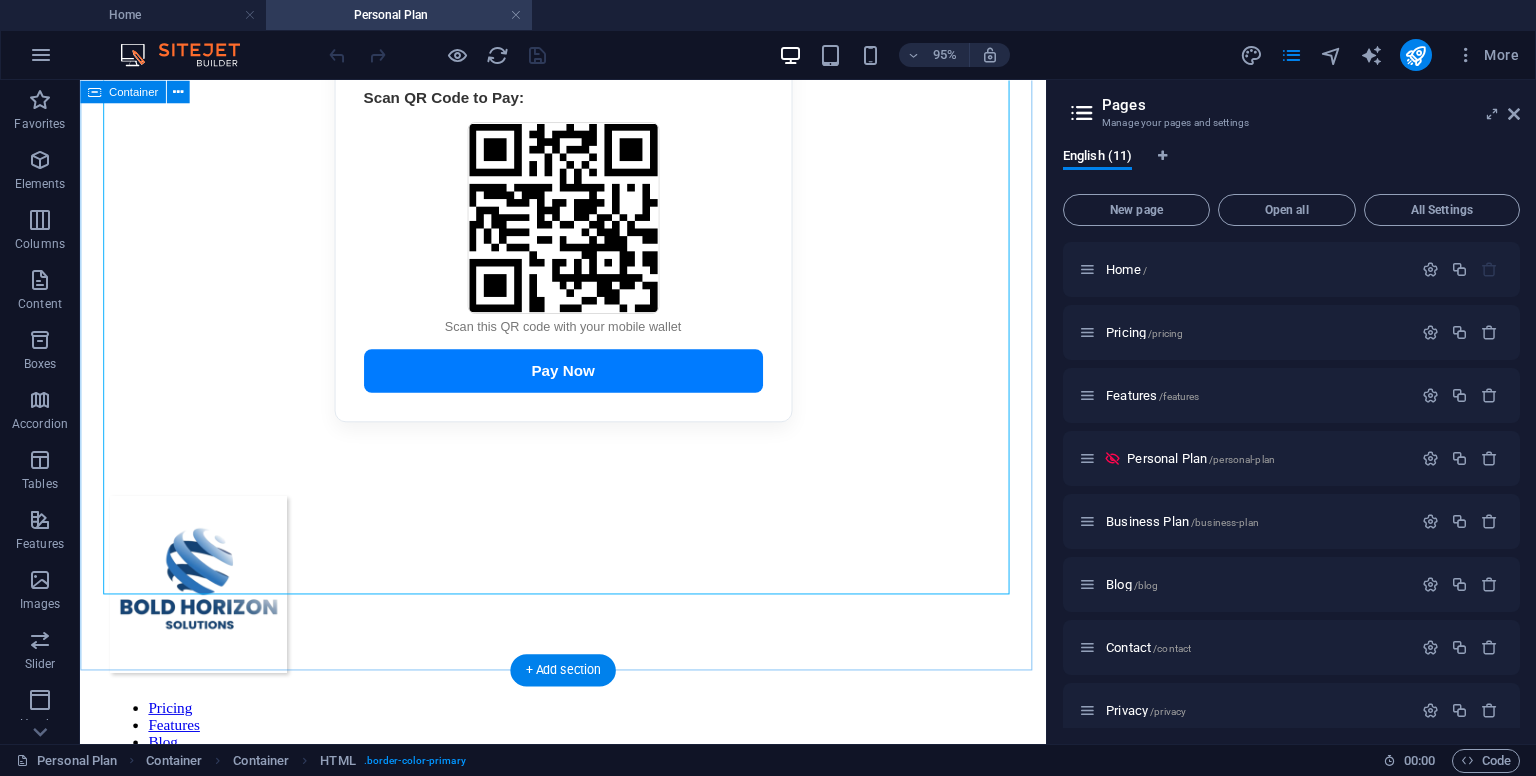 scroll, scrollTop: 821, scrollLeft: 0, axis: vertical 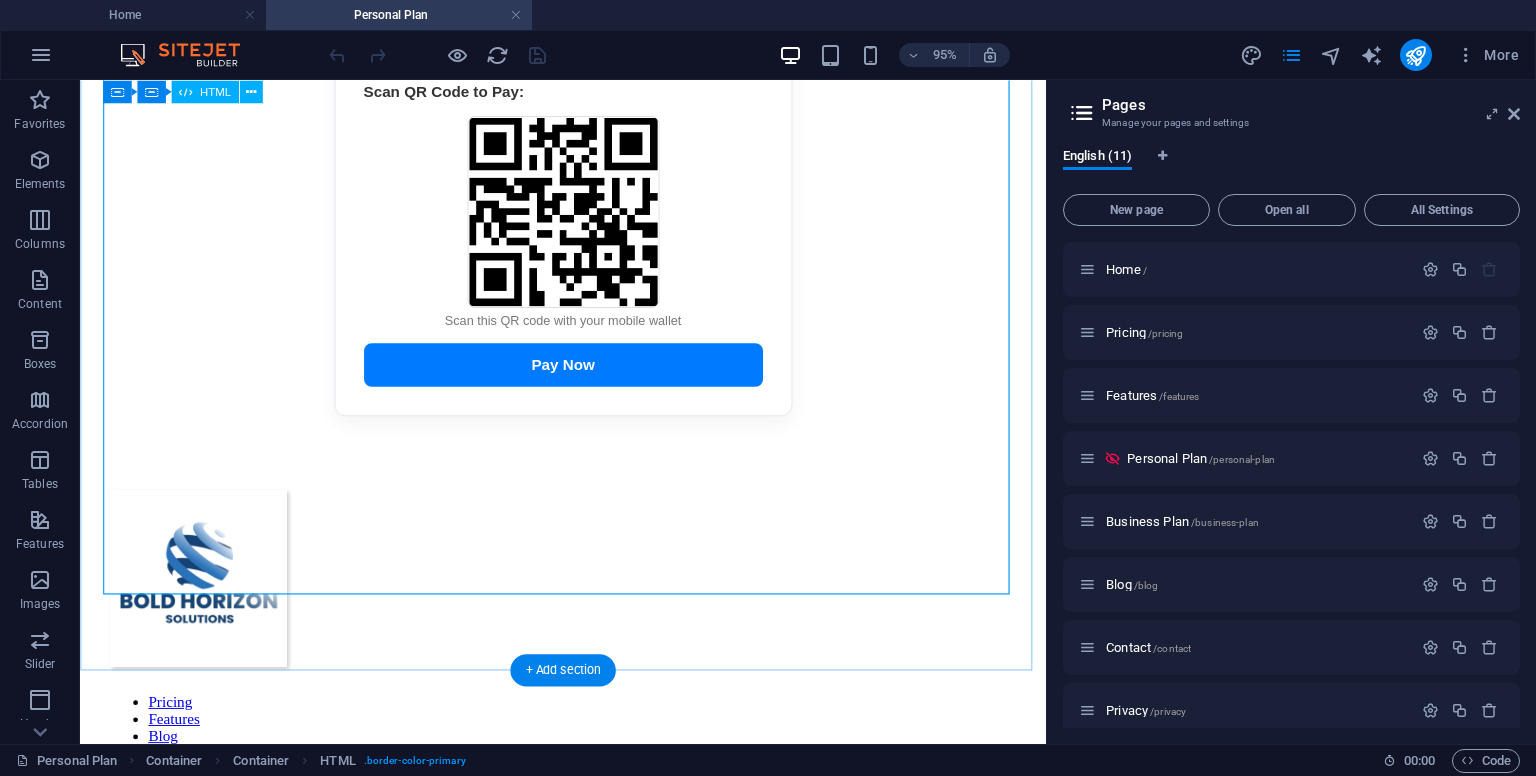 click on "Checkout
Full Name:
Email Address:
Phone Number:
Plan:  Personal Plan
Total:  K150
Choose Payment Provider:
Airtel Money
MTN Mobile Money
Zamtel Kwacha
Scan QR Code to Pay:
Scan this QR code with your mobile wallet
Pay Now" at bounding box center [588, -38] 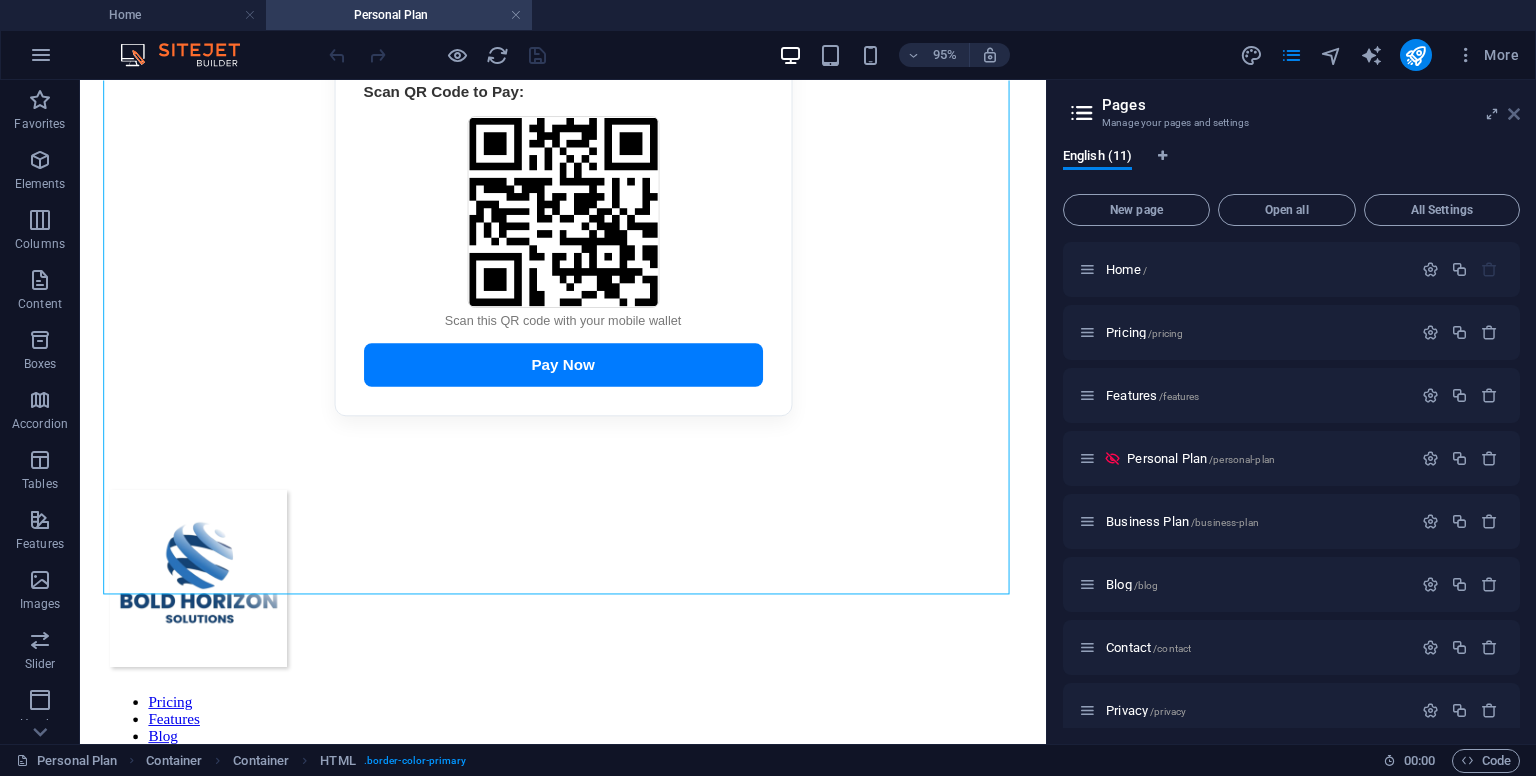 click at bounding box center (1514, 114) 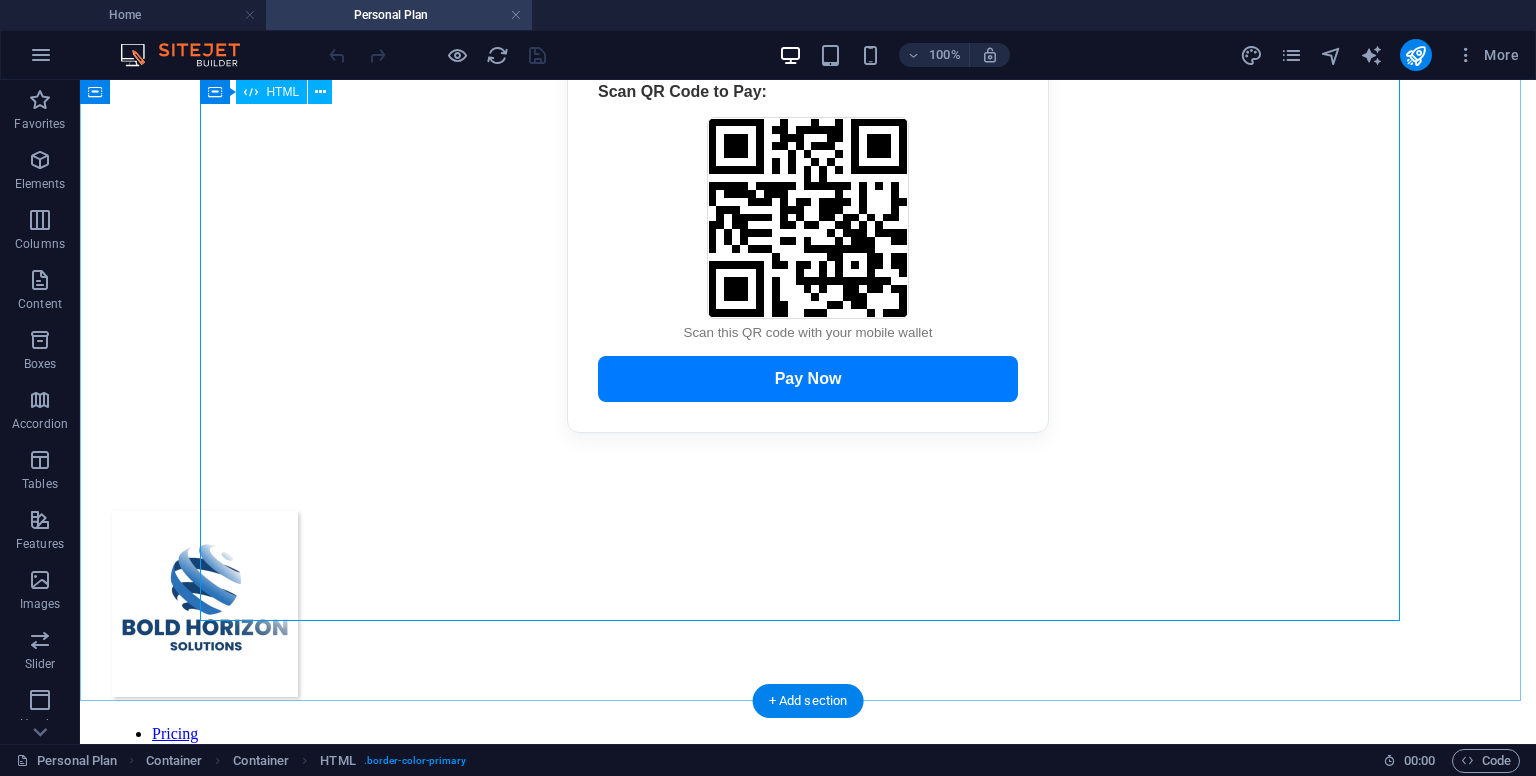 click on "Checkout
Full Name:
Email Address:
Phone Number:
Plan:  Personal Plan
Total:  K150
Choose Payment Provider:
Airtel Money
MTN Mobile Money
Zamtel Kwacha
Scan QR Code to Pay:
Scan this QR code with your mobile wallet
Pay Now" at bounding box center (808, -38) 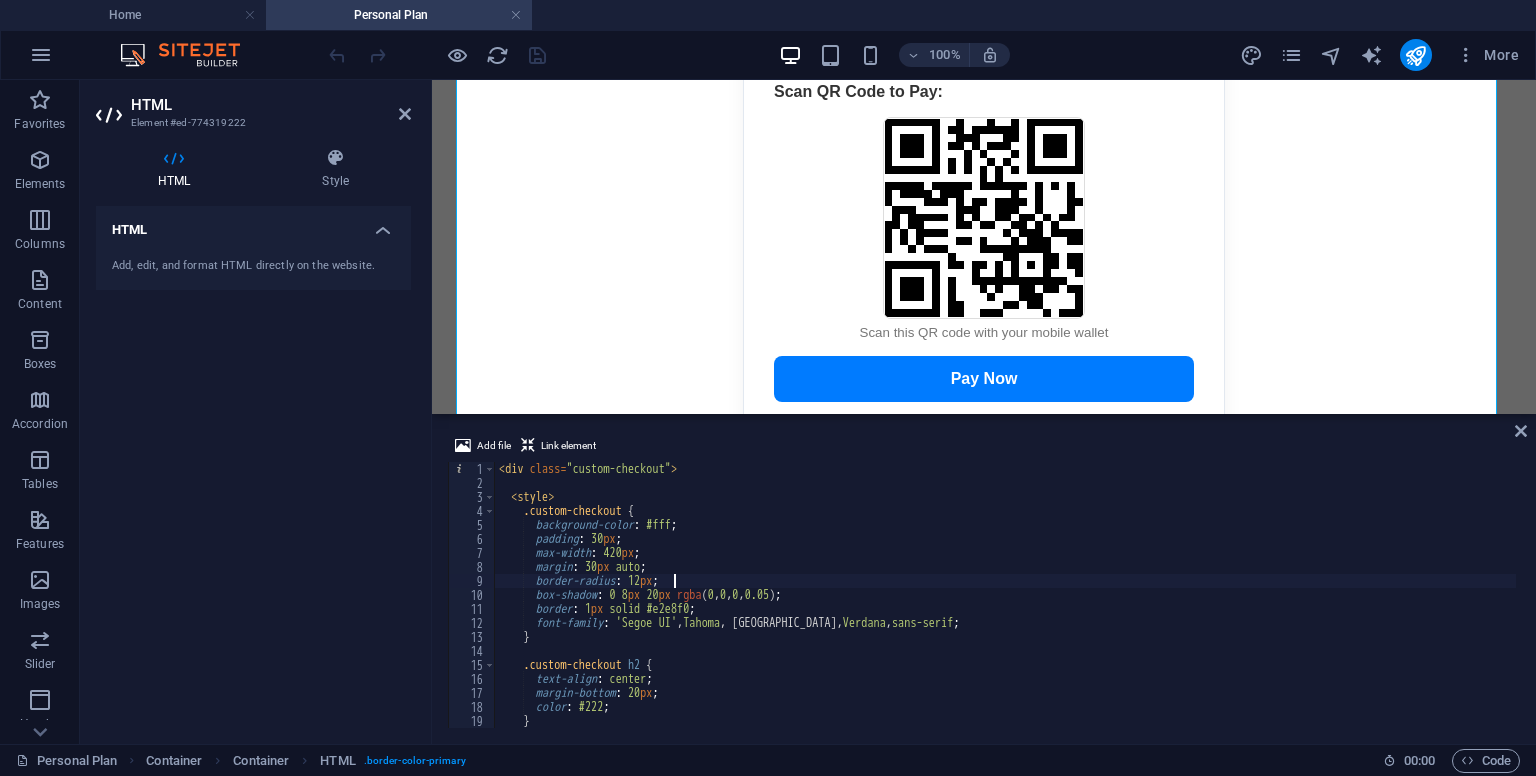 click on "< div   class = "custom-checkout" >    < style >      .custom-checkout   {         background-color :   #fff ;         padding :   30 px ;         max-width :   420 px ;         margin :   30 px   auto ;         border-radius :   12 px ;         box-shadow :   0   8 px   20 px   rgba ( 0 , 0 , 0 , 0.05 ) ;         border :   1 px   solid   #e2e8f0 ;         font-family :   ' Segoe UI ' ,  Tahoma , Geneva,  Verdana ,  sans-serif ;      }      .custom-checkout   h2   {         text-align :   center ;         margin-bottom :   20 px ;         color :   #222 ;      }" at bounding box center (1005, 607) 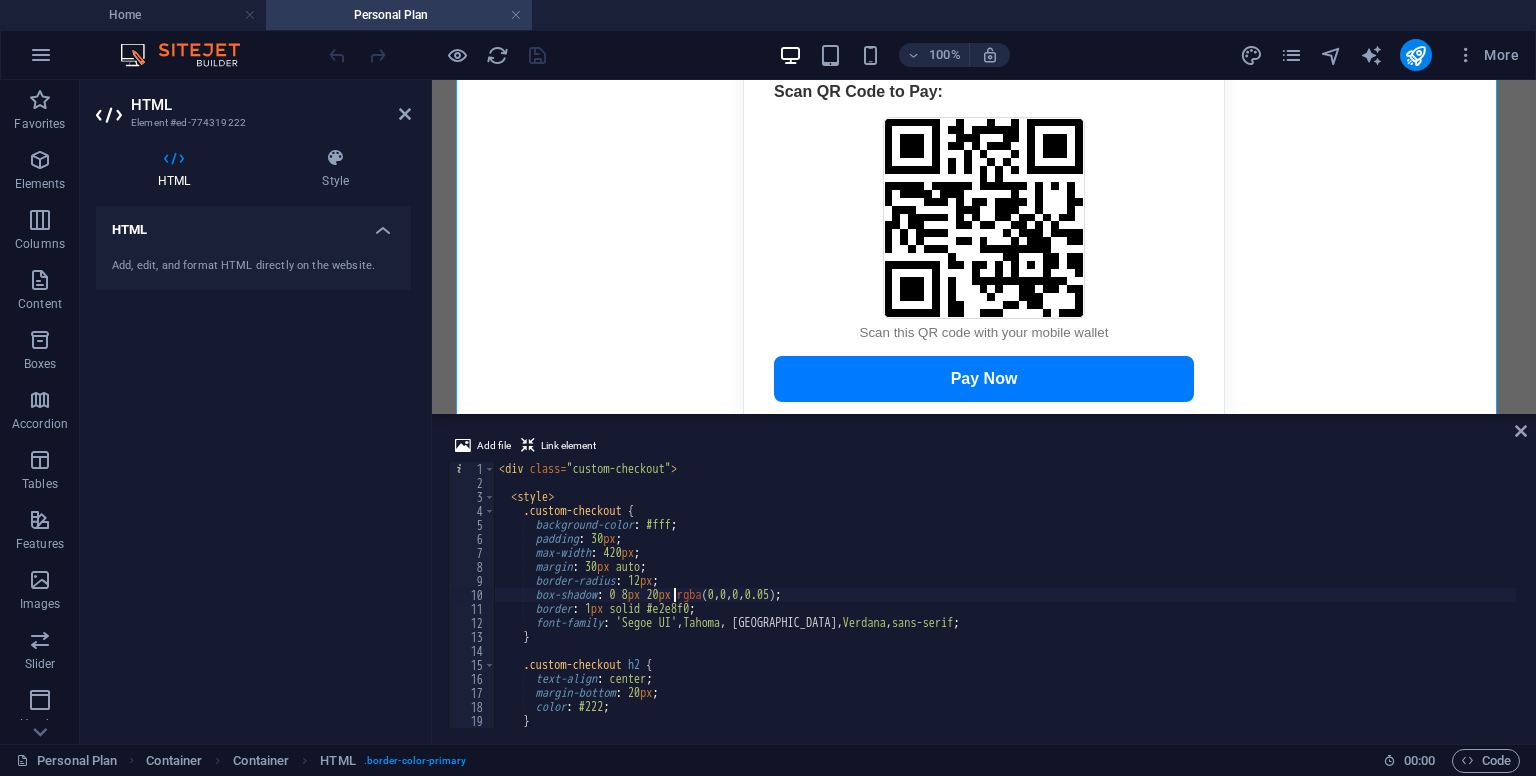 type on "}" 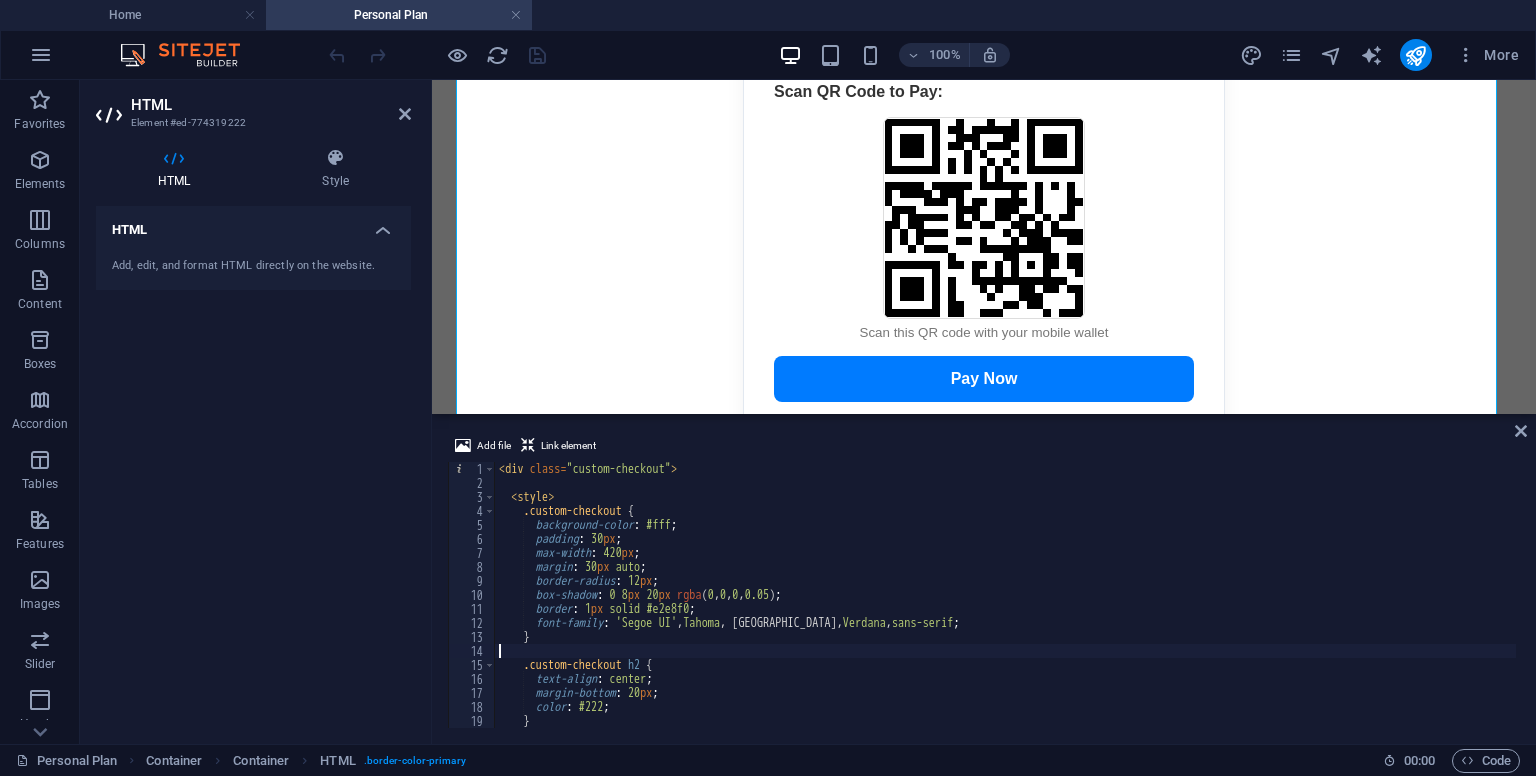 type on "}" 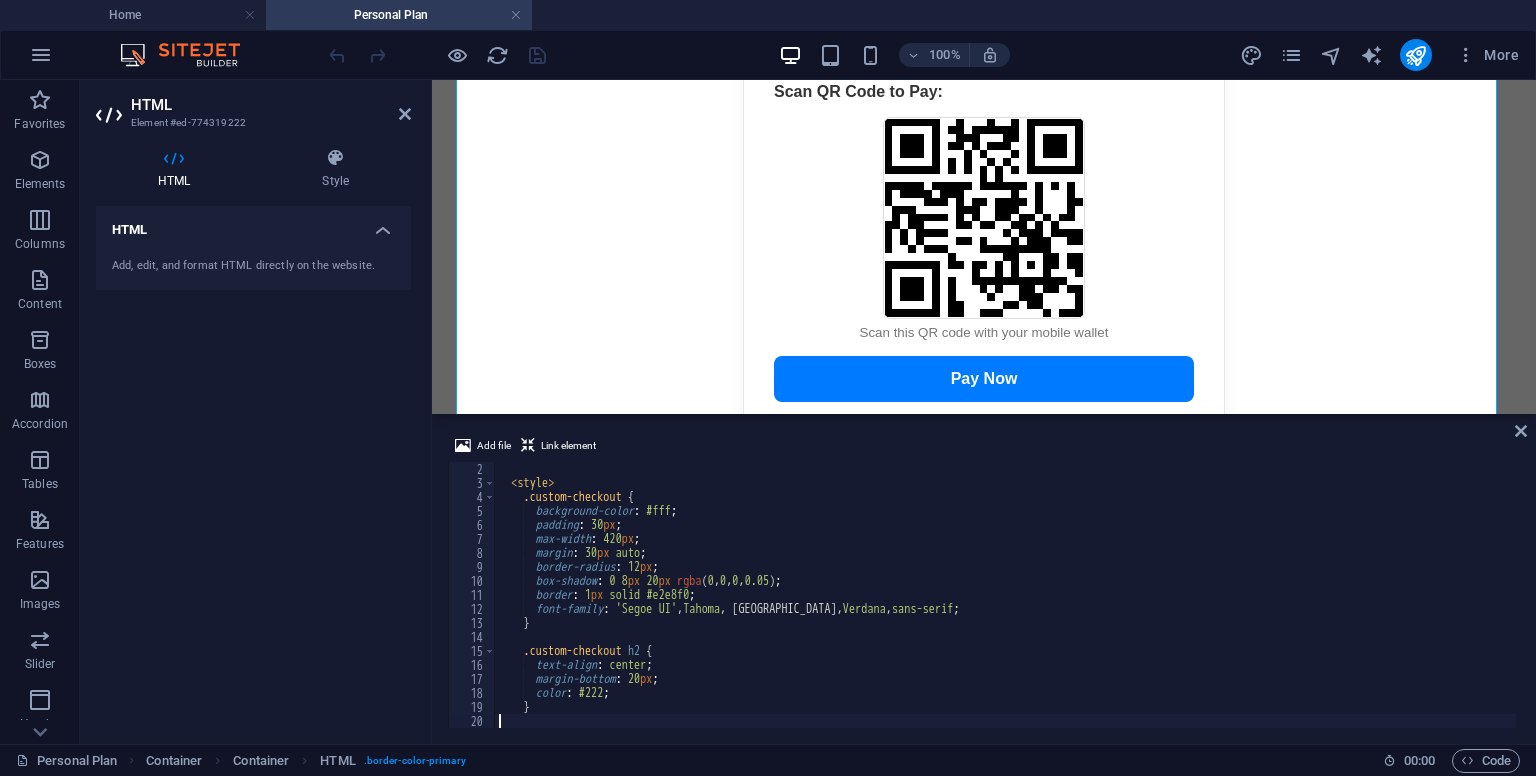 type on "}" 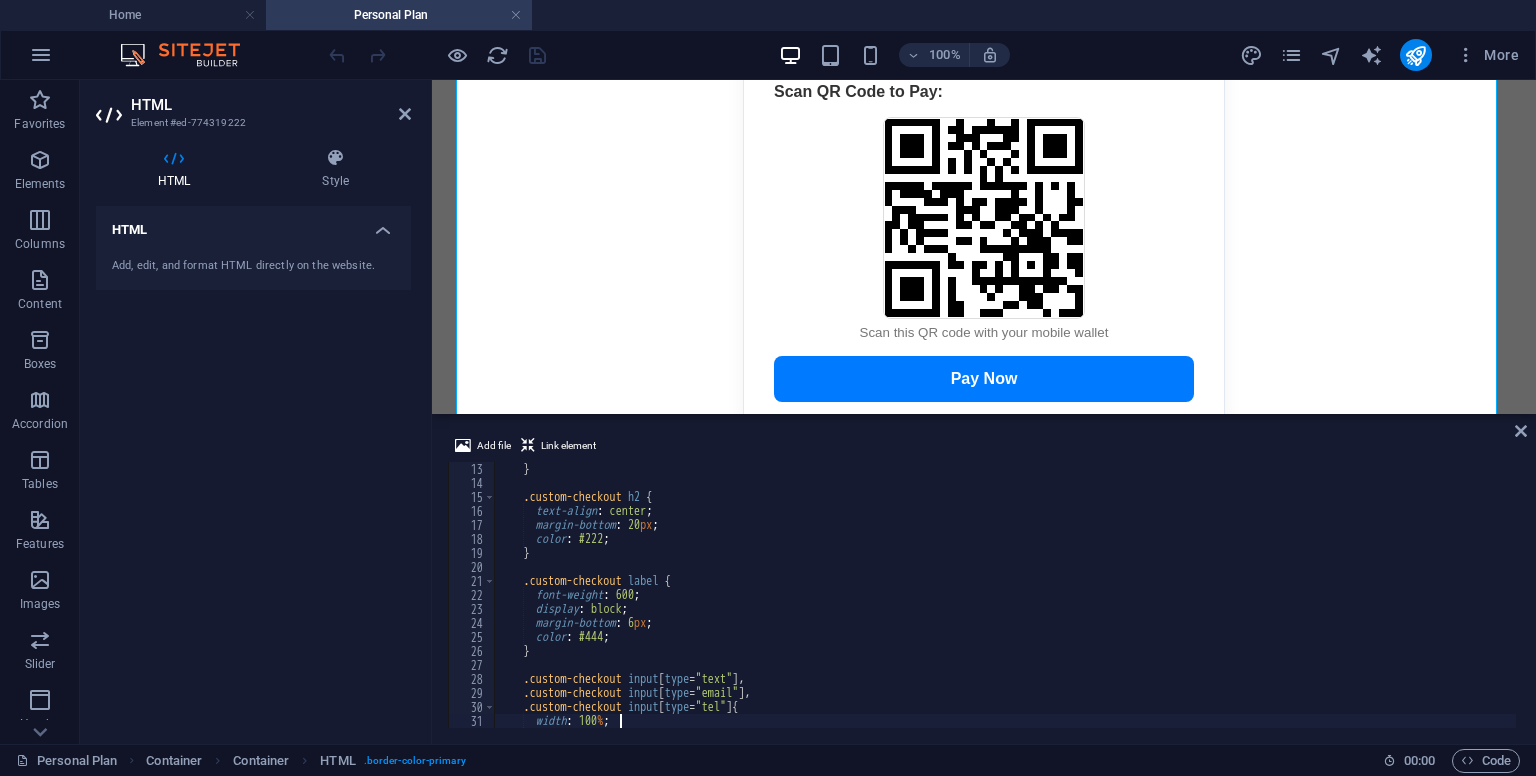 scroll, scrollTop: 168, scrollLeft: 0, axis: vertical 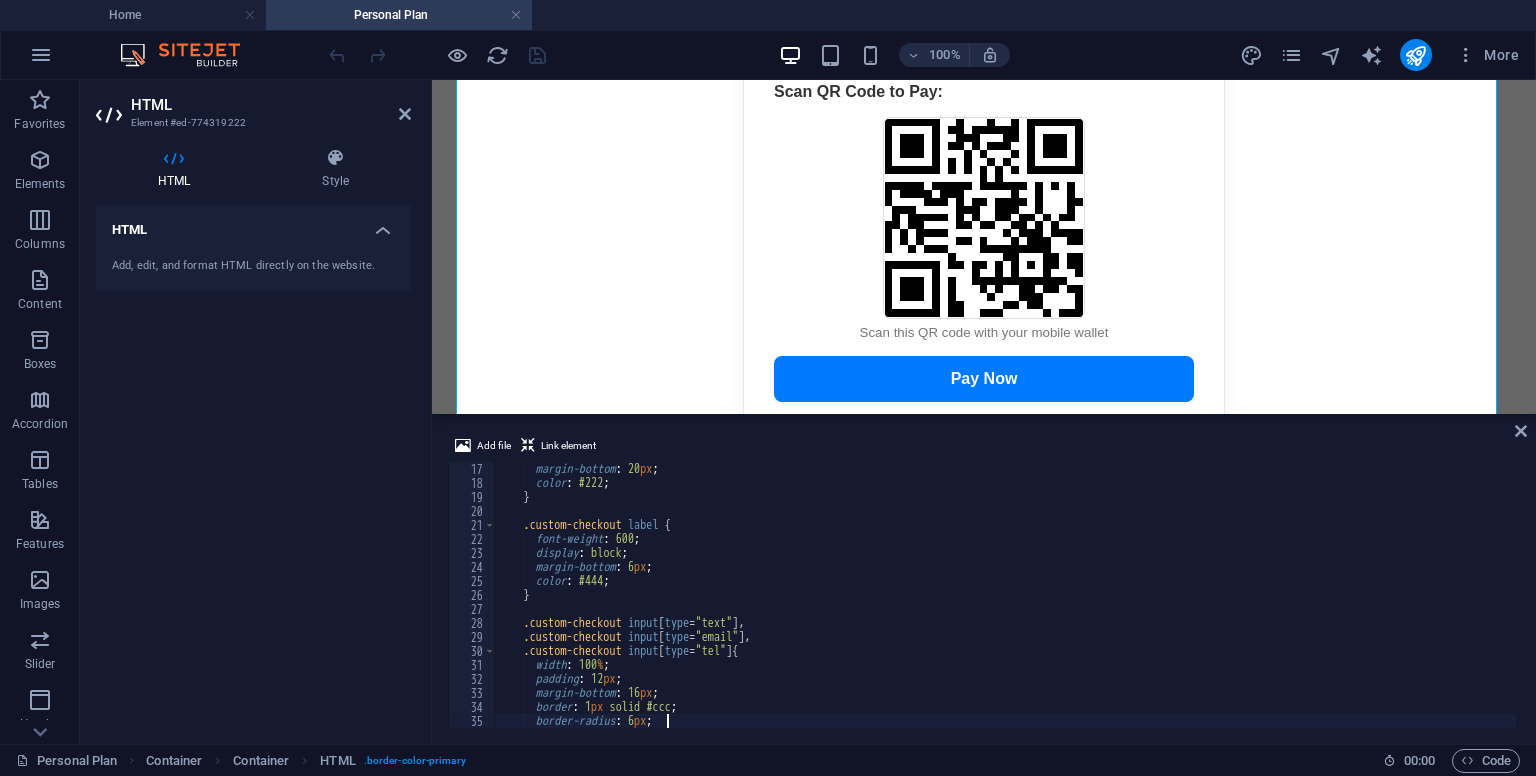 type on "}" 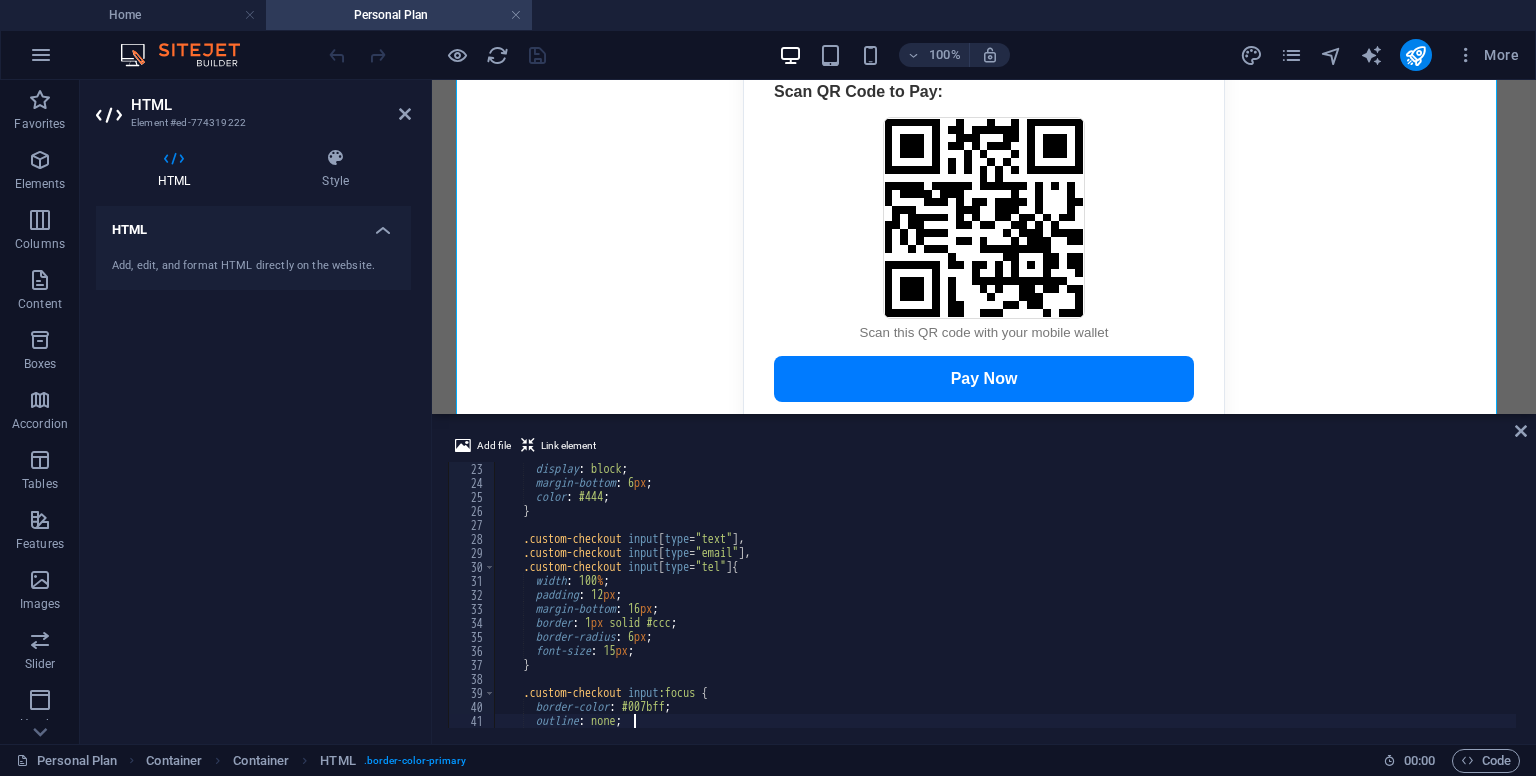 type on "}" 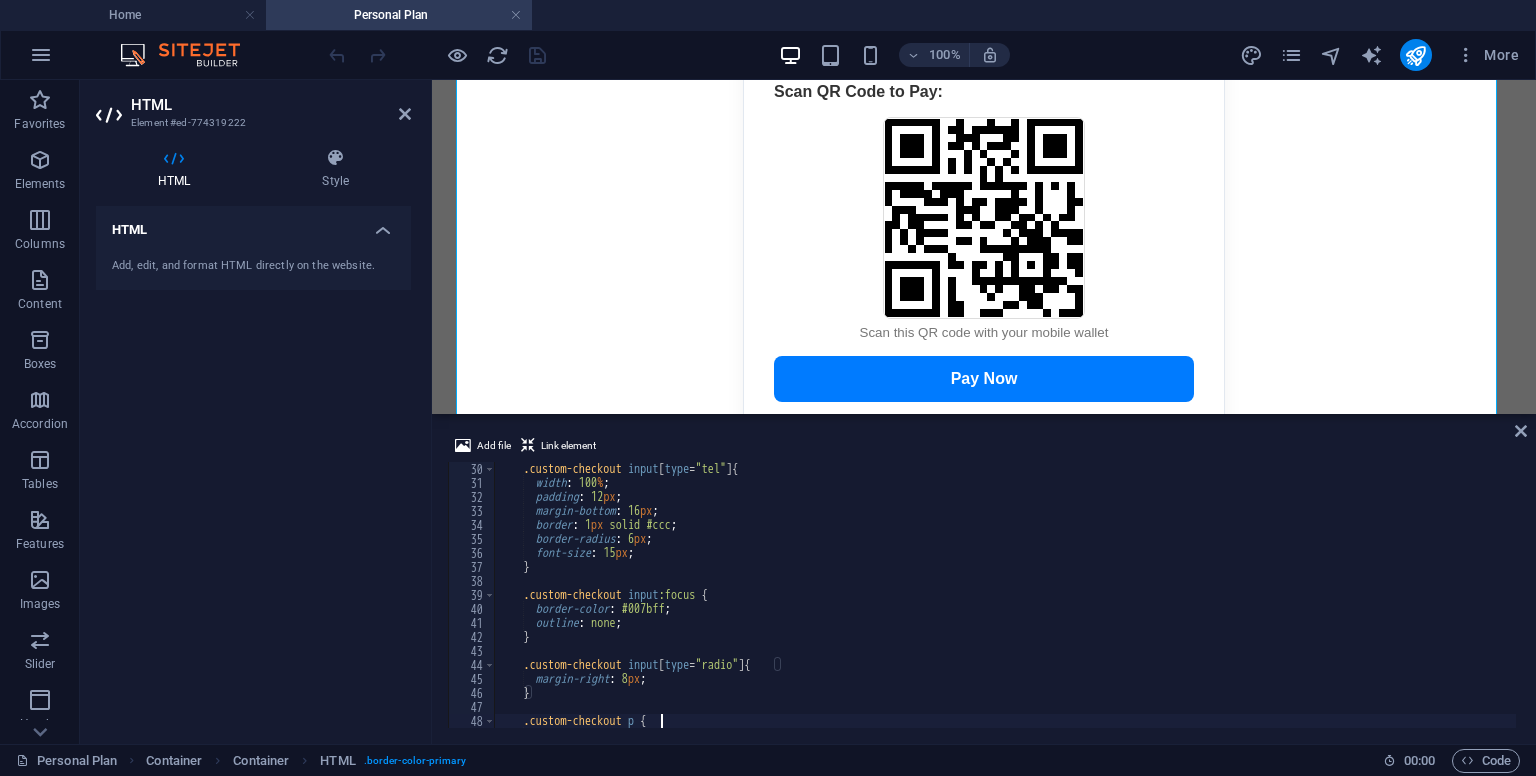 type on "}" 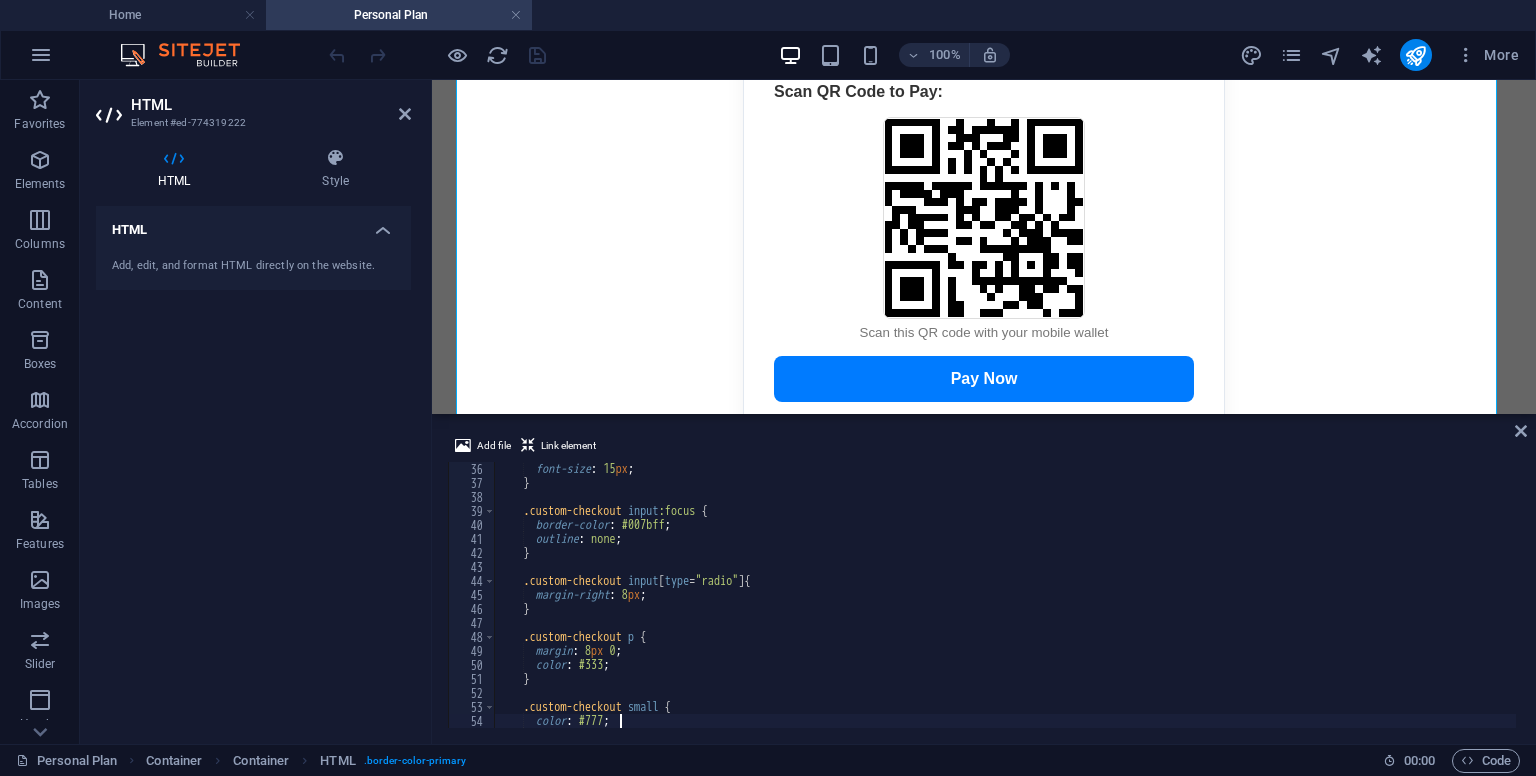 type on "}" 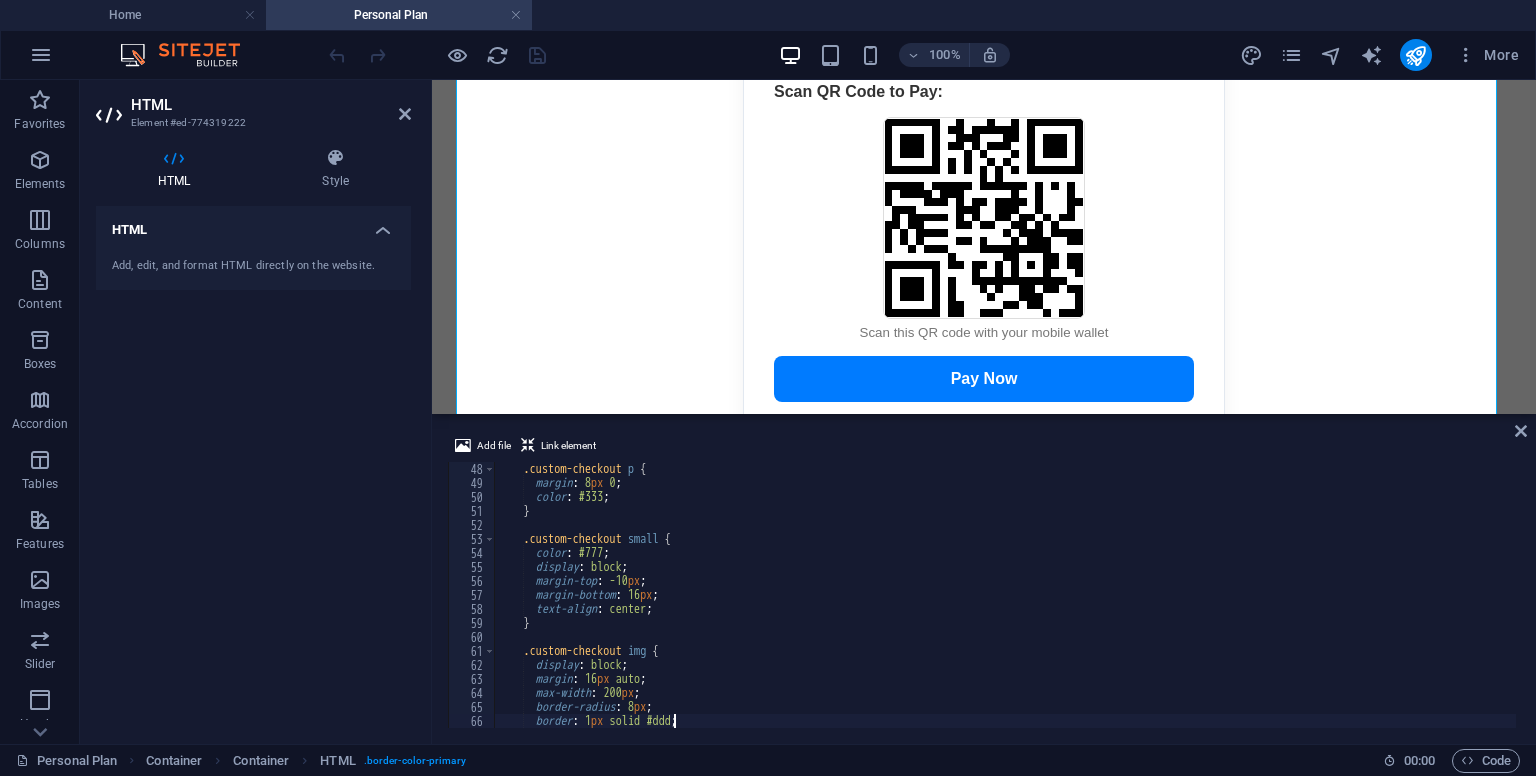type on "}" 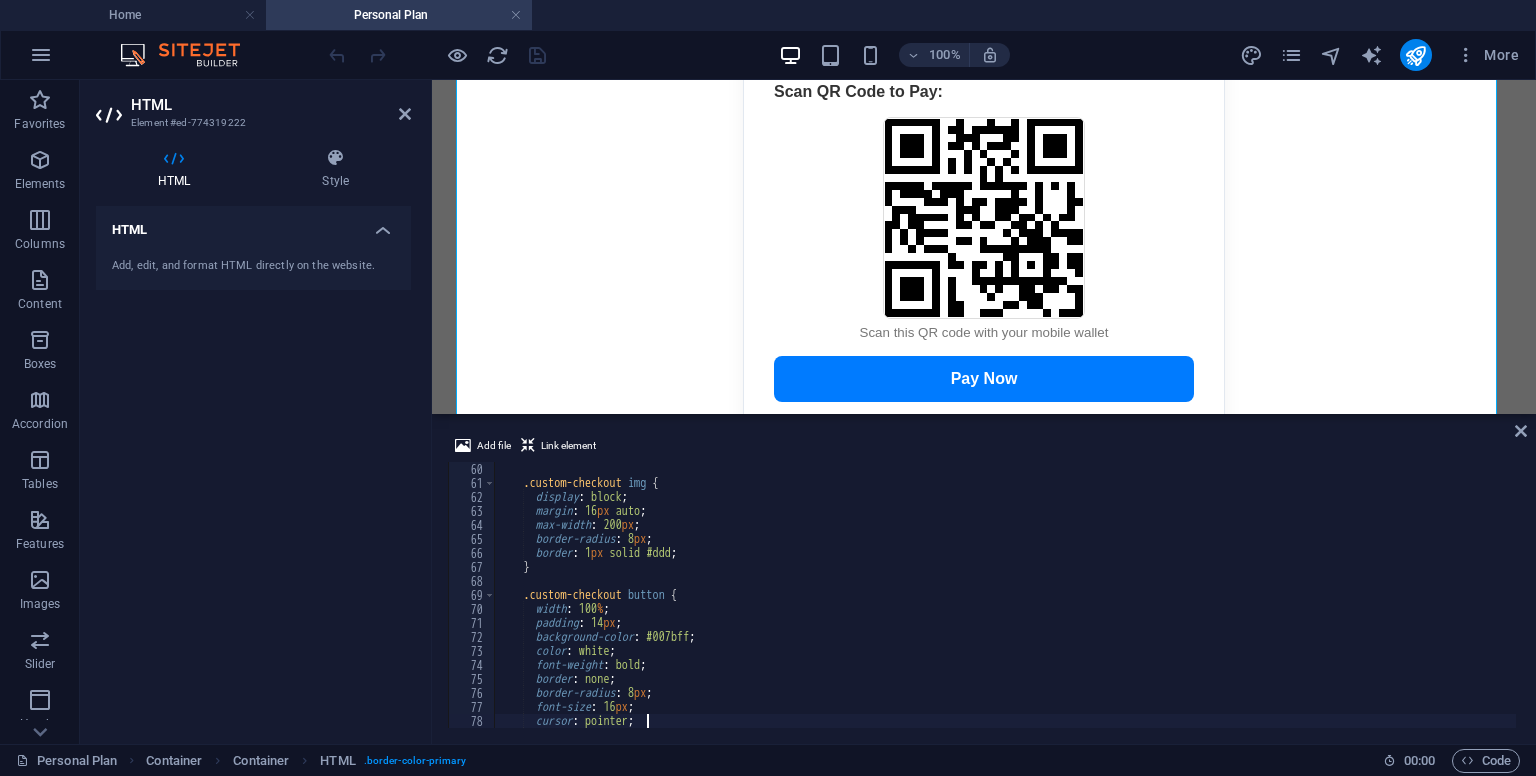 type on "}" 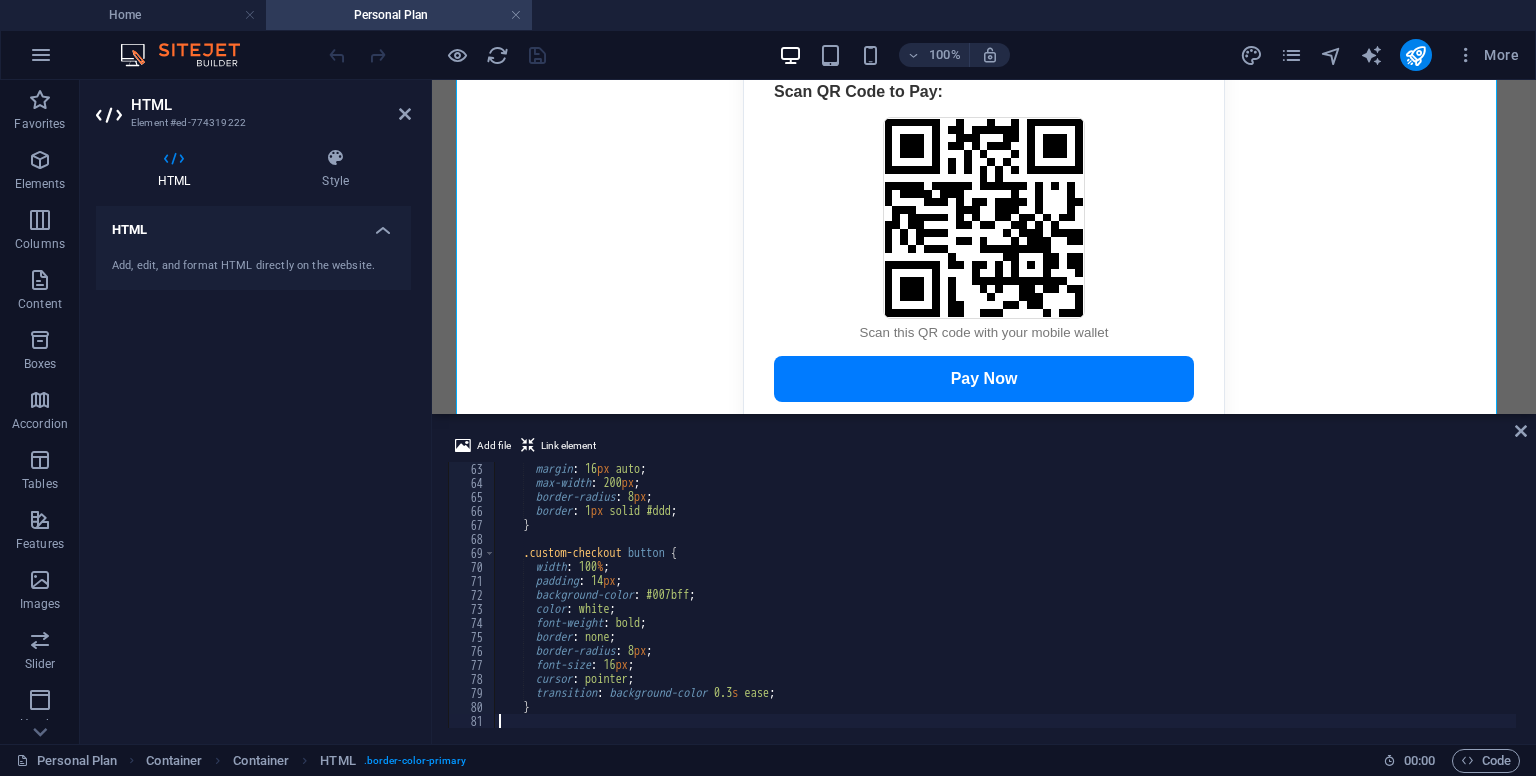 scroll, scrollTop: 868, scrollLeft: 0, axis: vertical 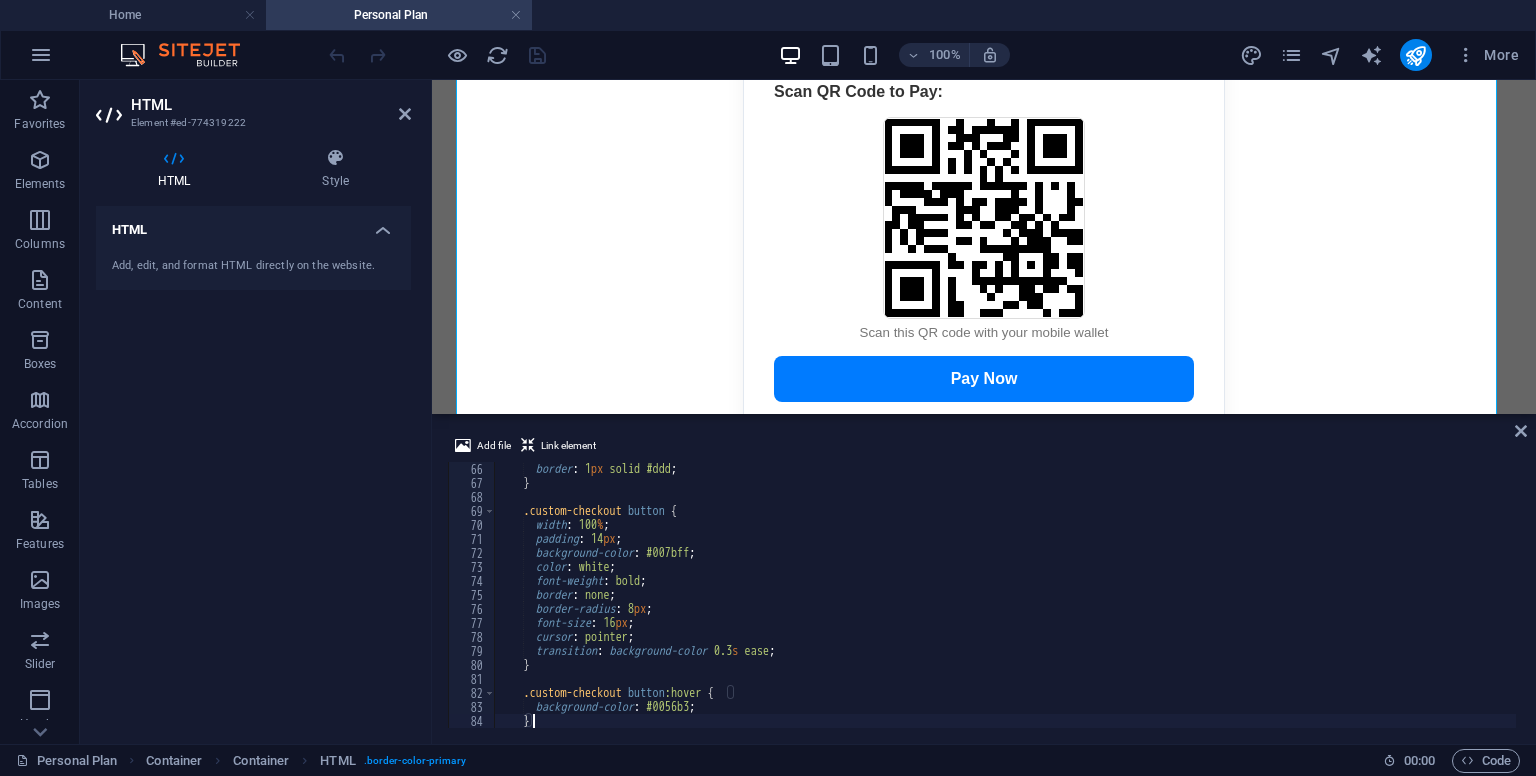 type on "</style>" 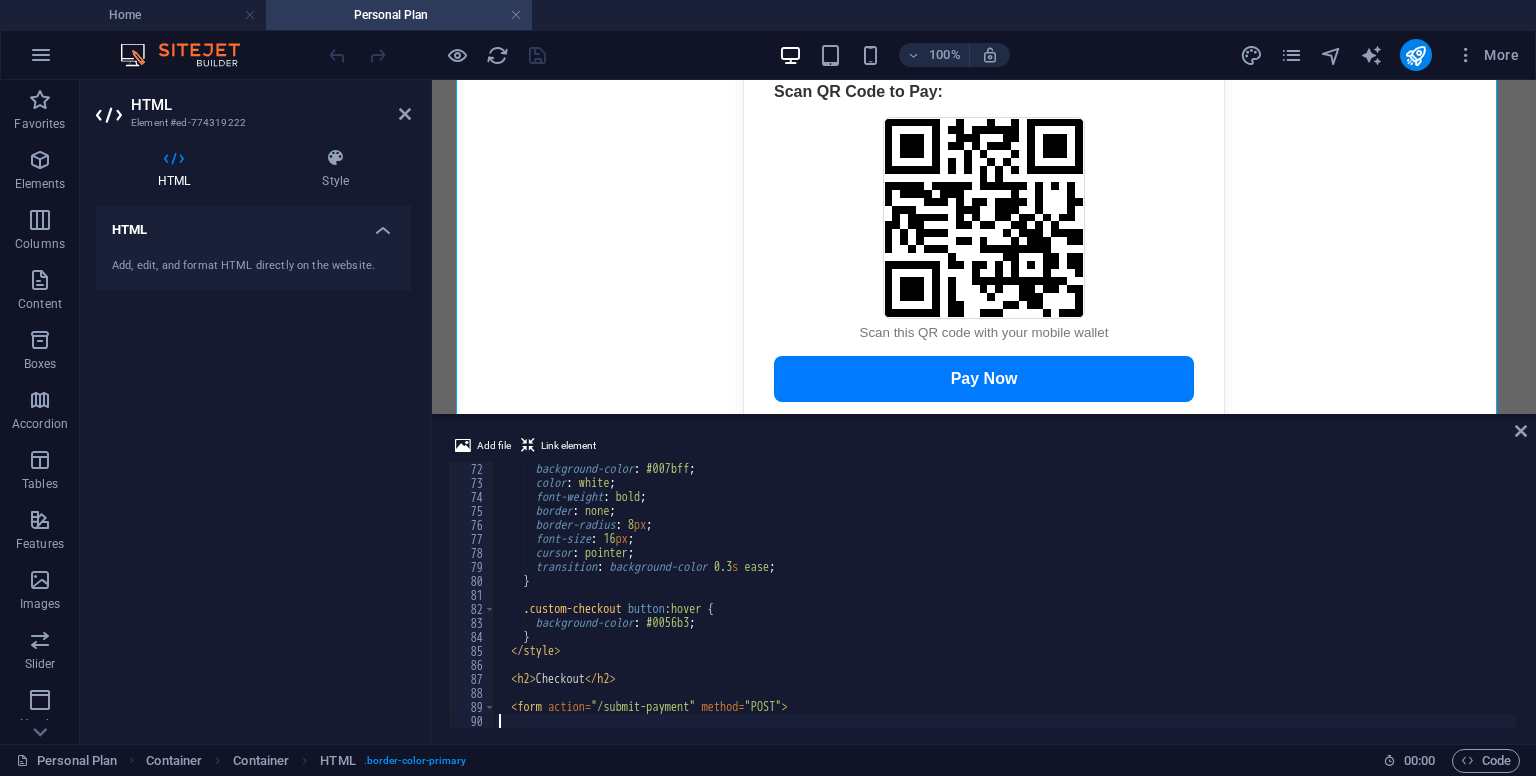 scroll, scrollTop: 1022, scrollLeft: 0, axis: vertical 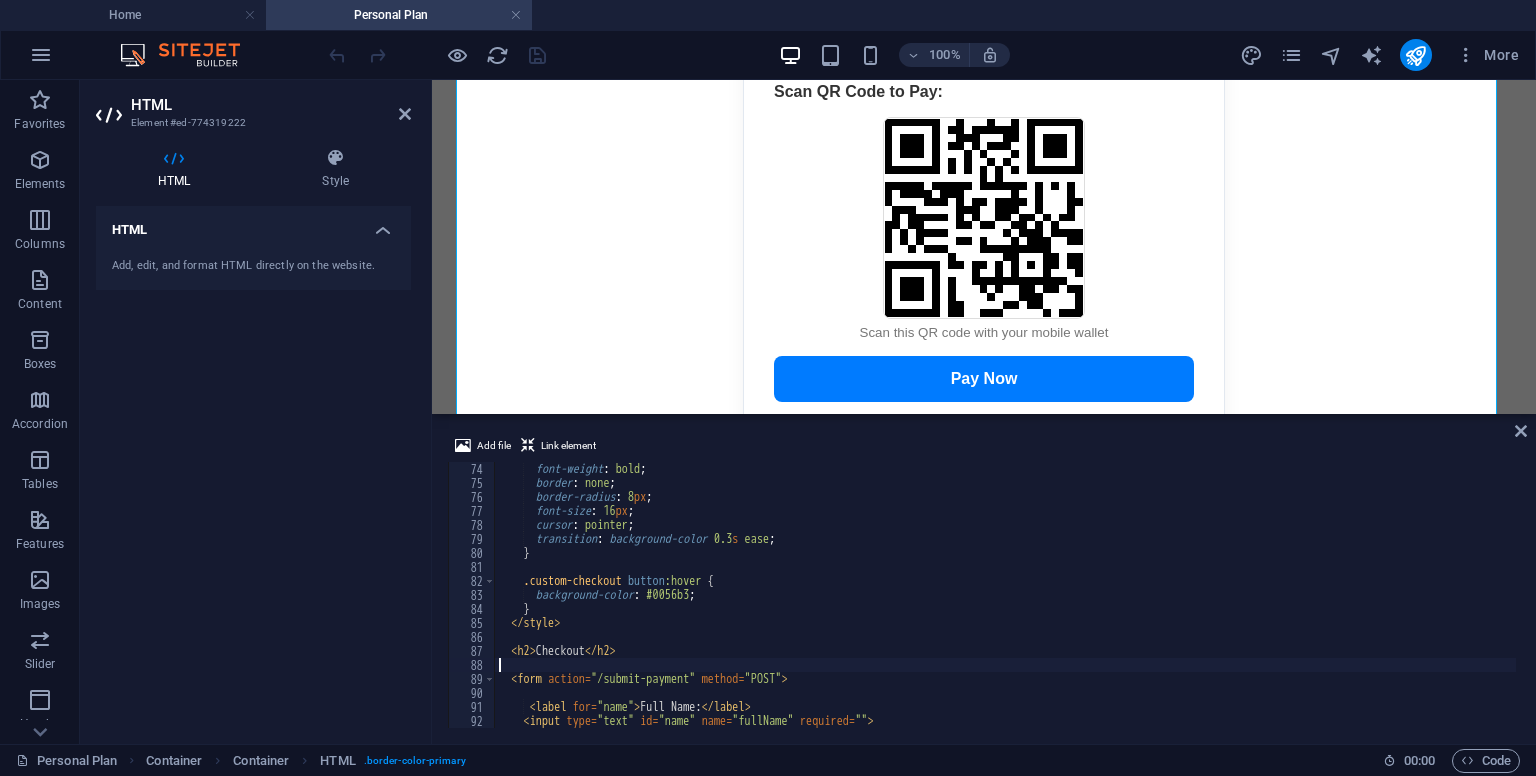 click on "font-weight :   bold ;         border :   none ;         border-radius :   8 px ;         font-size :   16 px ;         cursor :   pointer ;         transition :   background-color   0.3 s   ease ;      }      .custom-checkout   button :hover   {         background-color :   #0056b3 ;      }    </ style >    < h2 > Checkout </ h2 >    < form   action = "/submit-payment"   method = "POST" >        < label   for = "name" > Full Name: </ label >      < input   type = "text"   id = "name"   name = "fullName"   required = "" >" at bounding box center (1005, 609) 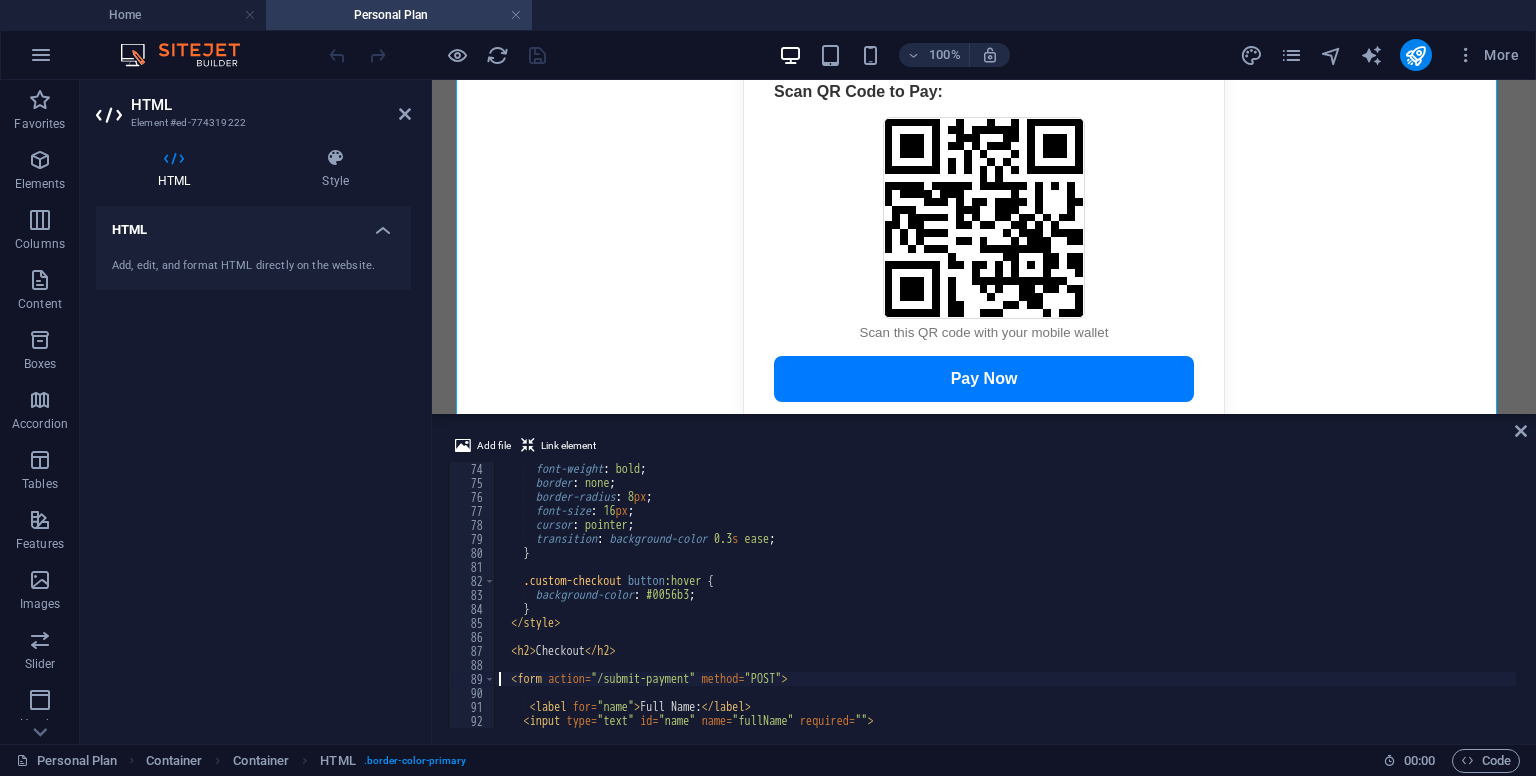 type on "<input type="text" id="name" name="fullName" required="">" 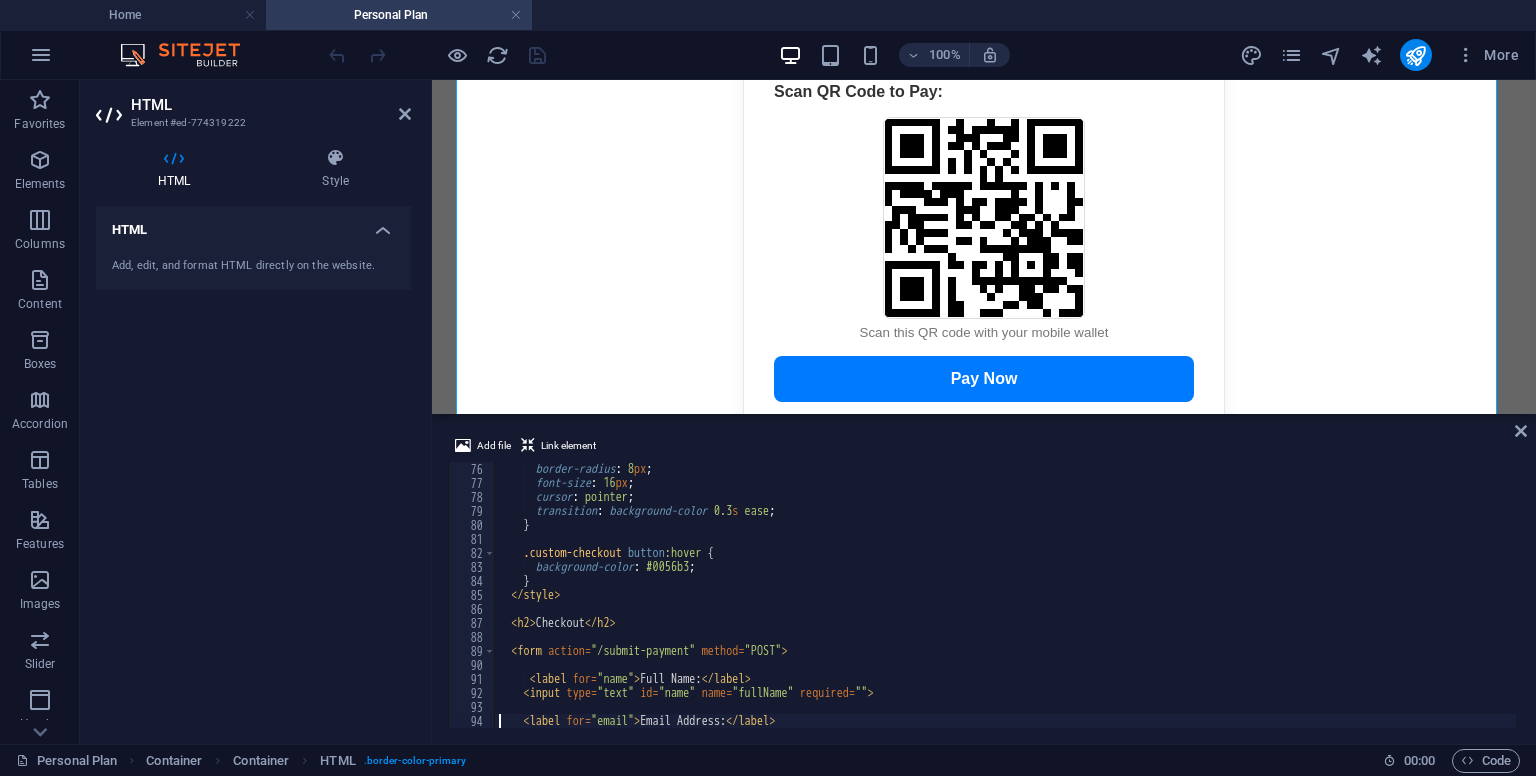 type on "<input type="email" id="email" name="email" required="">" 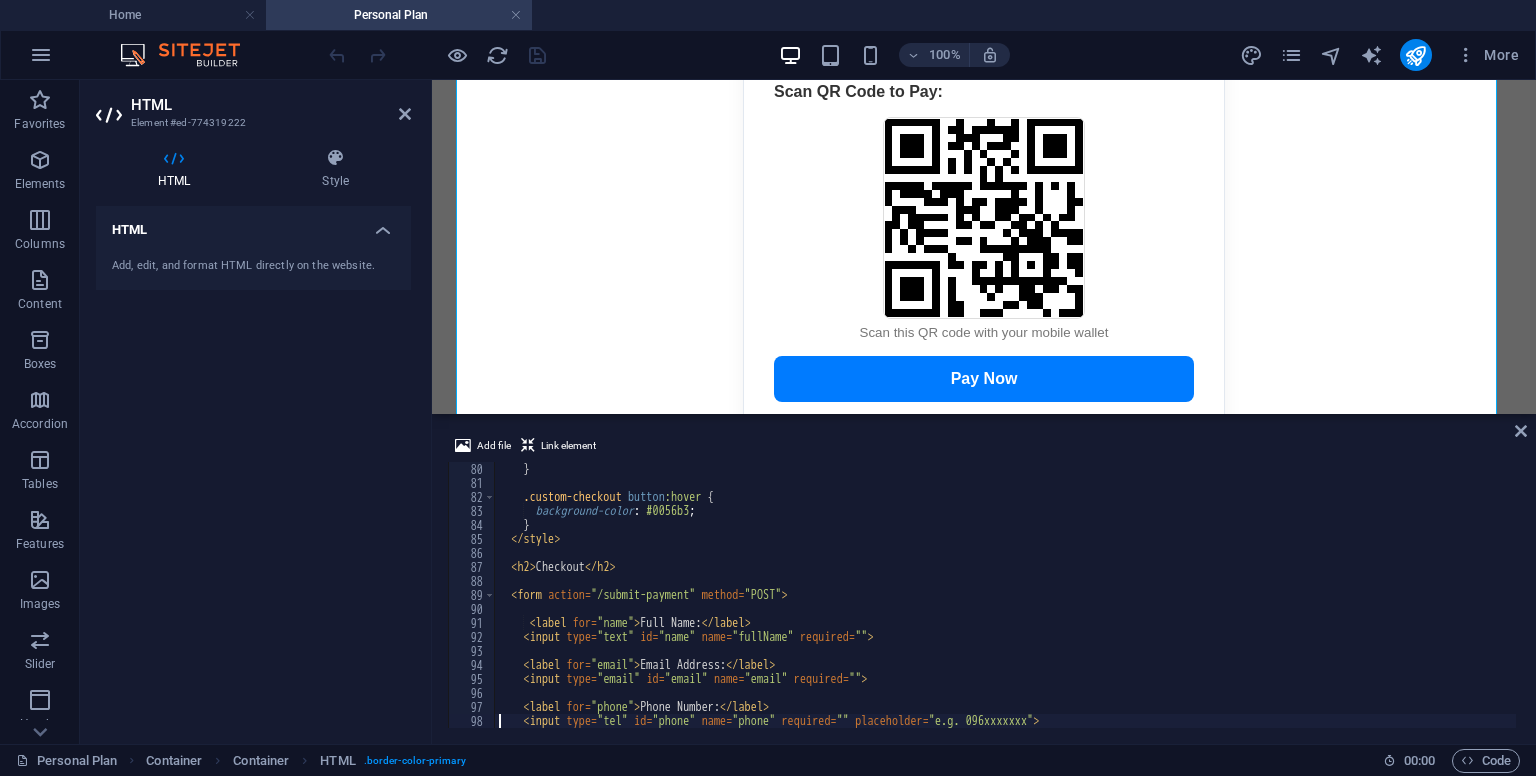 scroll, scrollTop: 1106, scrollLeft: 0, axis: vertical 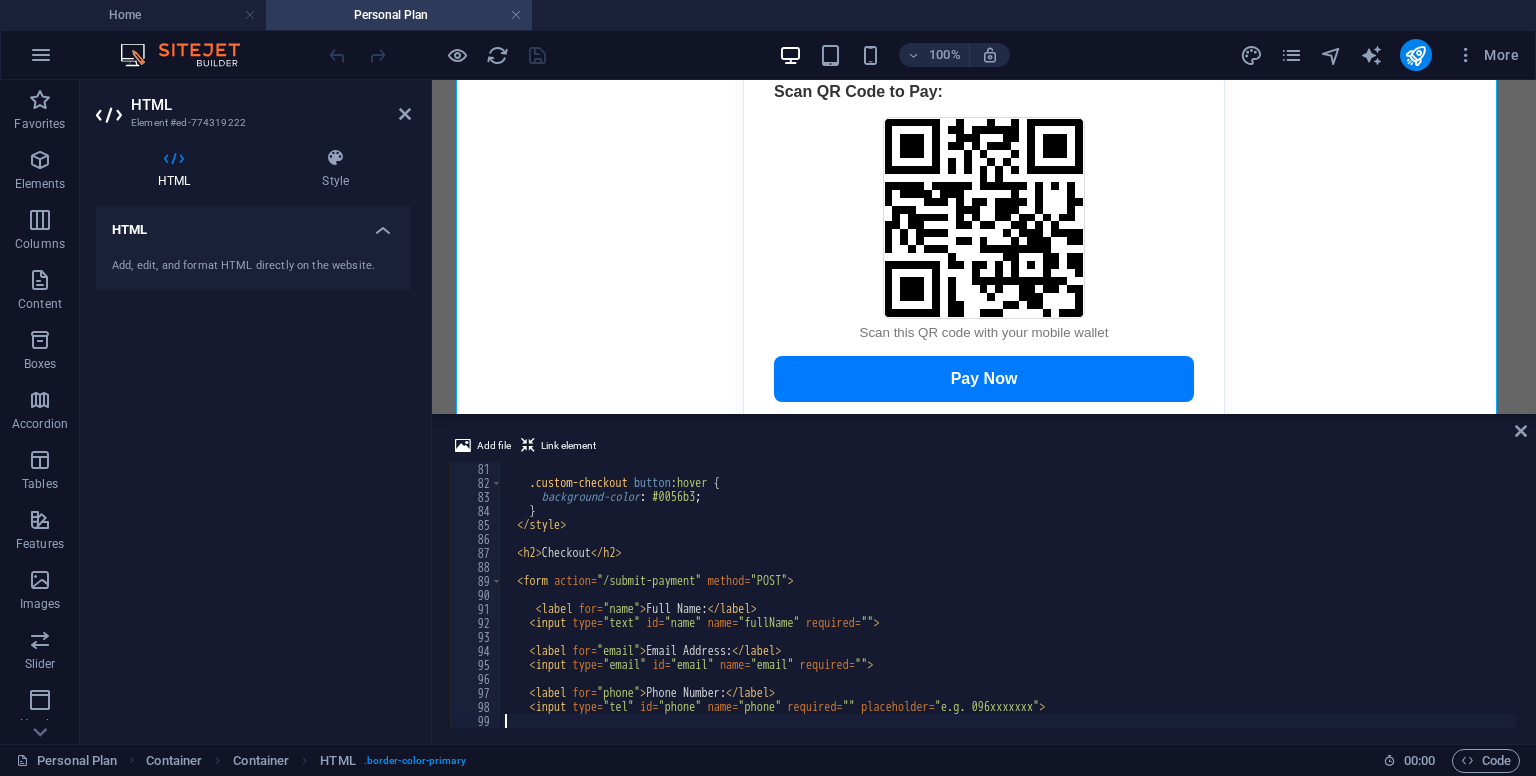 type on "<p><strong>Total:</strong> K150</p>" 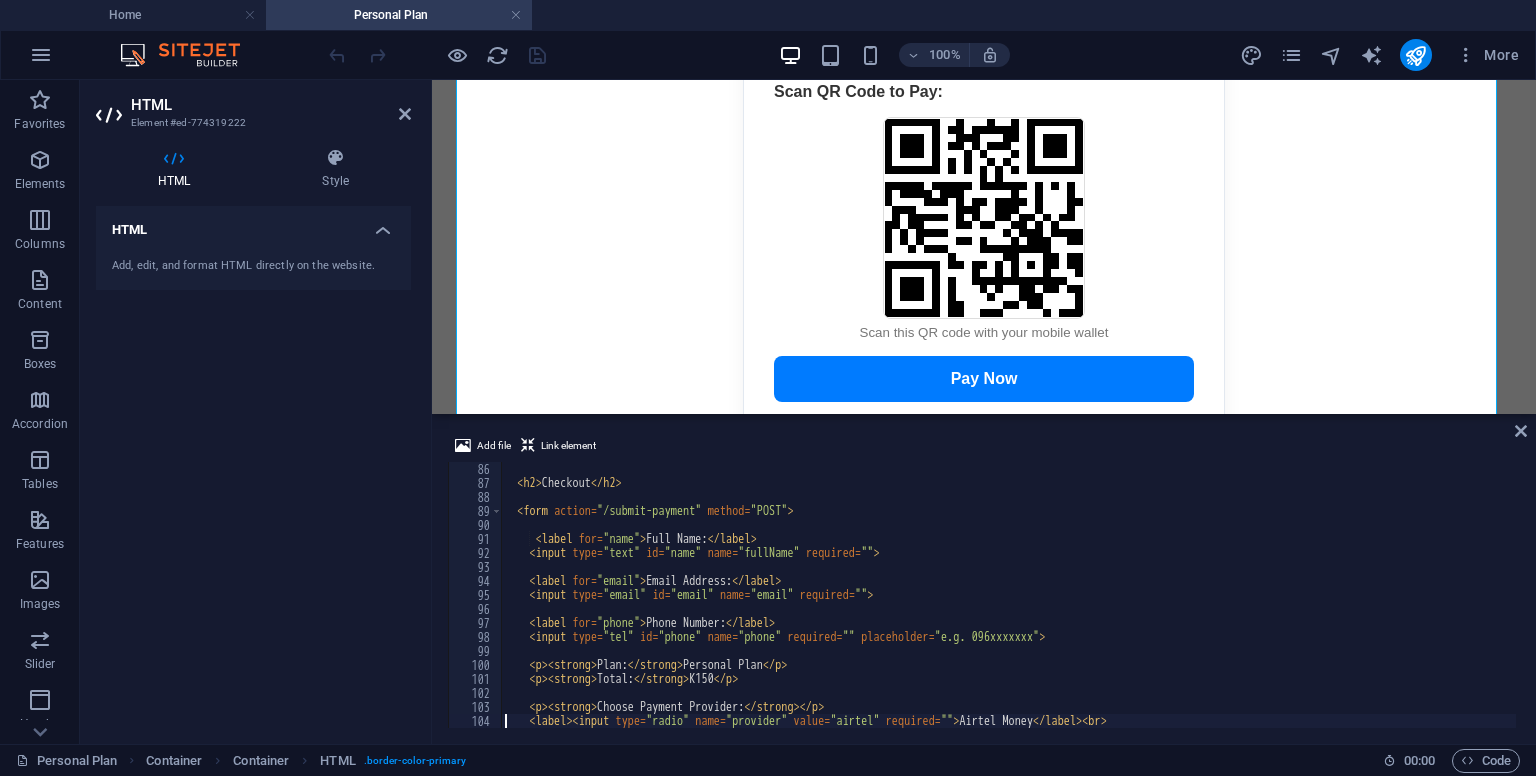 type on "<label><input type="radio" name="provider" value="zamtel" required=""> Zamtel Kwacha</label><br><br>" 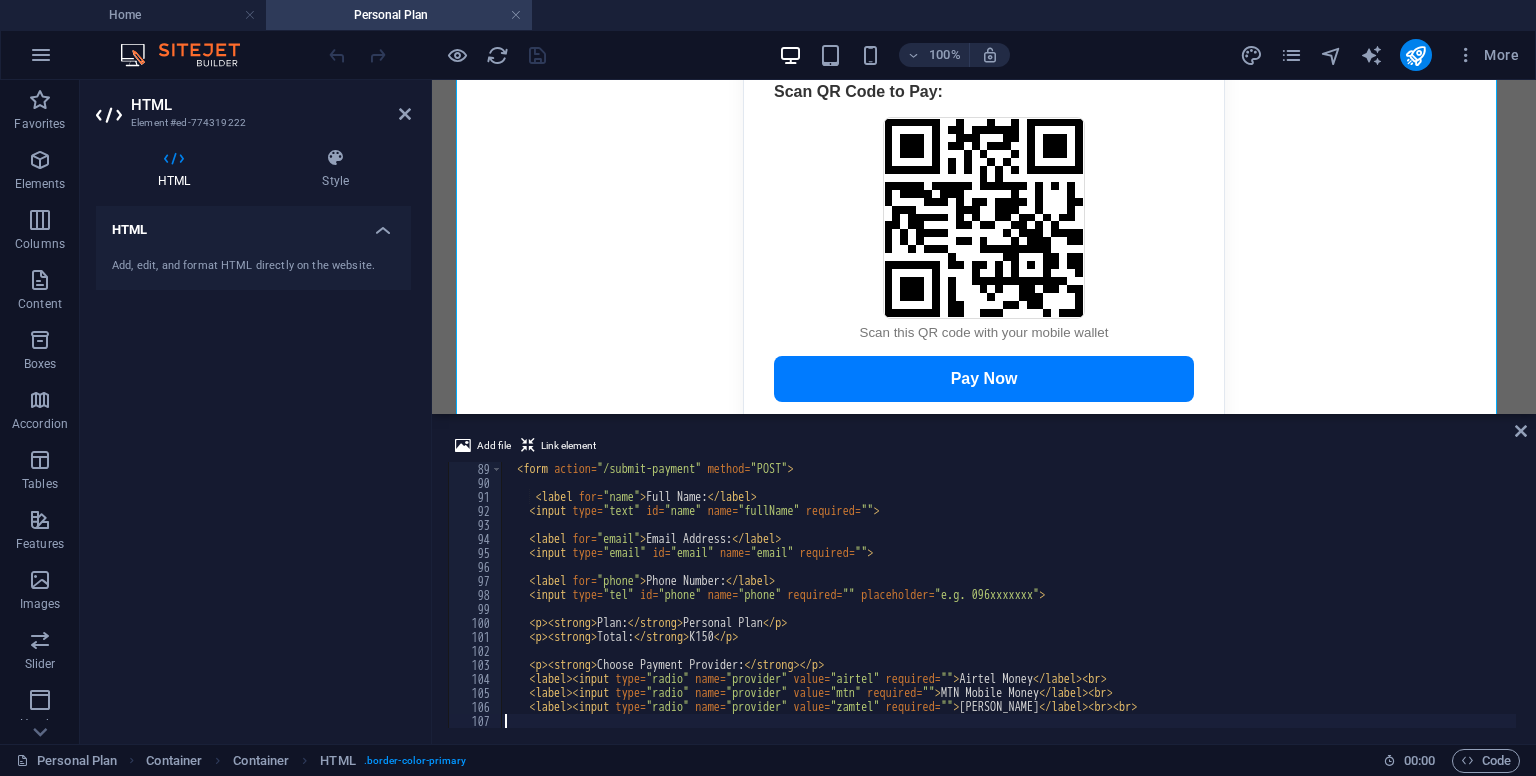 type on "<small>Scan this QR code with your mobile wallet</small>" 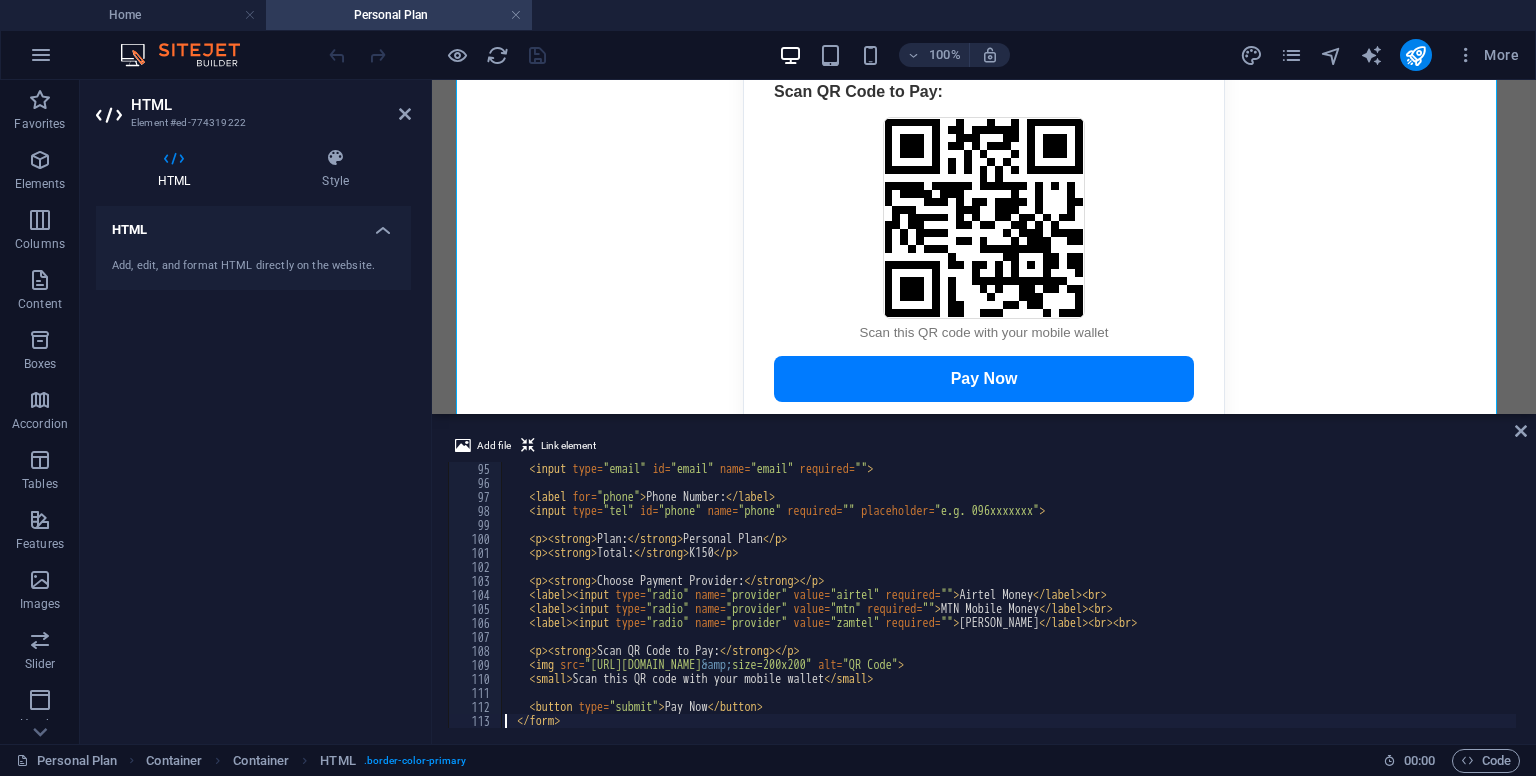 scroll, scrollTop: 1386, scrollLeft: 0, axis: vertical 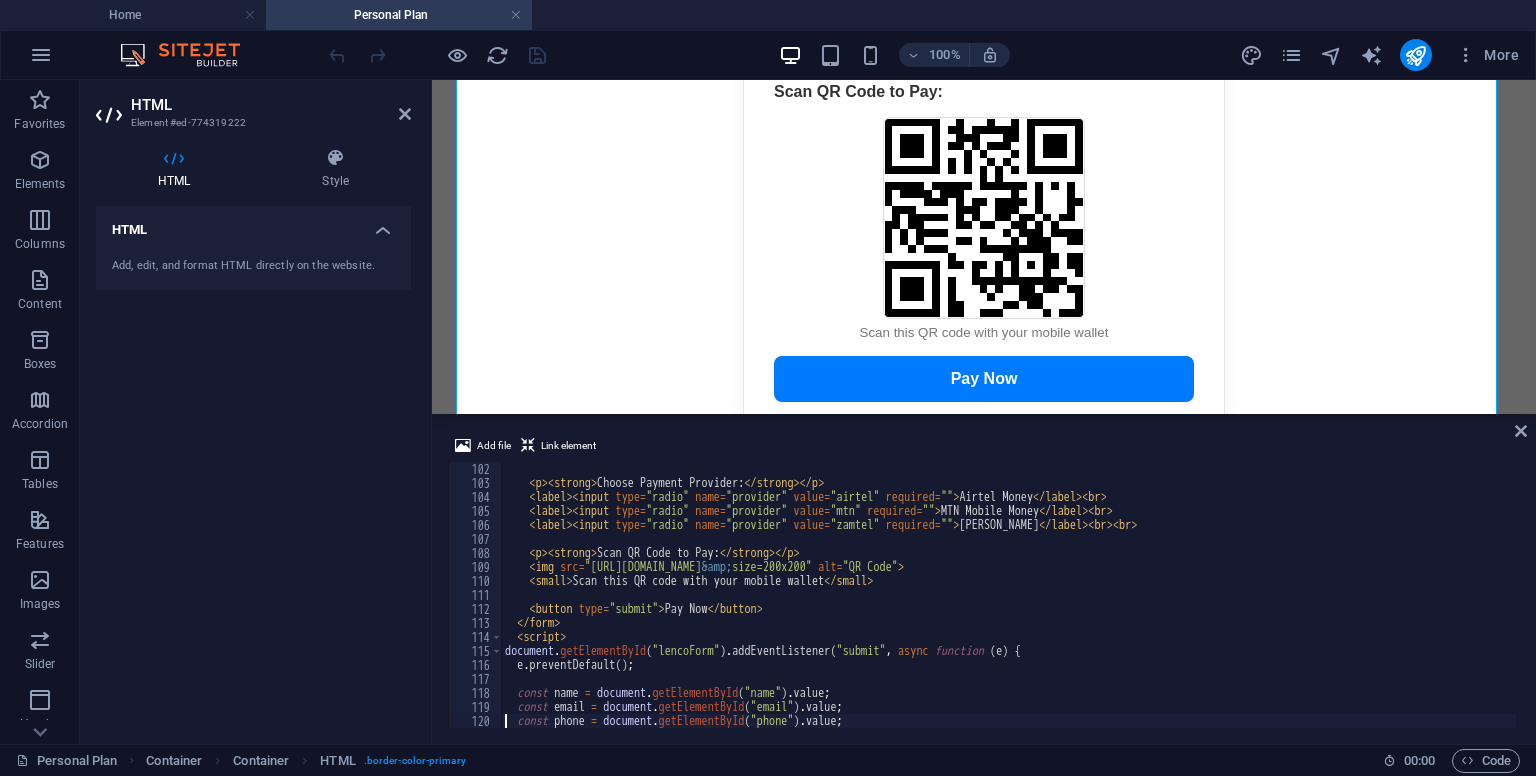 type on "const provider = document.querySelector('input[name="provider"]:checked').value;" 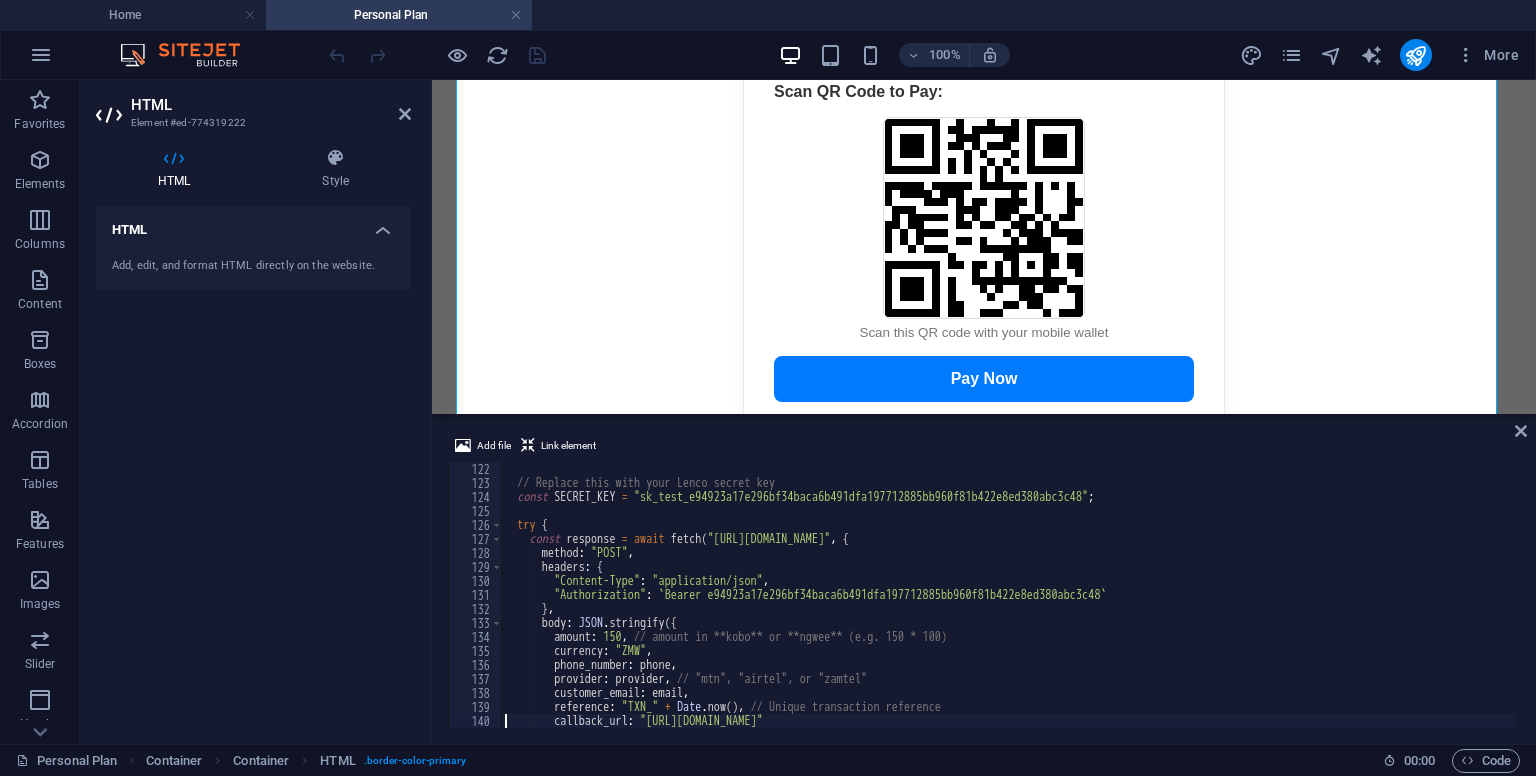 scroll, scrollTop: 1708, scrollLeft: 0, axis: vertical 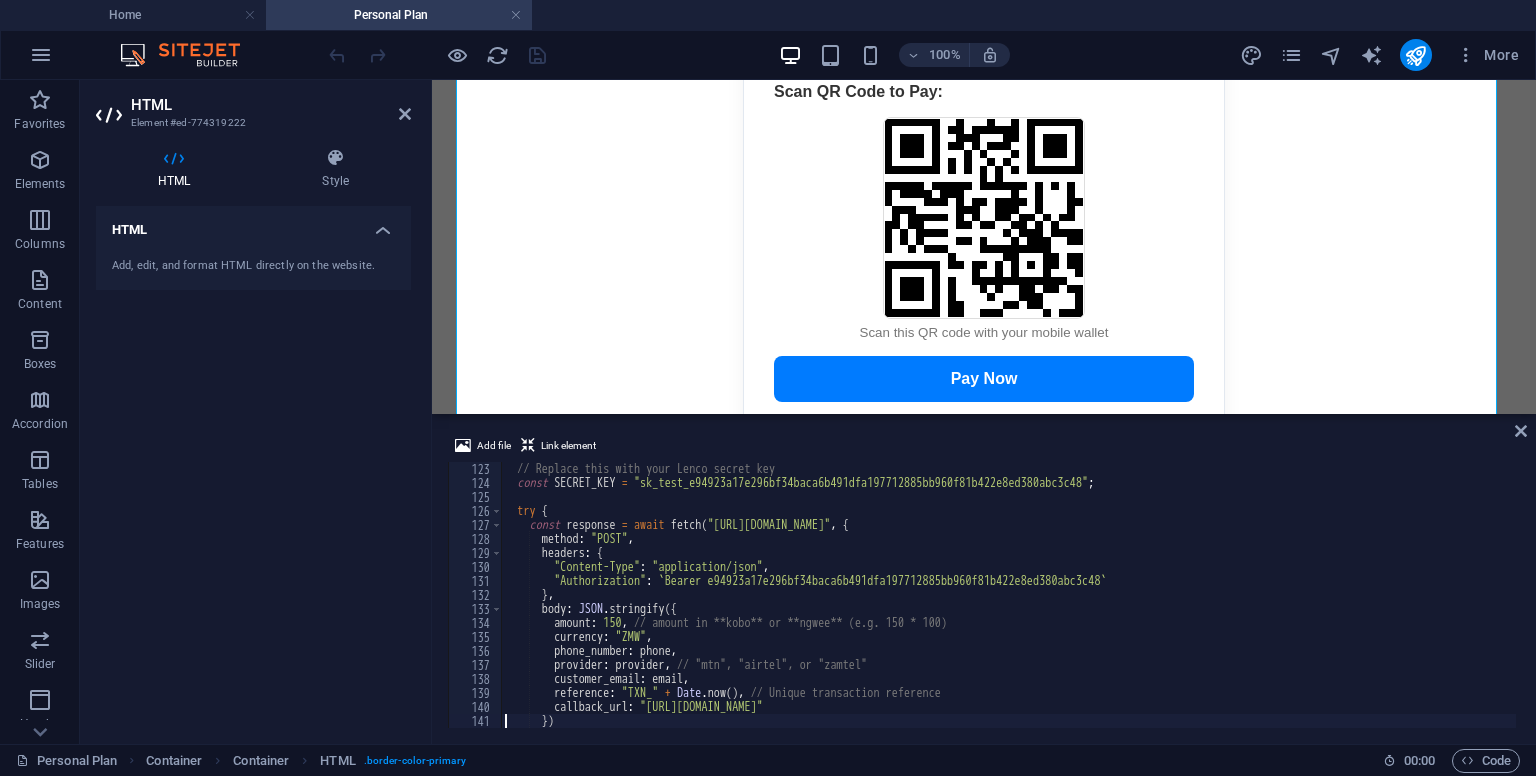 type on "});" 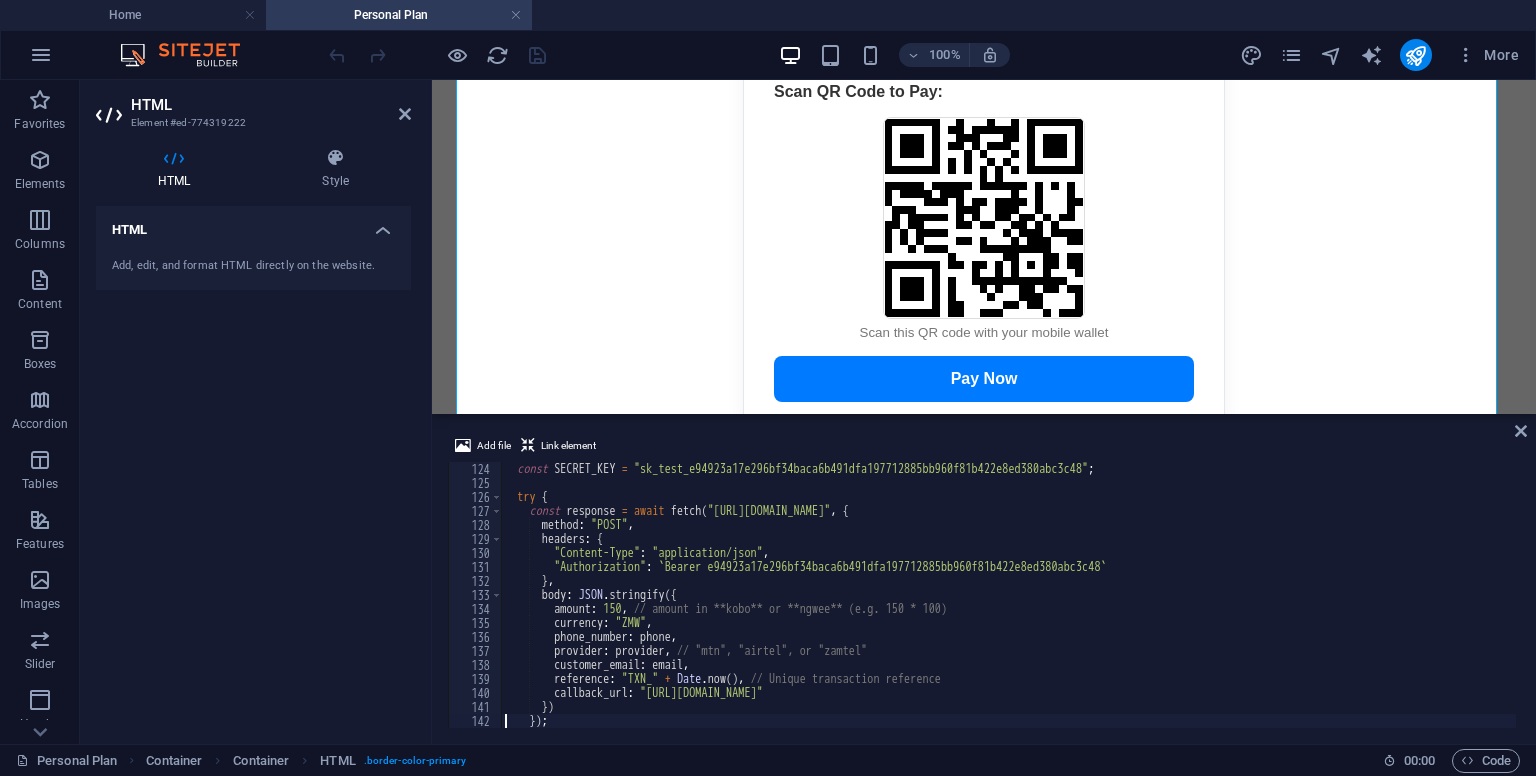 type on "console.log(result);" 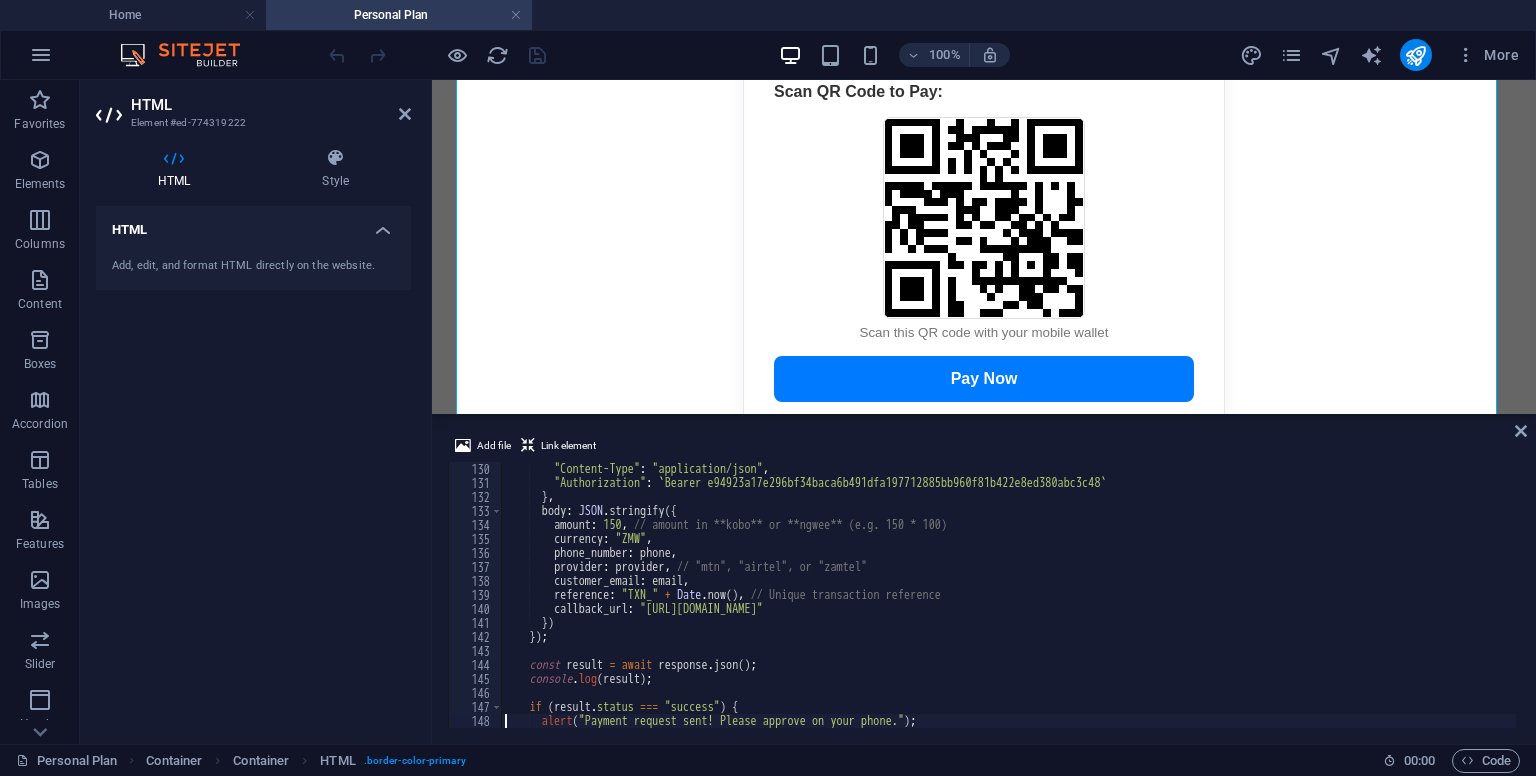 scroll, scrollTop: 1806, scrollLeft: 0, axis: vertical 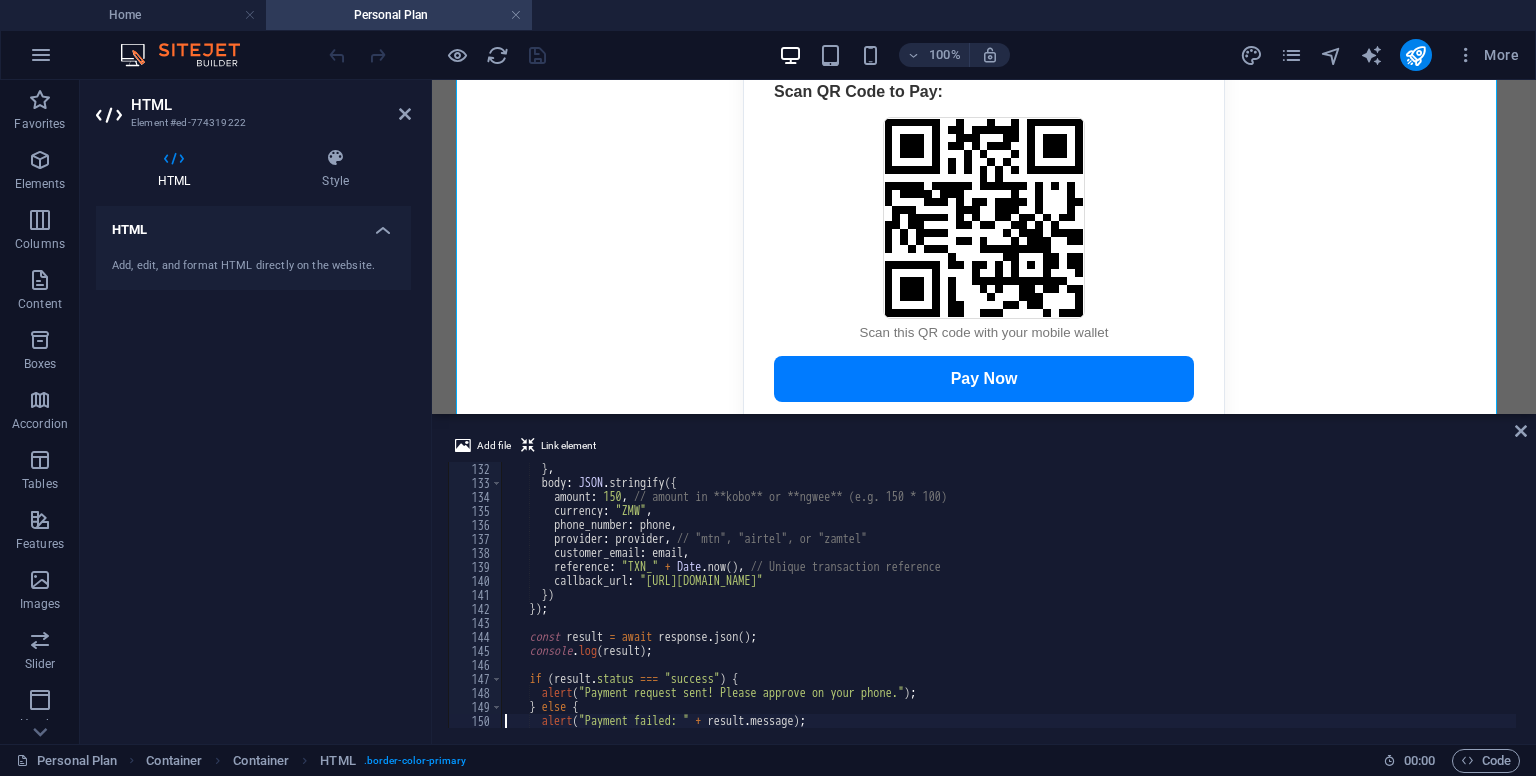type on "}" 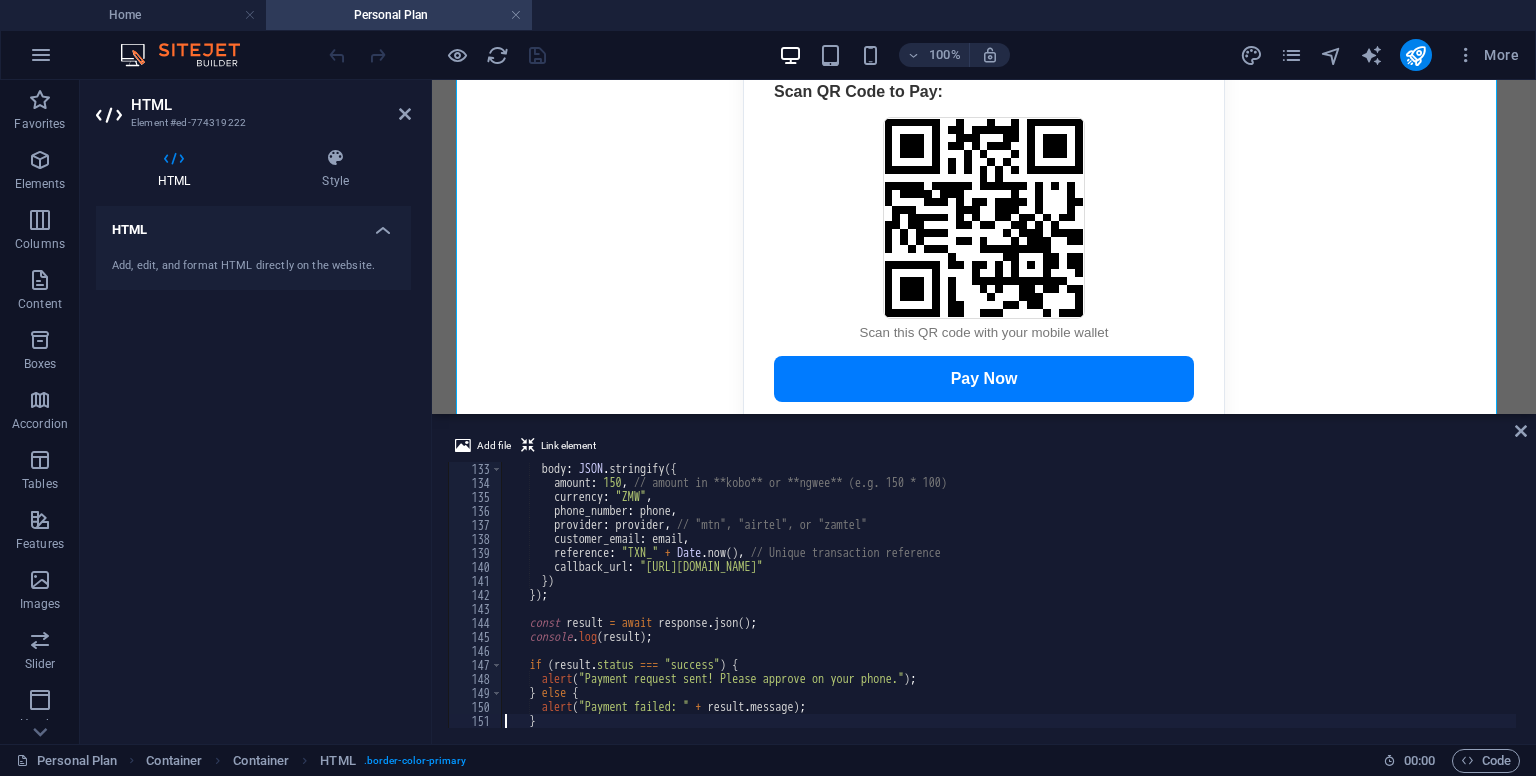 type on "}" 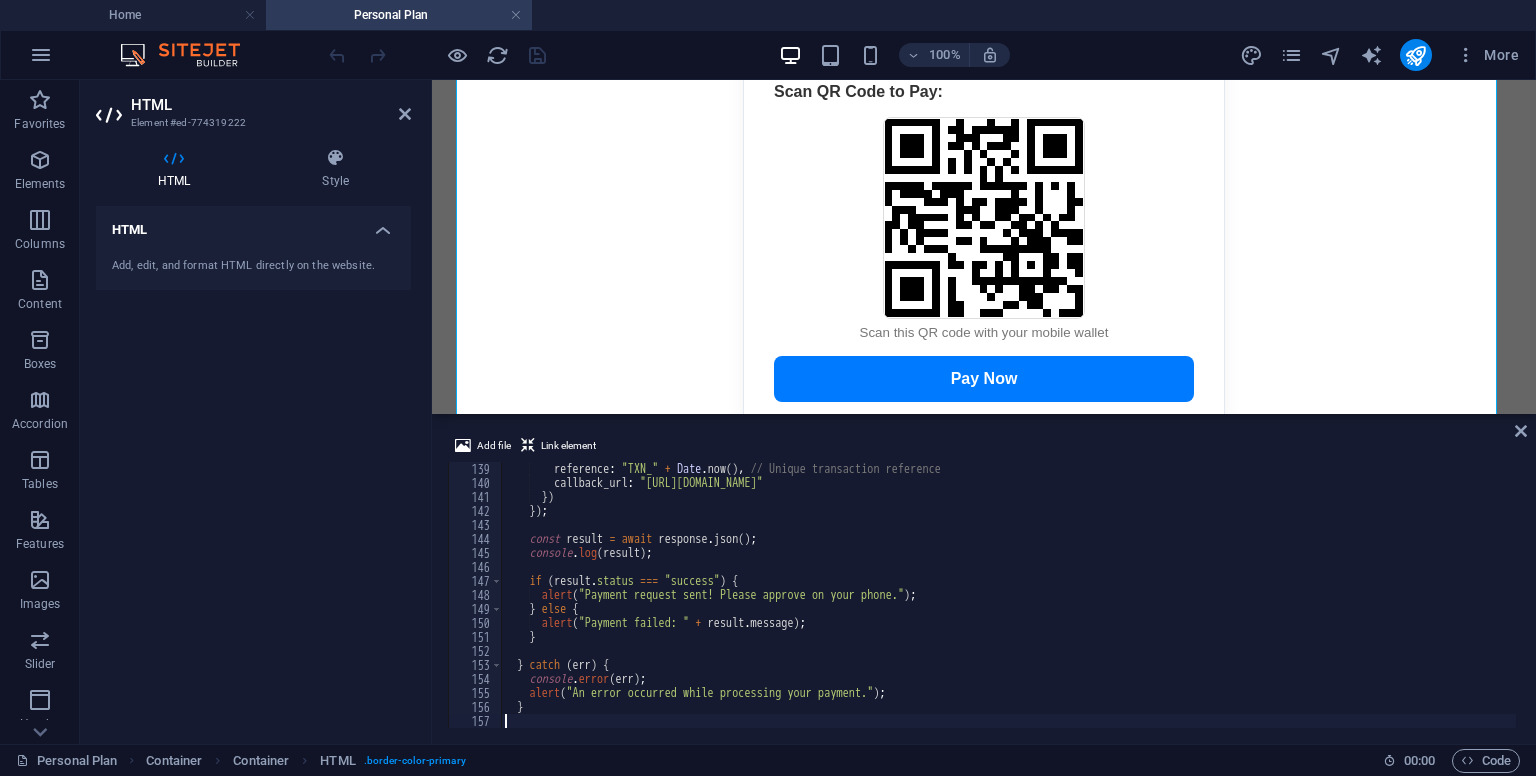 scroll, scrollTop: 1932, scrollLeft: 0, axis: vertical 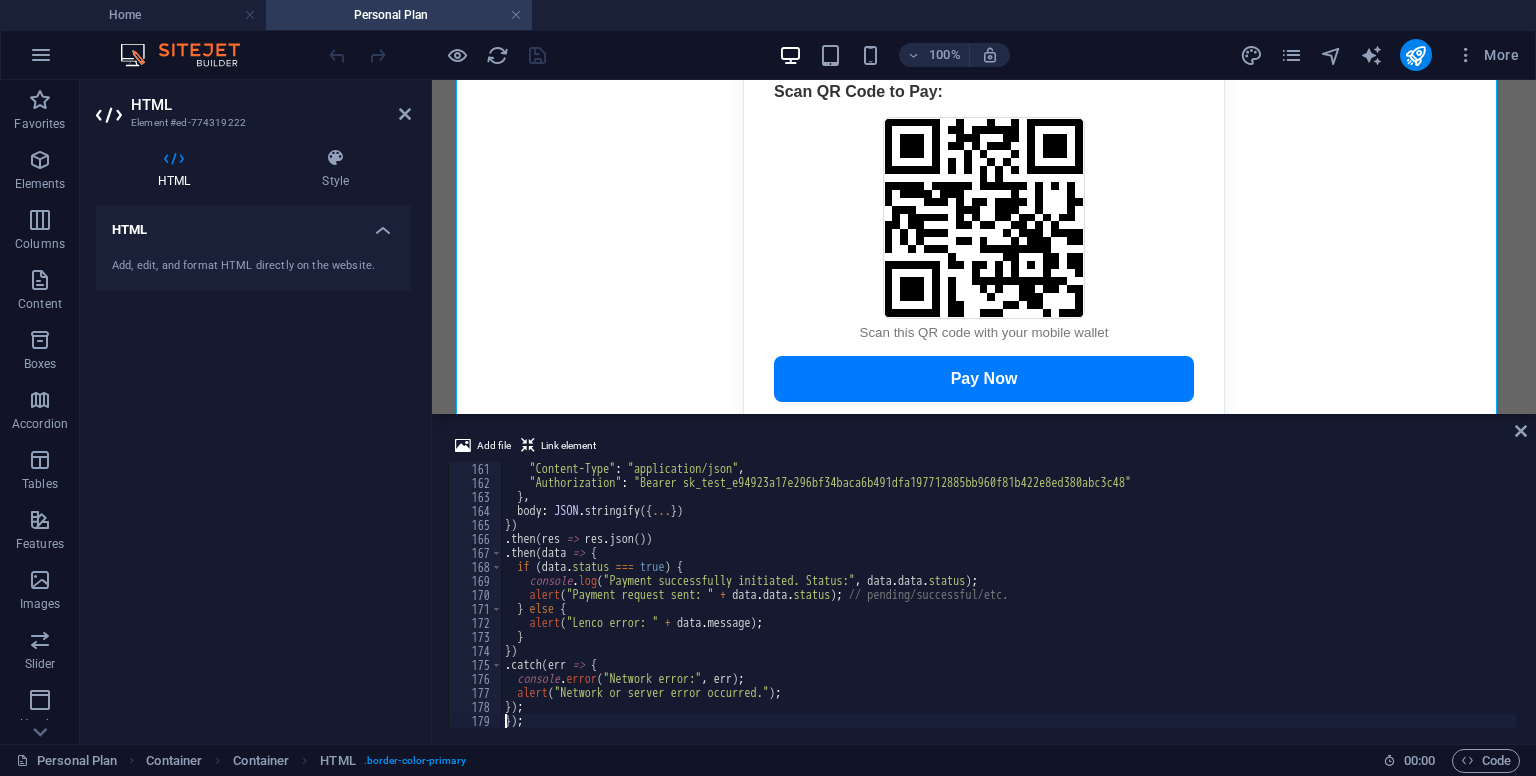 type on "</script>" 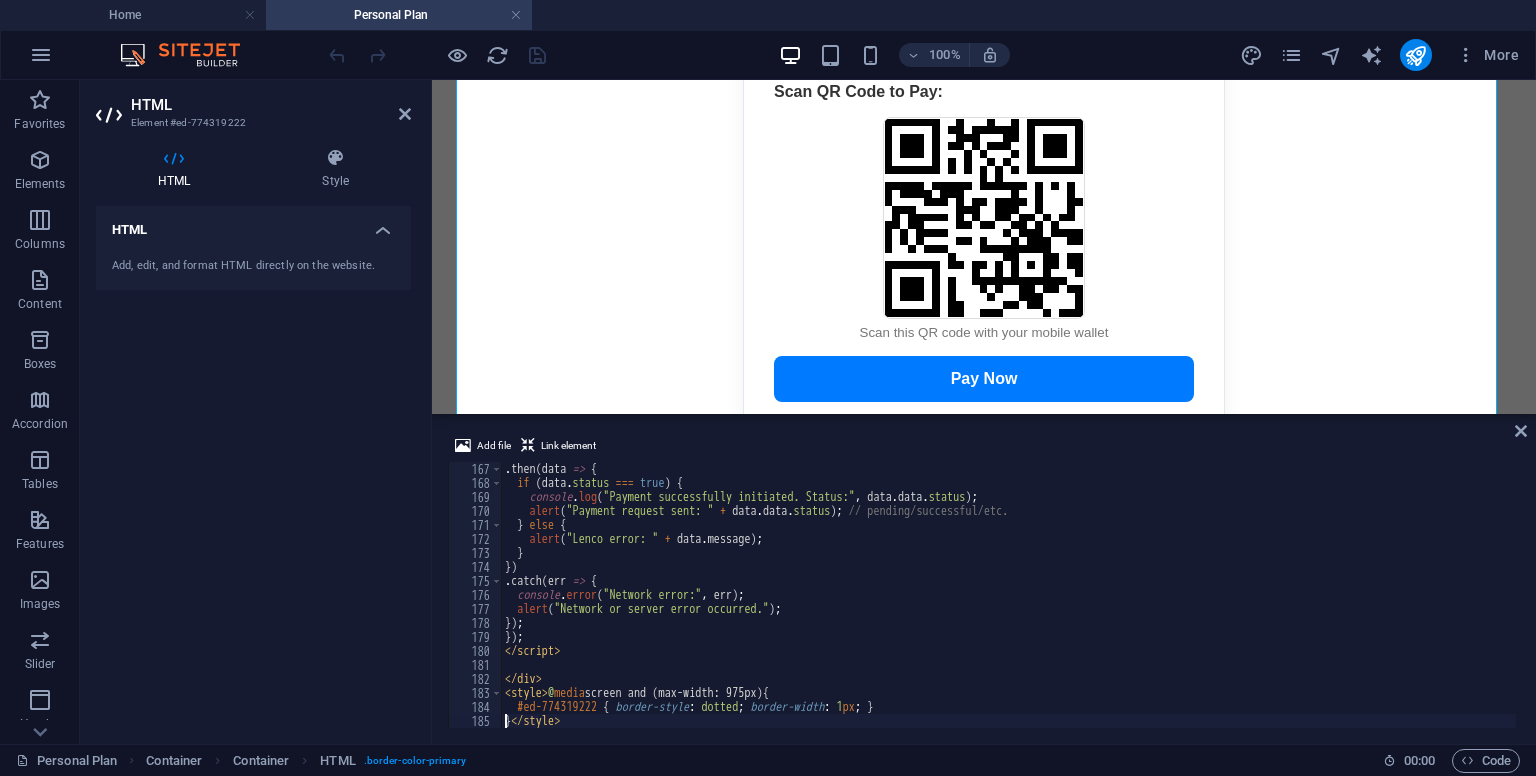 scroll, scrollTop: 2324, scrollLeft: 0, axis: vertical 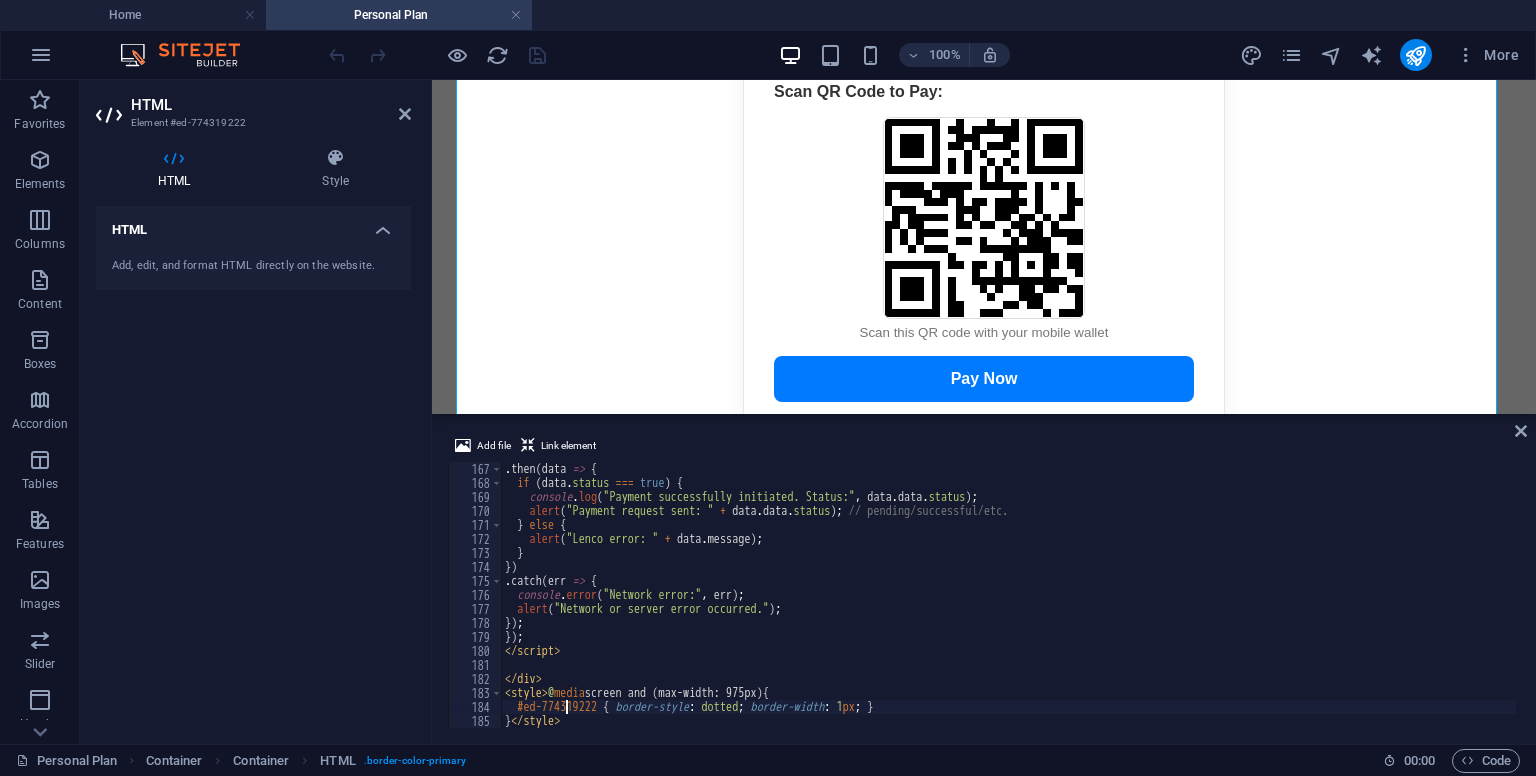 type on "</div>" 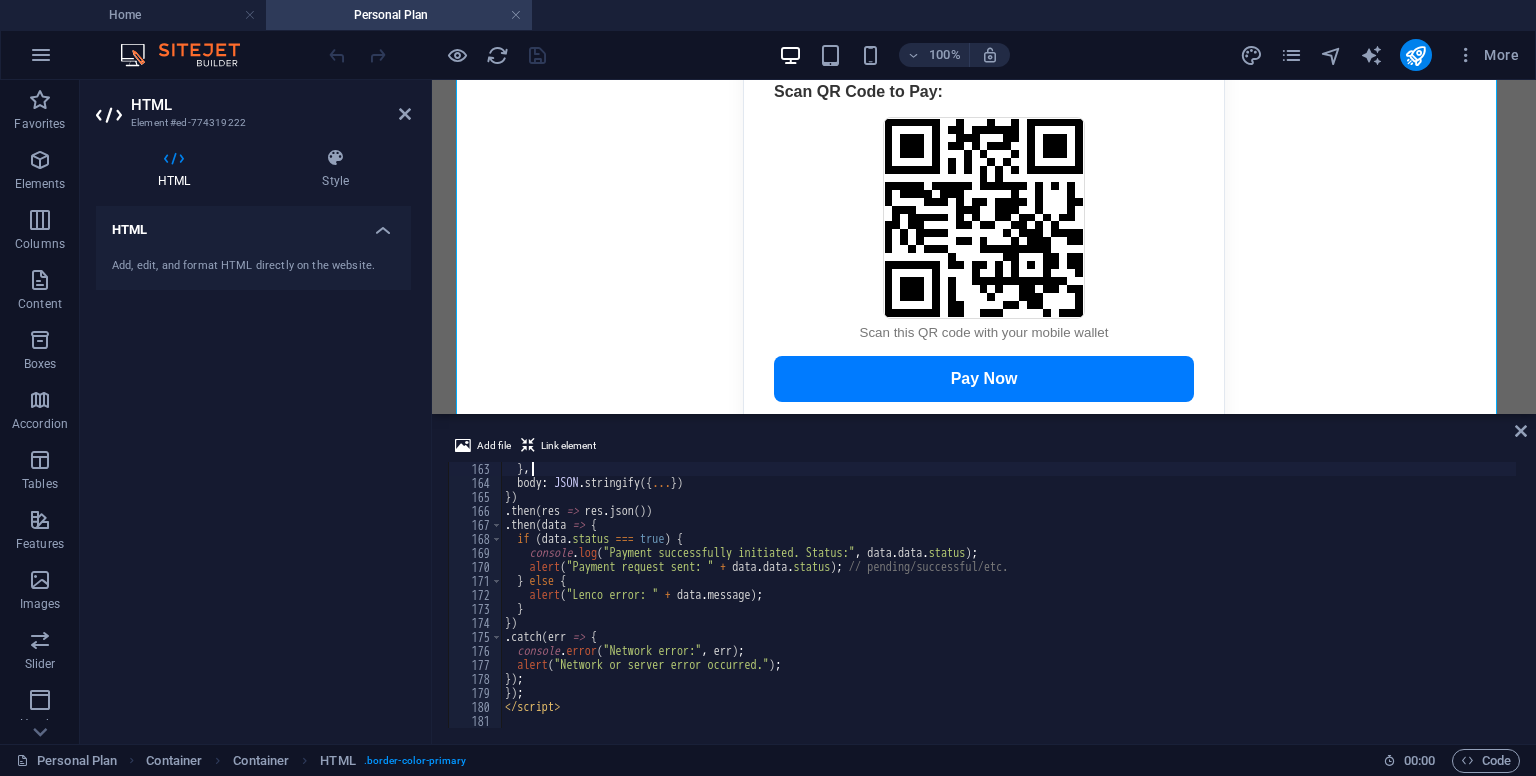 type on "fetch("https://api.lenco.co/access/v2/", {" 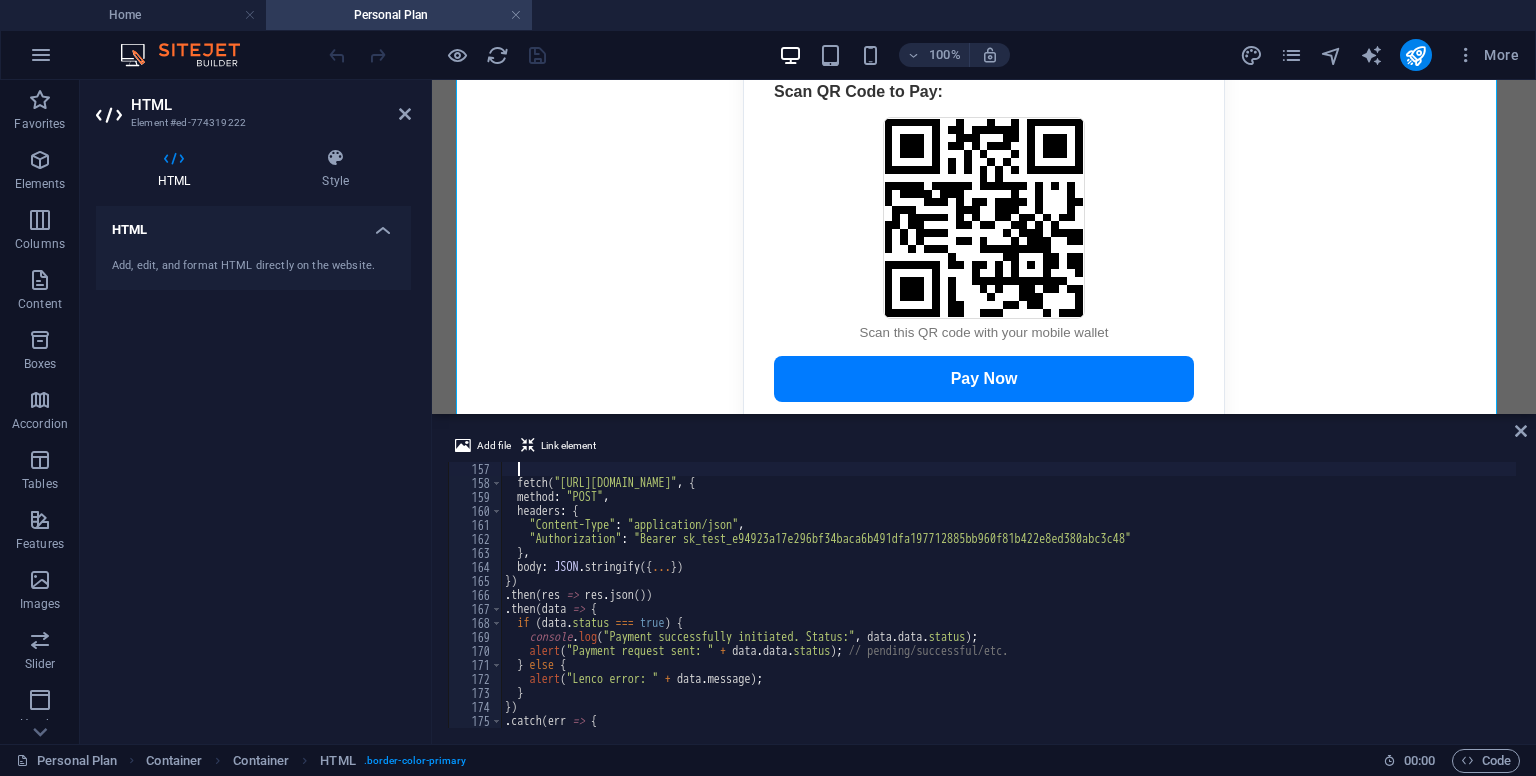 type on "} catch (err) {" 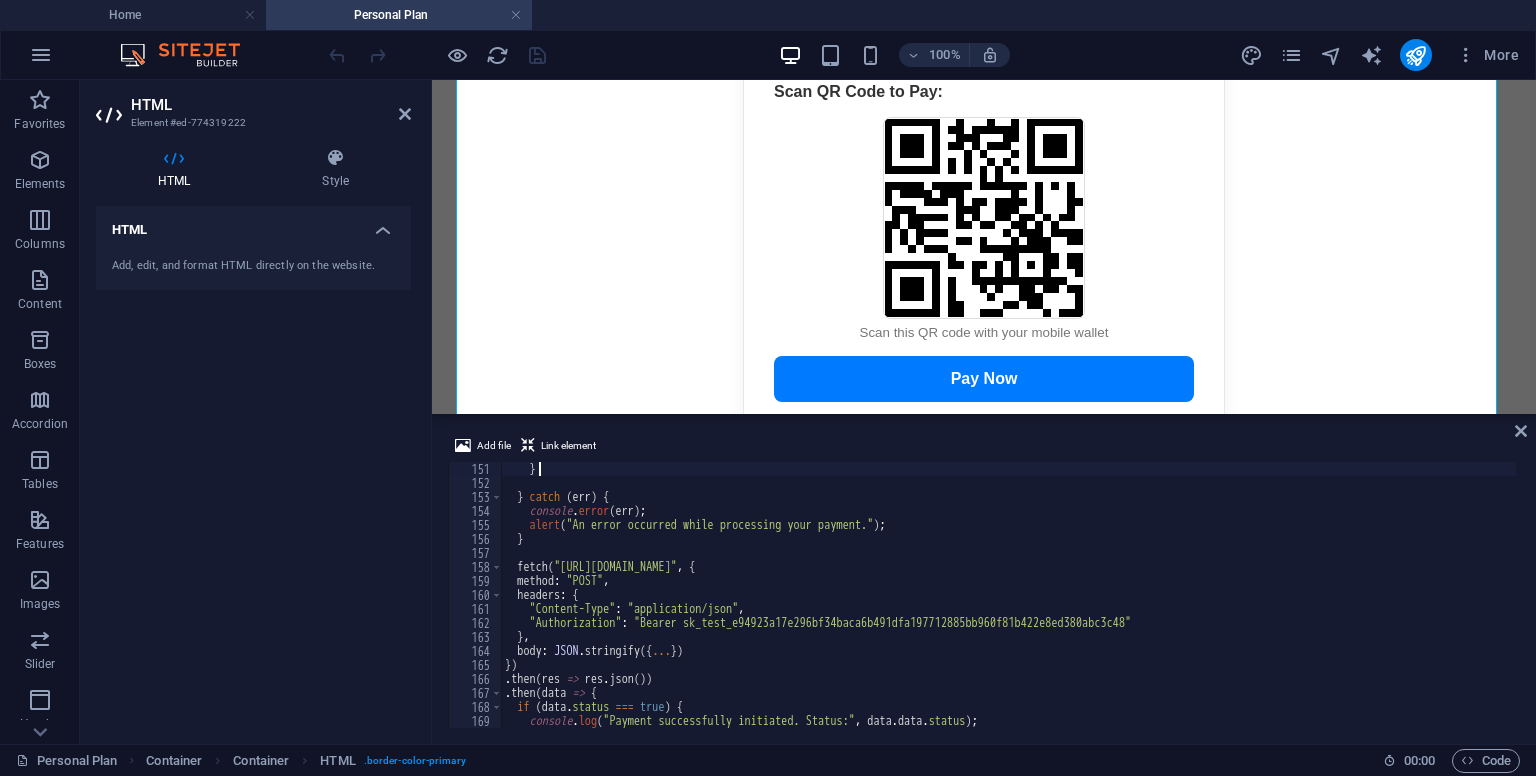type on "if (result.status === "success") {" 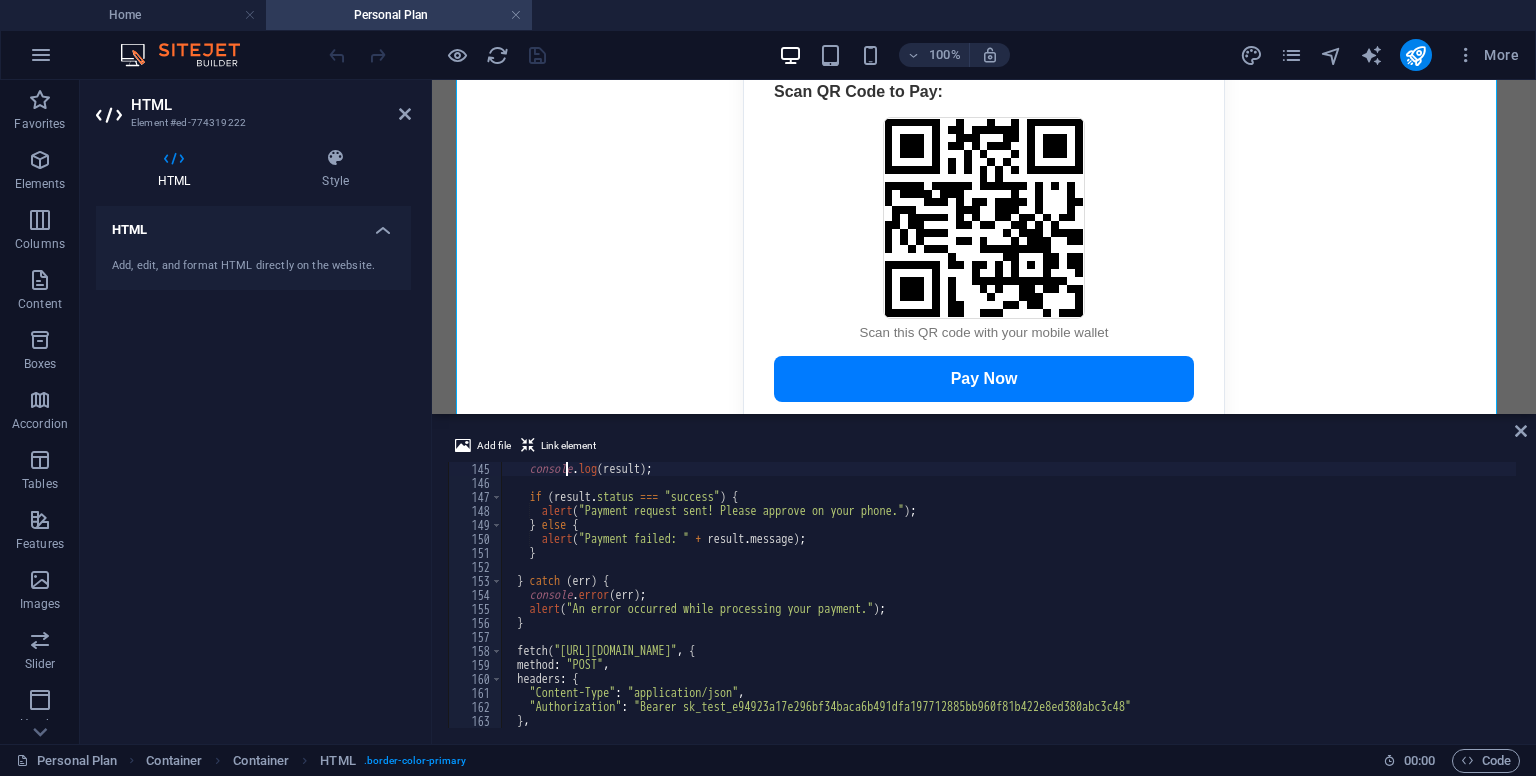 type on "const result = await response.json();" 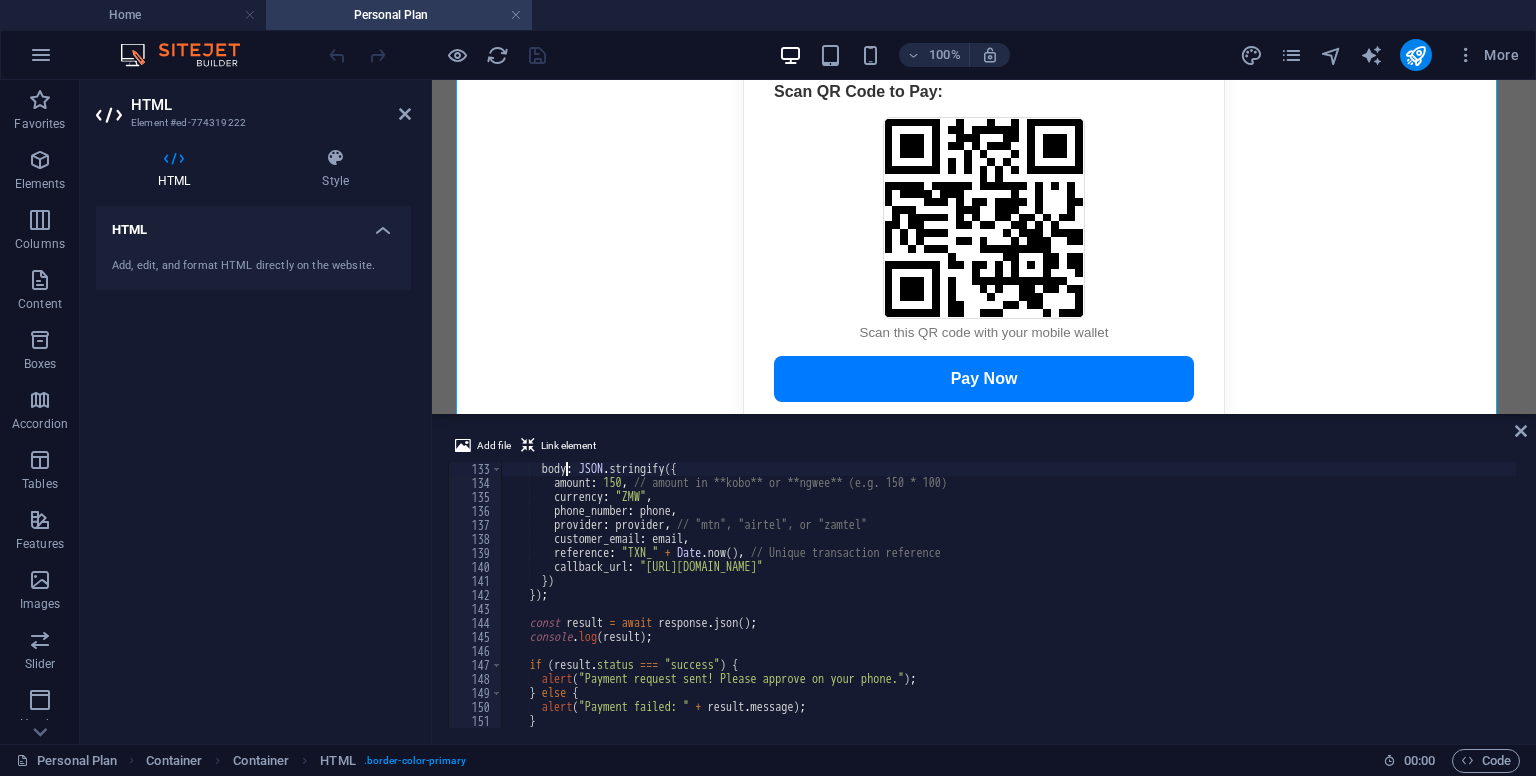 type on "try {" 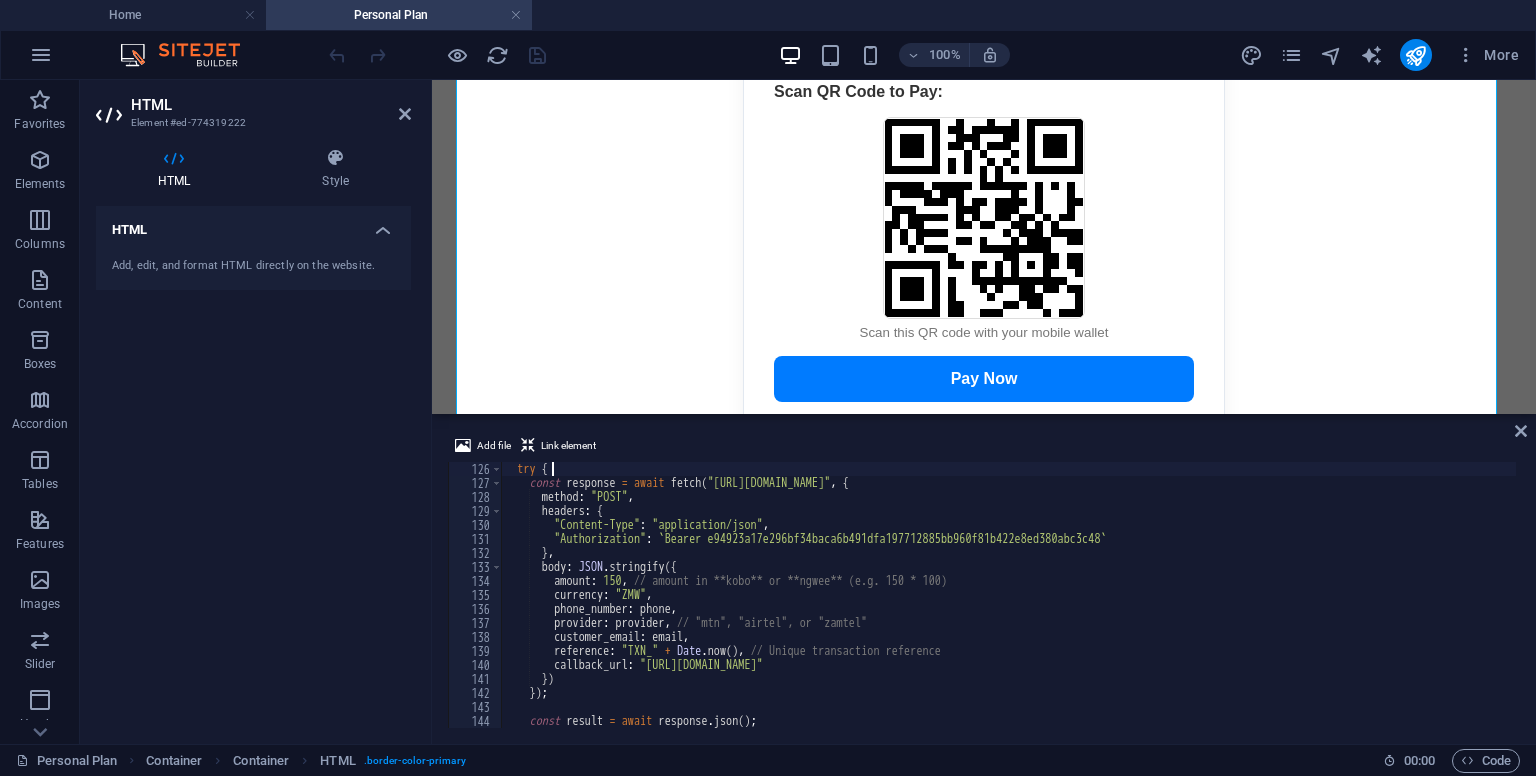 type on "// Replace this with your Lenco secret key" 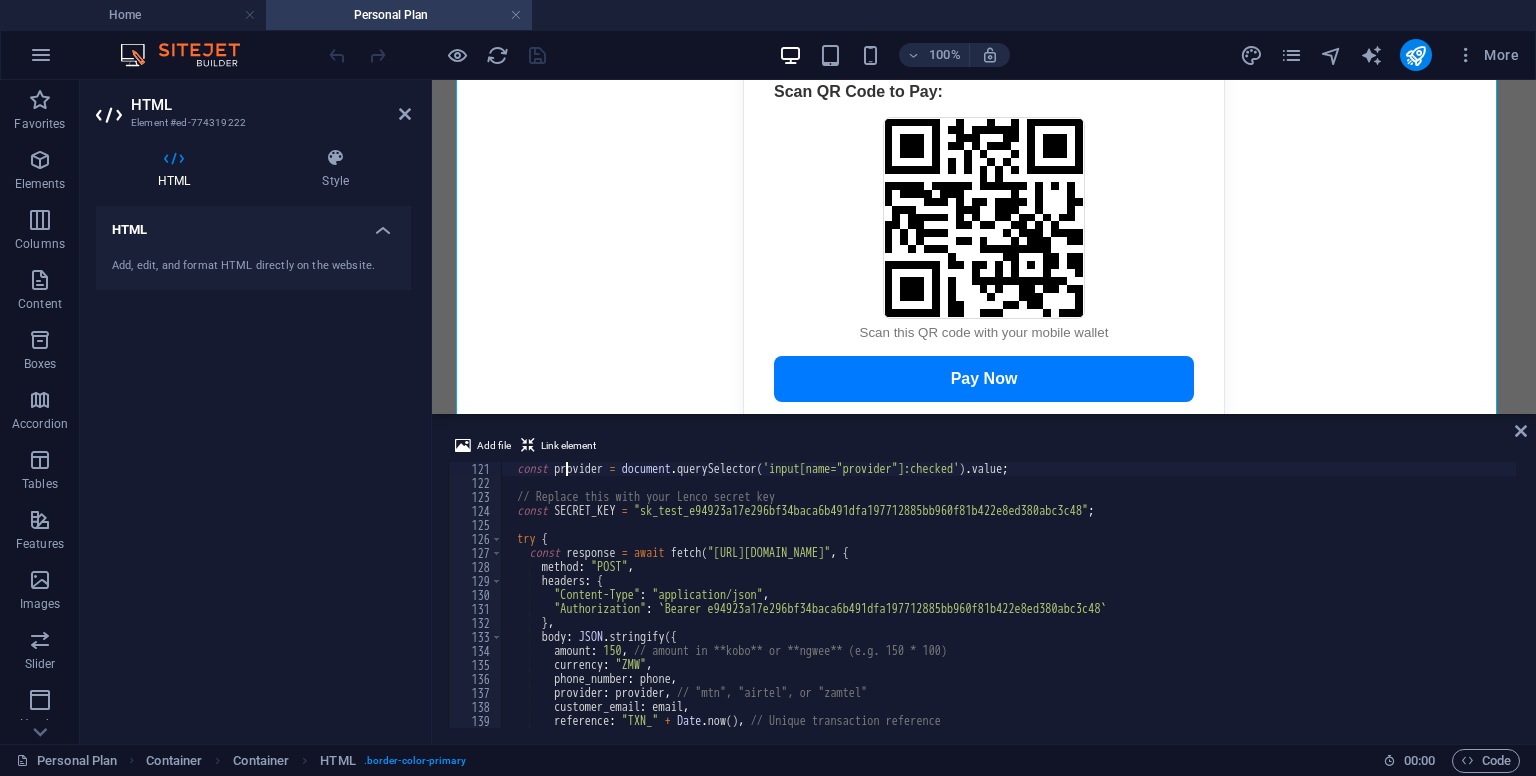 scroll, scrollTop: 1680, scrollLeft: 0, axis: vertical 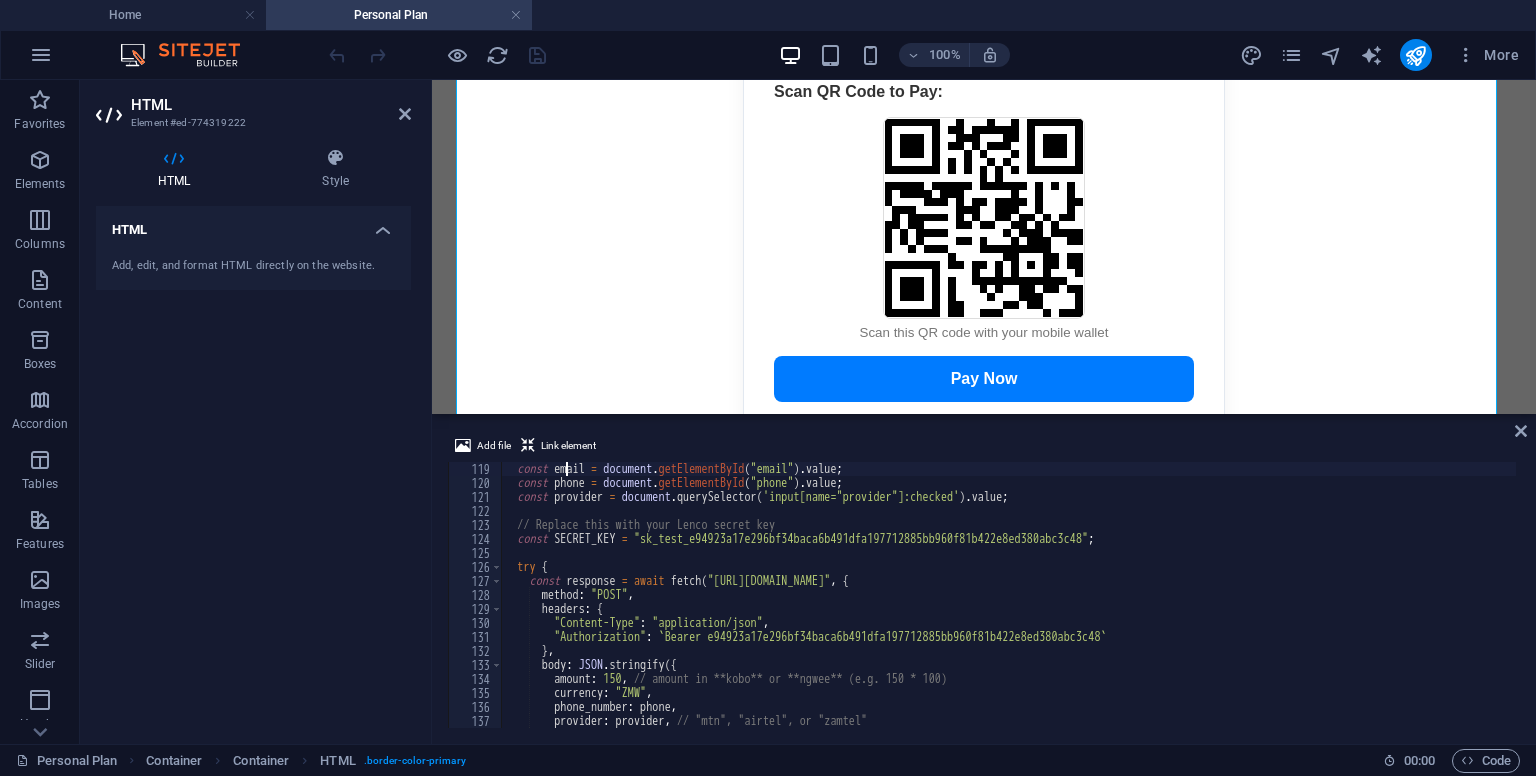 type on "const name = document.getElementById("name").value;" 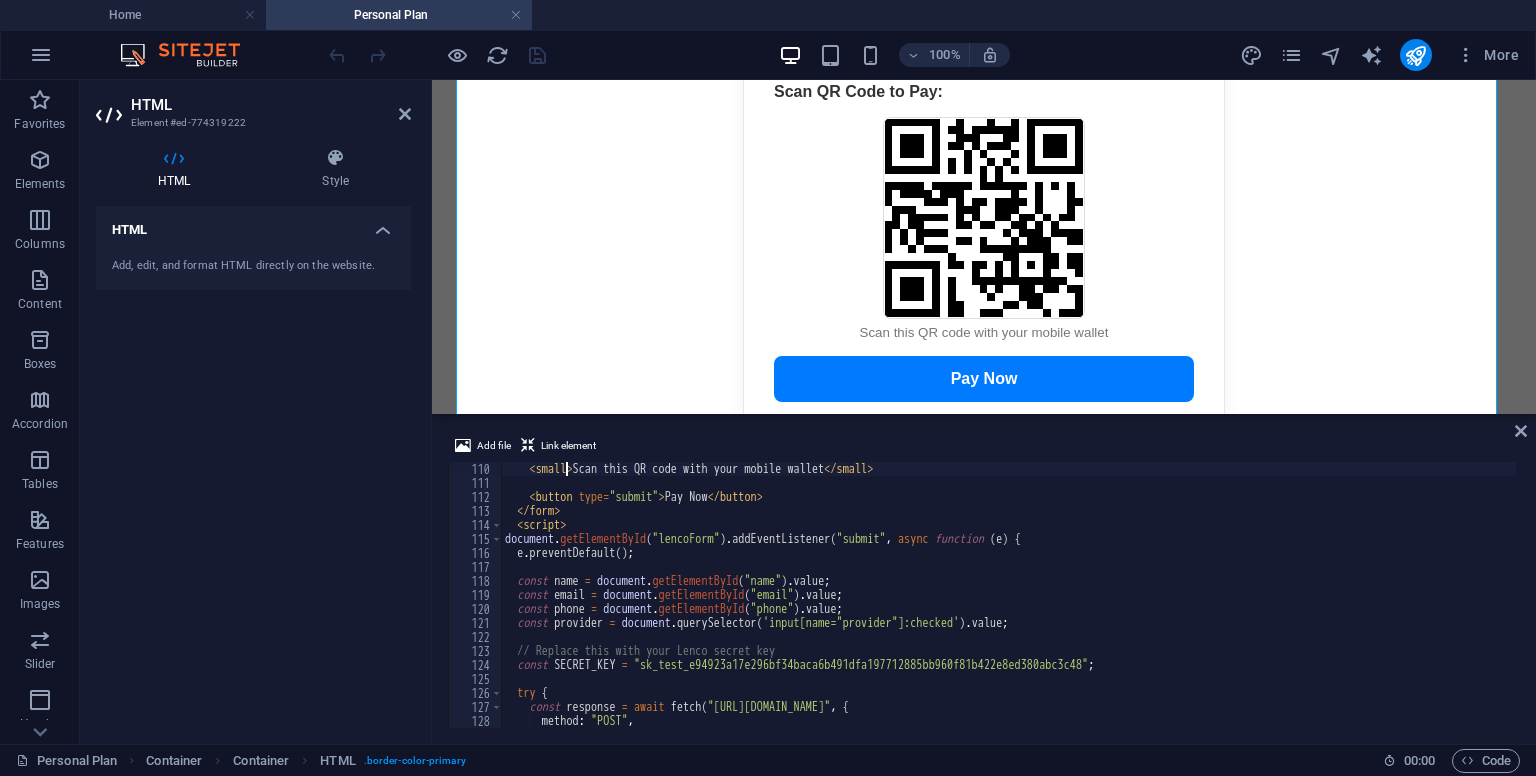 scroll, scrollTop: 1526, scrollLeft: 0, axis: vertical 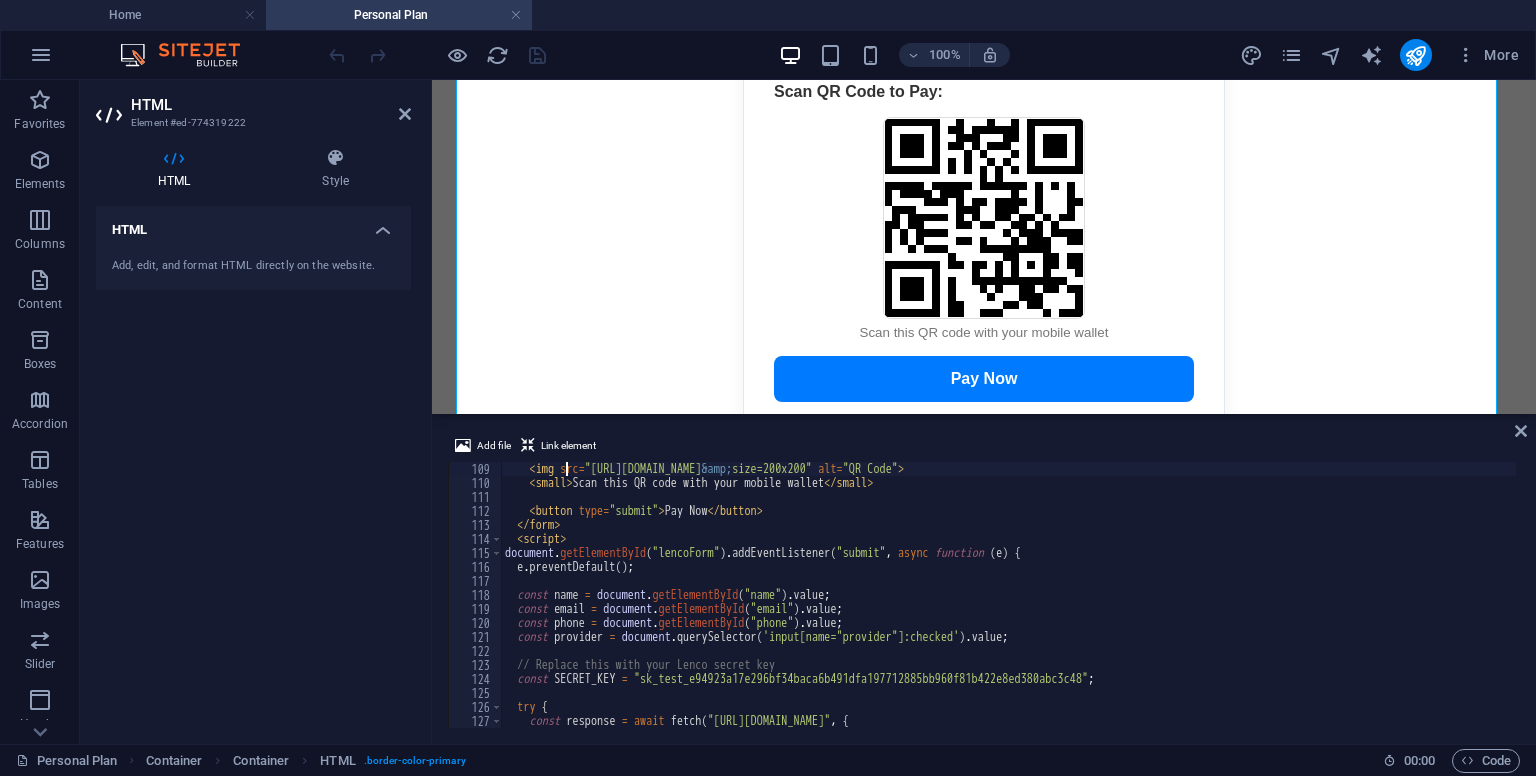 type on "<p><strong>Scan QR Code to Pay:</strong></p>" 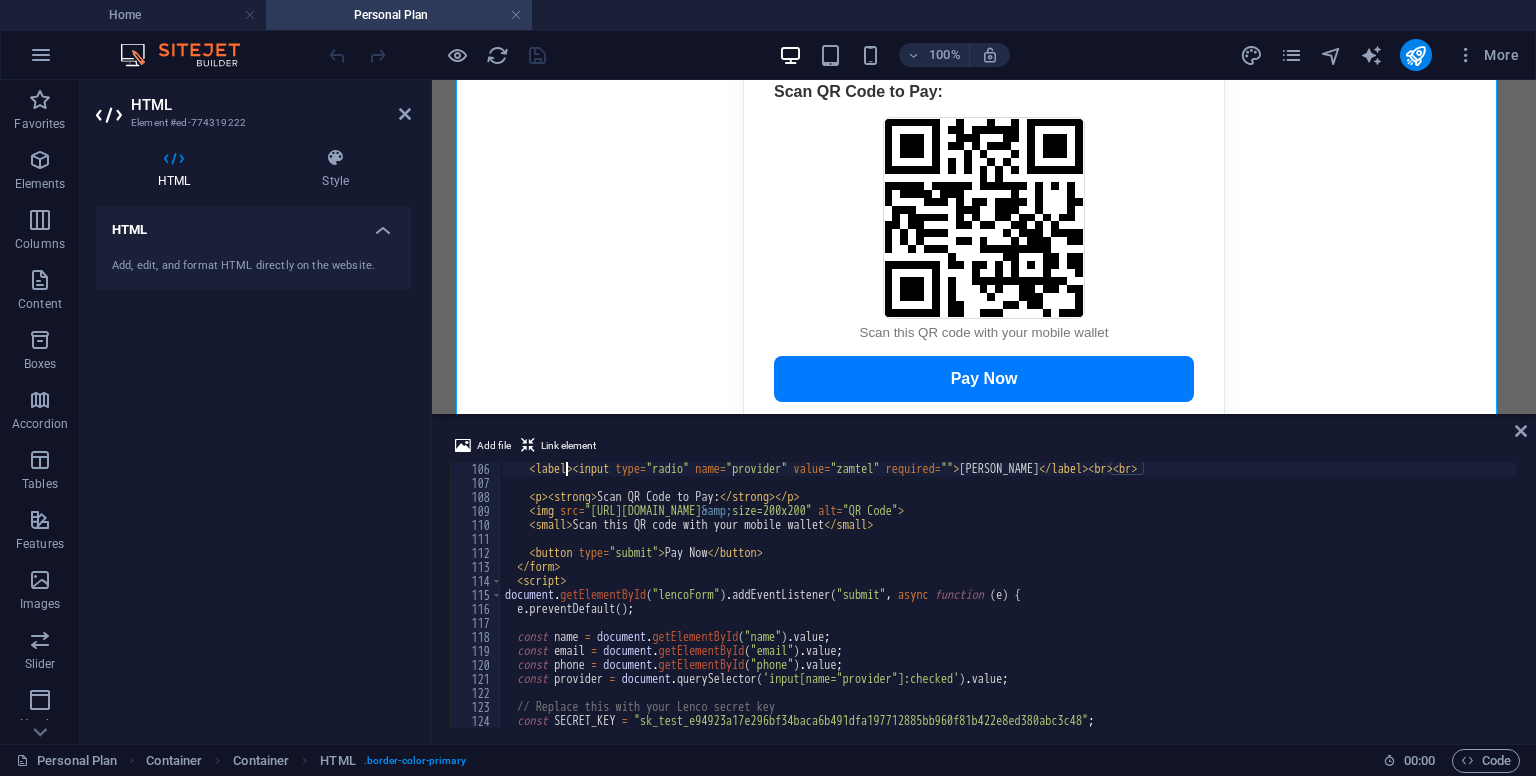 scroll, scrollTop: 1470, scrollLeft: 0, axis: vertical 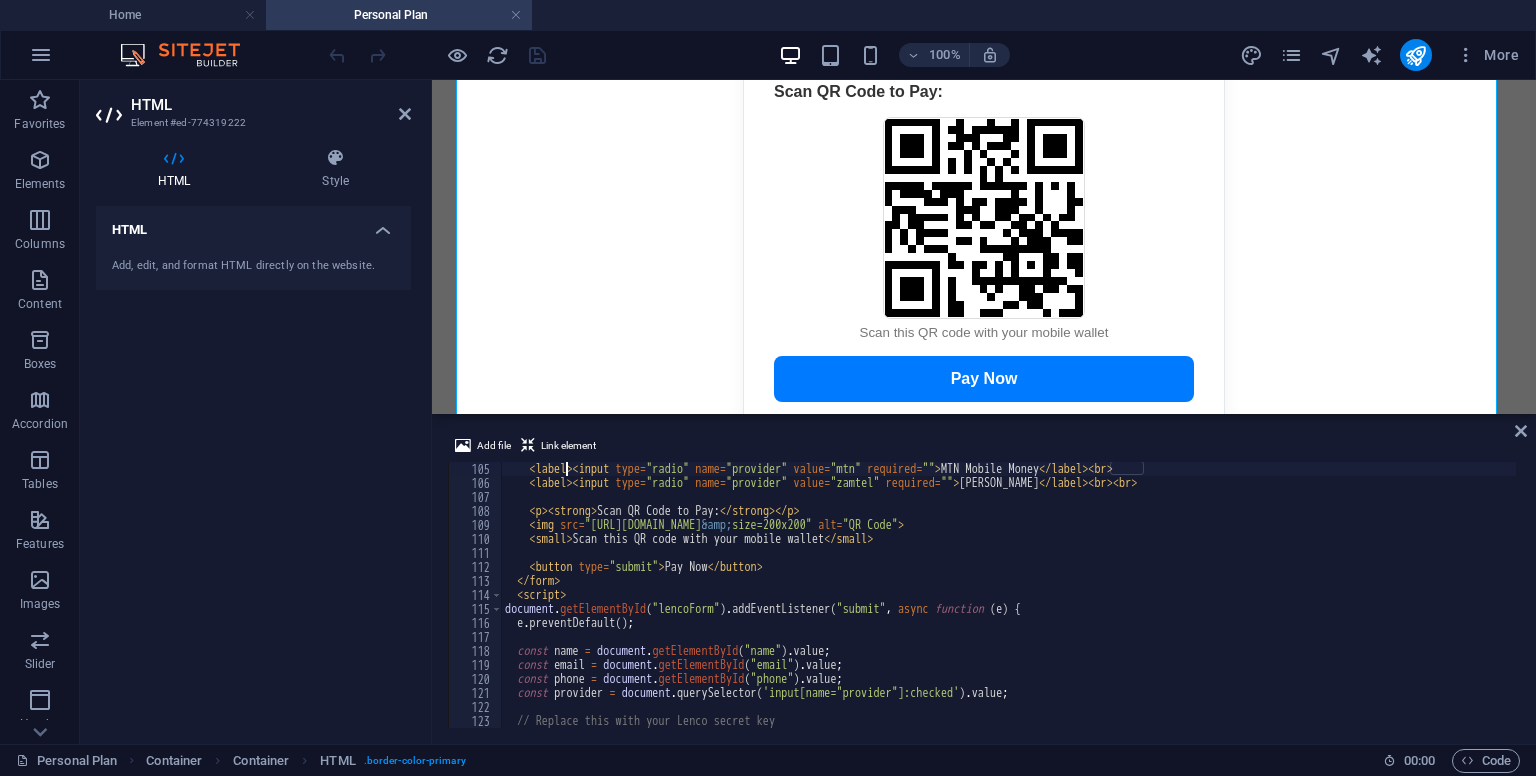 type on "<p><strong>Choose Payment Provider:</strong></p>" 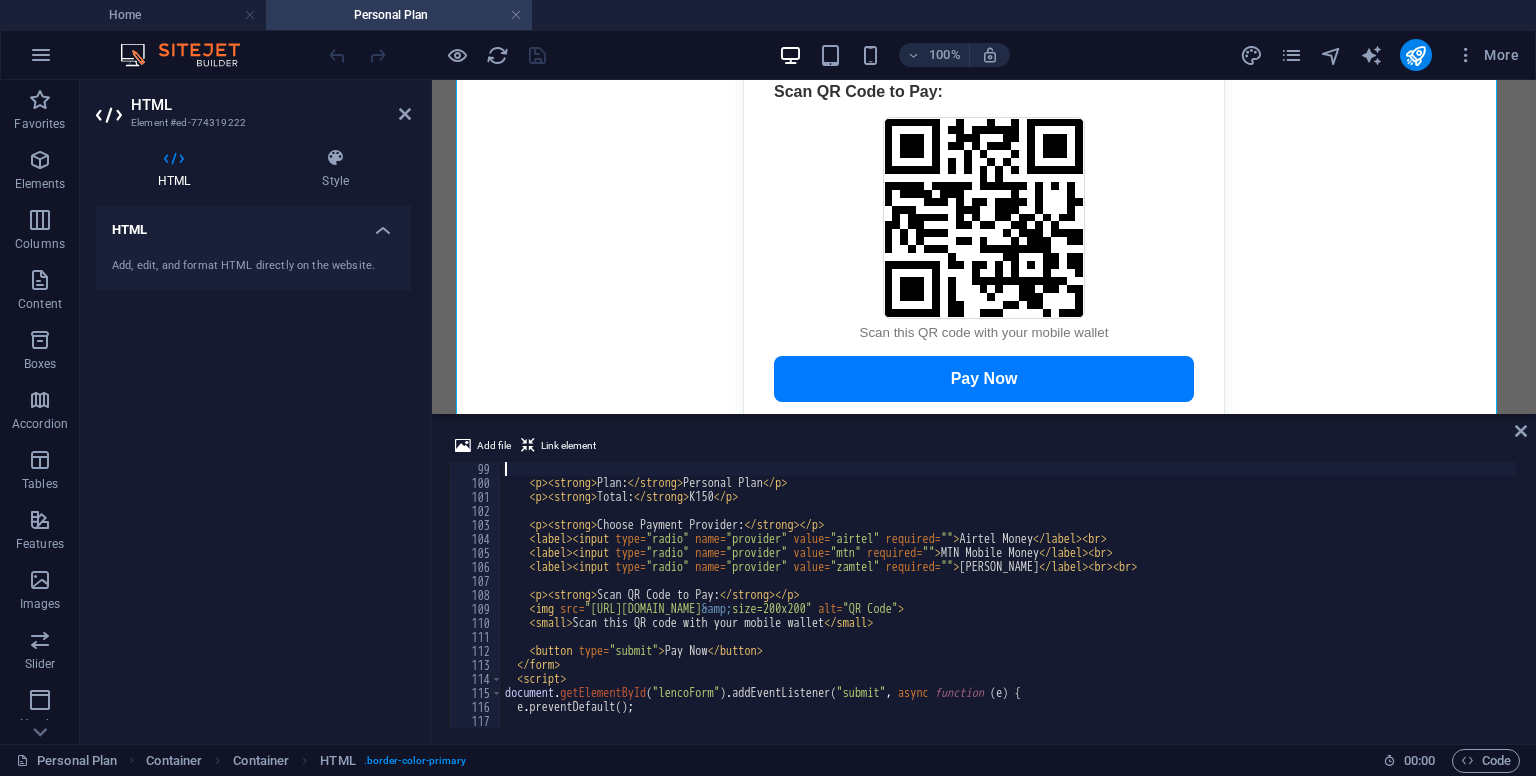 type on "<label for="phone">Phone Number:</label>" 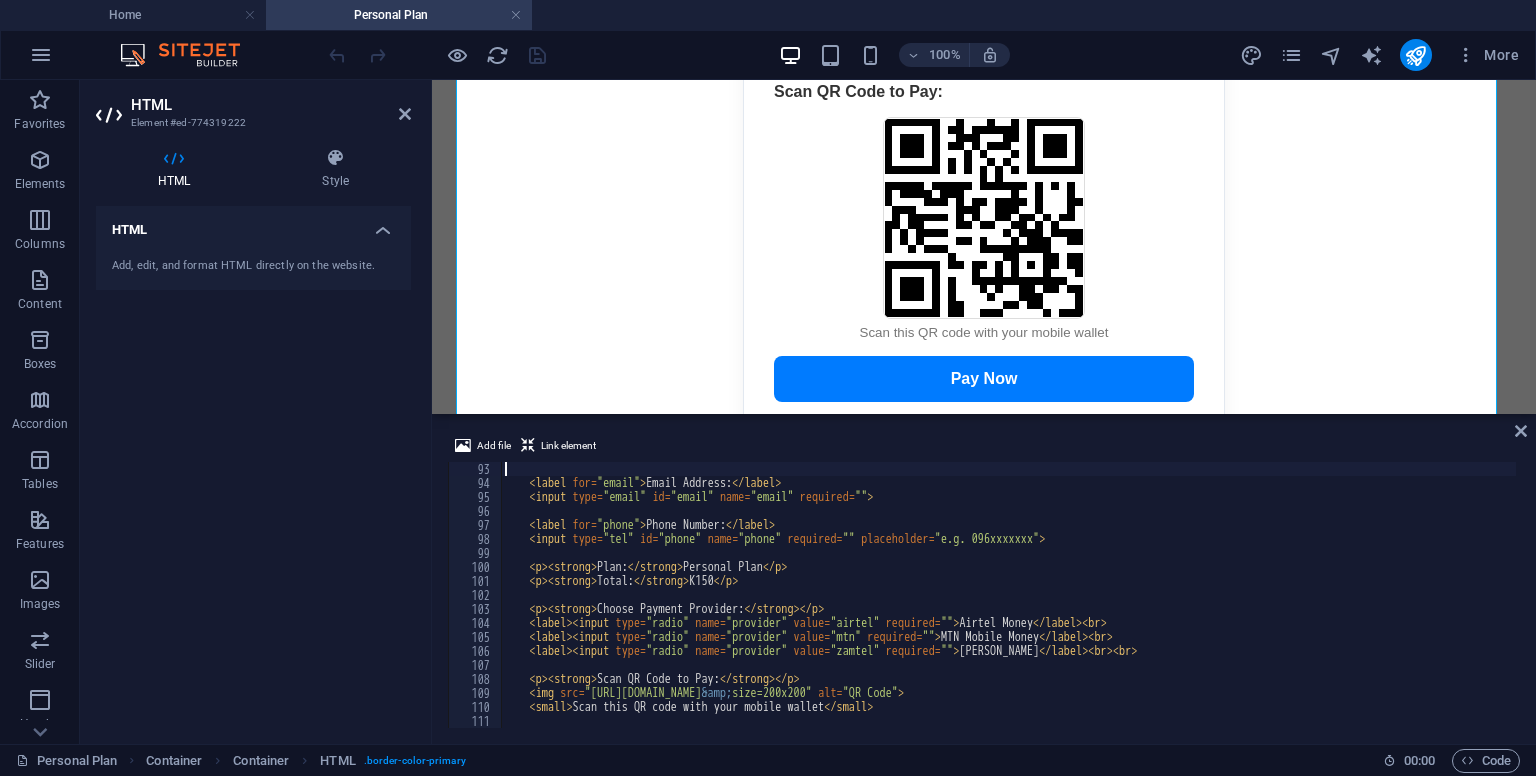 type on "<label for="name">Full Name:</label>" 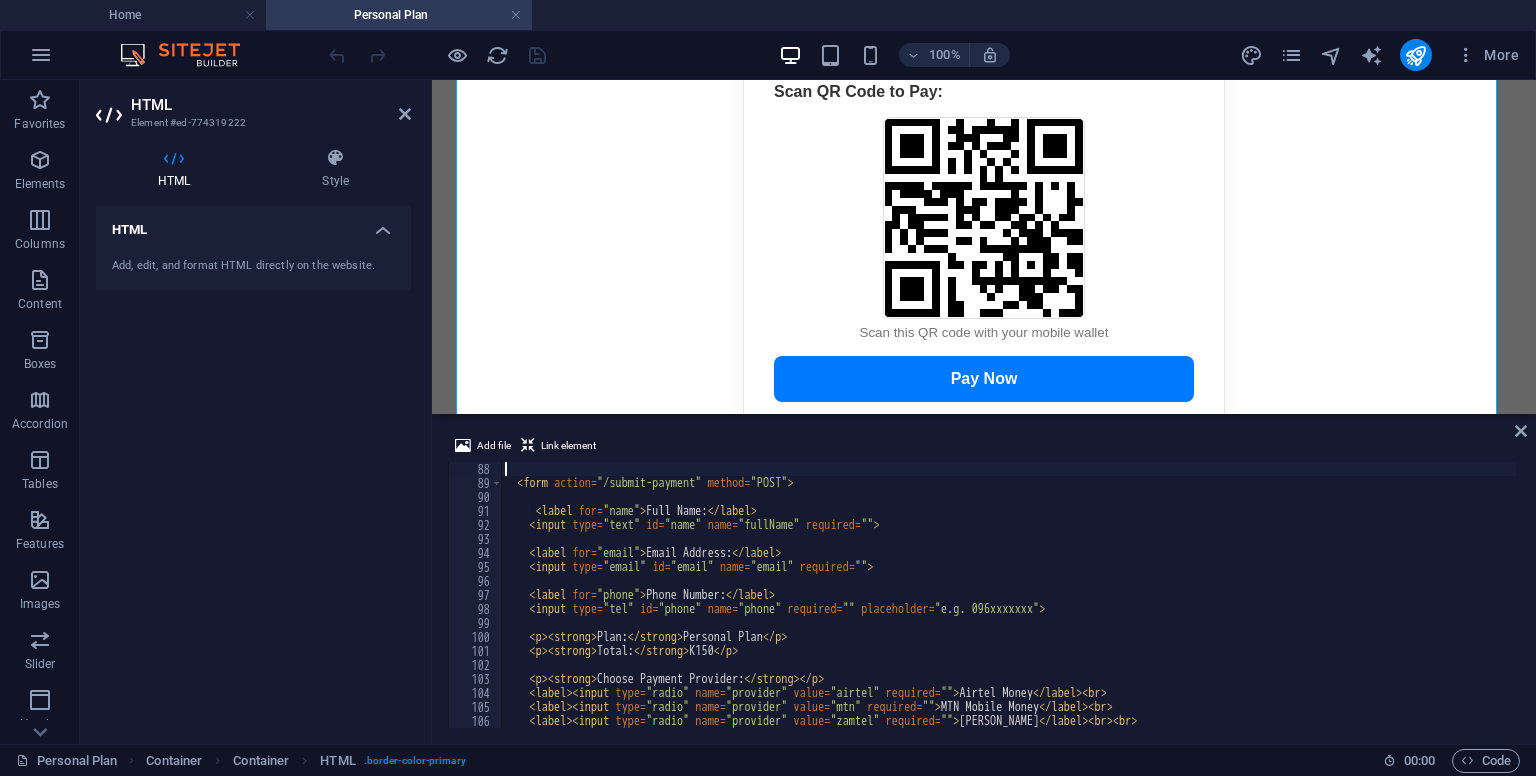 type on "<h2>Checkout</h2>" 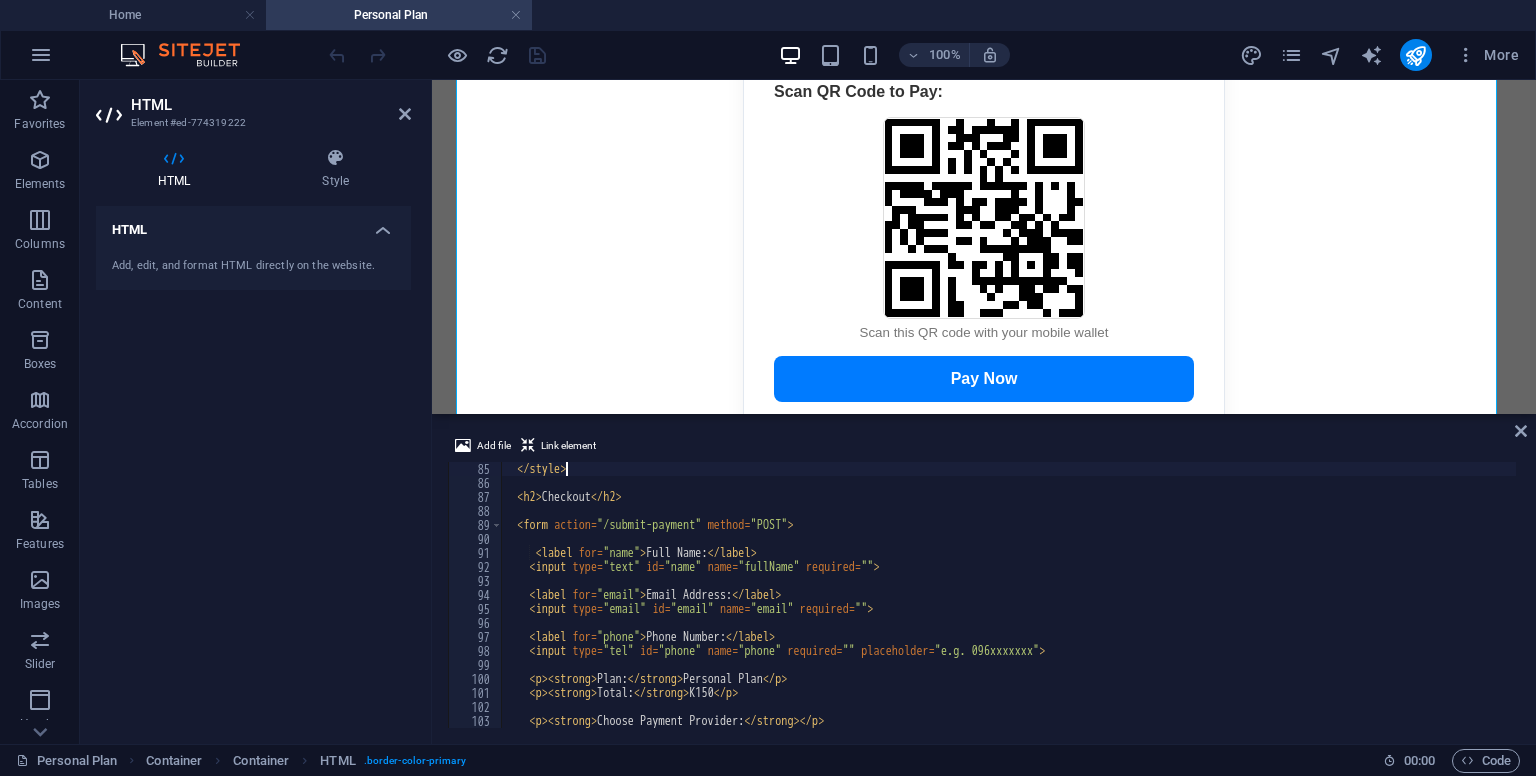 type on ".custom-checkout button:hover {" 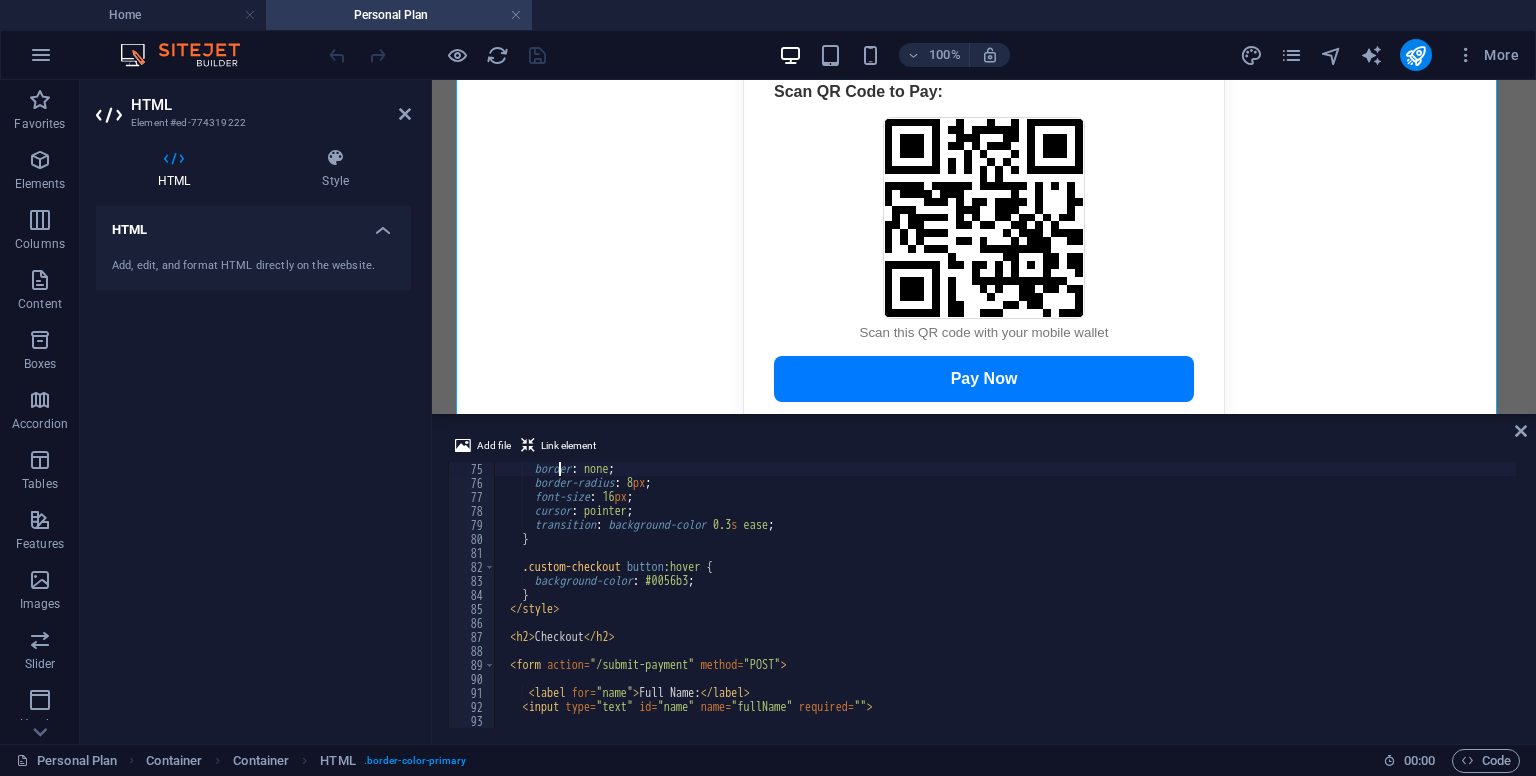 scroll, scrollTop: 1036, scrollLeft: 0, axis: vertical 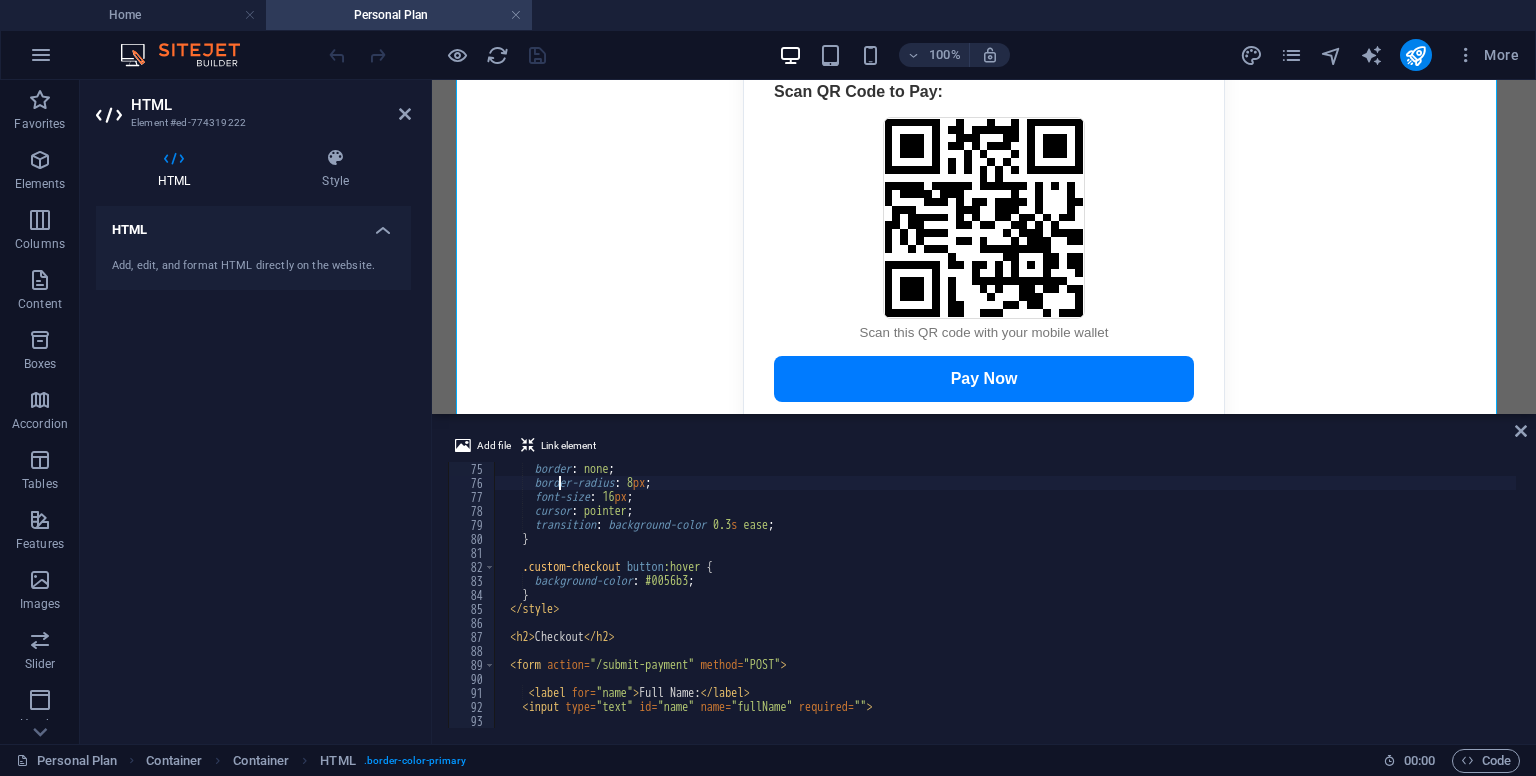 type on "}" 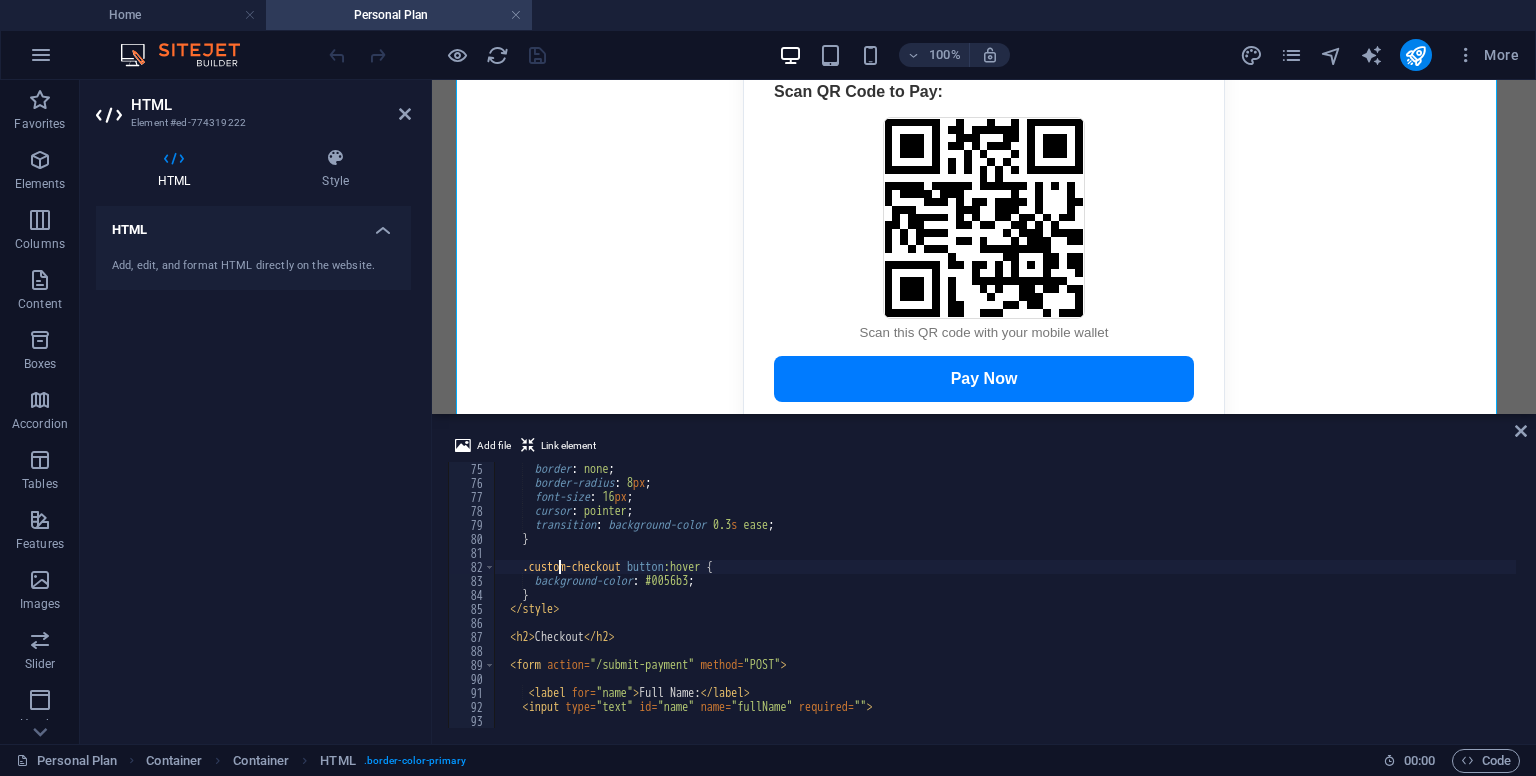 type on "</style>" 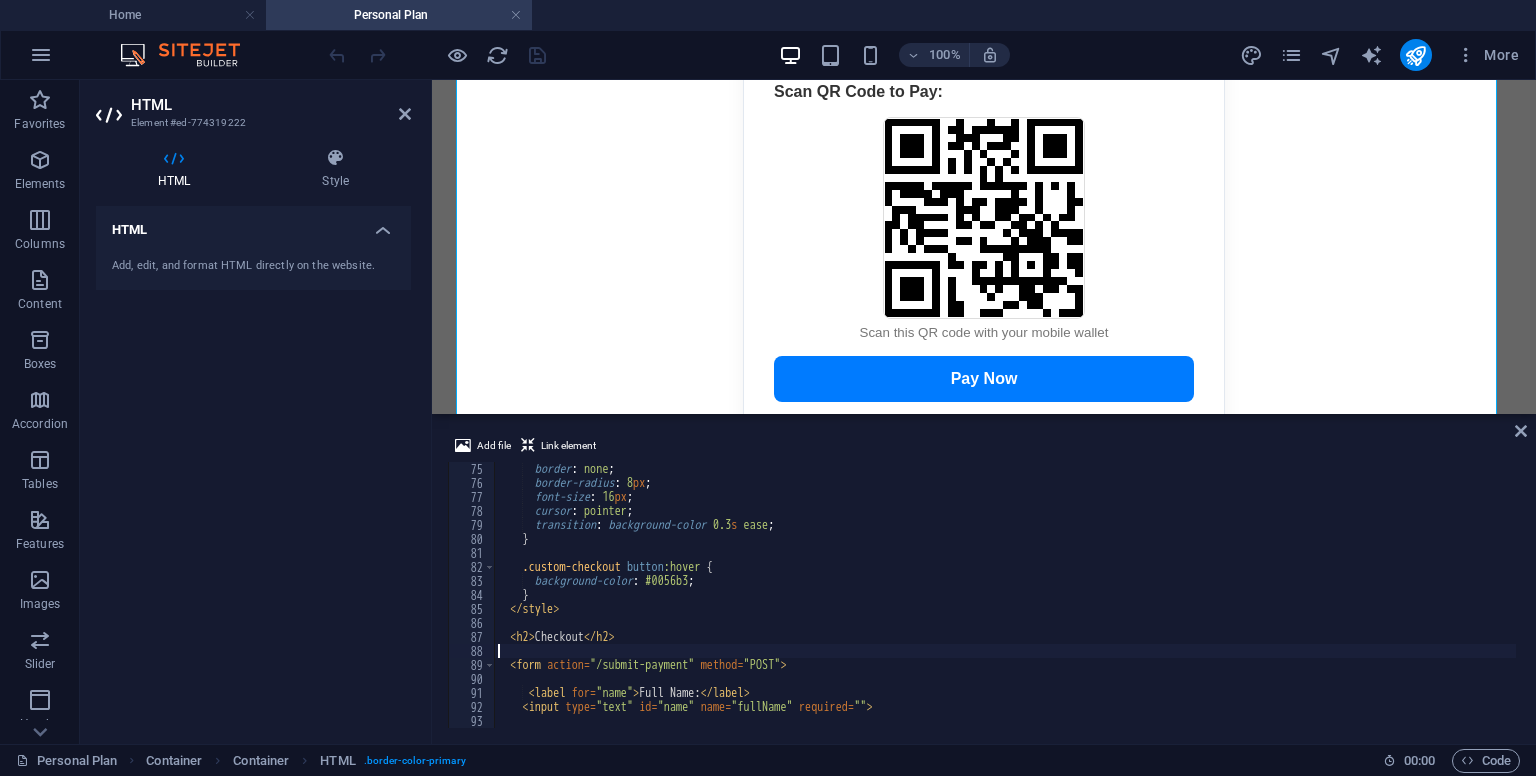 type on "<form action="/submit-payment" method="POST">" 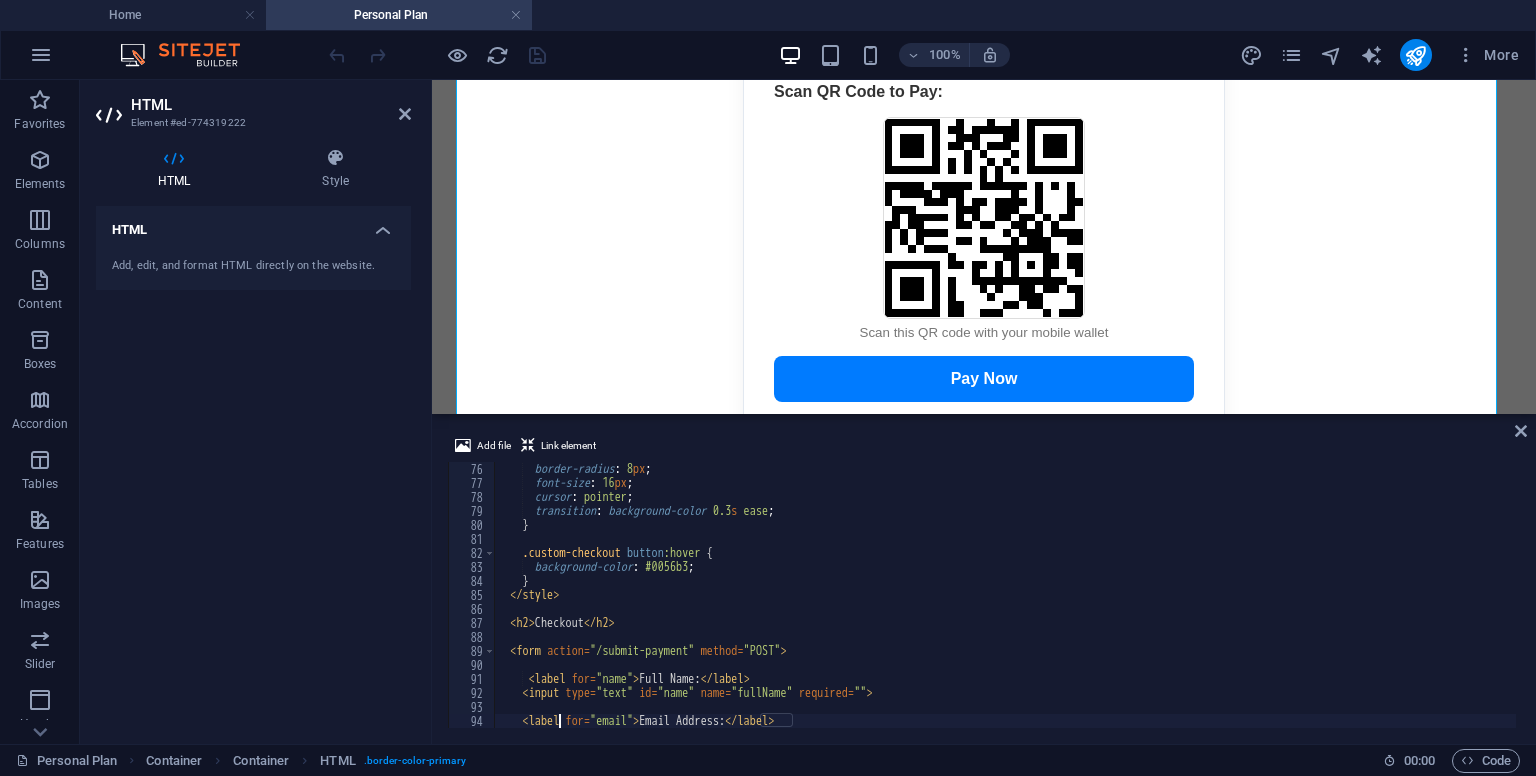 type on "<input type="email" id="email" name="email" required="">" 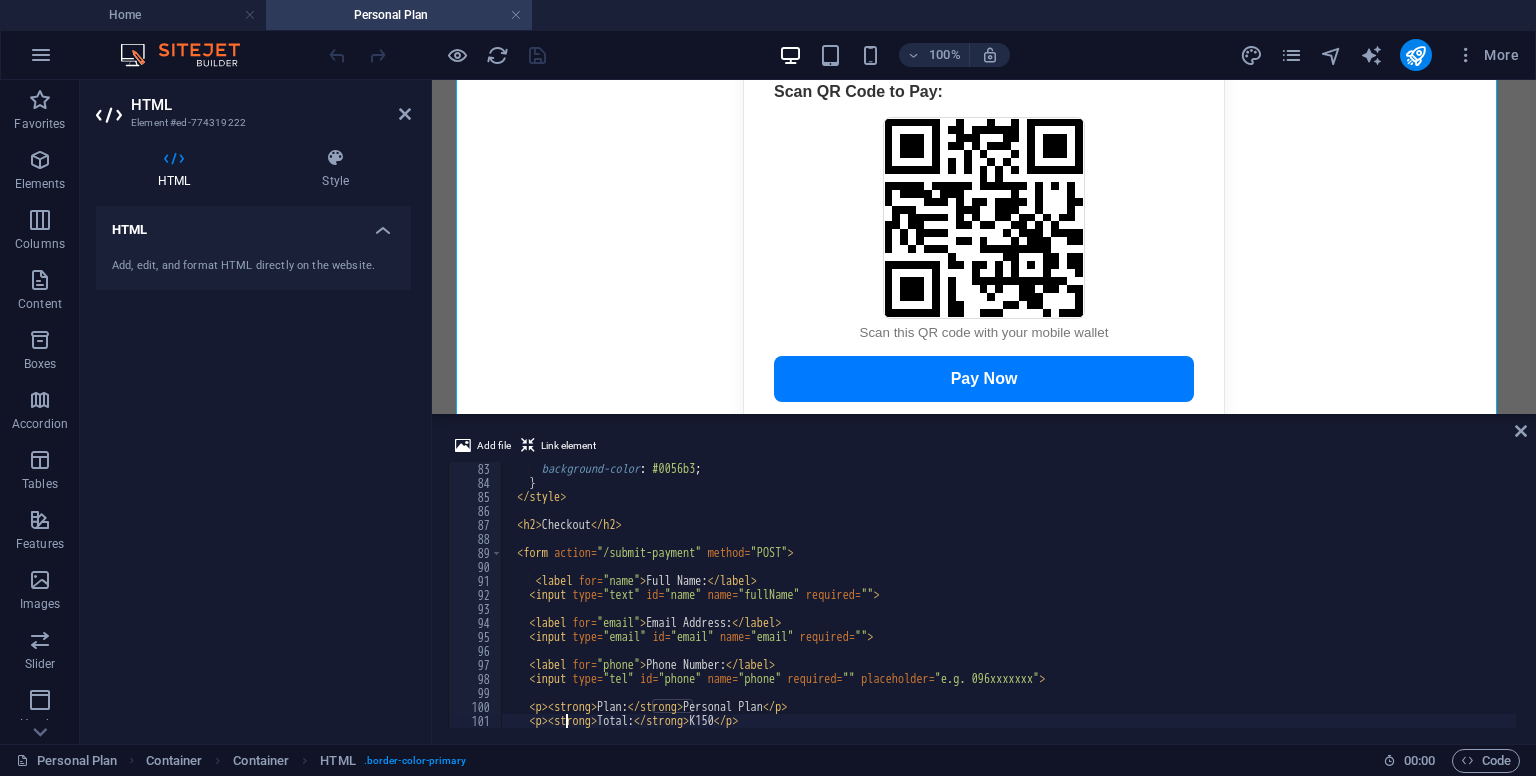 type on "<label><input type="radio" name="provider" value="zamtel" required=""> Zamtel Kwacha</label><br><br>" 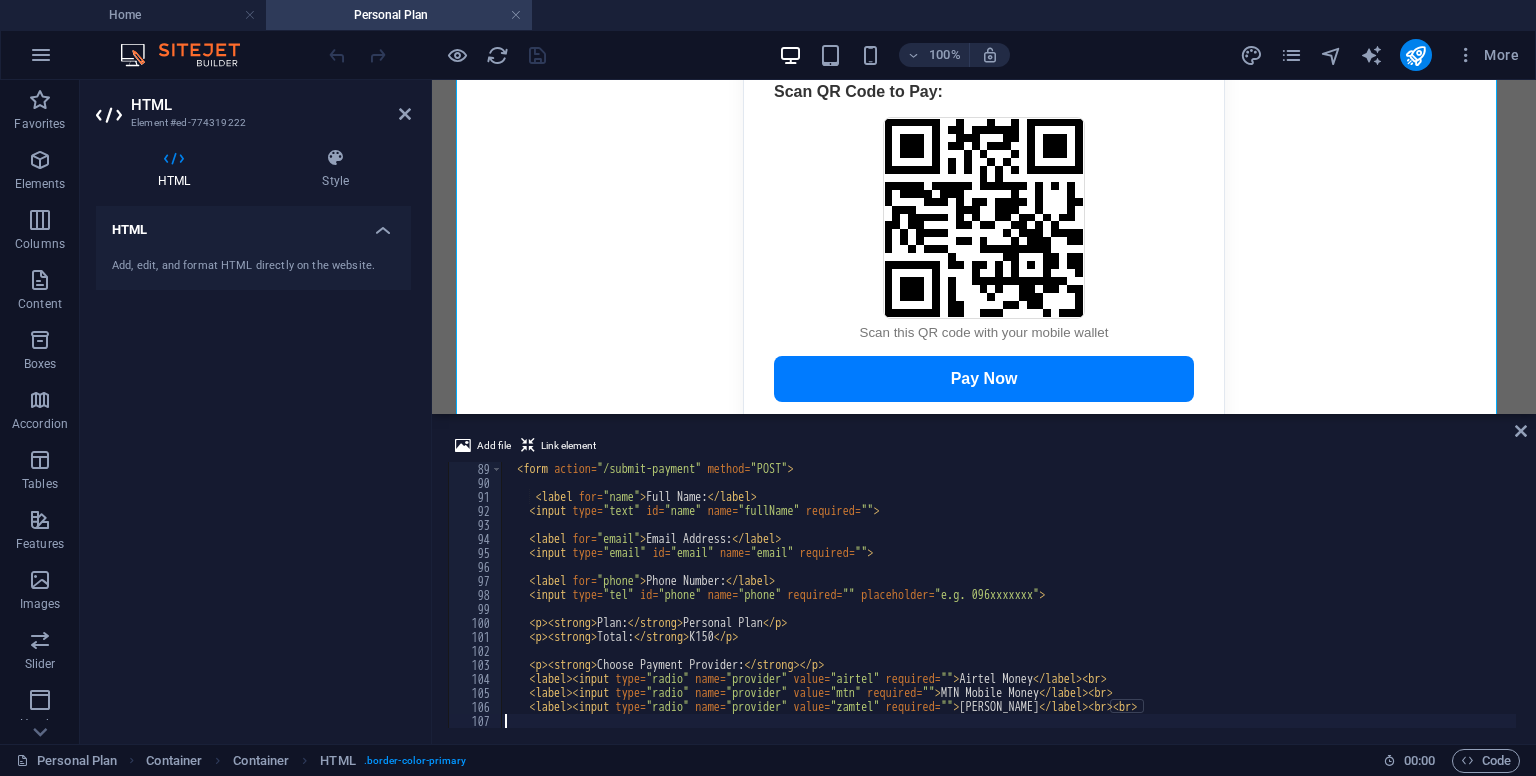type on "<small>Scan this QR code with your mobile wallet</small>" 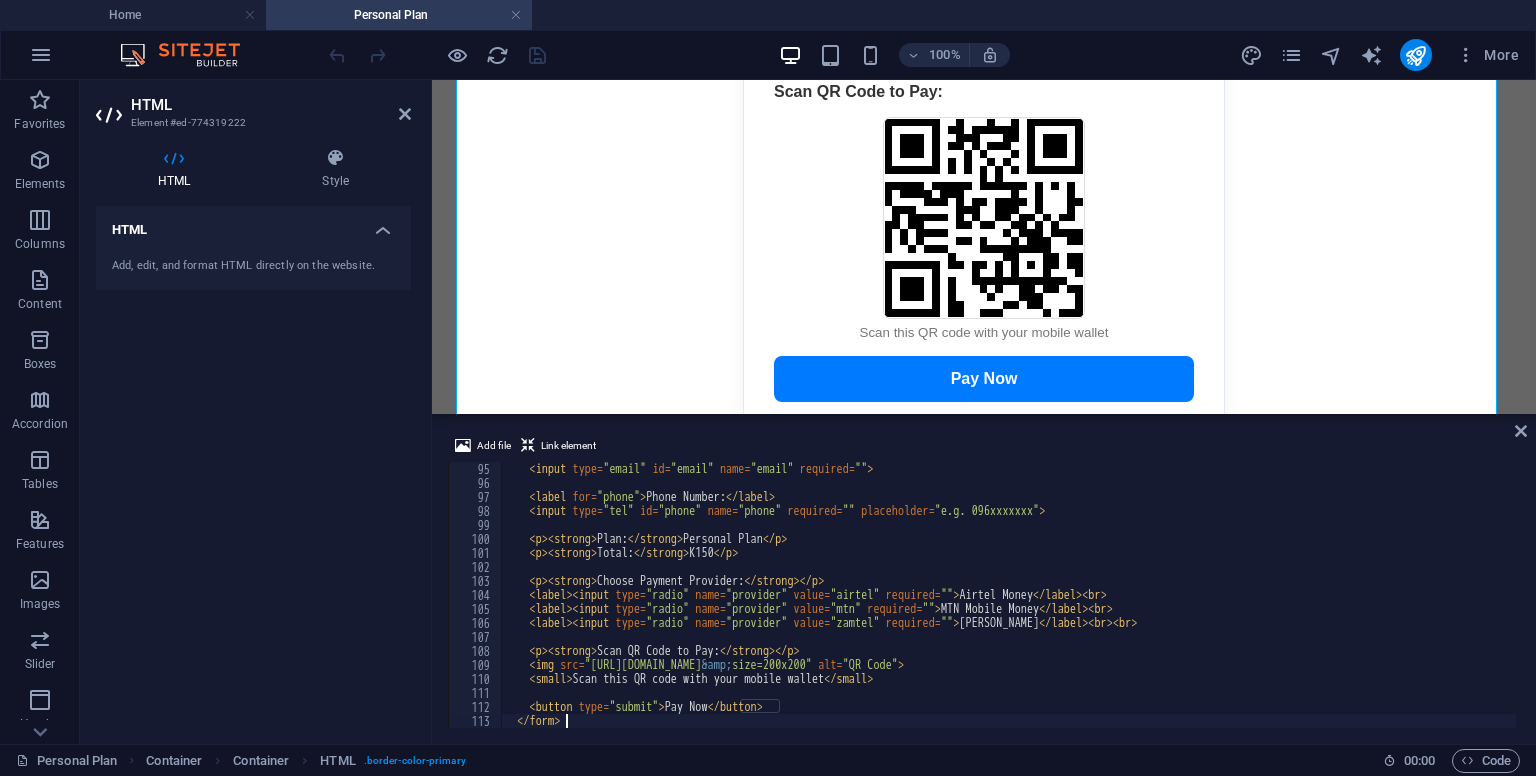 type on "e.preventDefault();" 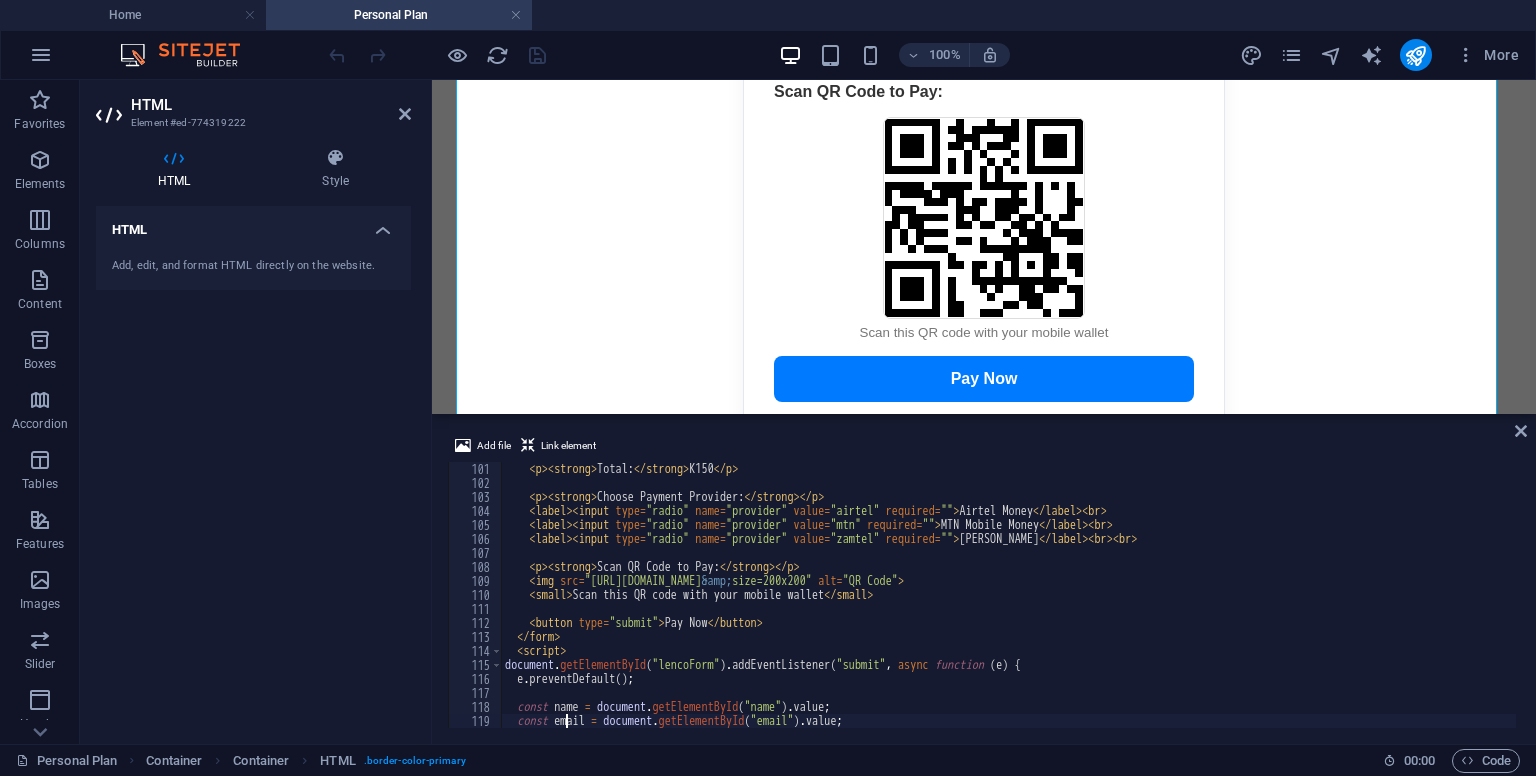 type on "const provider = document.querySelector('input[name="provider"]:checked').value;" 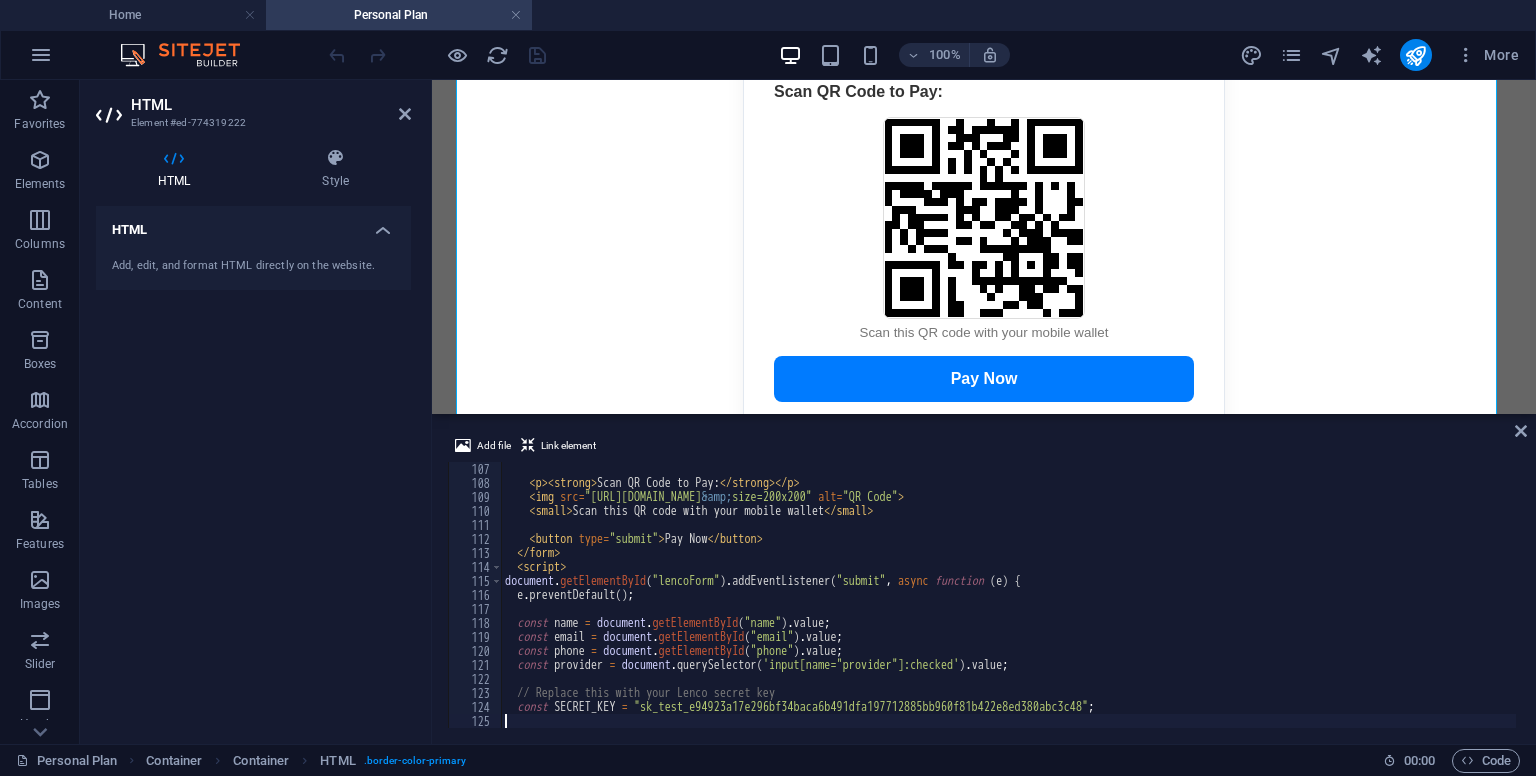 scroll, scrollTop: 1512, scrollLeft: 0, axis: vertical 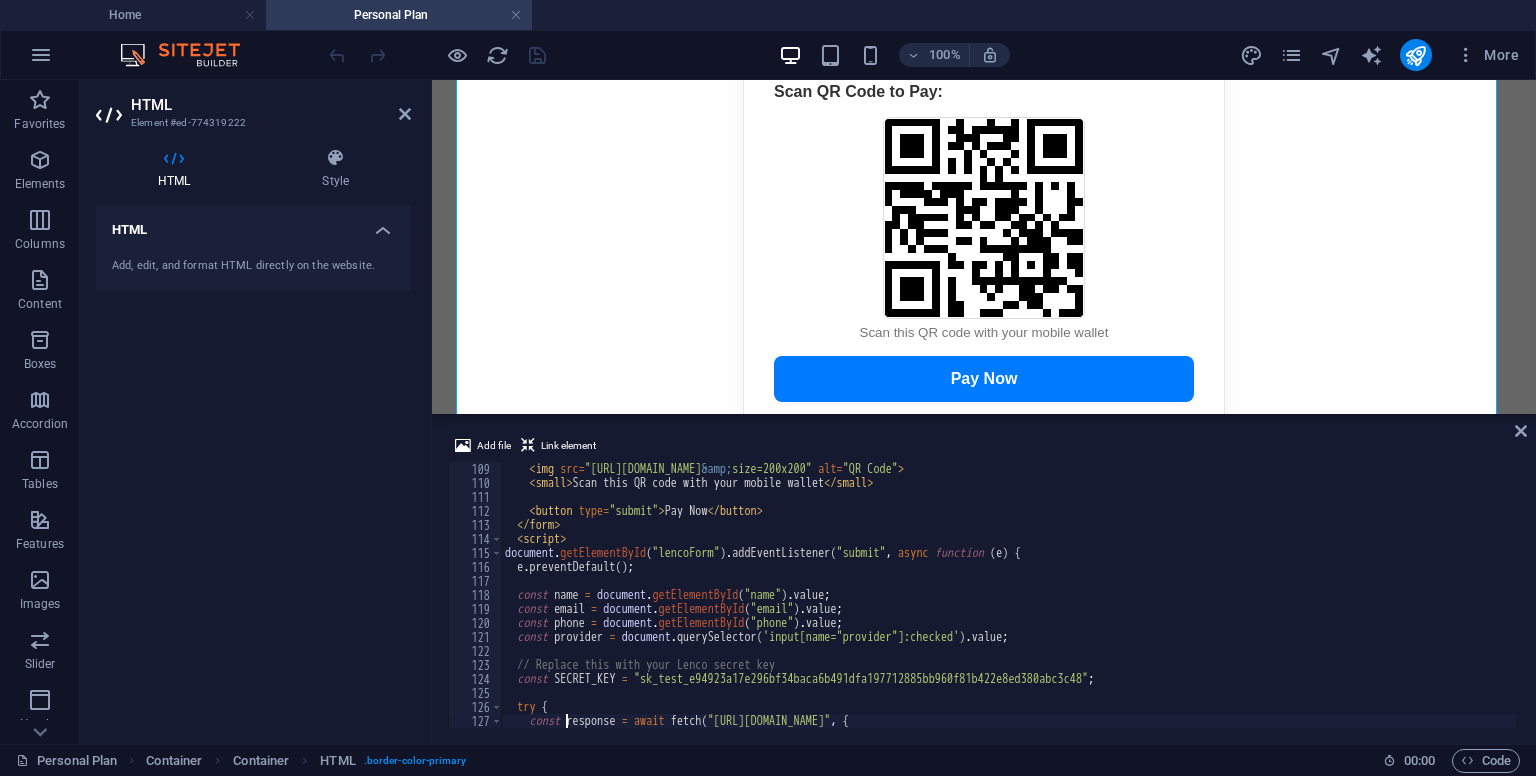 type on "try {" 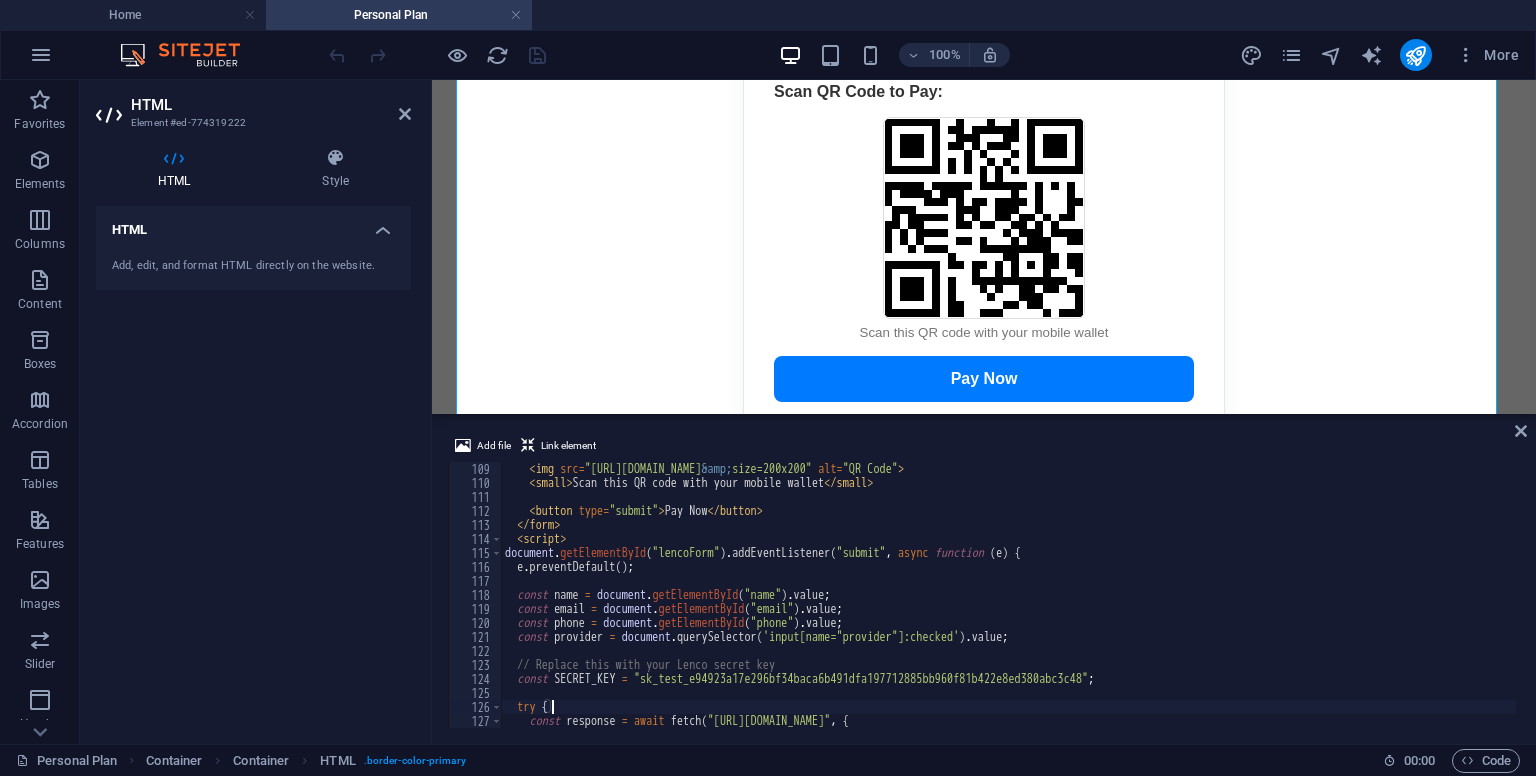 type on "// Replace this with your Lenco secret key" 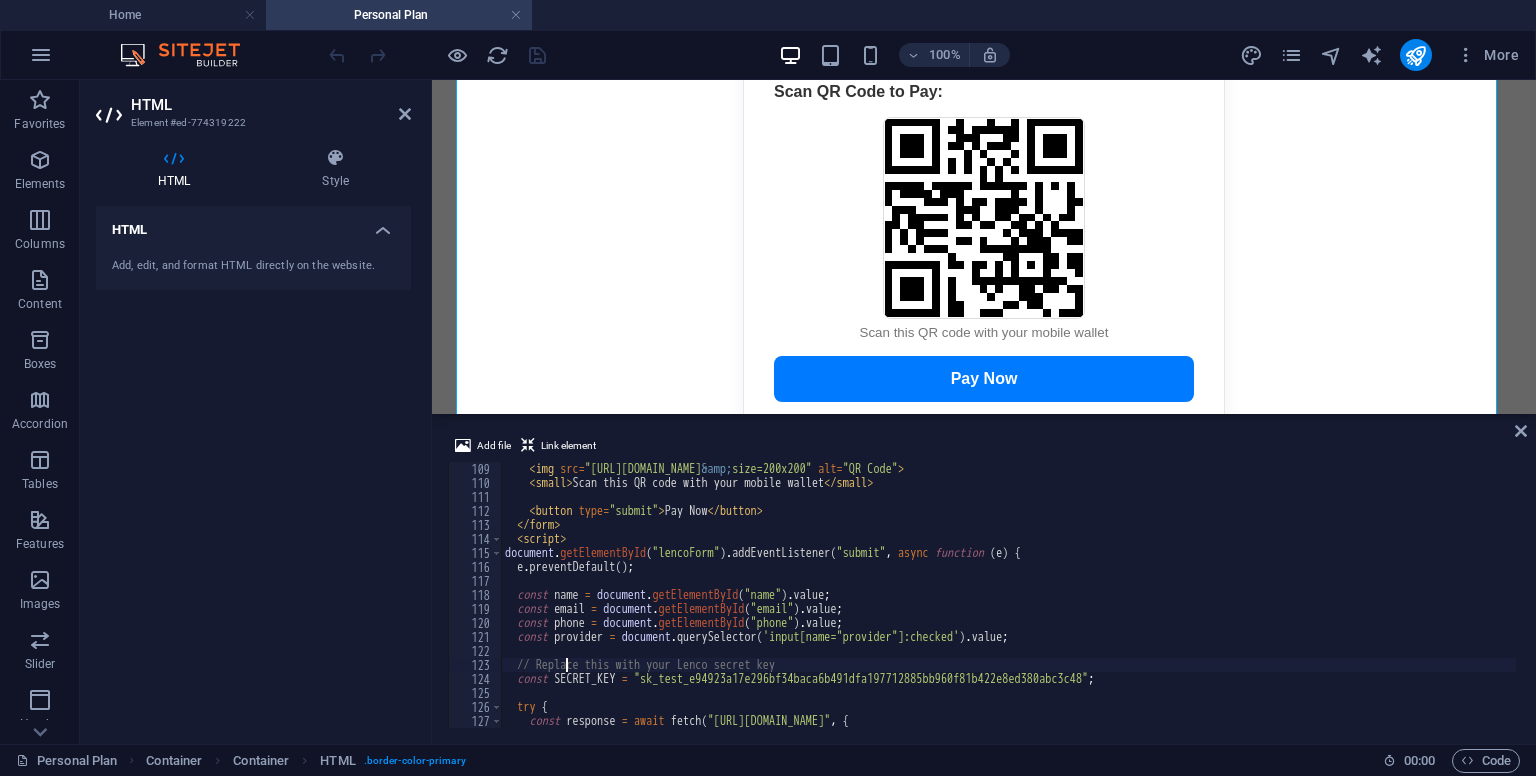 type on "const name = document.getElementById("name").value;" 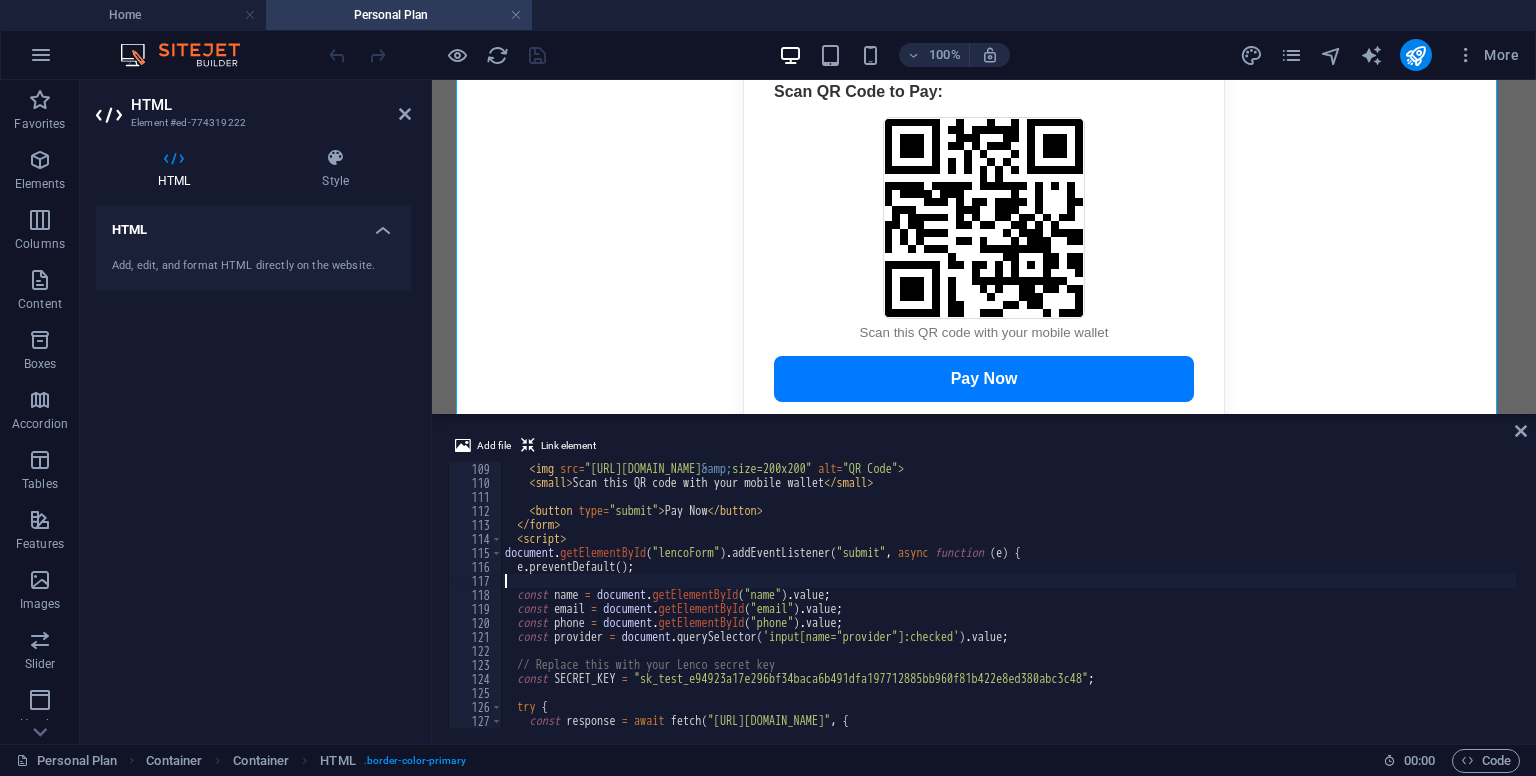 type on "<button type="submit">Pay Now</button>" 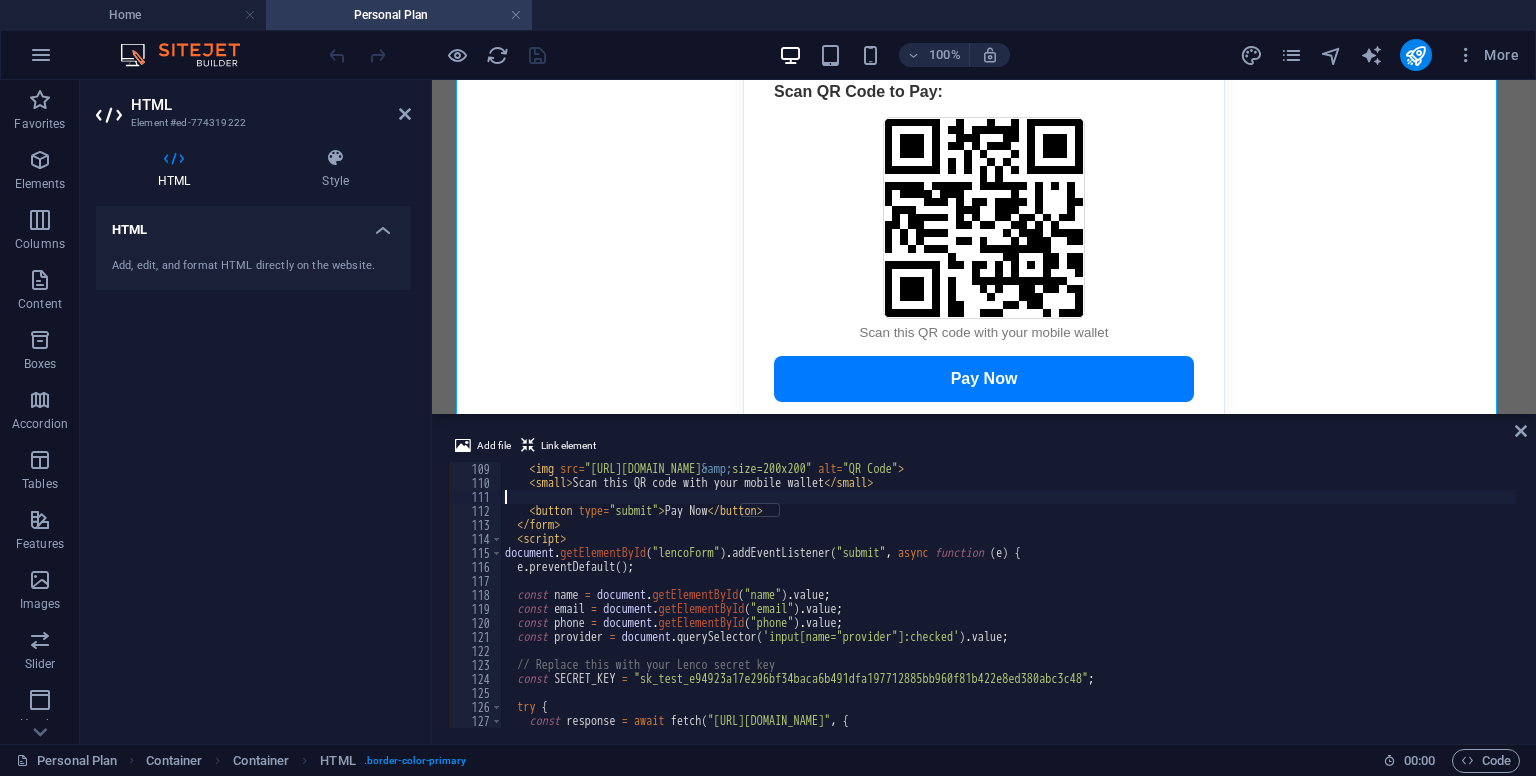 type on "<p><strong>Scan QR Code to Pay:</strong></p>" 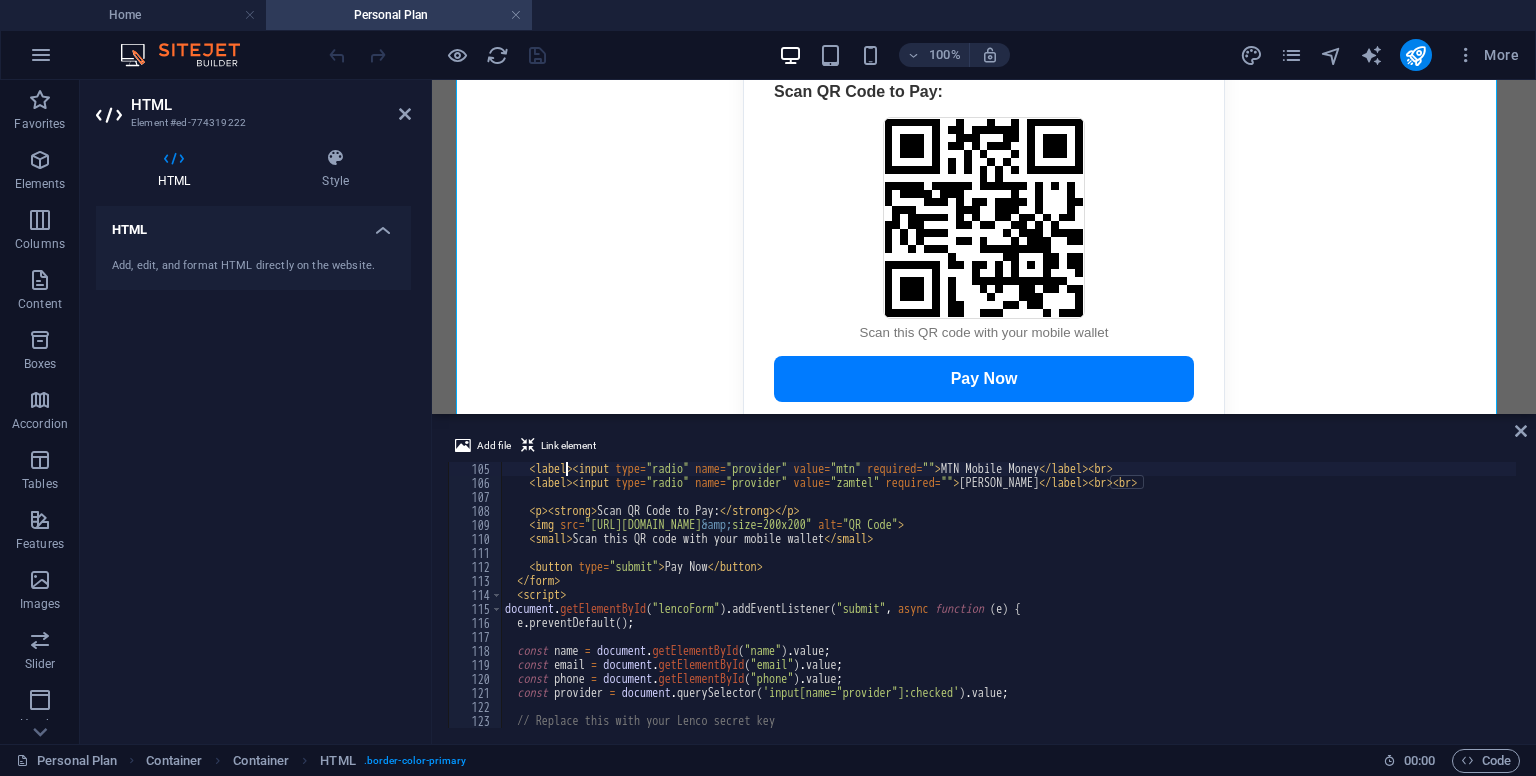 type on "<p><strong>Choose Payment Provider:</strong></p>" 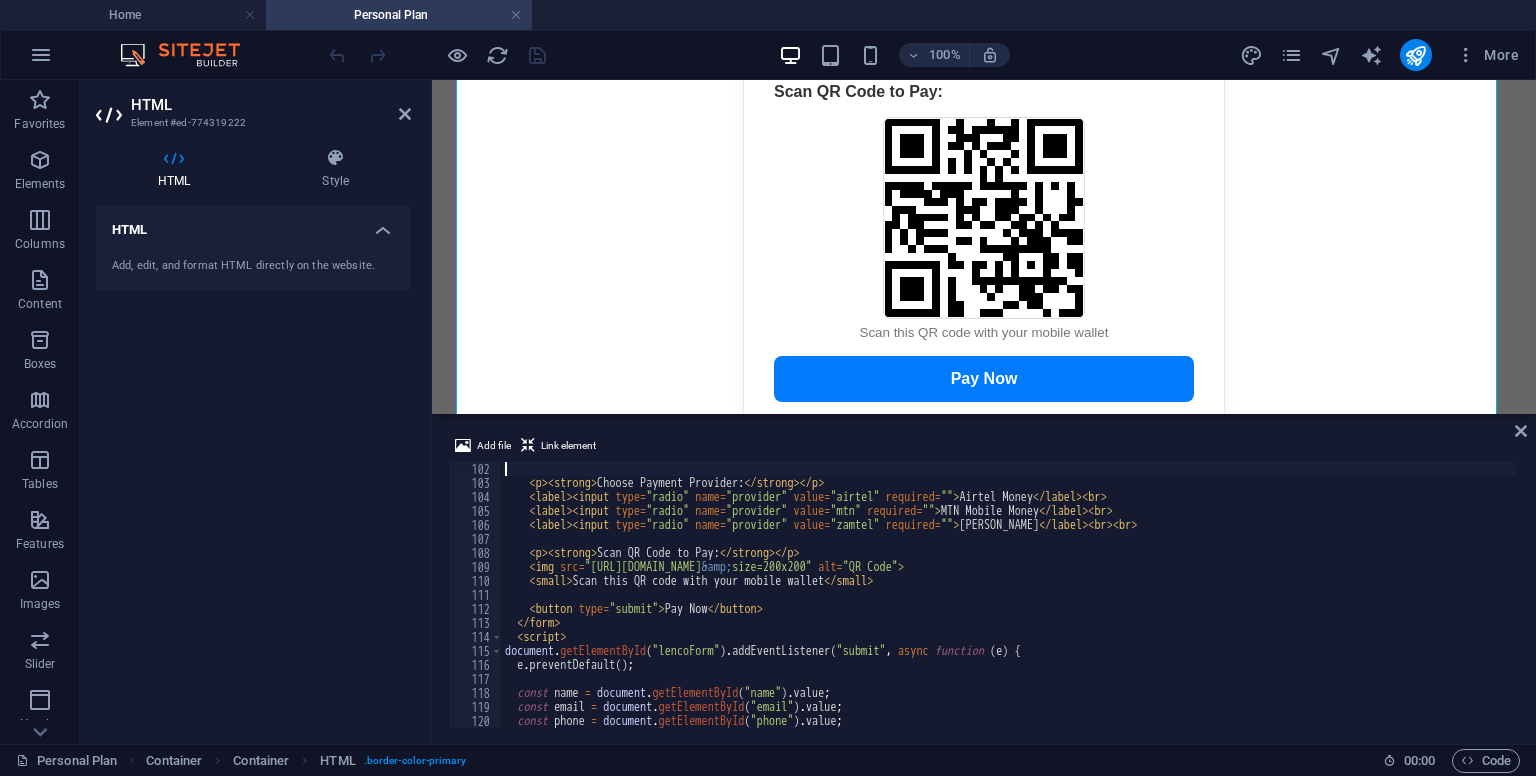 scroll, scrollTop: 1400, scrollLeft: 0, axis: vertical 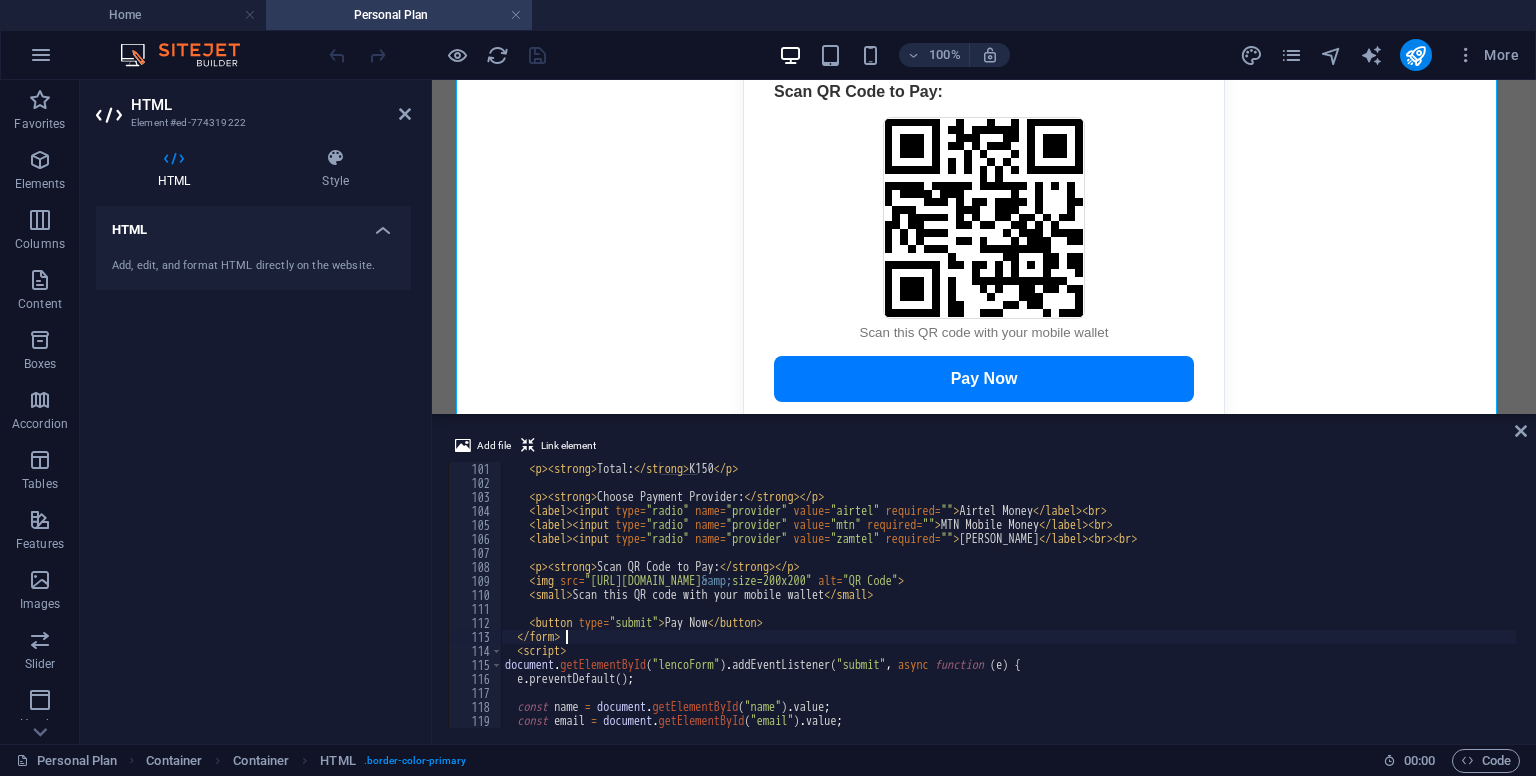 click on "< p > < strong > Total: </ strong >  K150 </ p >      < p > < strong > Choose Payment Provider: </ strong > </ p >      < label > < input   type = "radio"   name = "provider"   value = "airtel"   required = "" >  Airtel Money </ label > < br >      < label > < input   type = "radio"   name = "provider"   value = "mtn"   required = "" >  MTN Mobile Money </ label > < br >      < label > < input   type = "radio"   name = "provider"   value = "zamtel"   required = "" >  Zamtel Kwacha </ label > < br > < br >      < p > < strong > Scan QR Code to Pay: </ strong > </ p >      < img   src = "https://api.qrserver.com/v1/create-qr-code/?data=YourPaymentReferenceHere &amp; size=200x200"   alt = "QR Code" >      < small > Scan this QR code with your mobile wallet </ small >      < button   type = "submit" > Pay Now </ button >    </ form >    < script > document . getElementById ( "lencoForm" ) . addEventListener ( "submit" ,   async   function   ( e )   {    e . preventDefault ( ) ;    const   name   =   document" at bounding box center (1008, 609) 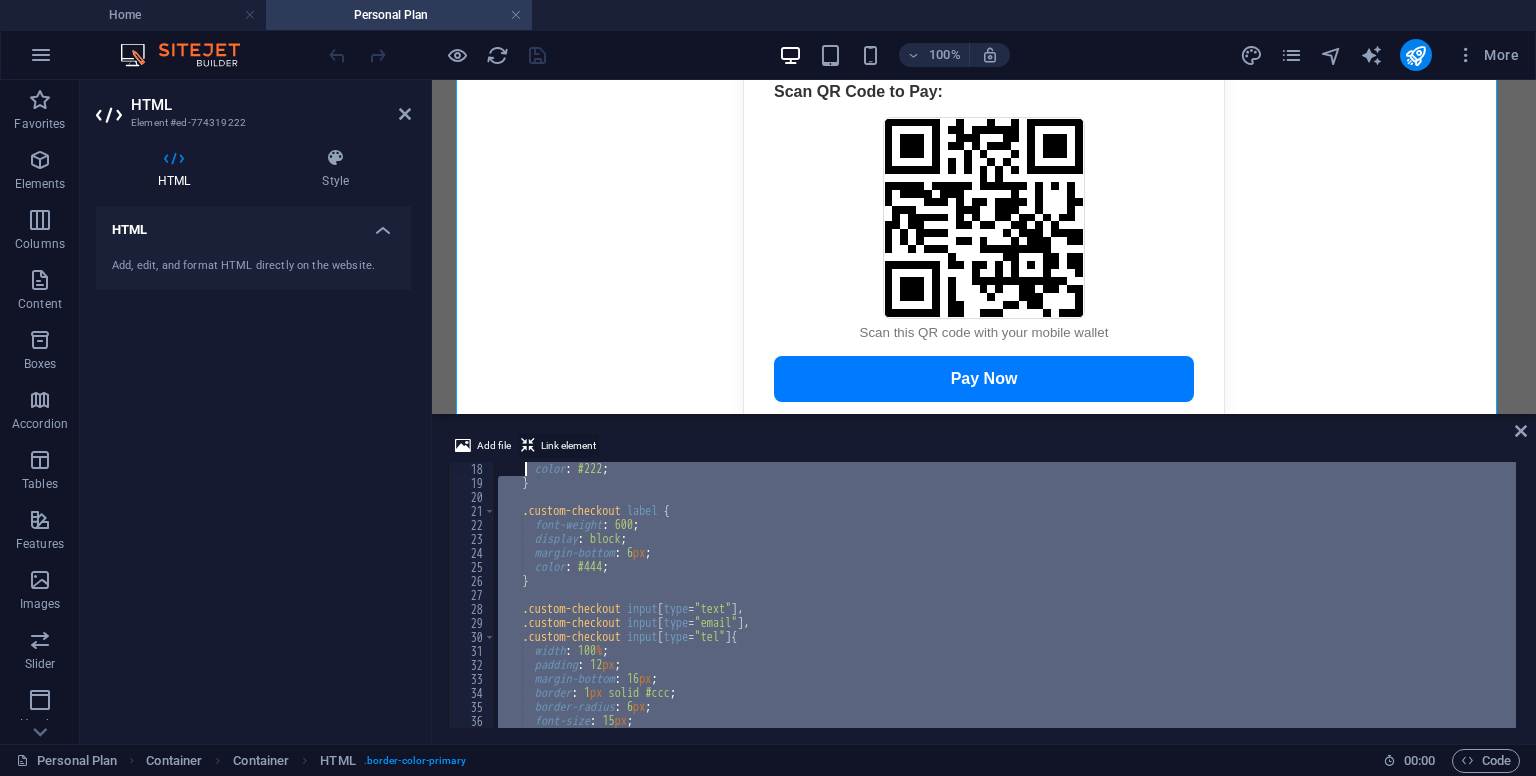 scroll, scrollTop: 0, scrollLeft: 0, axis: both 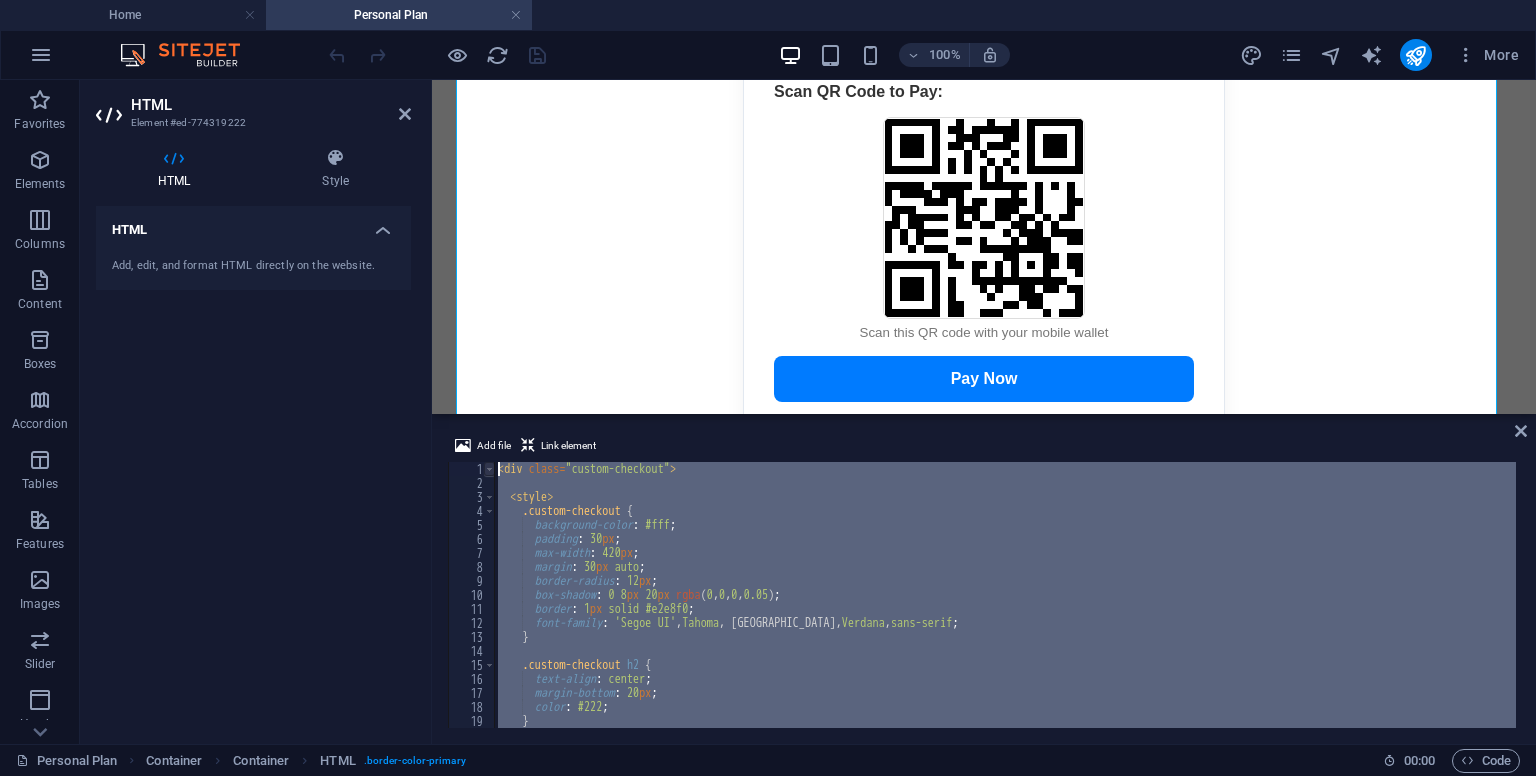 drag, startPoint x: 596, startPoint y: 637, endPoint x: 493, endPoint y: 466, distance: 199.62465 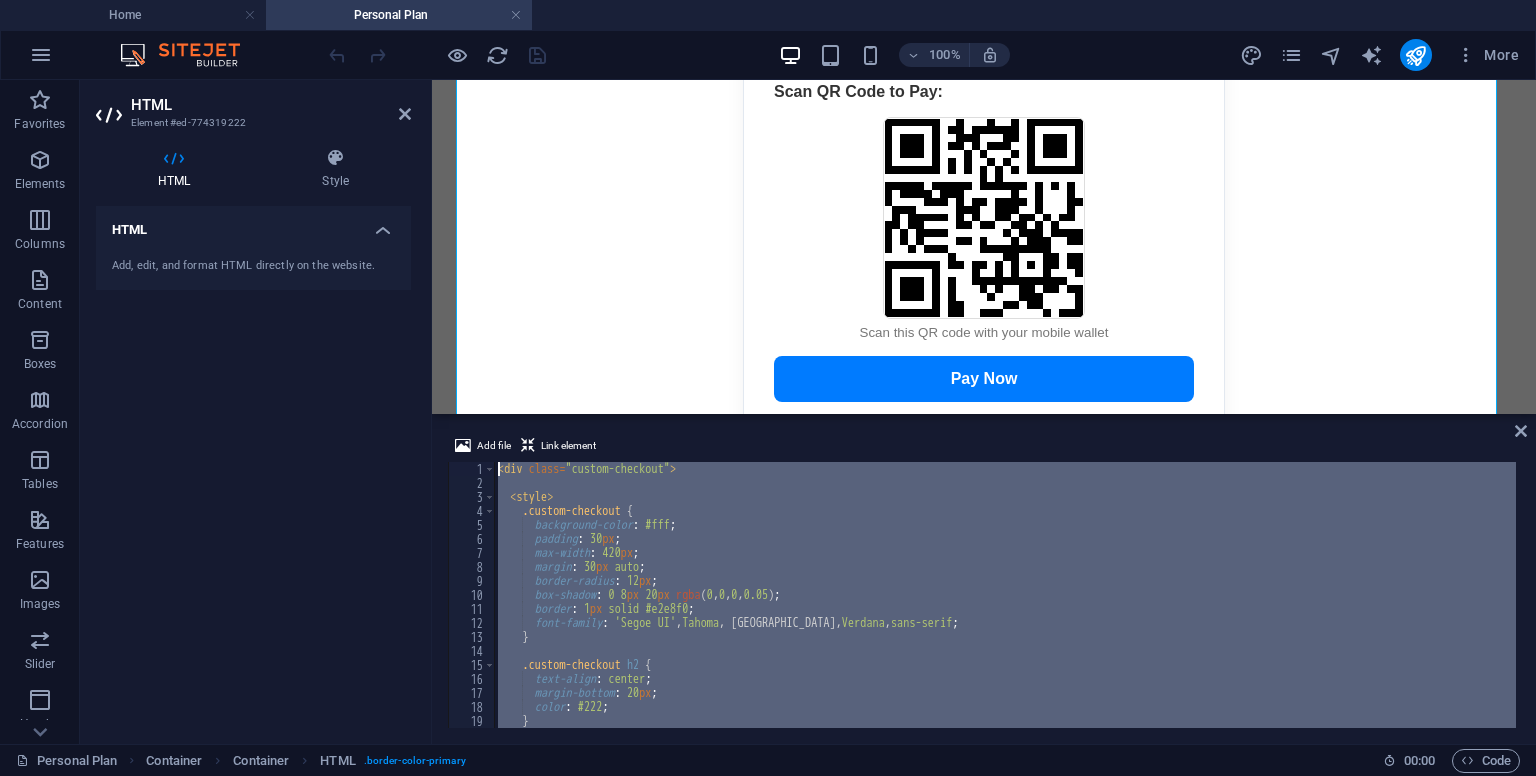 click on "< div   class = "custom-checkout" >    < style >      .custom-checkout   {         background-color :   #fff ;         padding :   30 px ;         max-width :   420 px ;         margin :   30 px   auto ;         border-radius :   12 px ;         box-shadow :   0   8 px   20 px   rgba ( 0 , 0 , 0 , 0.05 ) ;         border :   1 px   solid   #e2e8f0 ;         font-family :   ' Segoe UI ' ,  Tahoma , Geneva,  Verdana ,  sans-serif ;      }      .custom-checkout   h2   {         text-align :   center ;         margin-bottom :   20 px ;         color :   #222 ;      }" at bounding box center (1005, 595) 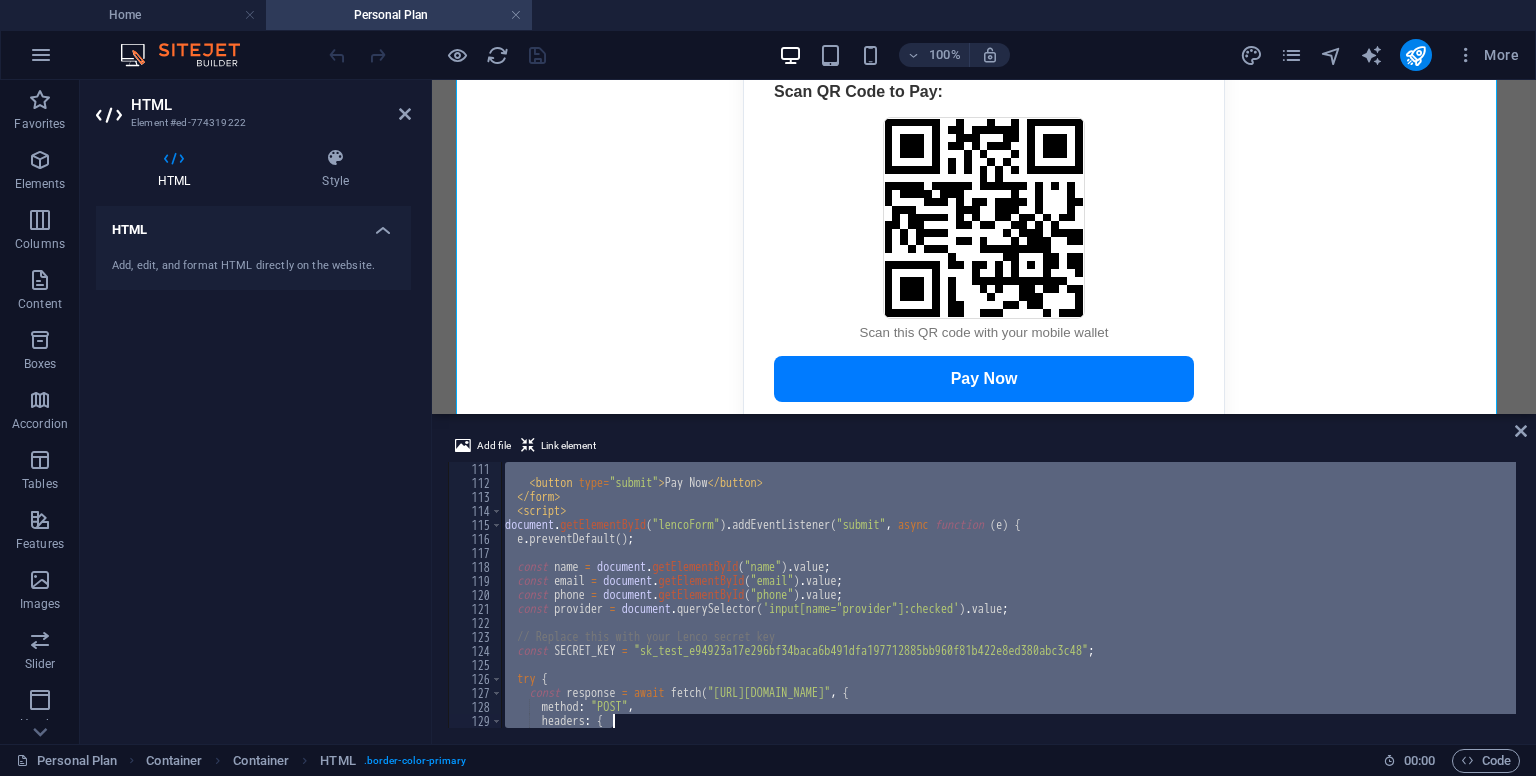 scroll, scrollTop: 1540, scrollLeft: 0, axis: vertical 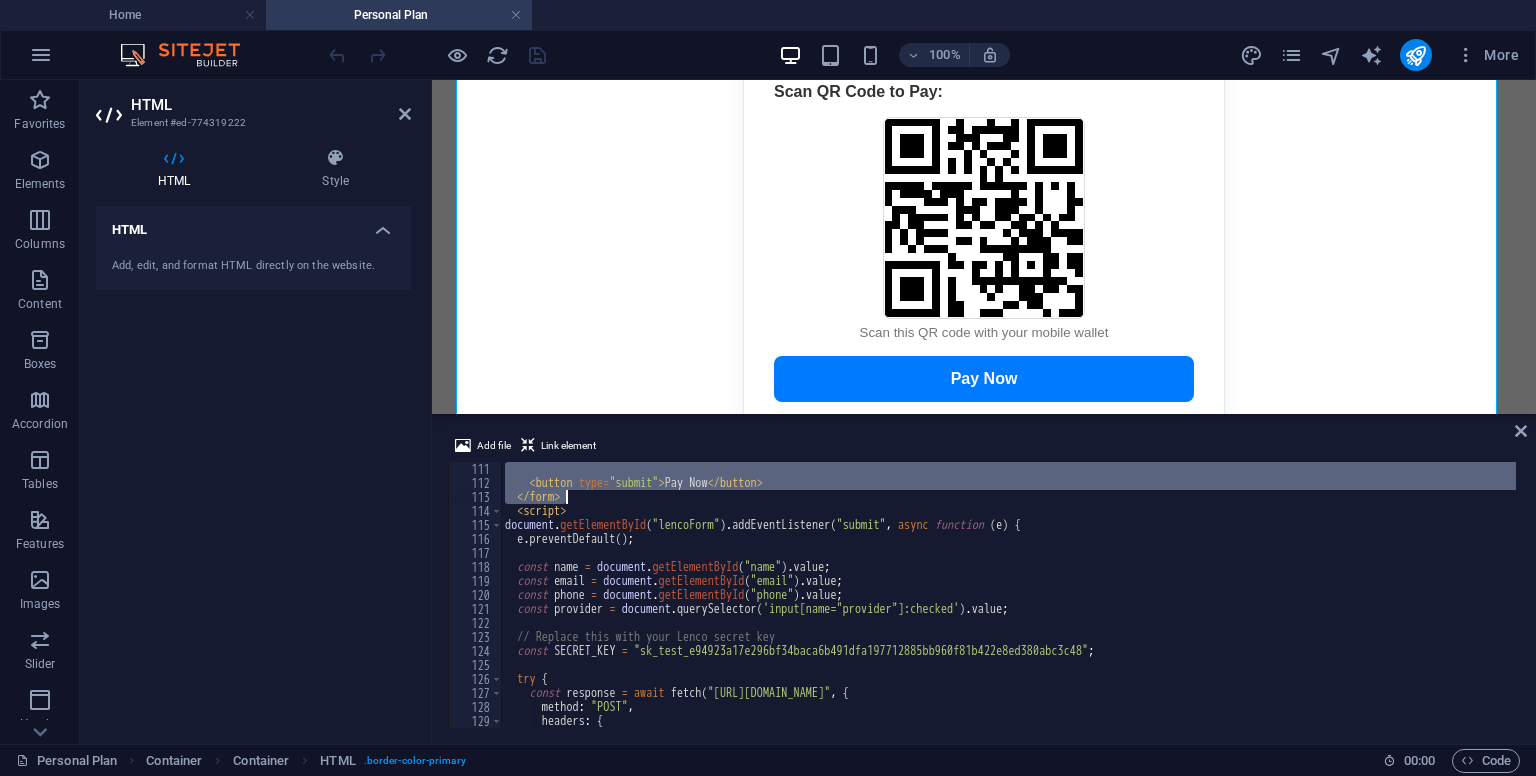 drag, startPoint x: 500, startPoint y: 467, endPoint x: 651, endPoint y: 495, distance: 153.57408 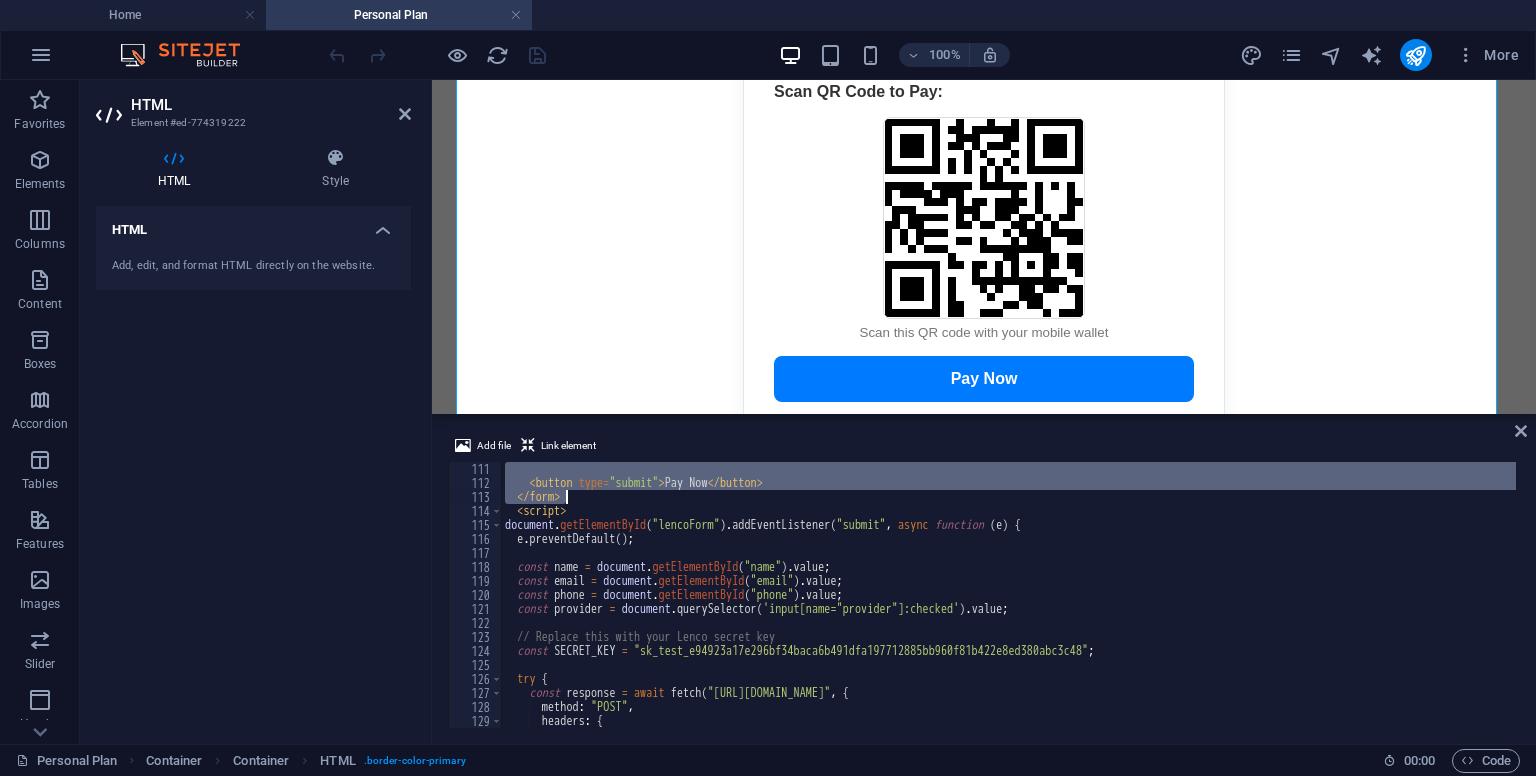 paste on "</div" 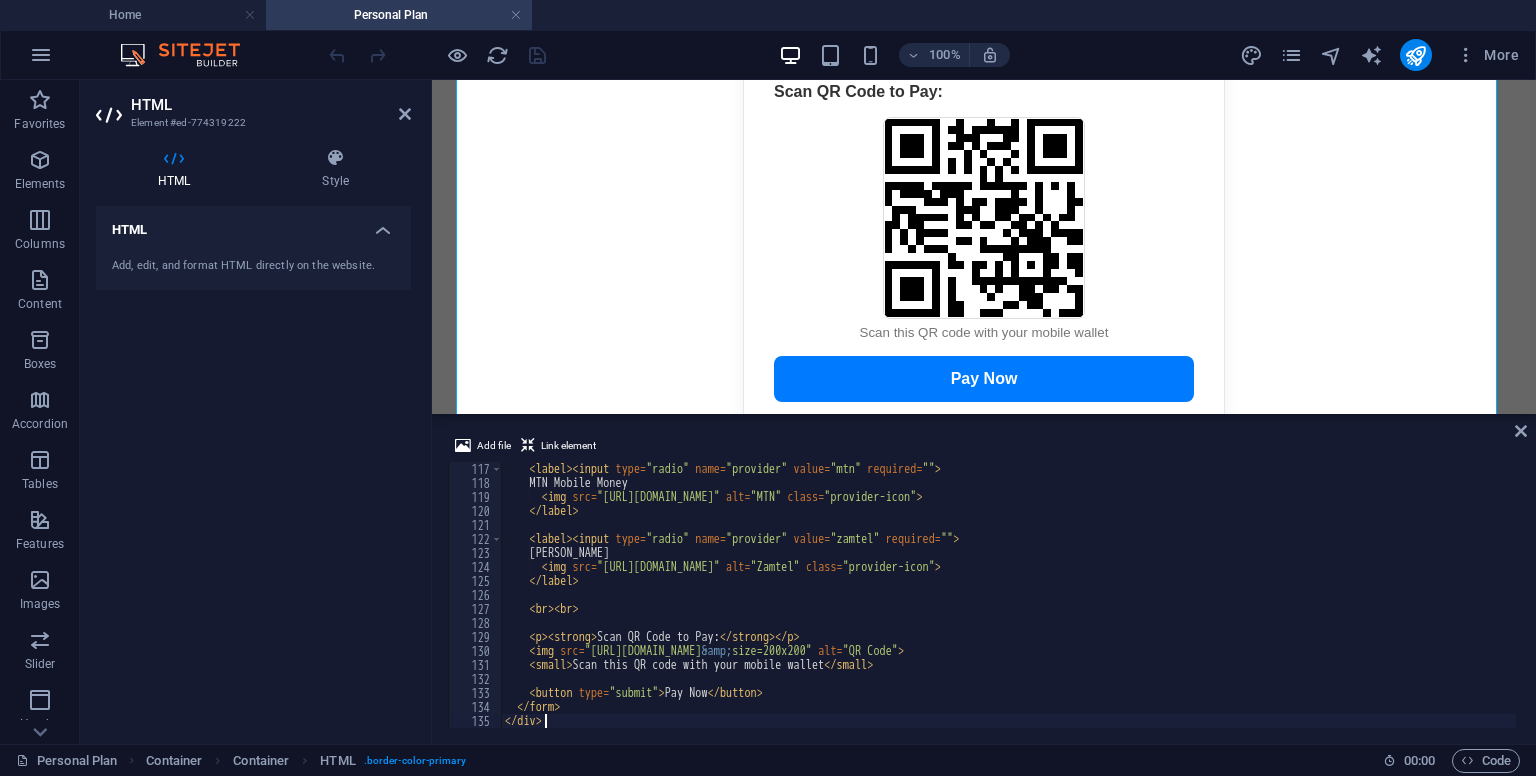 scroll, scrollTop: 1624, scrollLeft: 0, axis: vertical 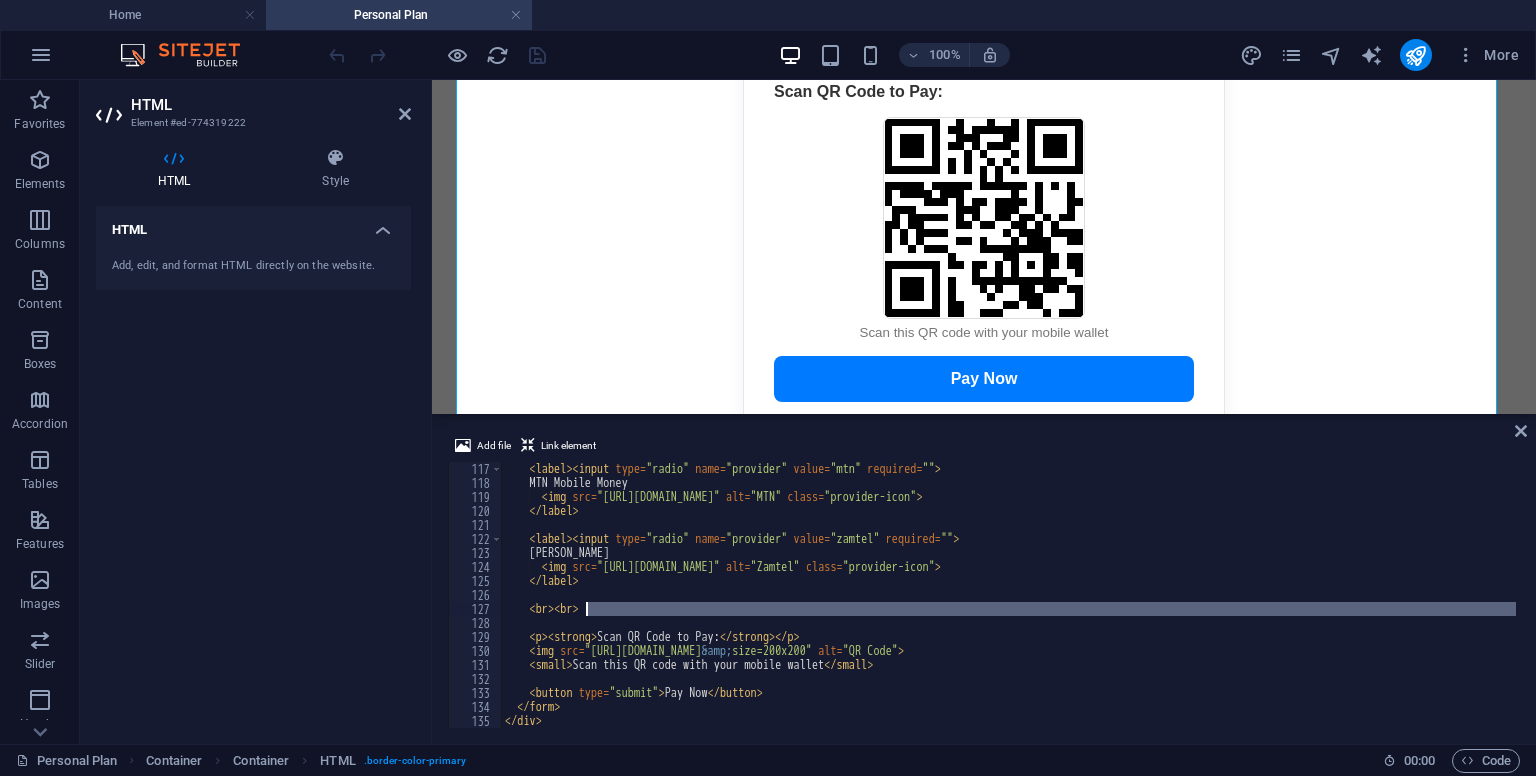 drag, startPoint x: 1515, startPoint y: 627, endPoint x: 1519, endPoint y: 602, distance: 25.317978 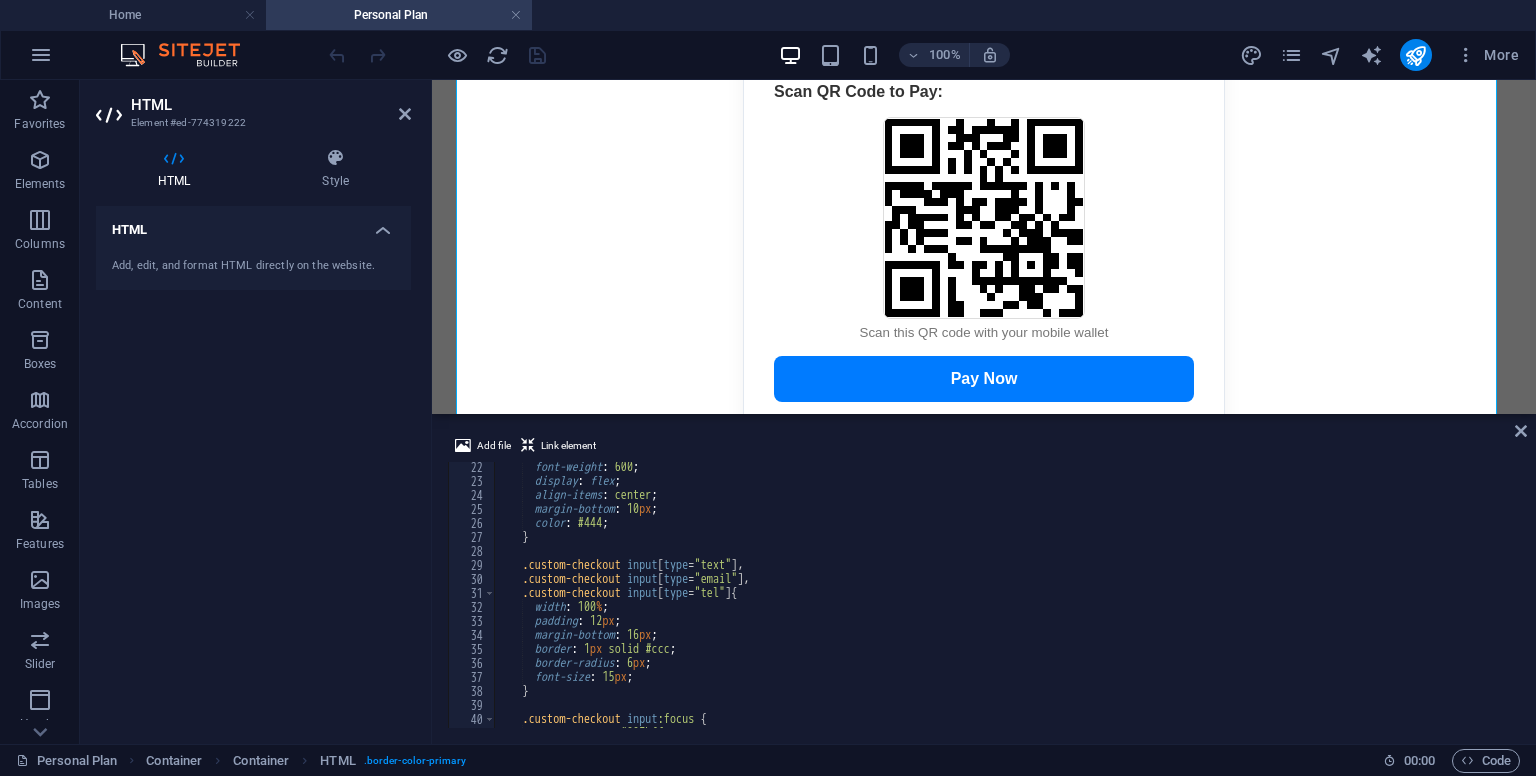 scroll, scrollTop: 0, scrollLeft: 0, axis: both 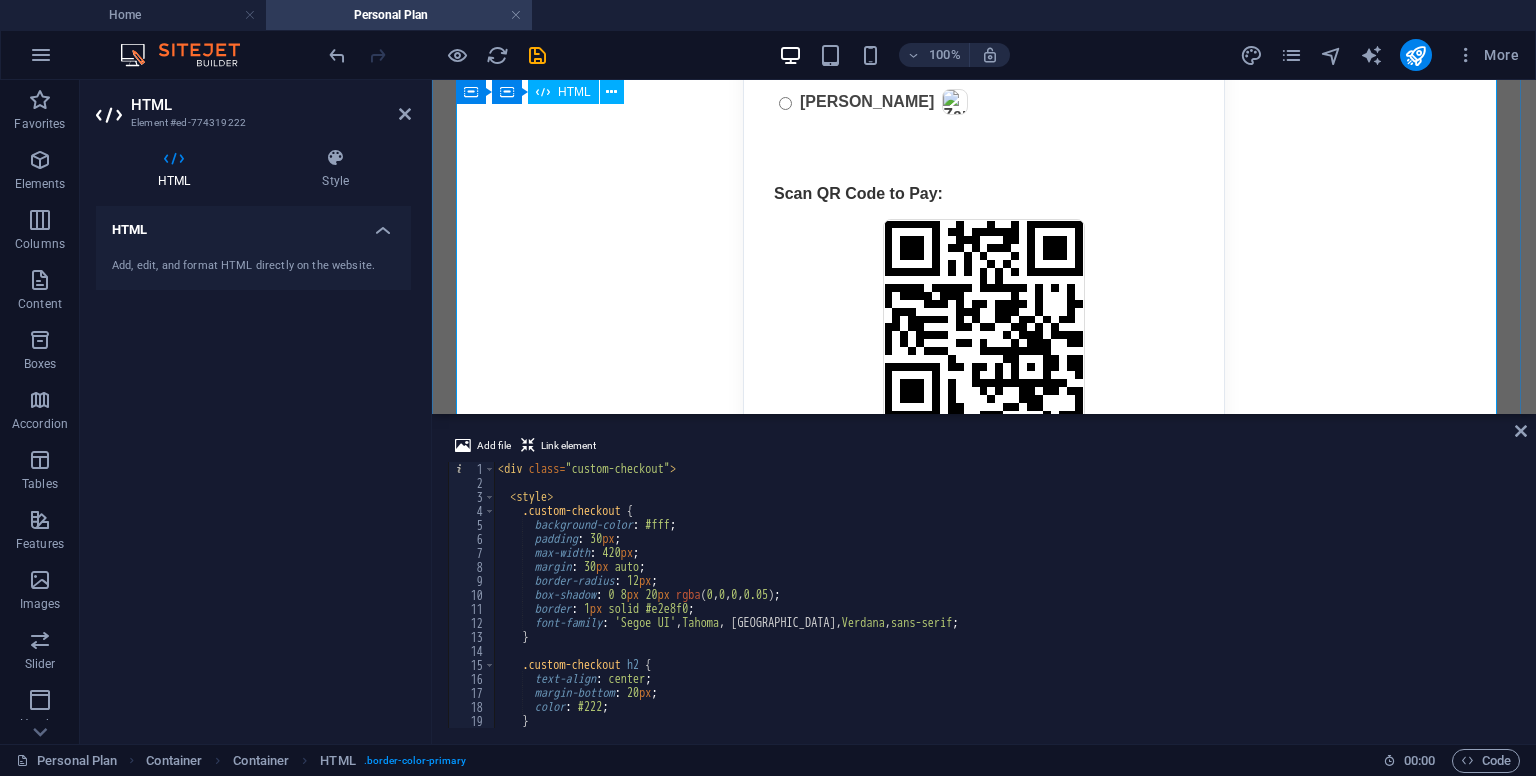 click on "Checkout
Full Name:
Email Address:
Phone Number:
Plan:  Personal Plan
Total:  K150
Choose Payment Provider:
Airtel Money
MTN Mobile Money
Zamtel Kwacha
Scan QR Code to Pay:
Scan this QR code with your mobile wallet
Pay Now" at bounding box center (984, 13) 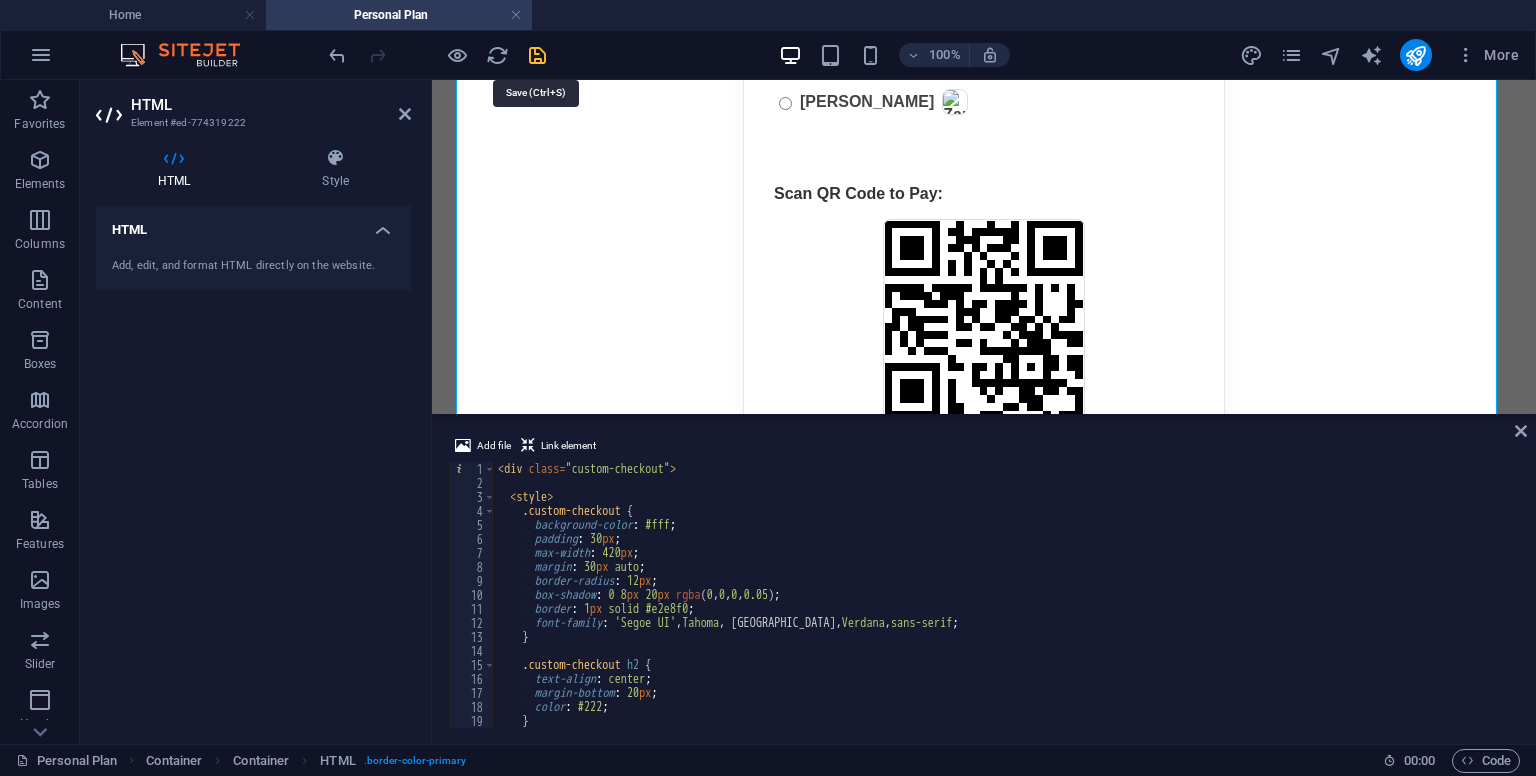 click at bounding box center [537, 55] 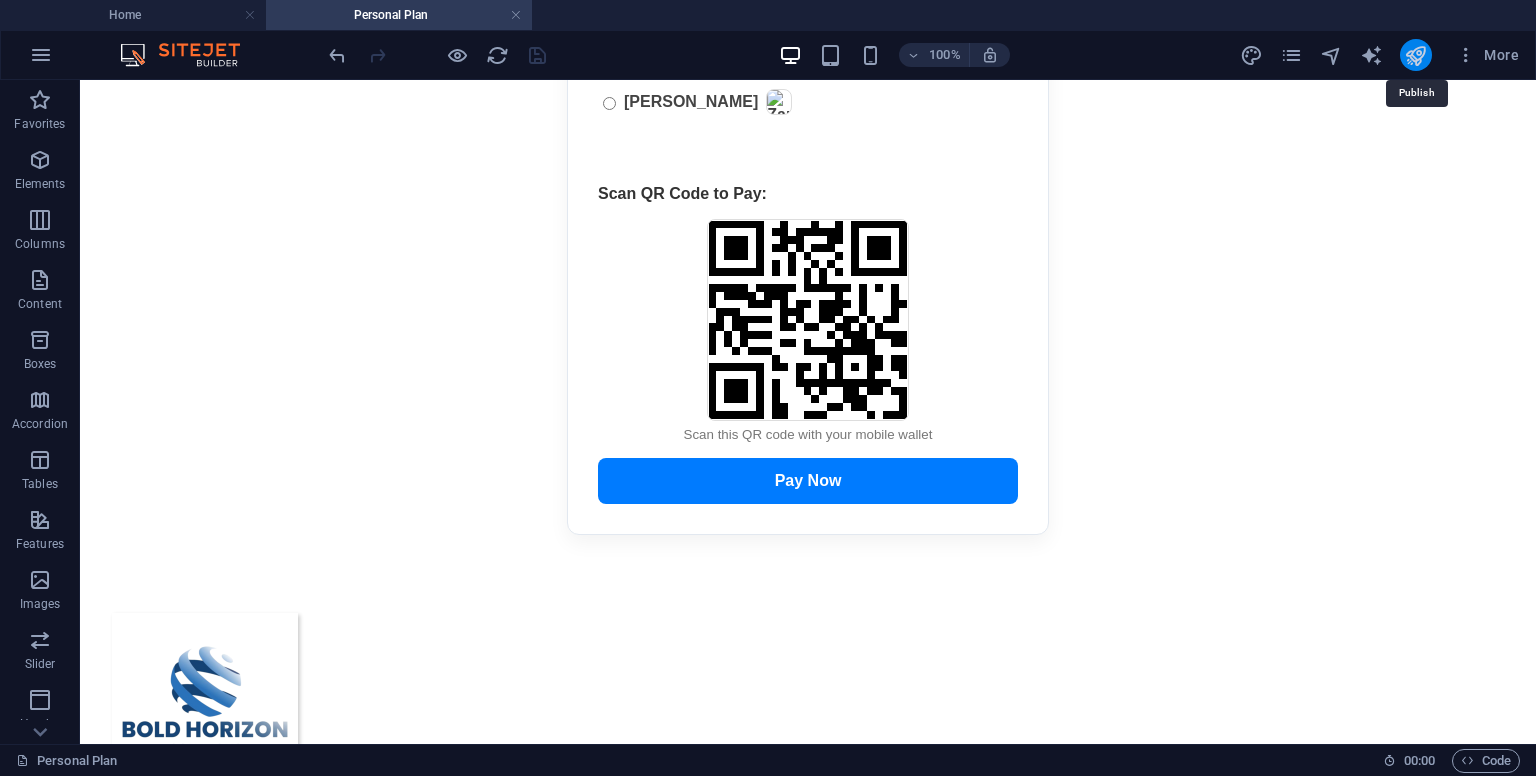 click at bounding box center (1415, 55) 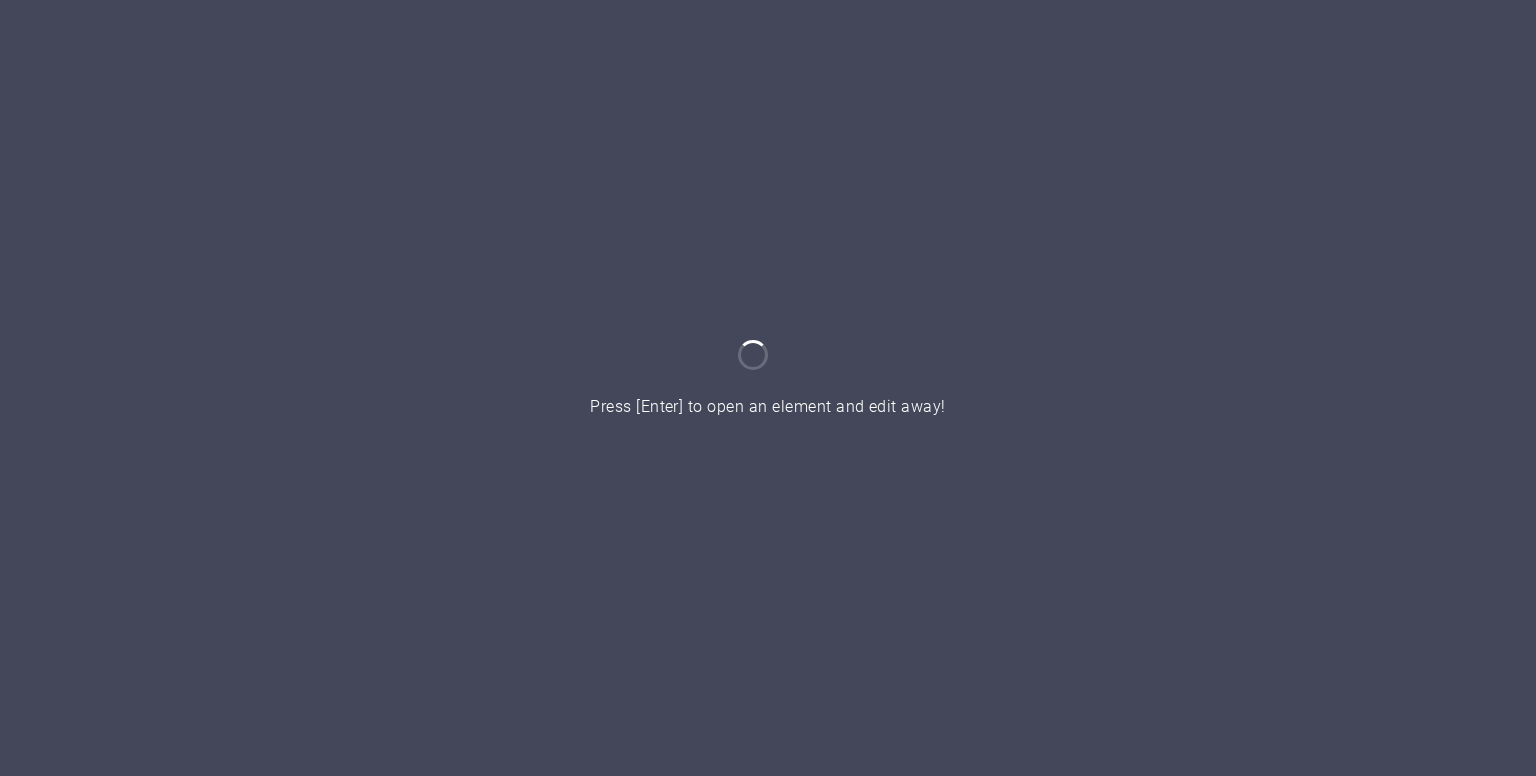 scroll, scrollTop: 0, scrollLeft: 0, axis: both 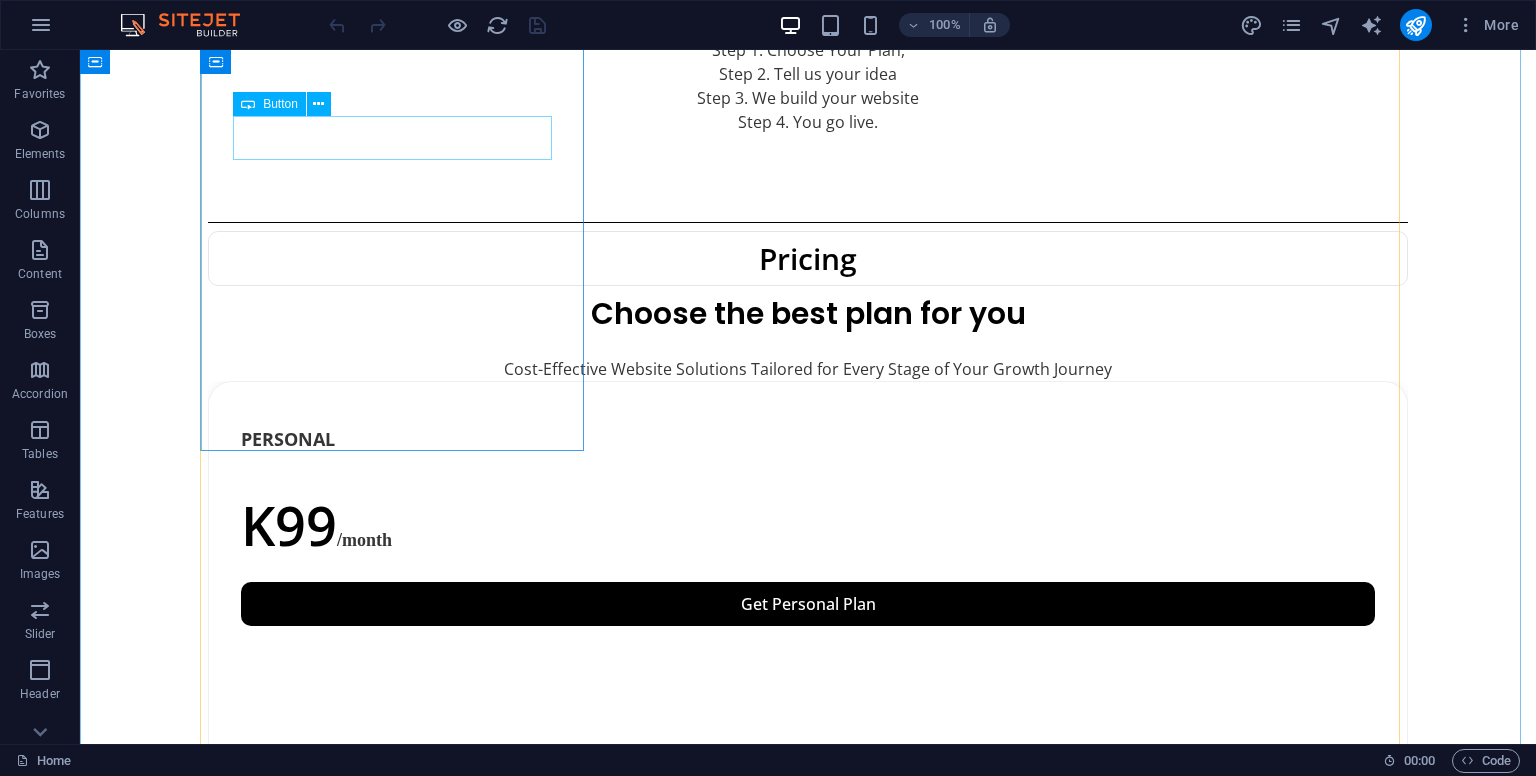 click on "Get Personal Plan" at bounding box center (808, 604) 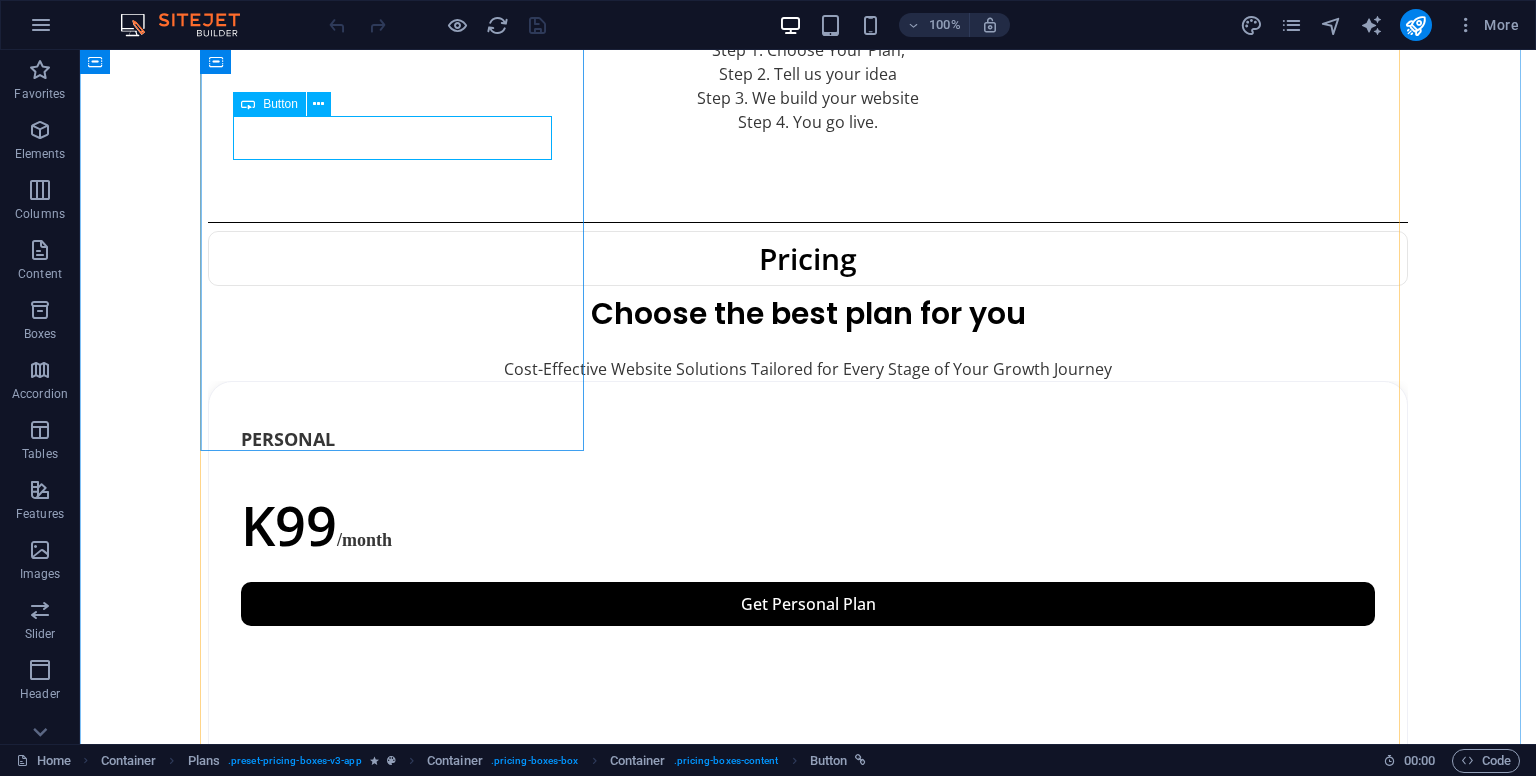 click on "Get Personal Plan" at bounding box center (808, 604) 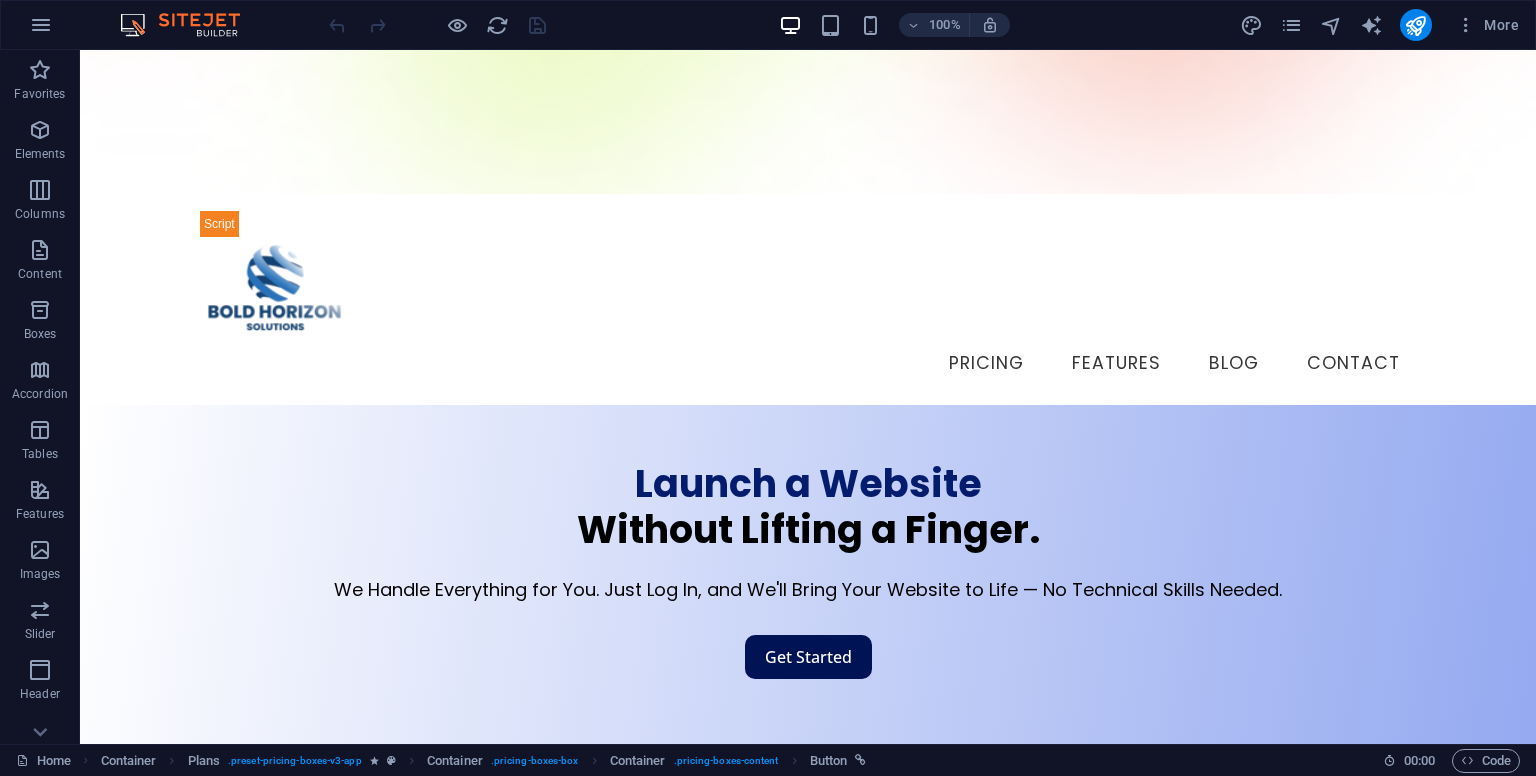 scroll, scrollTop: 0, scrollLeft: 0, axis: both 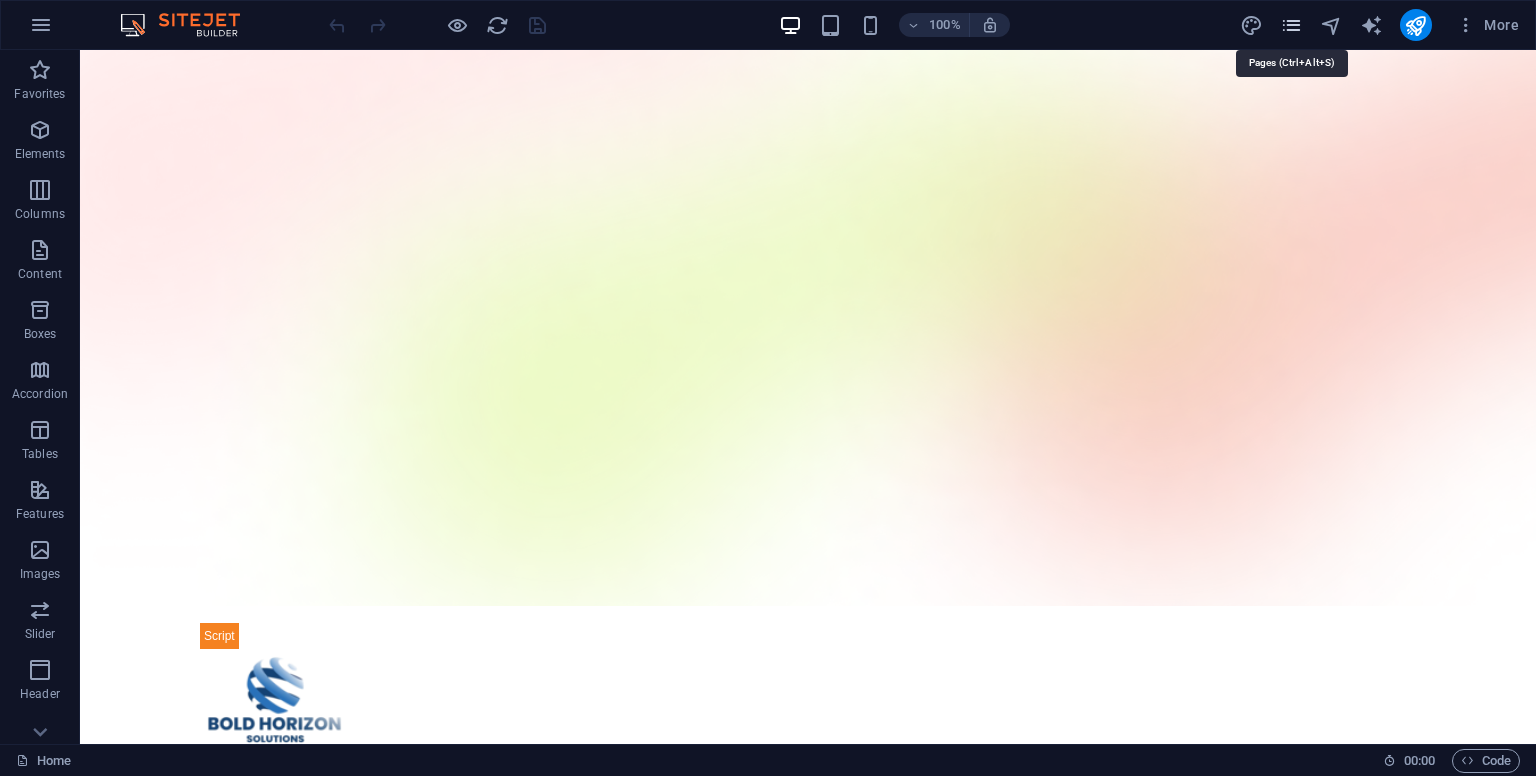 click at bounding box center (1291, 25) 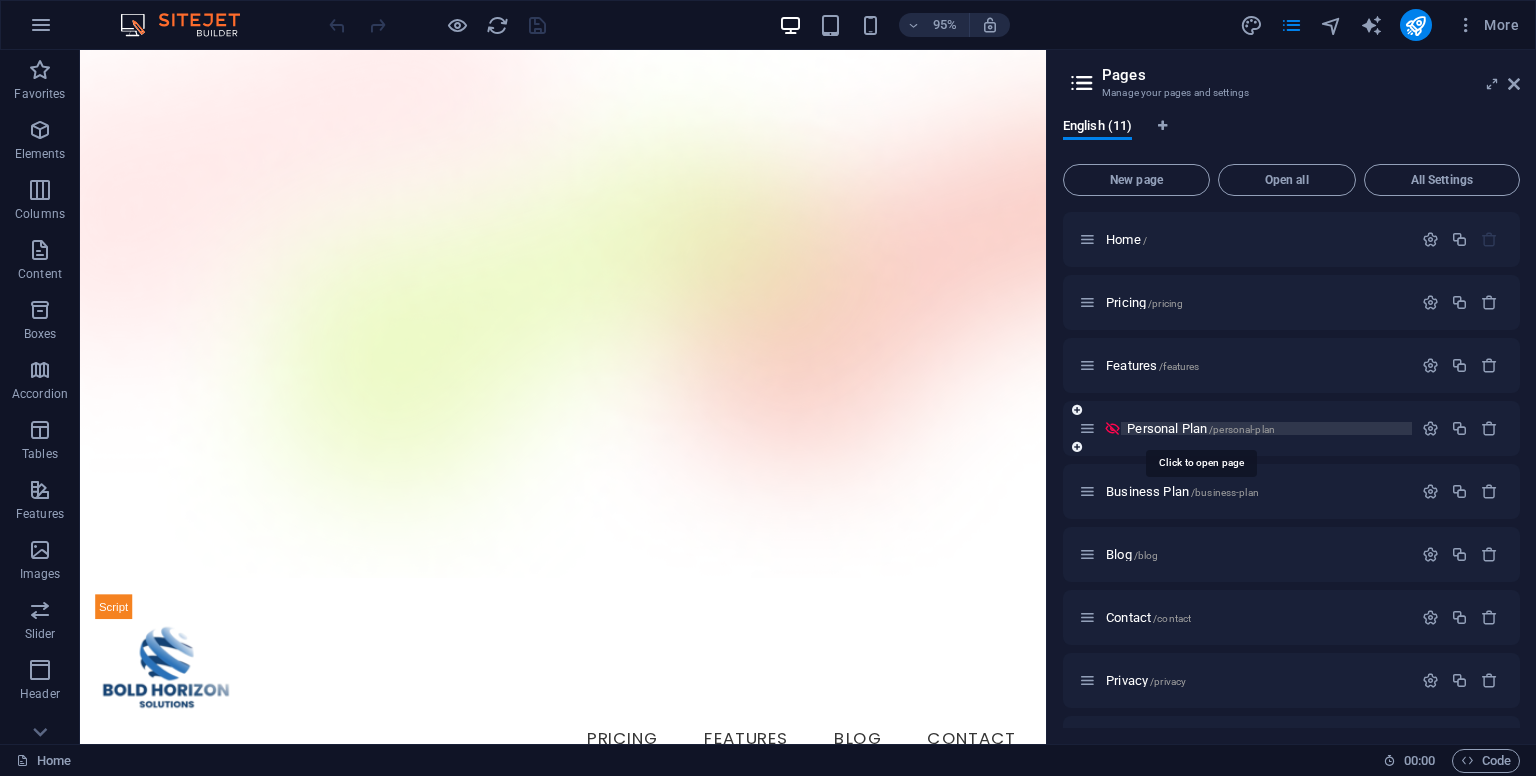 click on "Personal Plan /personal-plan" at bounding box center [1201, 428] 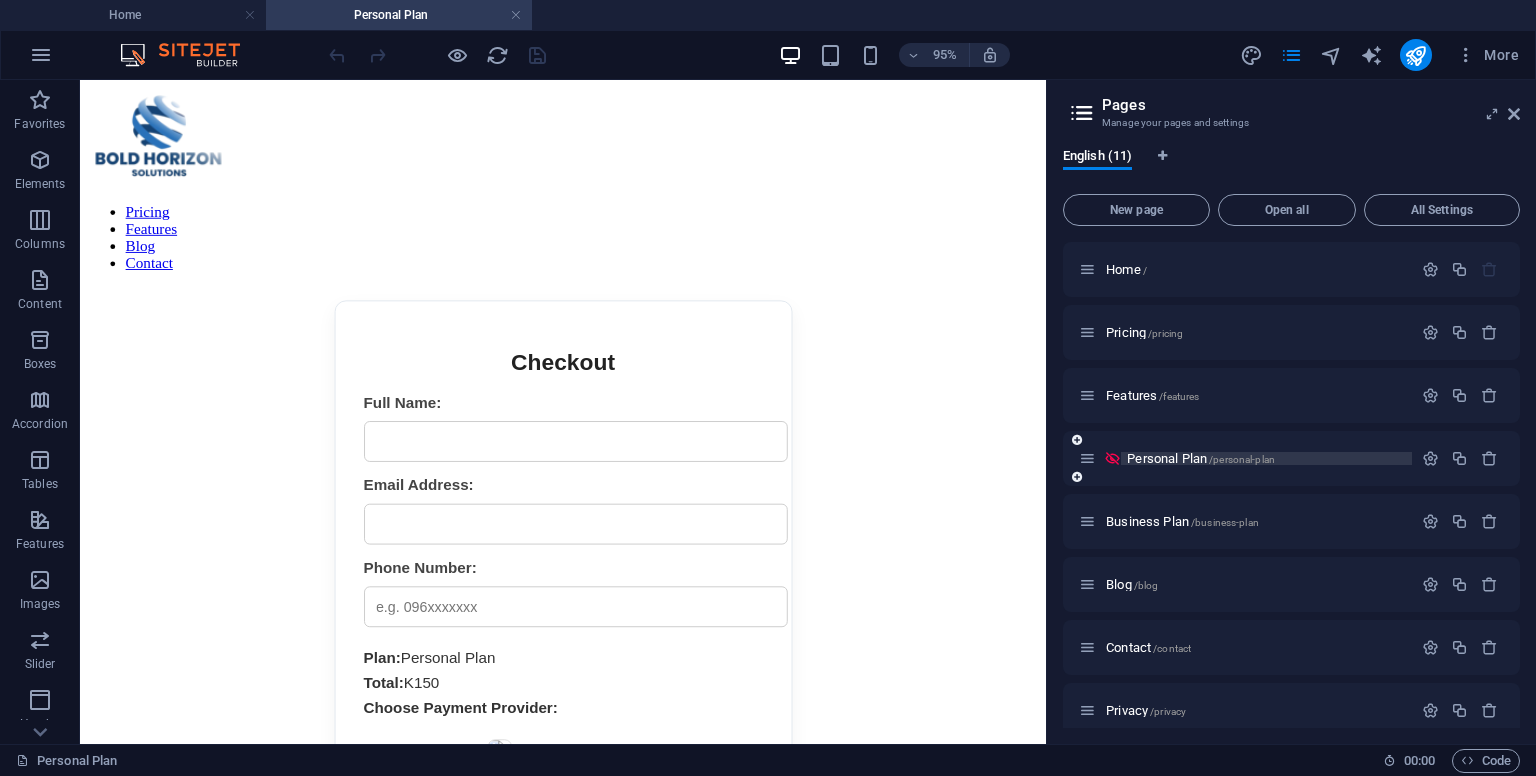 scroll, scrollTop: 0, scrollLeft: 0, axis: both 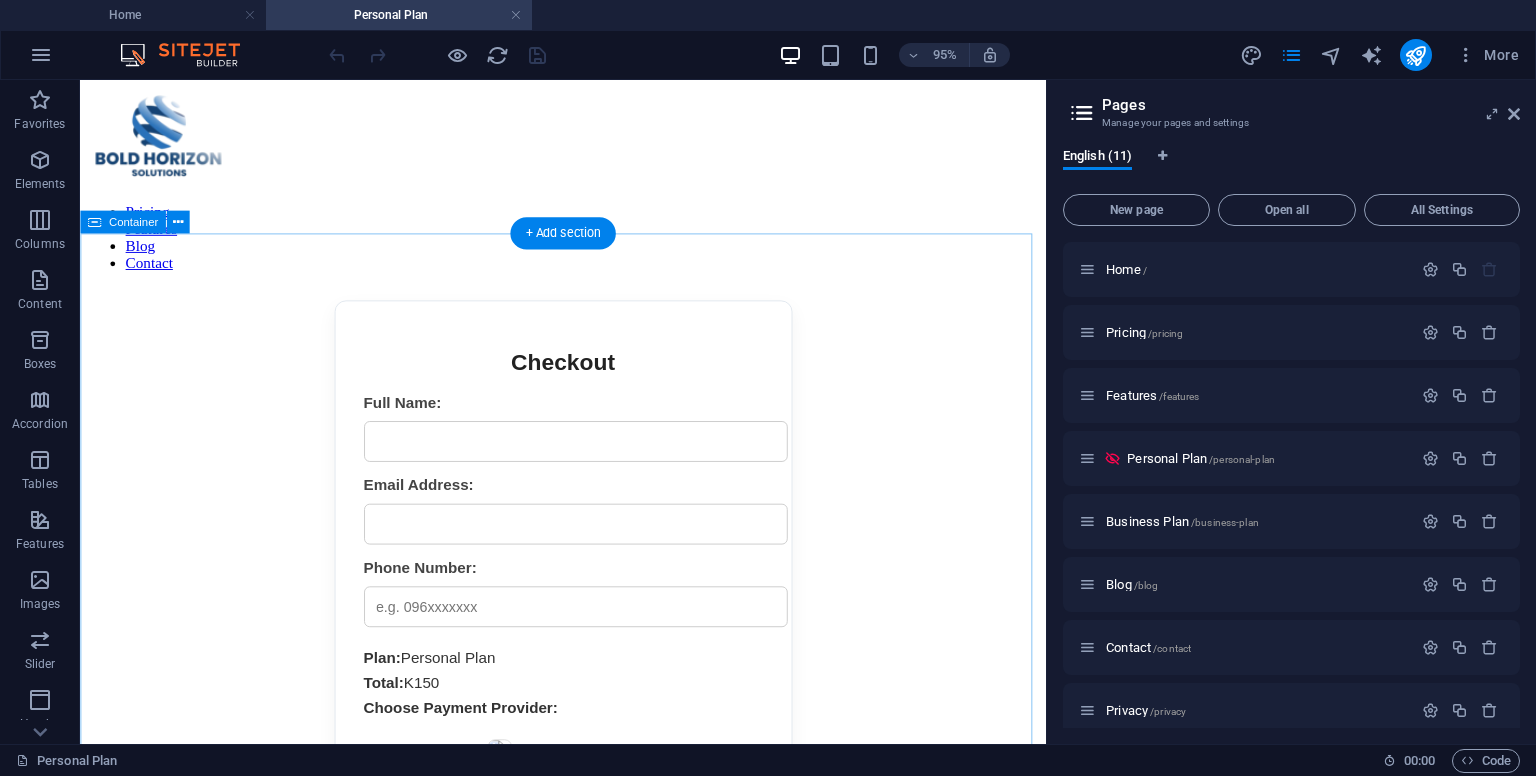 click on "Checkout
Full Name:
Email Address:
Phone Number:
Plan:  Personal Plan
Total:  K150
Choose Payment Provider:
Airtel Money
MTN Mobile Money
Zamtel Kwacha
Scan QR Code to Pay:
Scan this QR code with your mobile wallet
Pay Now" at bounding box center [588, 834] 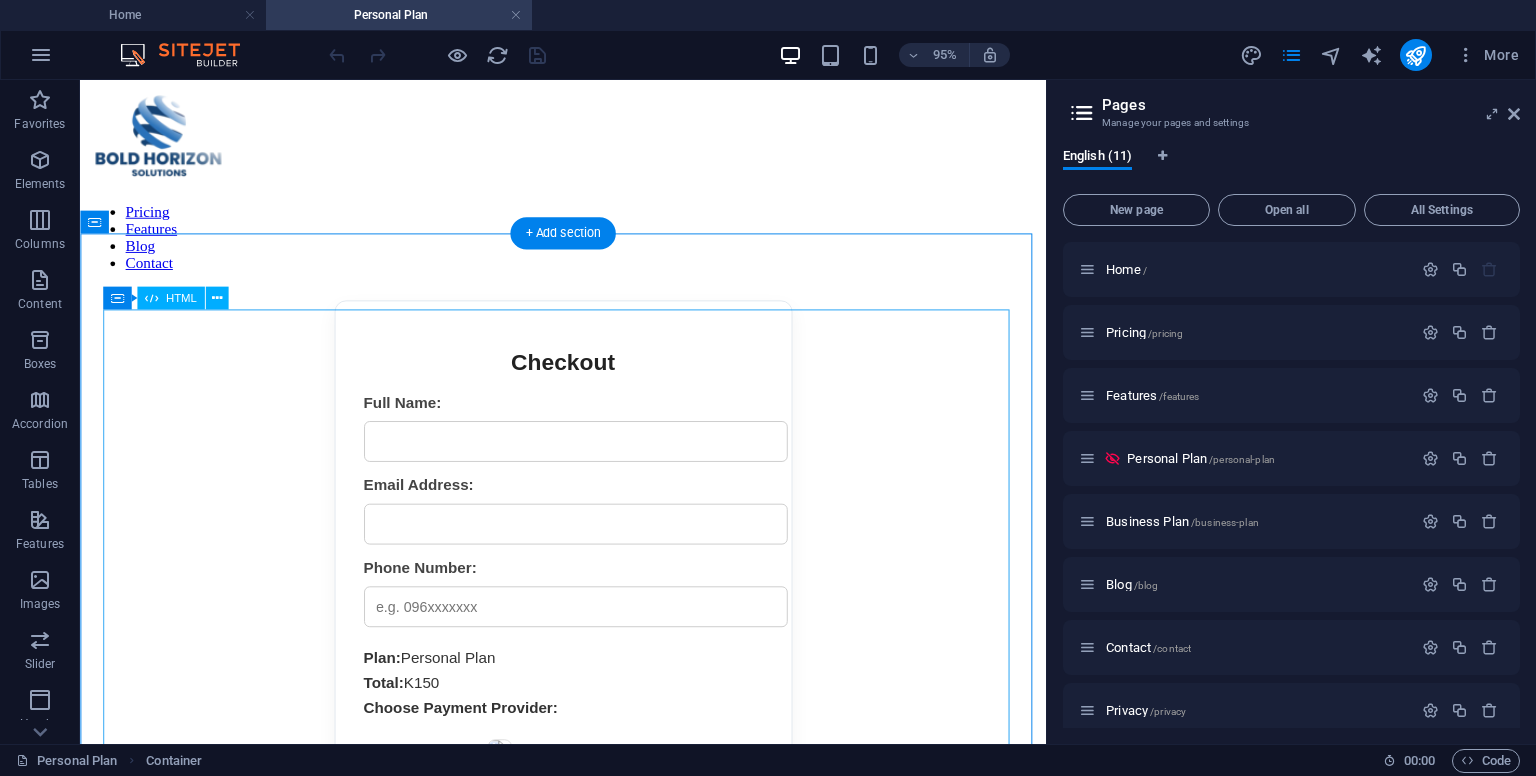 click on "Checkout
Full Name:
Email Address:
Phone Number:
Plan:  Personal Plan
Total:  K150
Choose Payment Provider:
Airtel Money
MTN Mobile Money
Zamtel Kwacha
Scan QR Code to Pay:
Scan this QR code with your mobile wallet
Pay Now" at bounding box center (588, 834) 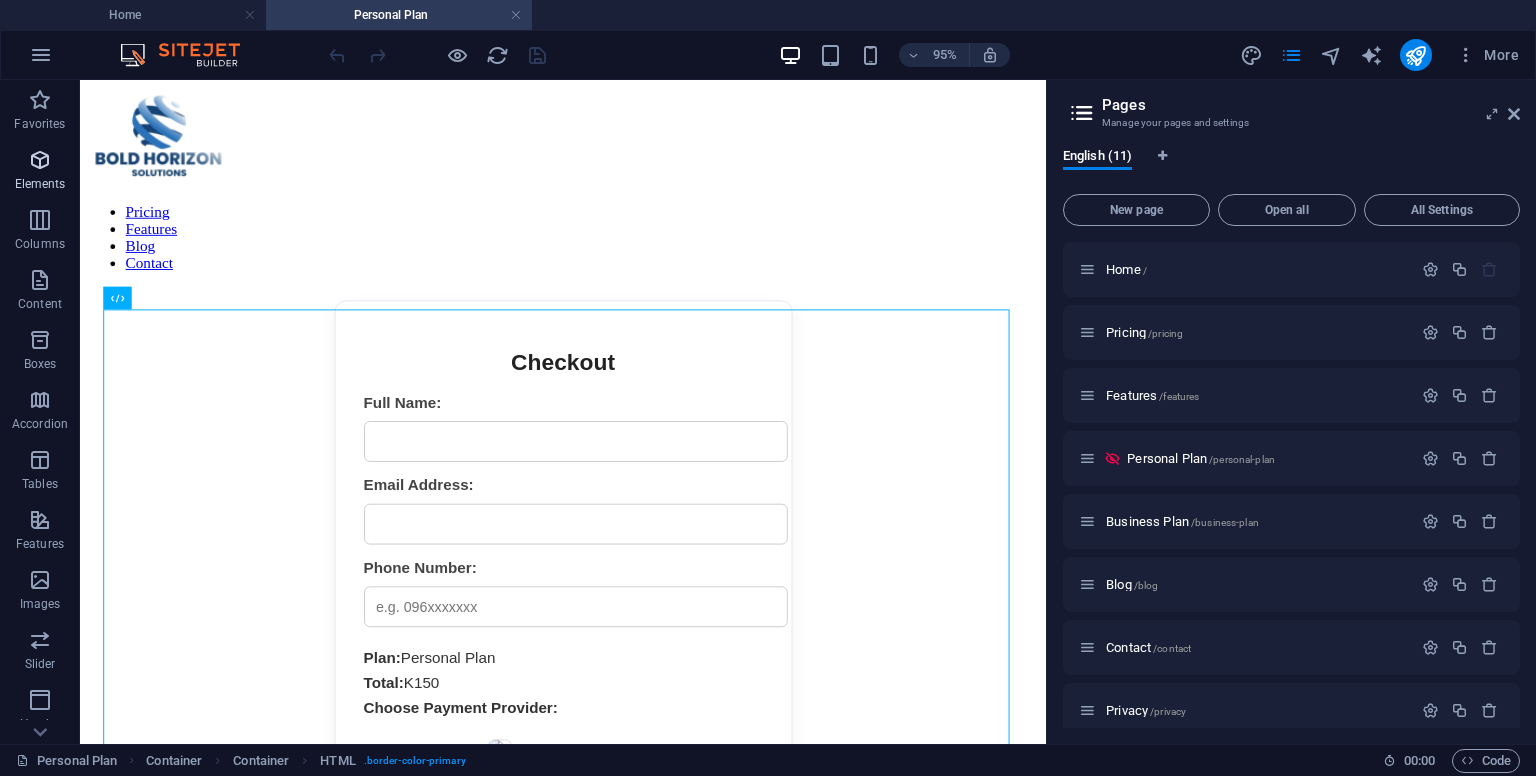 click at bounding box center [40, 160] 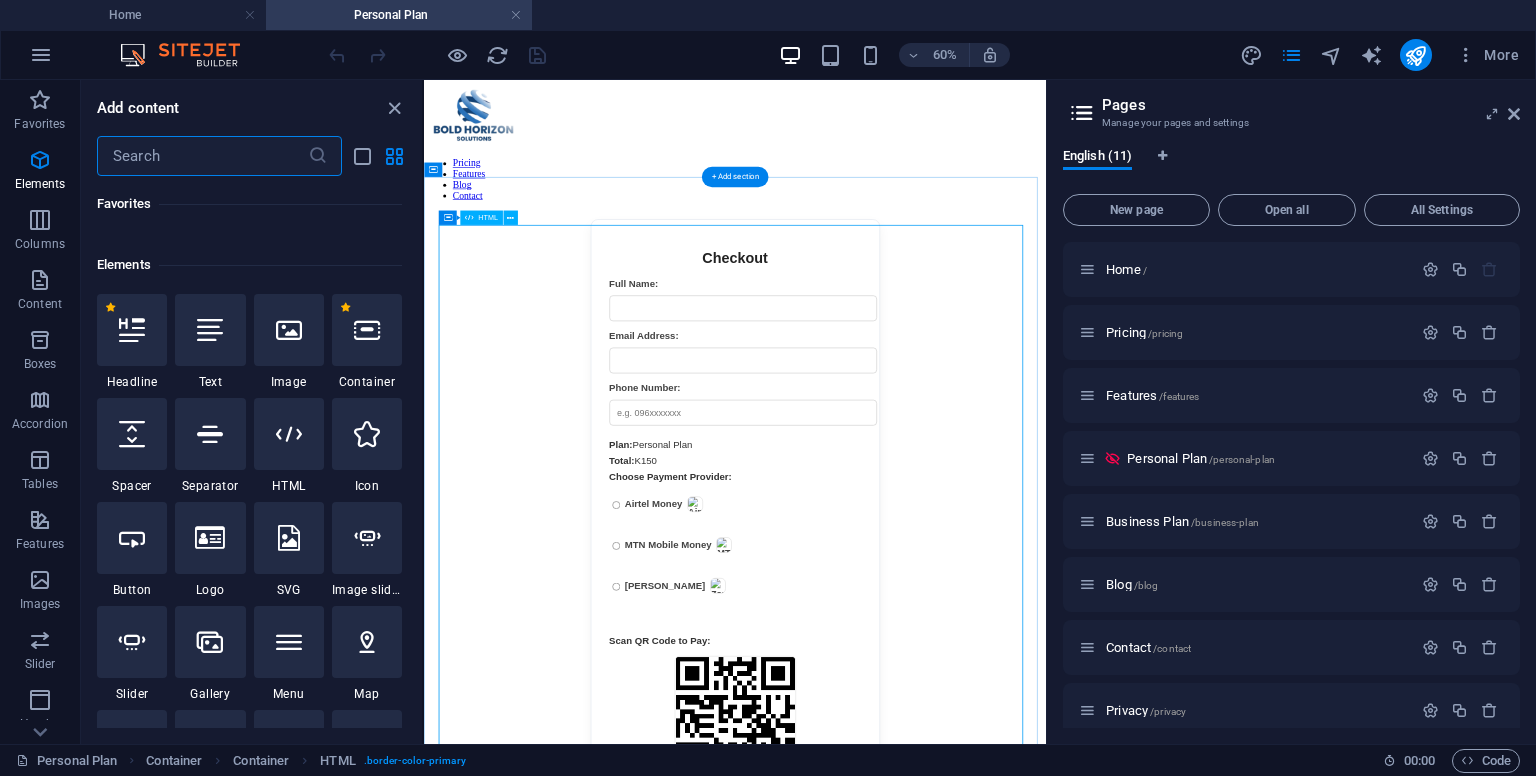 scroll, scrollTop: 212, scrollLeft: 0, axis: vertical 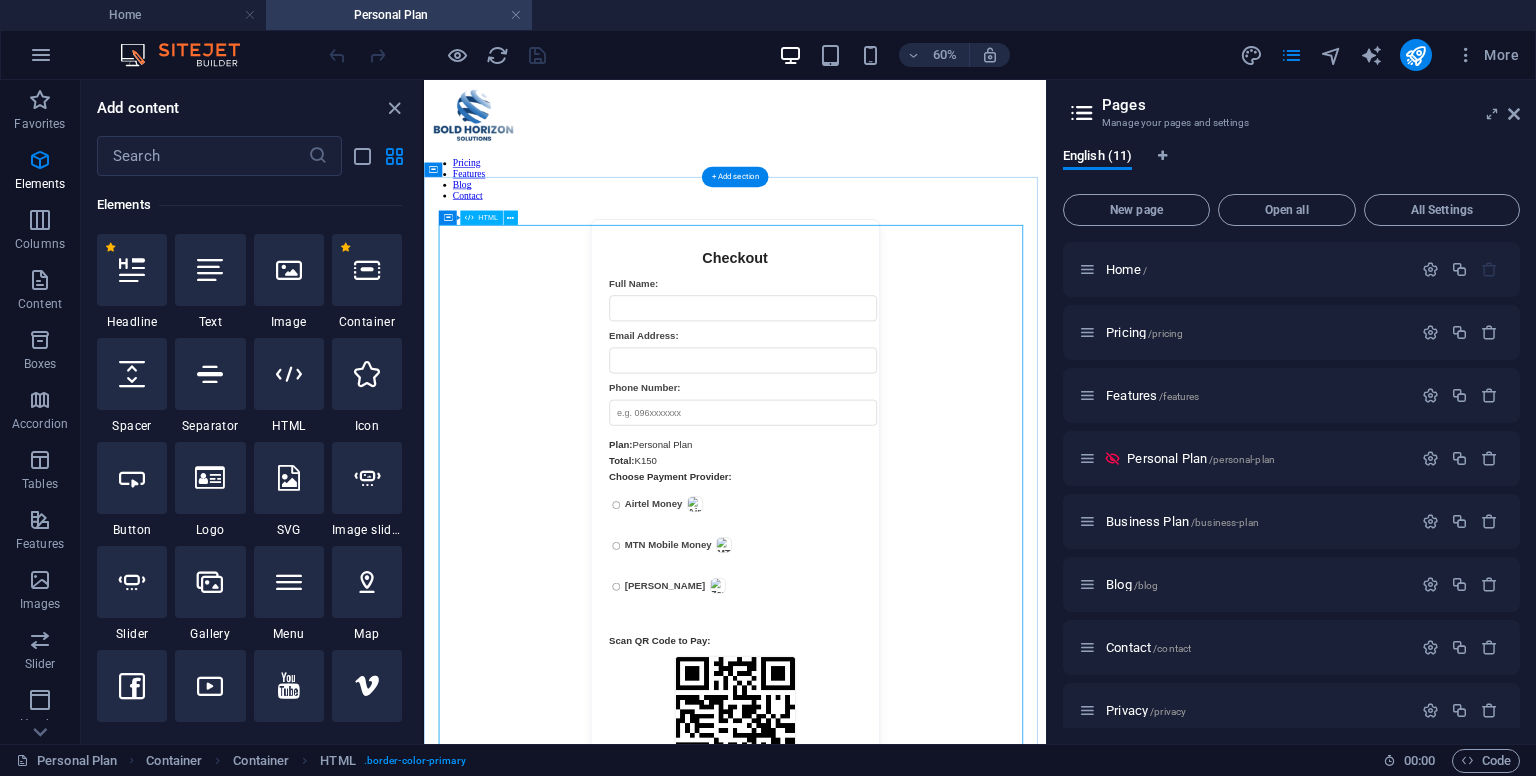 click on "Checkout
Full Name:
Email Address:
Phone Number:
Plan:  Personal Plan
Total:  K150
Choose Payment Provider:
Airtel Money
MTN Mobile Money
Zamtel Kwacha
Scan QR Code to Pay:
Scan this QR code with your mobile wallet
Pay Now" at bounding box center (942, 834) 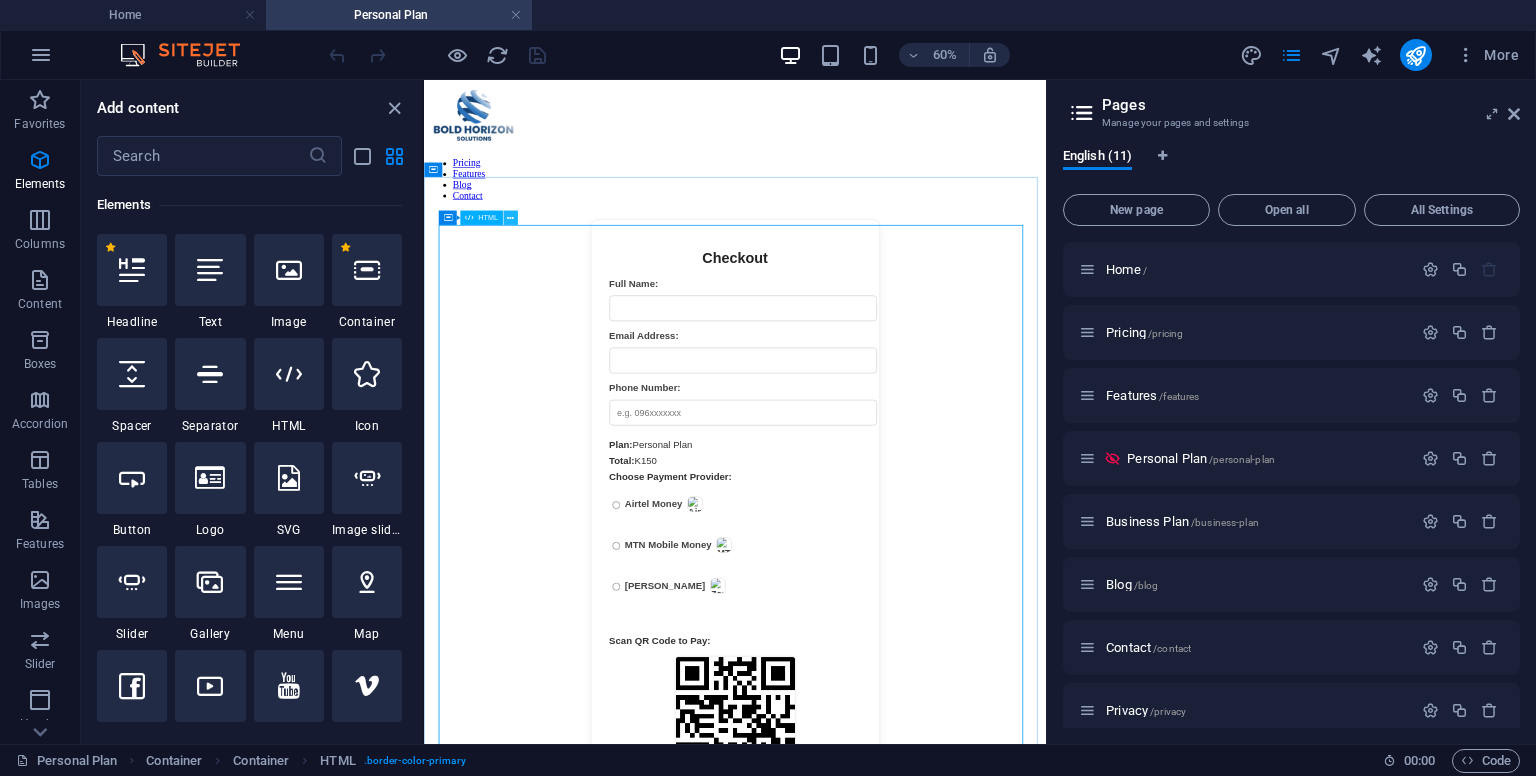 click at bounding box center (510, 217) 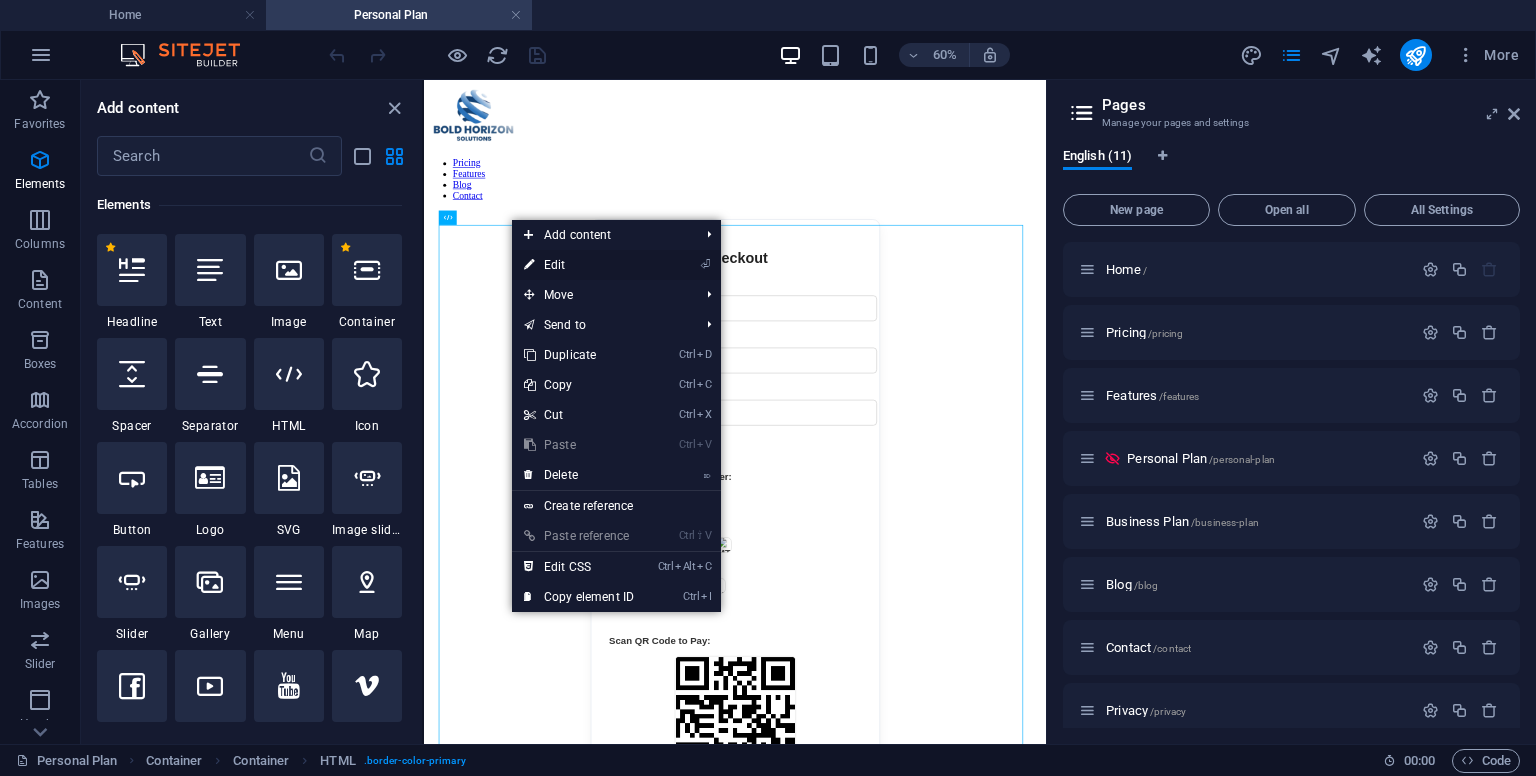 click on "⏎  Edit" at bounding box center (616, 265) 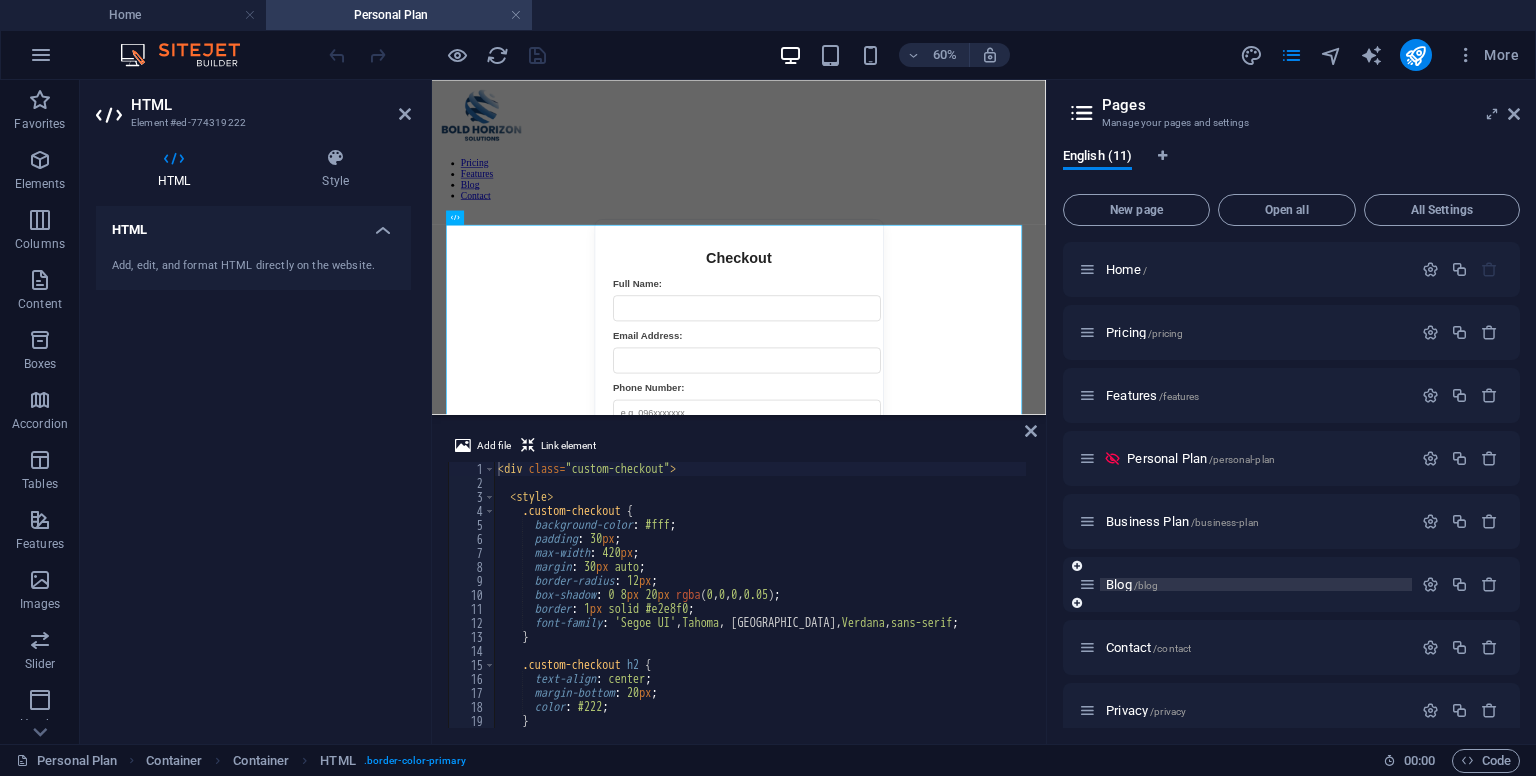 drag, startPoint x: 748, startPoint y: 419, endPoint x: 1128, endPoint y: 590, distance: 416.70255 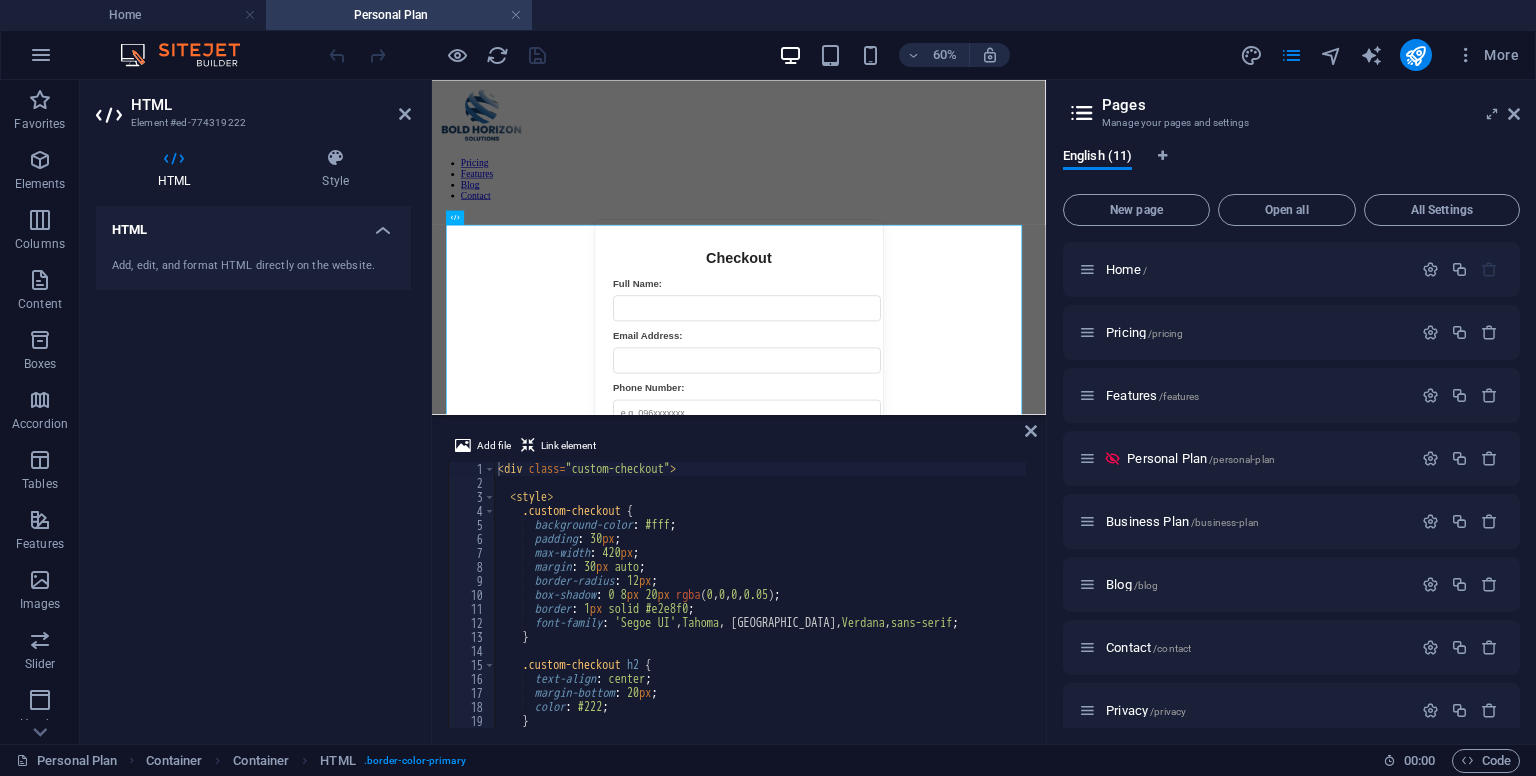 drag, startPoint x: 1029, startPoint y: 476, endPoint x: 1027, endPoint y: 493, distance: 17.117243 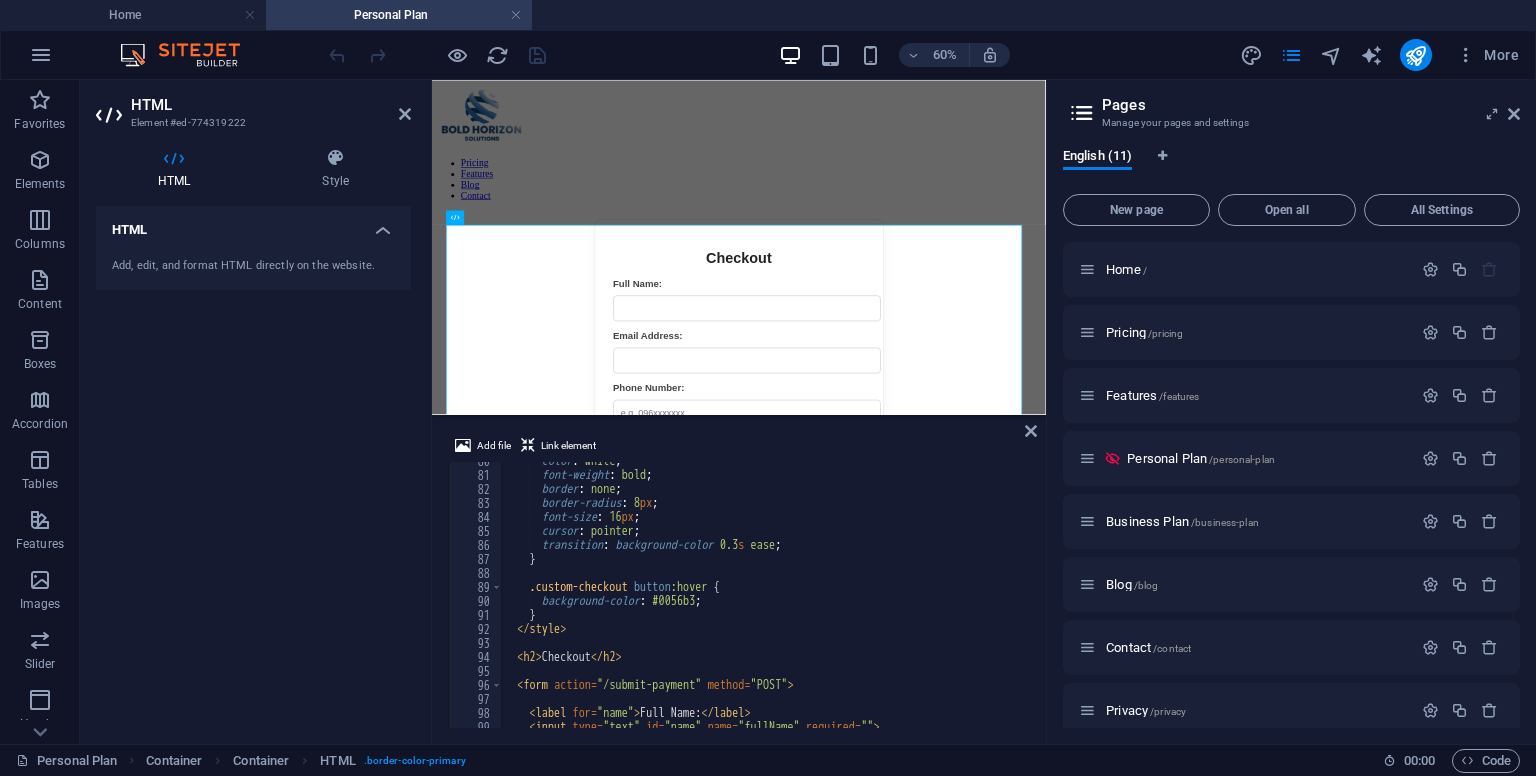 scroll, scrollTop: 1185, scrollLeft: 0, axis: vertical 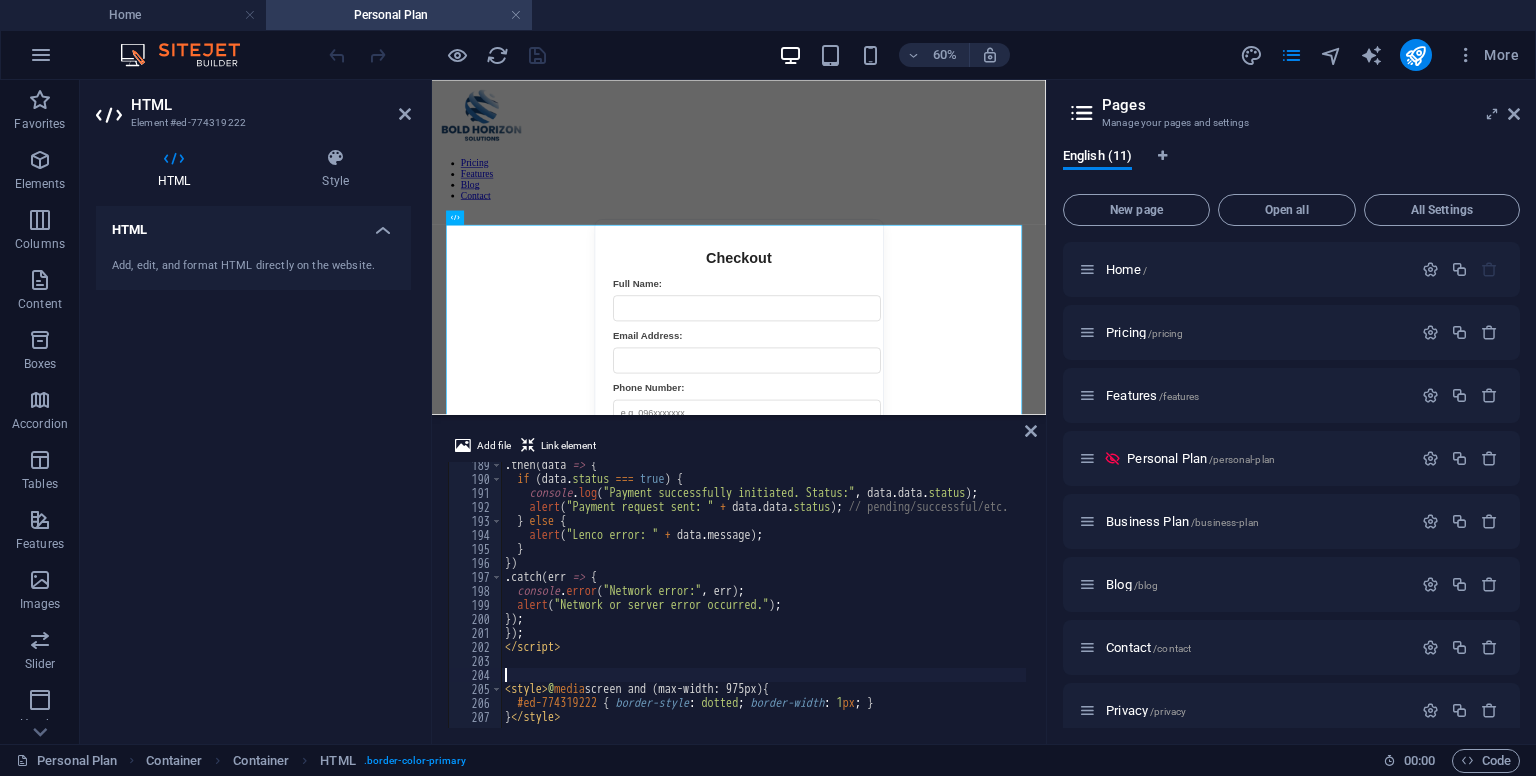 click on ". then ( data   =>   {    if   ( data . status   ===   true )   {      console . log ( "Payment successfully initiated. Status:" ,   data . data . status ) ;      alert ( "Payment request sent: "   +   data . data . status ) ;   // pending/successful/etc.    }   else   {      alert ( "Lenco error: "   +   data . message ) ;    } }) . catch ( err   =>   {    console . error ( "Network error:" ,   err ) ;    alert ( "Network or server error occurred." ) ; }) ; }) ; </ script > < style > @ media  screen and (max-width: 975px)  {    #ed-774319222   {   border-style :   dotted ;   border-width :   1 px ;   } } </ style >" at bounding box center [909, 603] 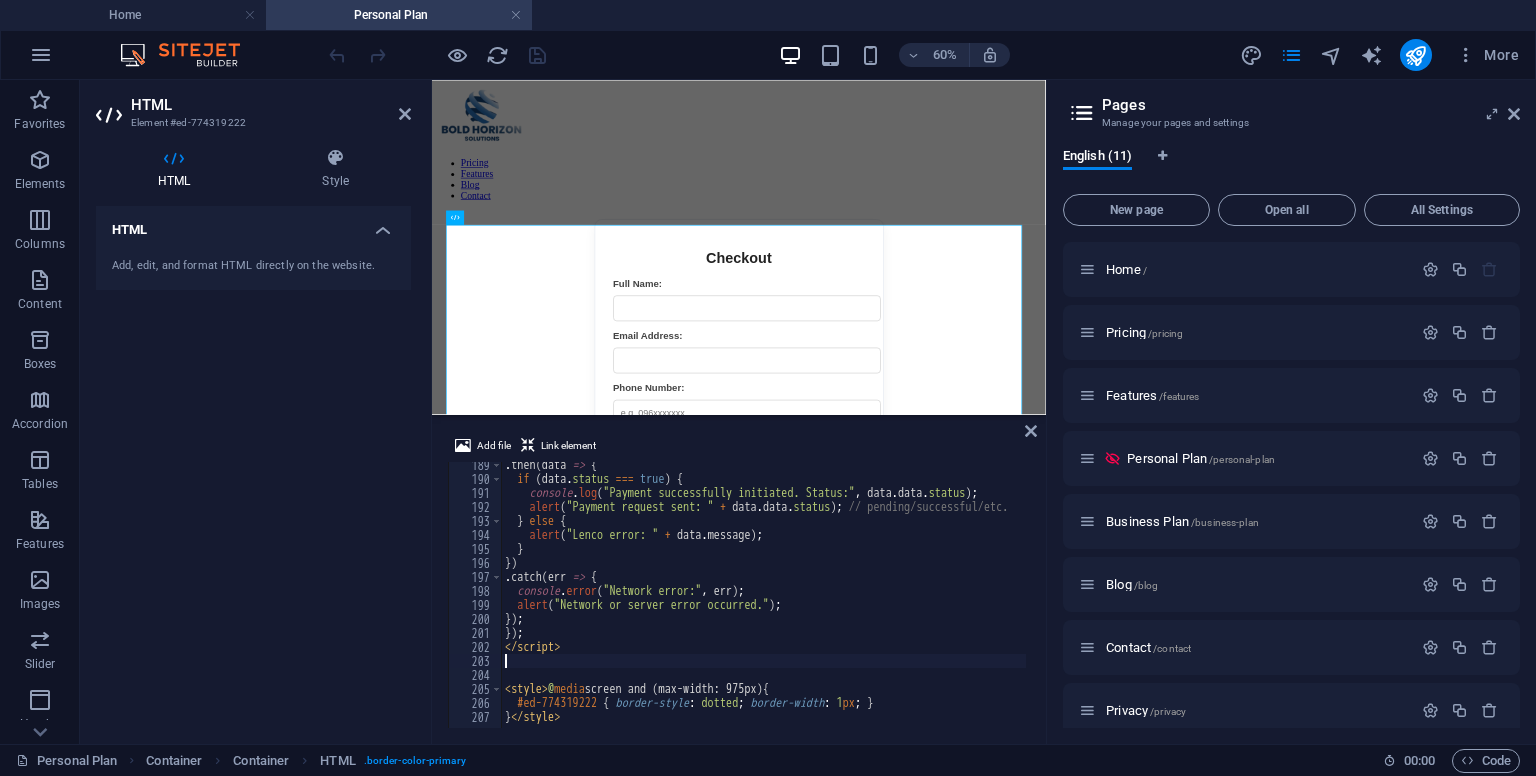 type on "</script>" 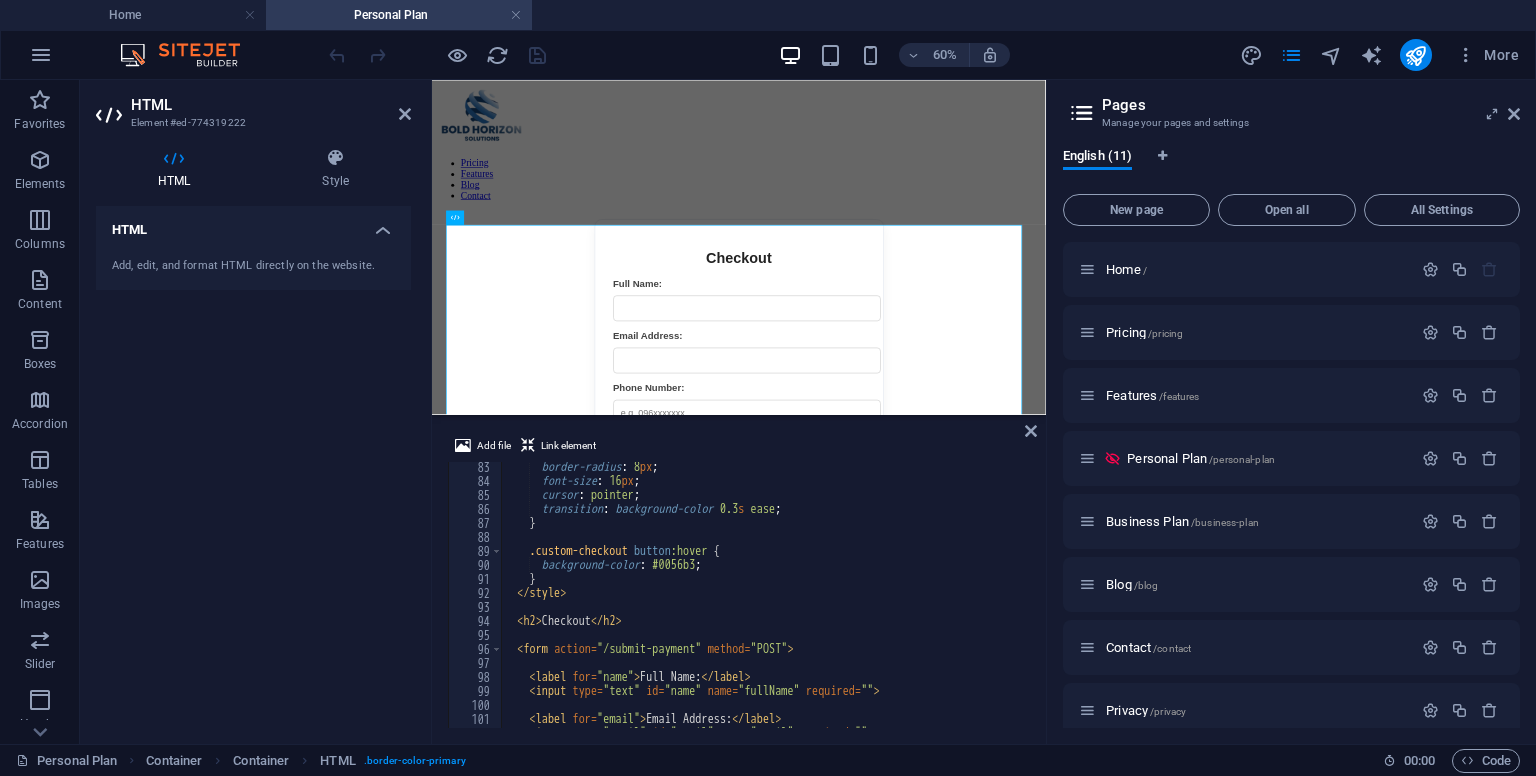 scroll, scrollTop: 1140, scrollLeft: 0, axis: vertical 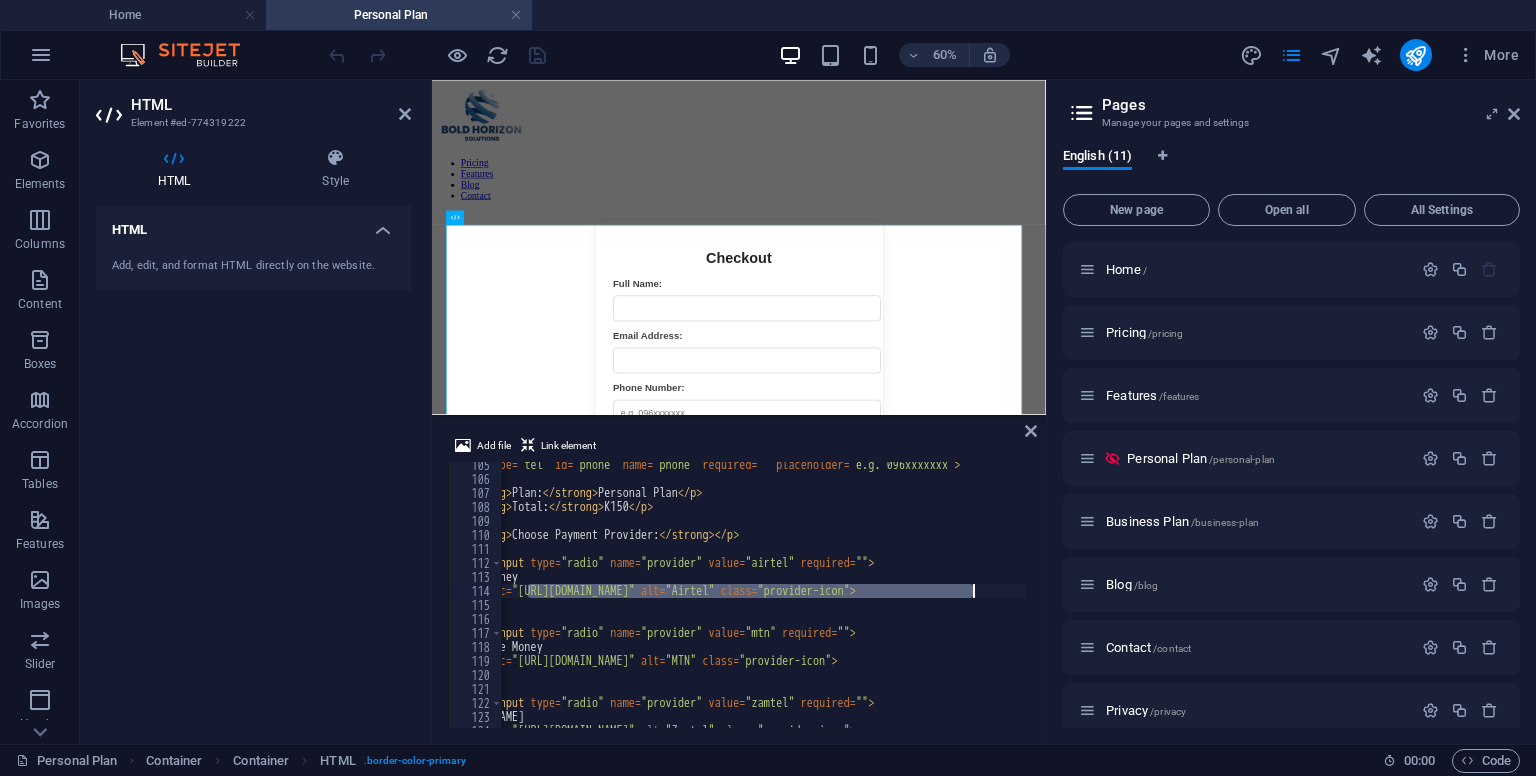 drag, startPoint x: 613, startPoint y: 589, endPoint x: 976, endPoint y: 593, distance: 363.02203 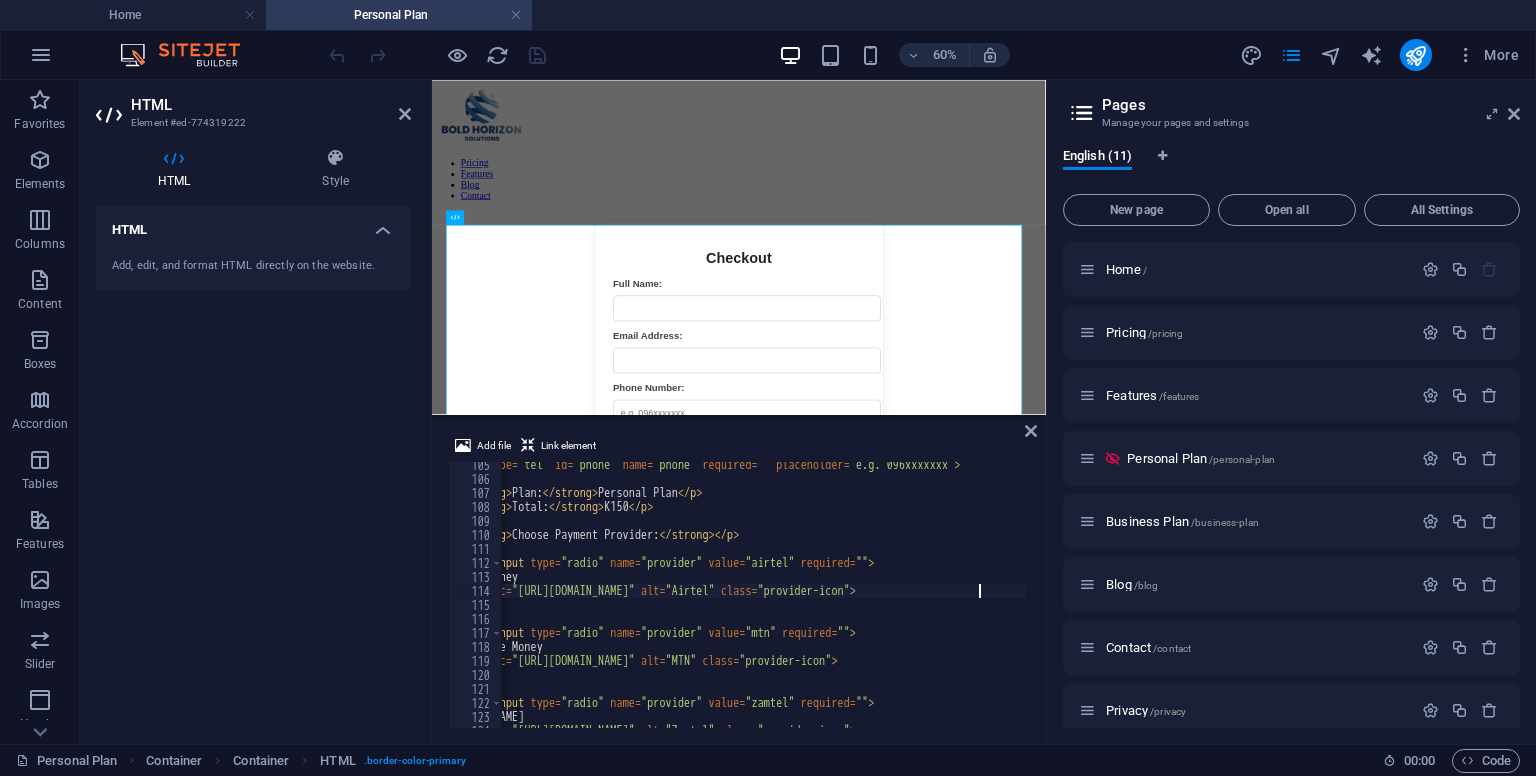 click on "< input   type = "tel"   id = "phone"   name = "phone"   required = ""   placeholder = "e.g. 096xxxxxxx" >      < p > < strong > Plan: </ strong >  Personal Plan </ p >      < p > < strong > Total: </ strong >  K150 </ p >      < p > < strong > Choose Payment Provider: </ strong > </ p >      < label > < input   type = "radio"   name = "provider"   value = "airtel"   required = "" >        Airtel Money         < img   src = "[URL][DOMAIN_NAME]"   alt = "Airtel"   class = "provider-icon" >      </ label >      < label > < input   type = "radio"   name = "provider"   value = "mtn"   required = "" >        MTN Mobile Money         < img   src = "[URL][DOMAIN_NAME]"   alt = "MTN"   class = "provider-icon" >      </ label >      < label > < input   type = "radio"   name = "provider"   value = "zamtel"   required = "" >        Zamtel Kwacha         < img   src =   alt = "Zamtel"   class = "provider-icon" >" at bounding box center [824, 603] 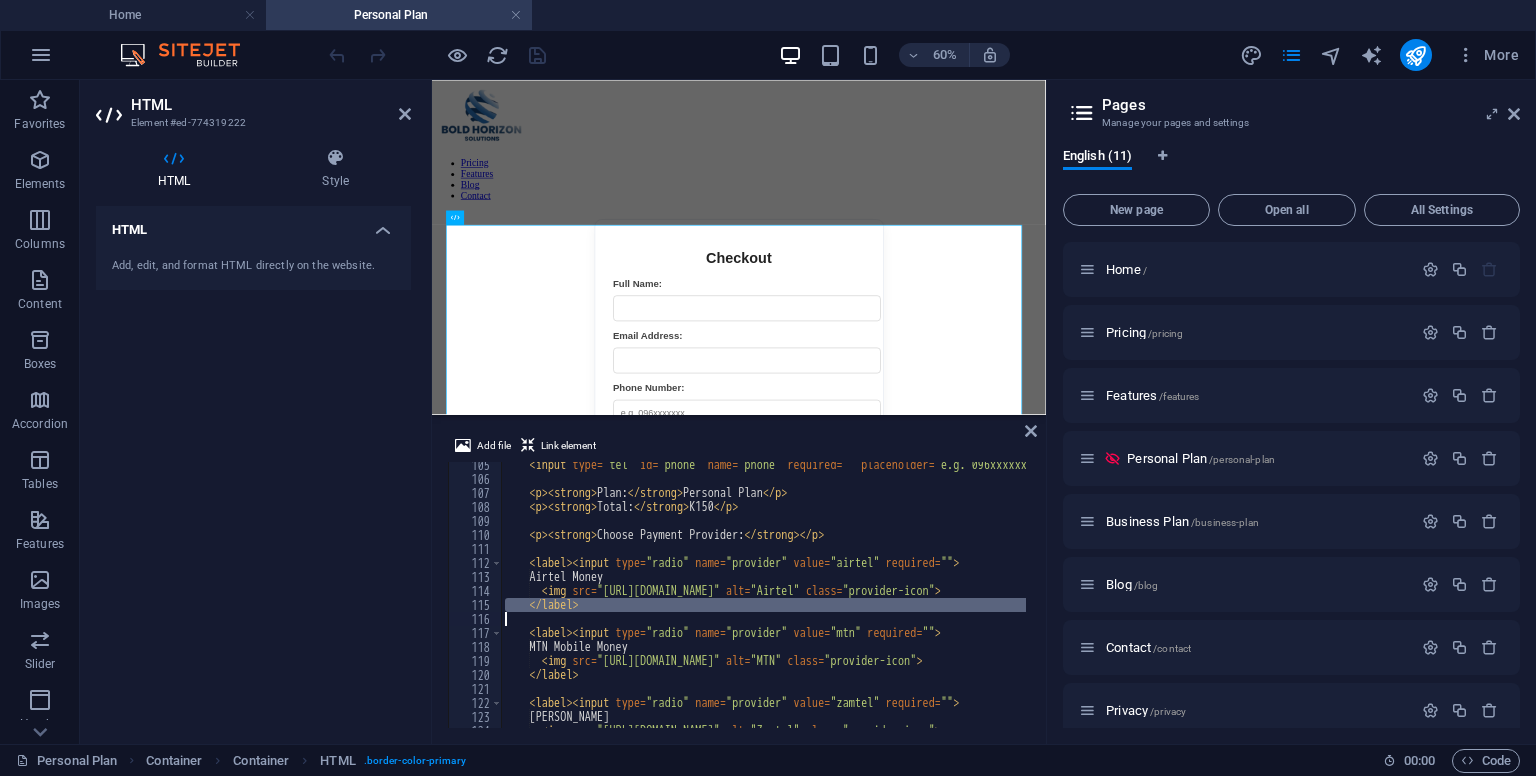 scroll, scrollTop: 0, scrollLeft: 0, axis: both 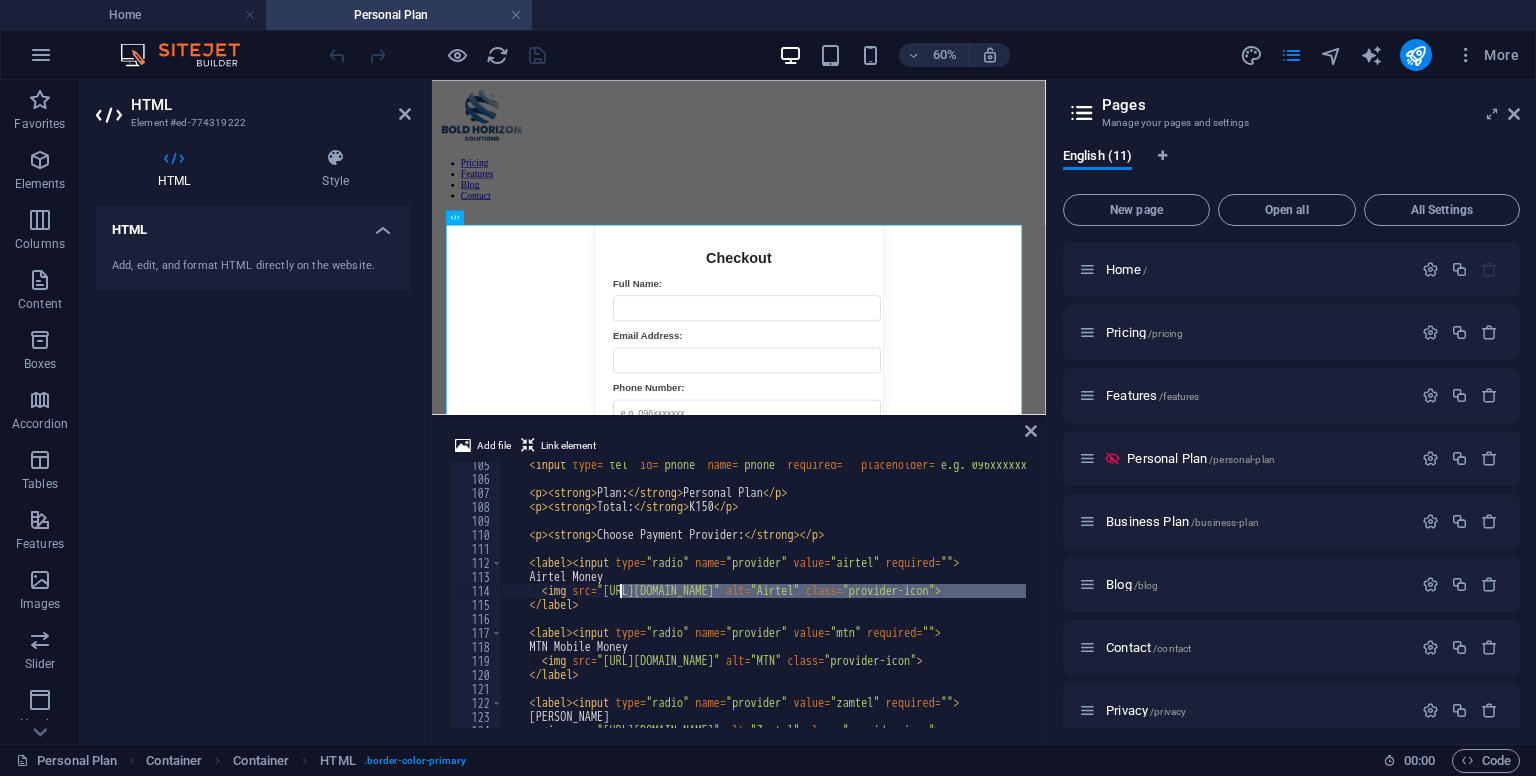 drag, startPoint x: 977, startPoint y: 589, endPoint x: 622, endPoint y: 597, distance: 355.09012 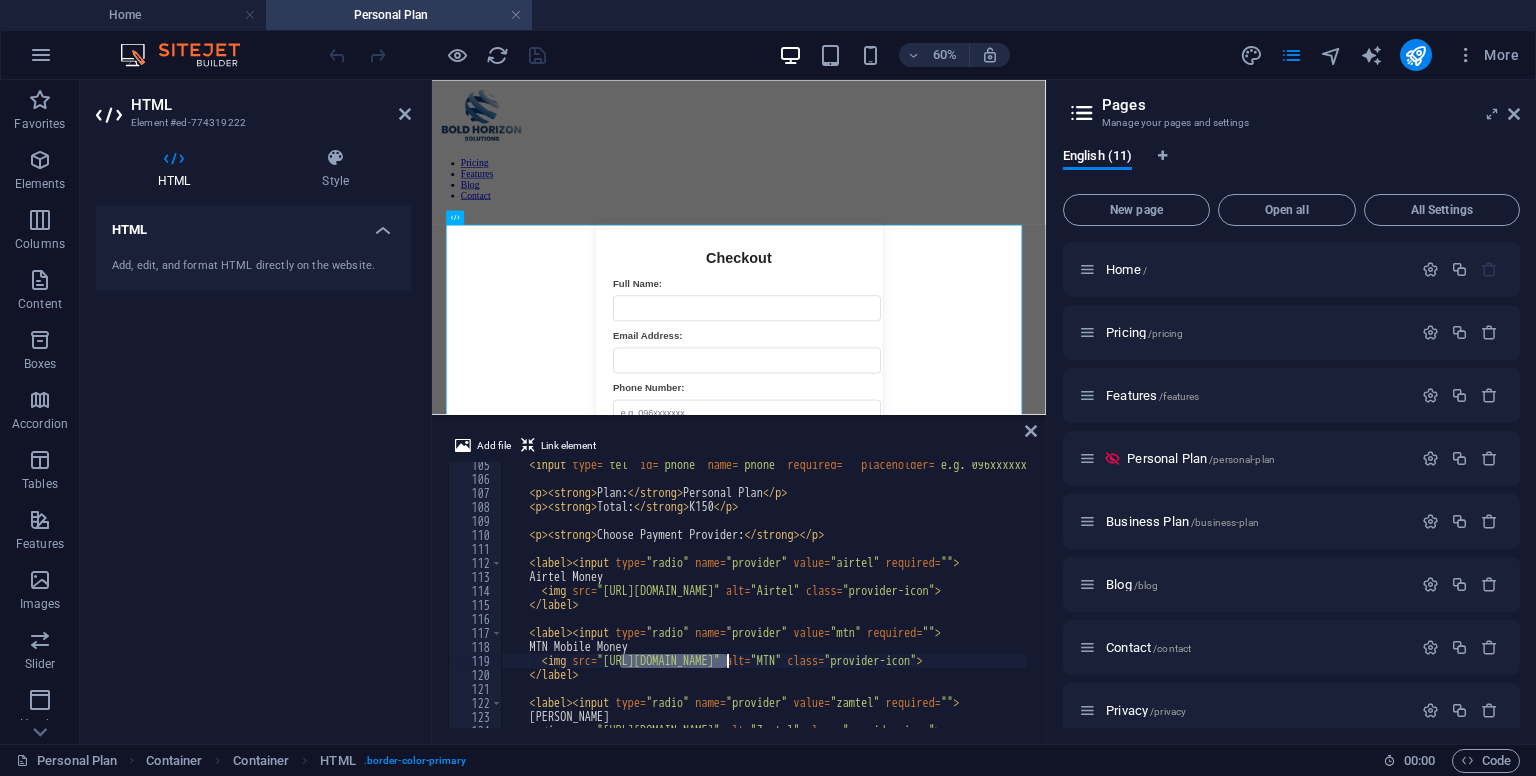 drag, startPoint x: 617, startPoint y: 663, endPoint x: 726, endPoint y: 659, distance: 109.07337 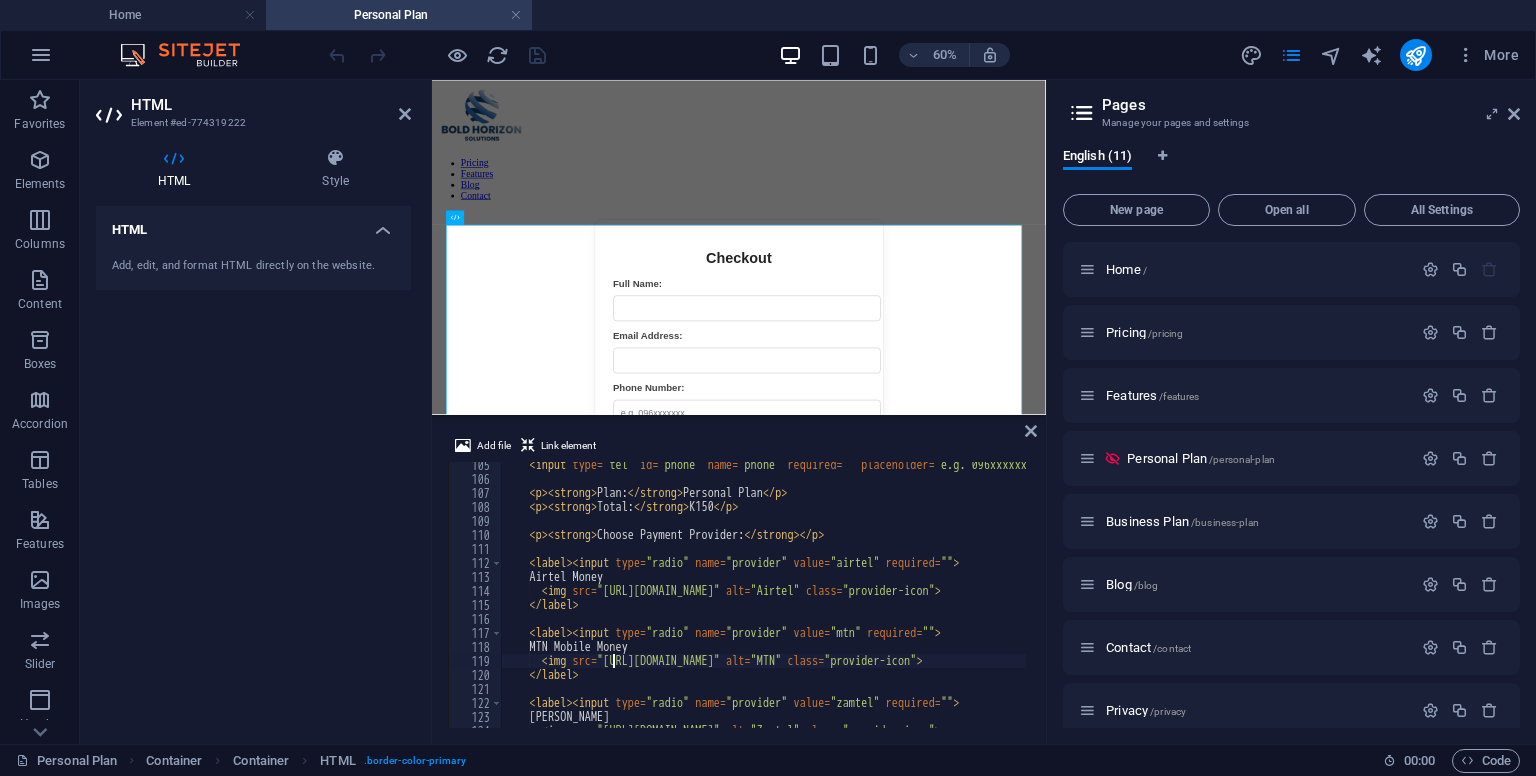 click on "< input   type = "tel"   id = "phone"   name = "phone"   required = ""   placeholder = "e.g. 096xxxxxxx" >      < p > < strong > Plan: </ strong >  Personal Plan </ p >      < p > < strong > Total: </ strong >  K150 </ p >      < p > < strong > Choose Payment Provider: </ strong > </ p >      < label > < input   type = "radio"   name = "provider"   value = "airtel"   required = "" >        Airtel Money         < img   src = "[URL][DOMAIN_NAME]"   alt = "Airtel"   class = "provider-icon" >      </ label >      < label > < input   type = "radio"   name = "provider"   value = "mtn"   required = "" >        MTN Mobile Money         < img   src = "[URL][DOMAIN_NAME]"   alt = "MTN"   class = "provider-icon" >      </ label >      < label > < input   type = "radio"   name = "provider"   value = "zamtel"   required = "" >        Zamtel Kwacha         < img   src =   alt = "Zamtel"   class = "provider-icon" >" at bounding box center [909, 603] 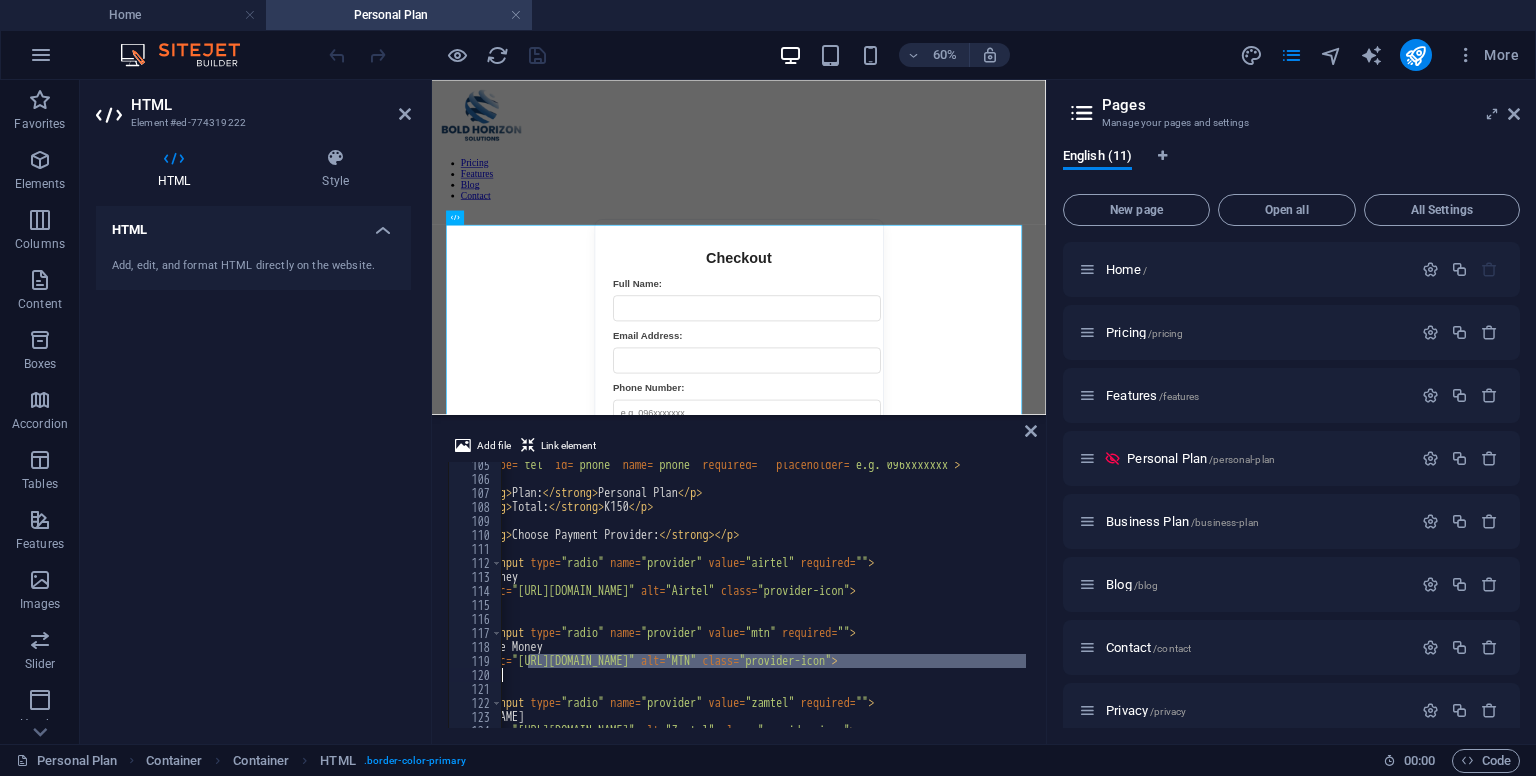 scroll, scrollTop: 0, scrollLeft: 84, axis: horizontal 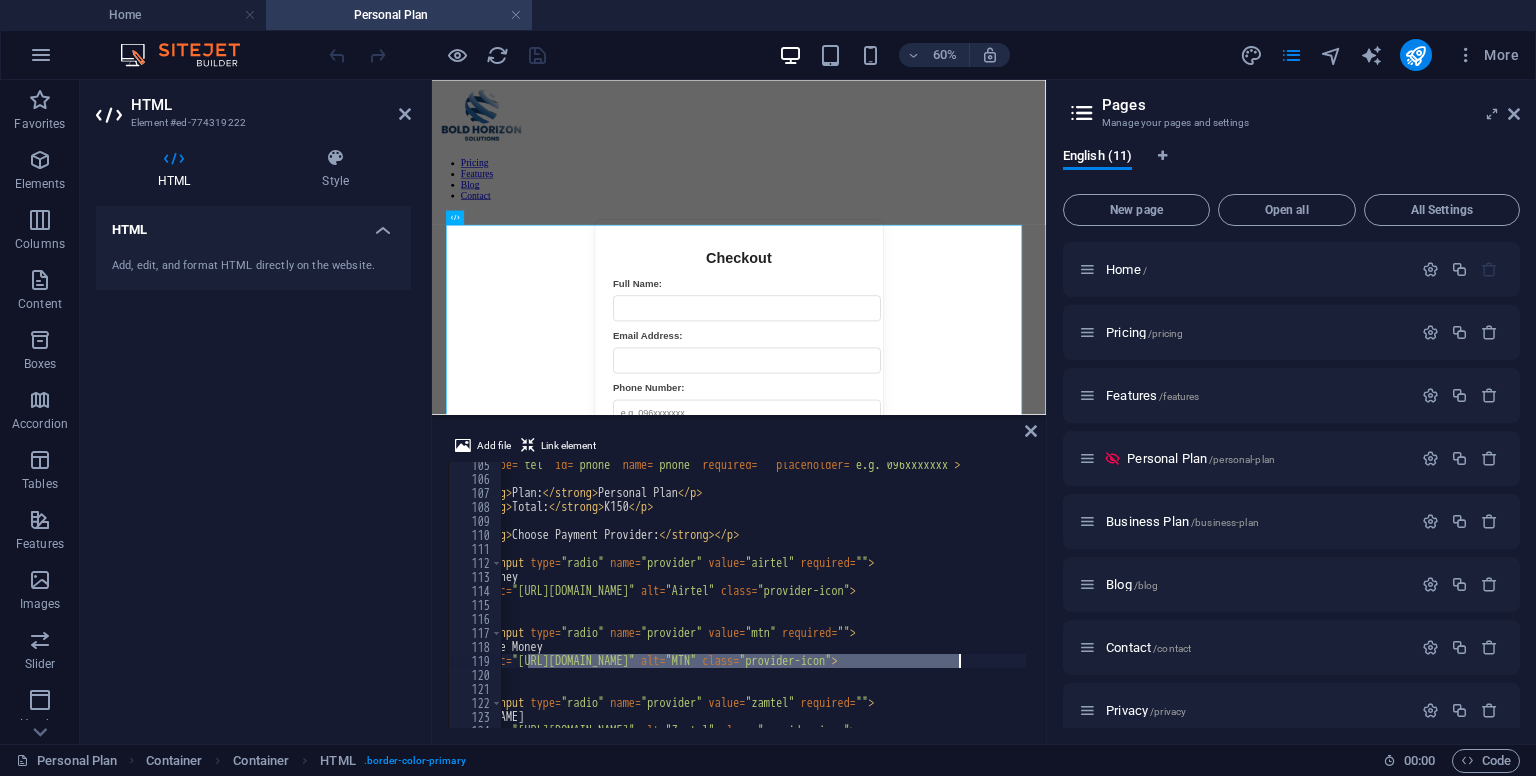 drag, startPoint x: 612, startPoint y: 658, endPoint x: 959, endPoint y: 663, distance: 347.036 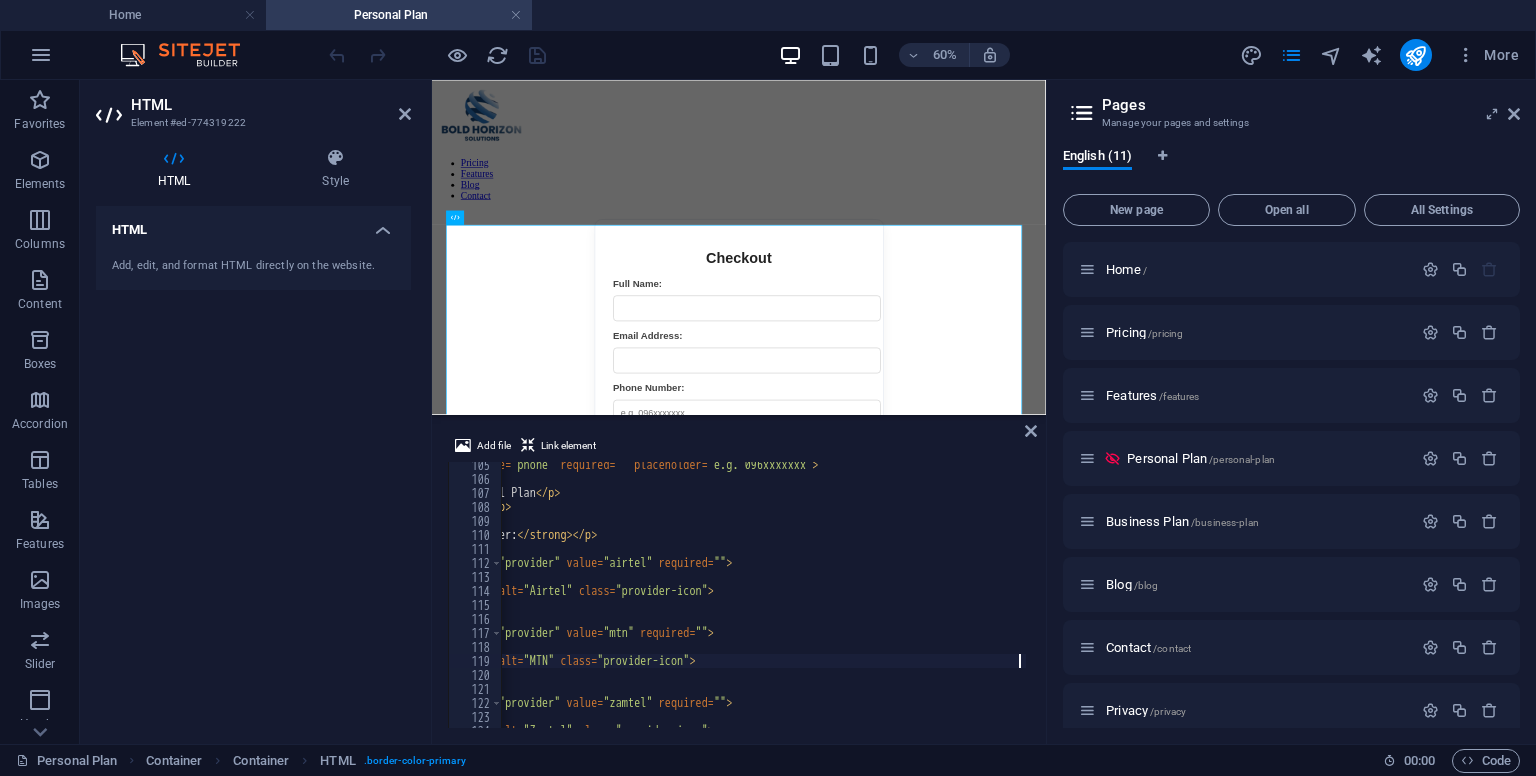 scroll, scrollTop: 0, scrollLeft: 227, axis: horizontal 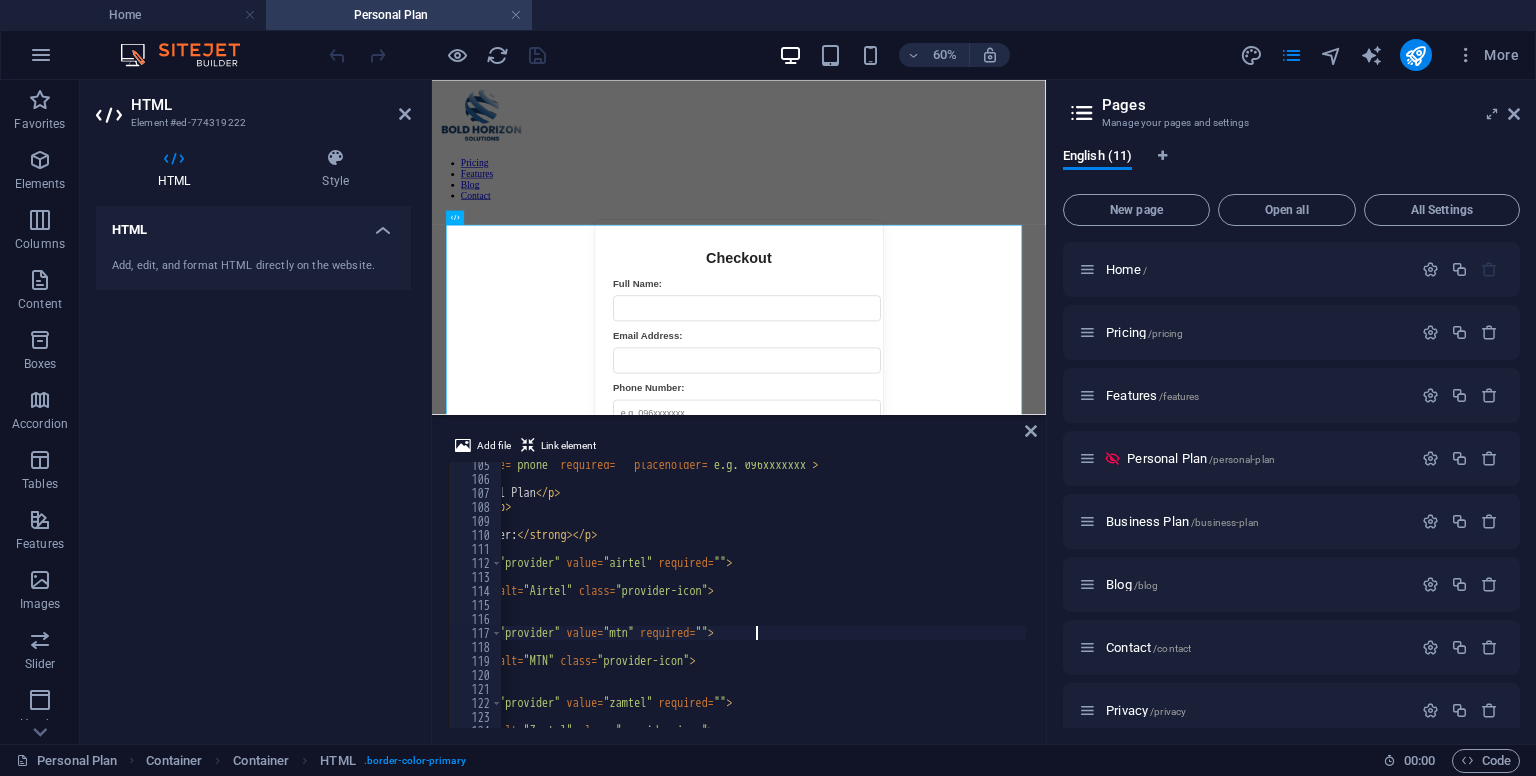 click on "< input   type = "tel"   id = "phone"   name = "phone"   required = ""   placeholder = "e.g. 096xxxxxxx" >      < p > < strong > Plan: </ strong >  Personal Plan </ p >      < p > < strong > Total: </ strong >  K150 </ p >      < p > < strong > Choose Payment Provider: </ strong > </ p >      < label > < input   type = "radio"   name = "provider"   value = "airtel"   required = "" >        Airtel Money         < img   src = "[URL][DOMAIN_NAME]"   alt = "Airtel"   class = "provider-icon" >      </ label >      < label > < input   type = "radio"   name = "provider"   value = "mtn"   required = "" >        MTN Mobile Money         < img   src = "[URL][DOMAIN_NAME]"   alt = "MTN"   class = "provider-icon" >      </ label >      < label > < input   type = "radio"   name = "provider"   value = "zamtel"   required = "" >        Zamtel Kwacha         < img   src =   alt = "Zamtel"   class" at bounding box center (763, 603) 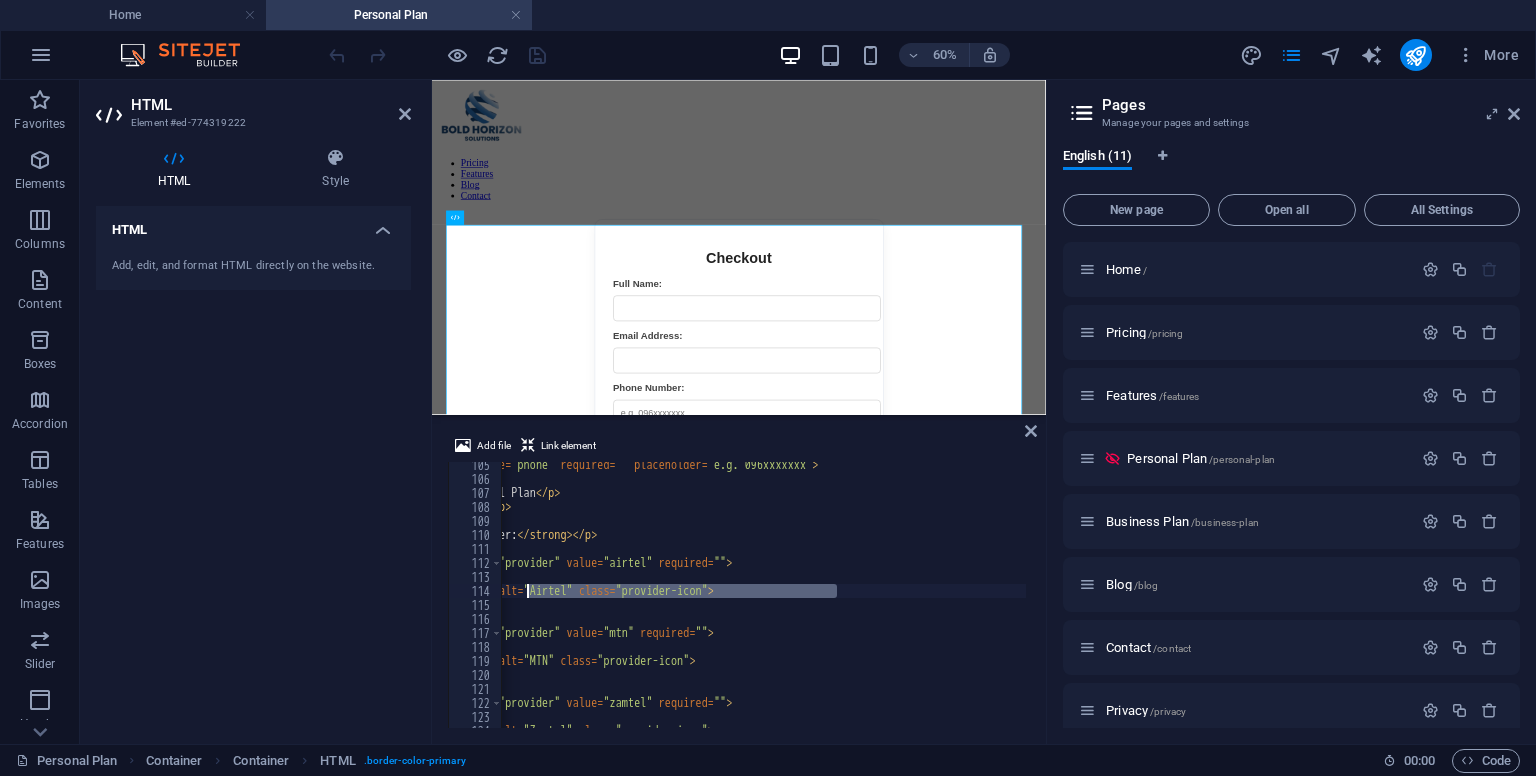 scroll, scrollTop: 0, scrollLeft: 84, axis: horizontal 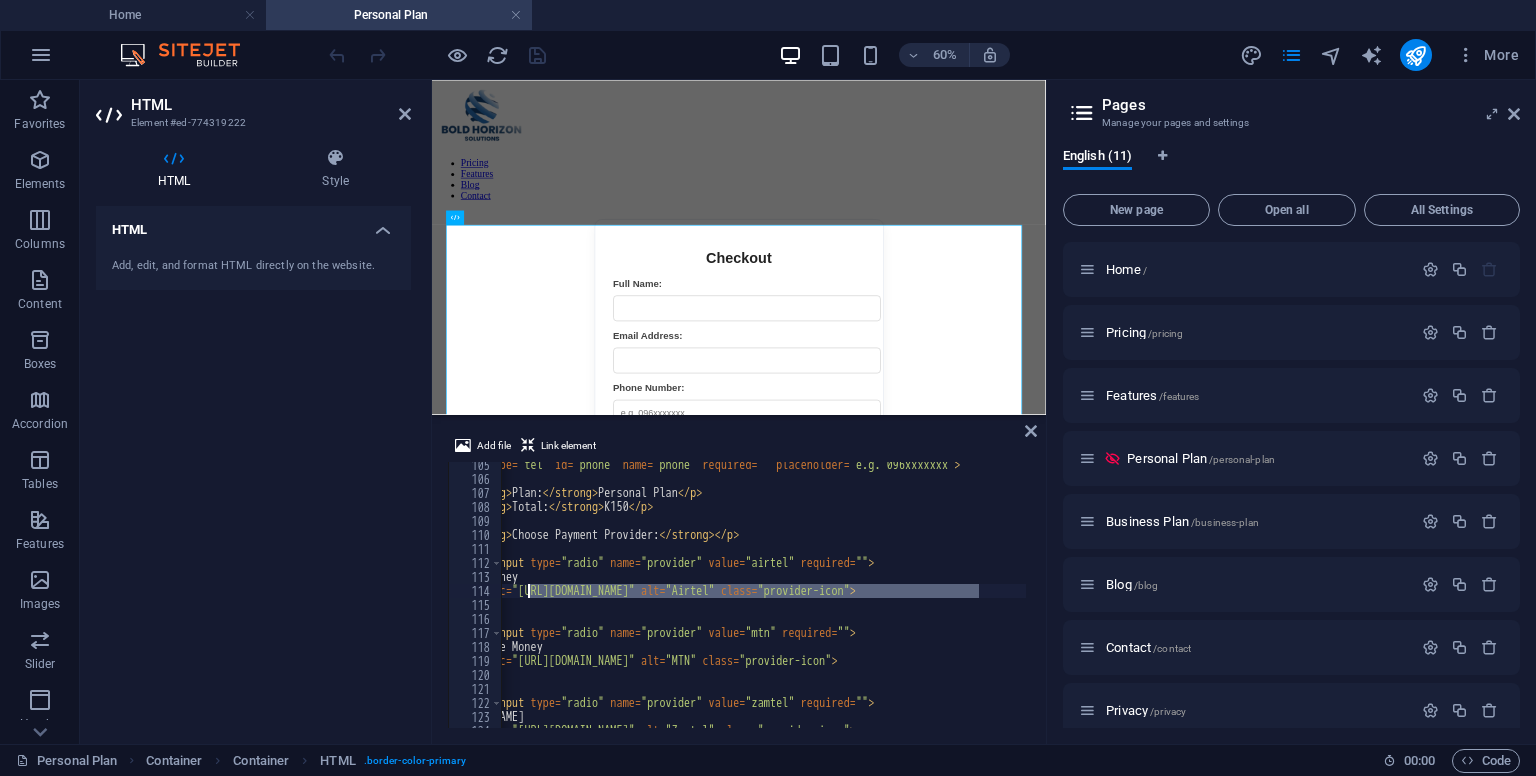 drag, startPoint x: 837, startPoint y: 590, endPoint x: 528, endPoint y: 592, distance: 309.00647 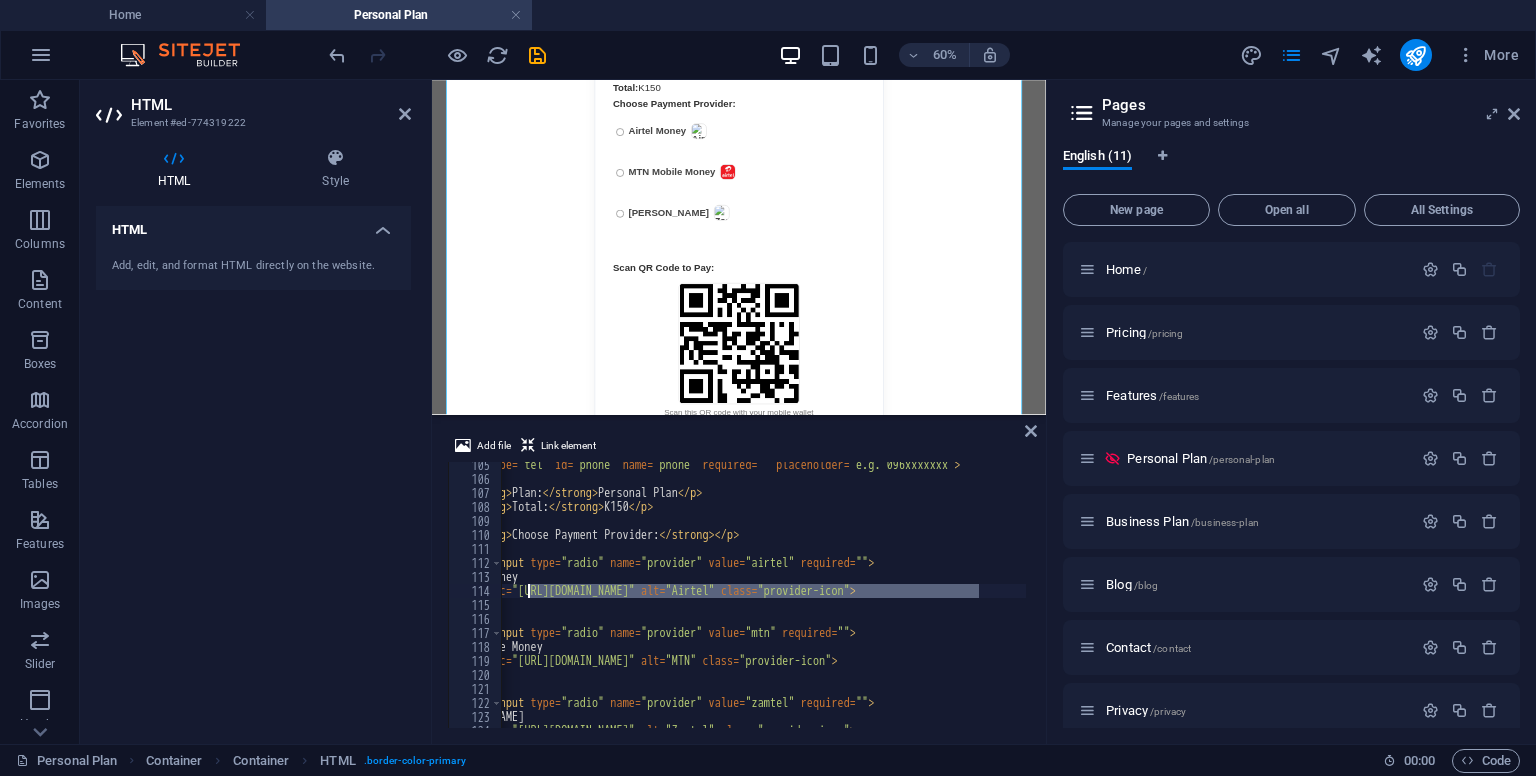 scroll, scrollTop: 637, scrollLeft: 0, axis: vertical 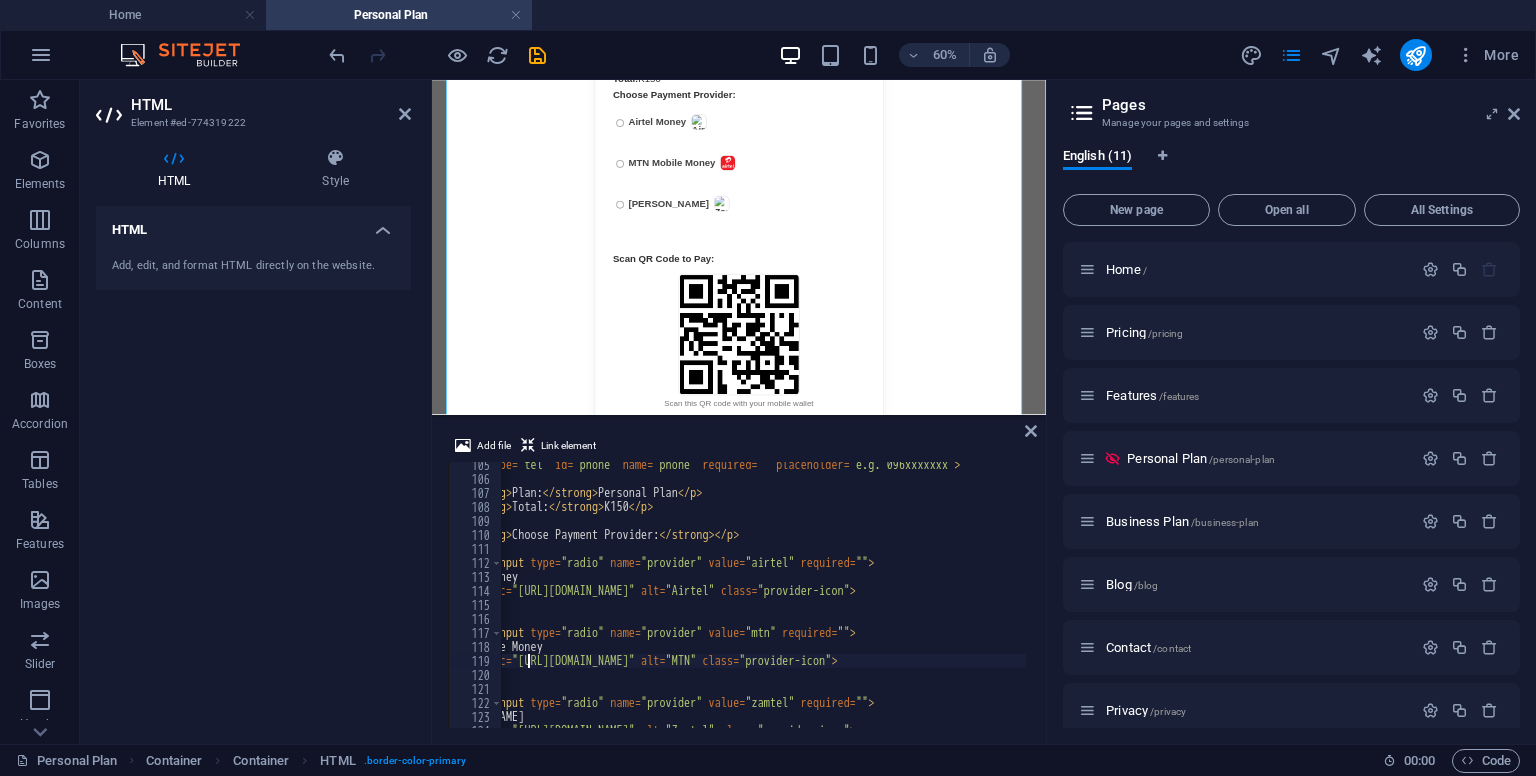click on "< input   type = "tel"   id = "phone"   name = "phone"   required = ""   placeholder = "e.g. 096xxxxxxx" >      < p > < strong > Plan: </ strong >  Personal Plan </ p >      < p > < strong > Total: </ strong >  K150 </ p >      < p > < strong > Choose Payment Provider: </ strong > </ p >      < label > < input   type = "radio"   name = "provider"   value = "airtel"   required = "" >        Airtel Money         < img   src = "[URL][DOMAIN_NAME]"   alt = "Airtel"   class = "provider-icon" >      </ label >      < label > < input   type = "radio"   name = "provider"   value = "mtn"   required = "" >        MTN Mobile Money         < img   src = "[URL][DOMAIN_NAME]"   alt = "MTN"   class = "provider-icon" >      </ label >      < label > < input   type = "radio"   name = "provider"   value = "zamtel"   required = "" >        Zamtel Kwacha         < img   src =   alt = "Zamtel"   class" at bounding box center [905, 603] 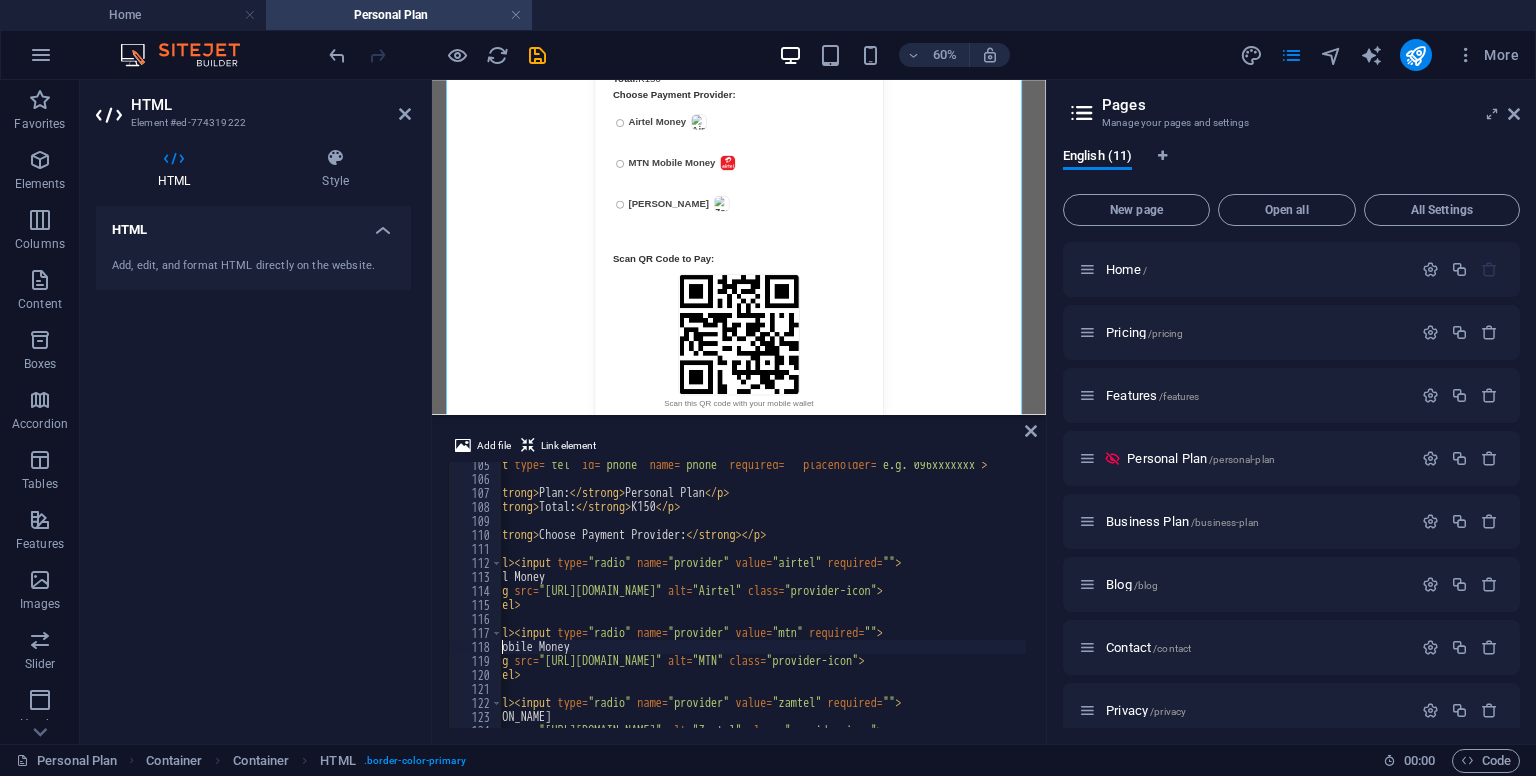 scroll, scrollTop: 0, scrollLeft: 57, axis: horizontal 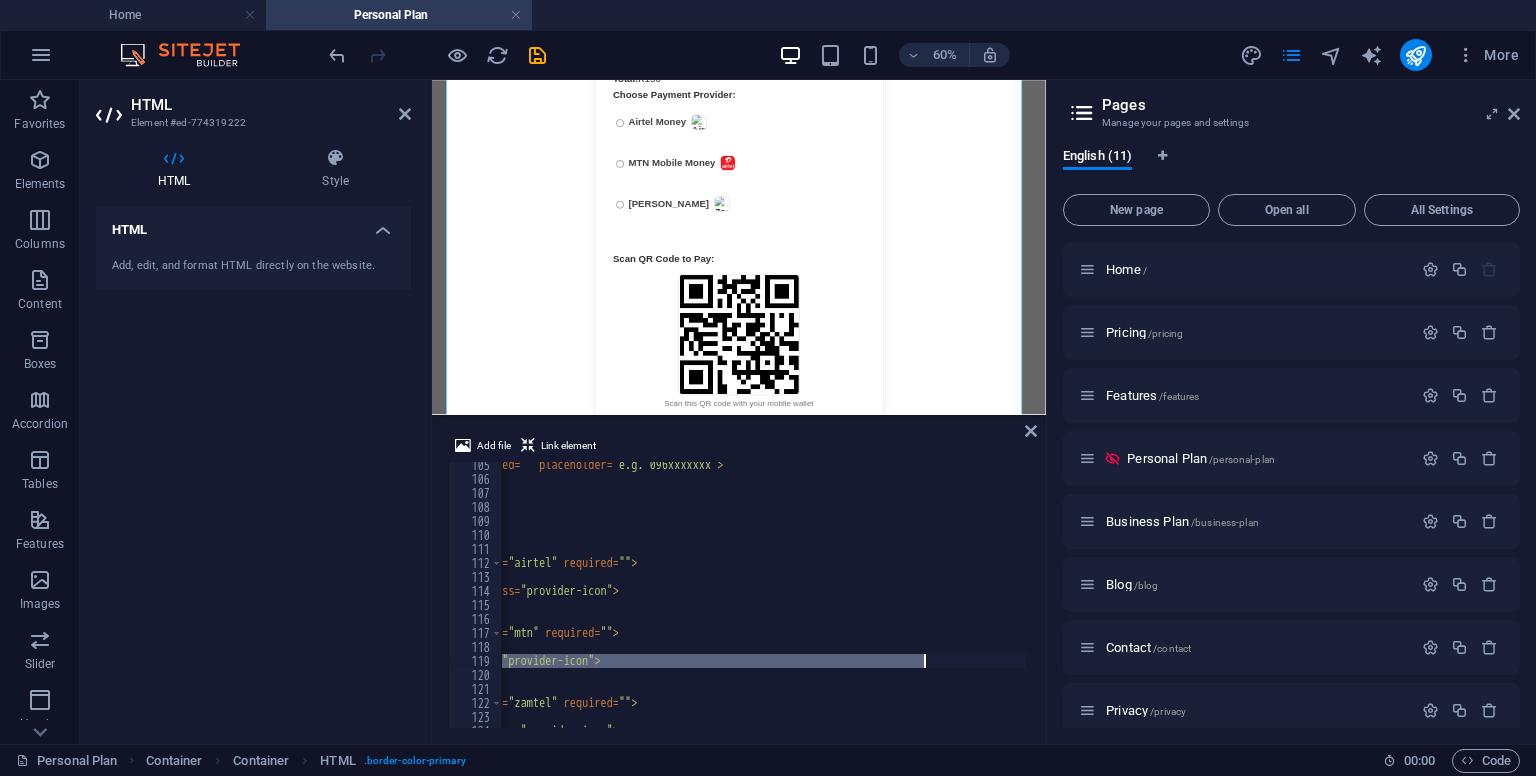 drag, startPoint x: 557, startPoint y: 660, endPoint x: 926, endPoint y: 660, distance: 369 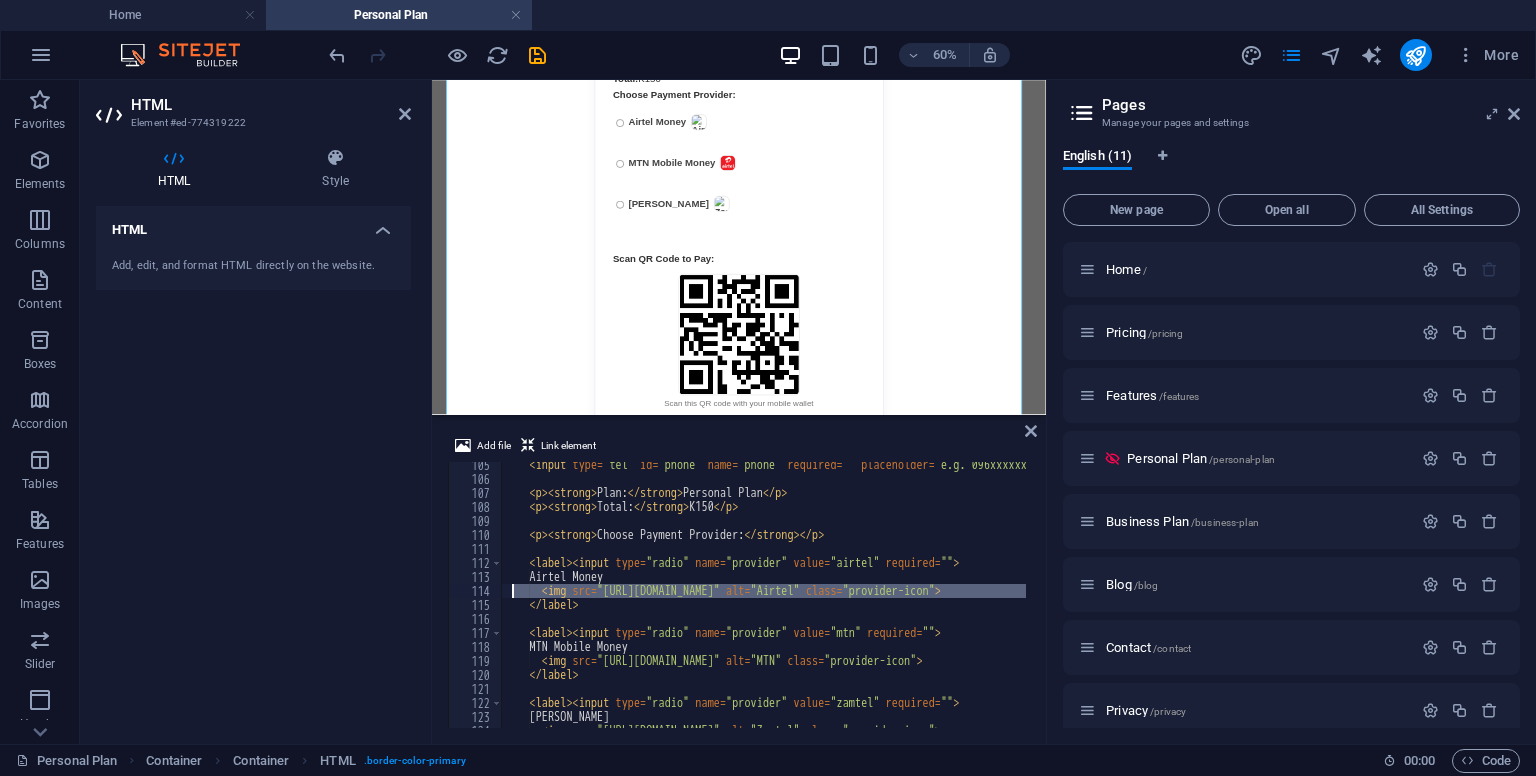 scroll, scrollTop: 0, scrollLeft: 0, axis: both 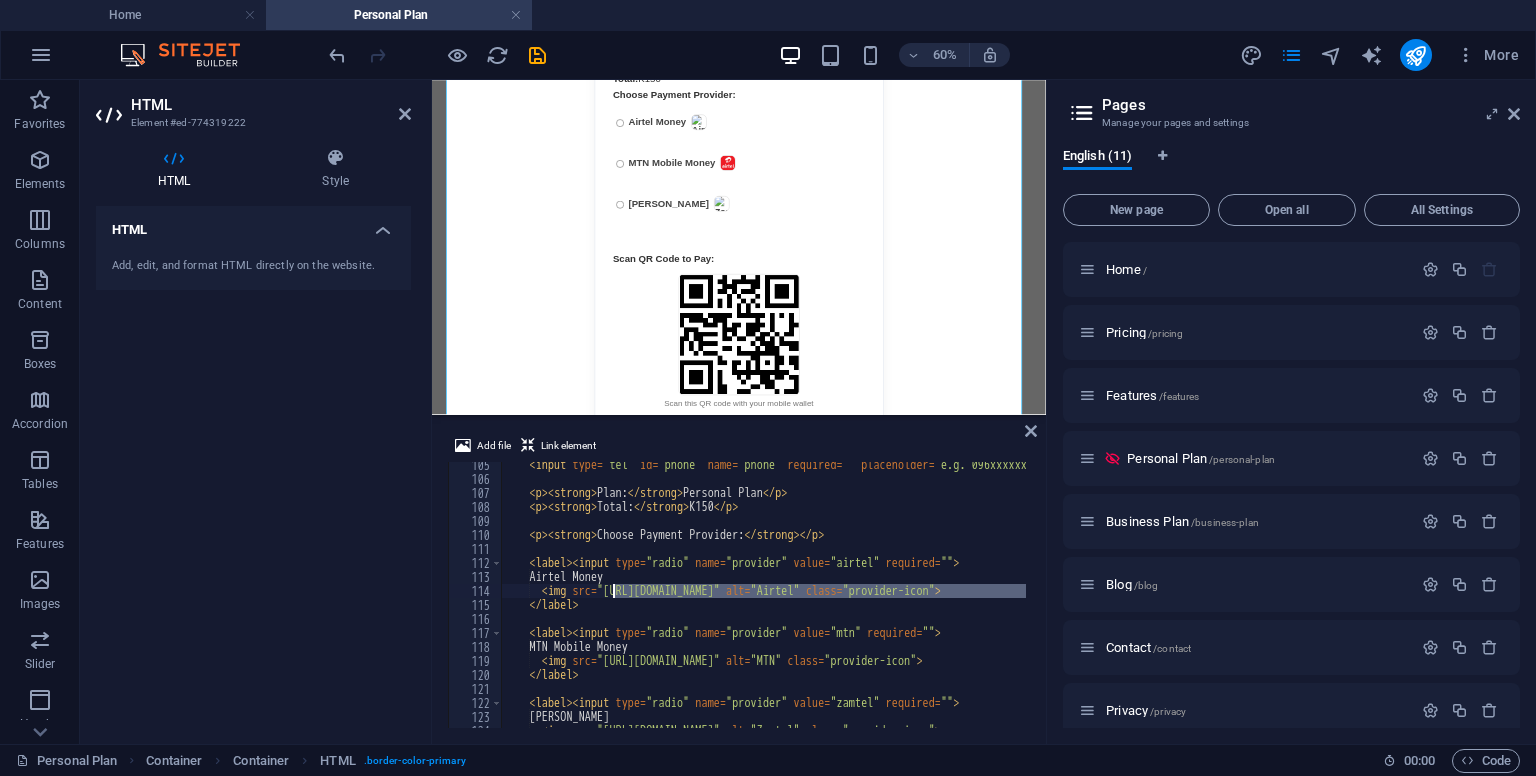drag, startPoint x: 742, startPoint y: 591, endPoint x: 613, endPoint y: 594, distance: 129.03488 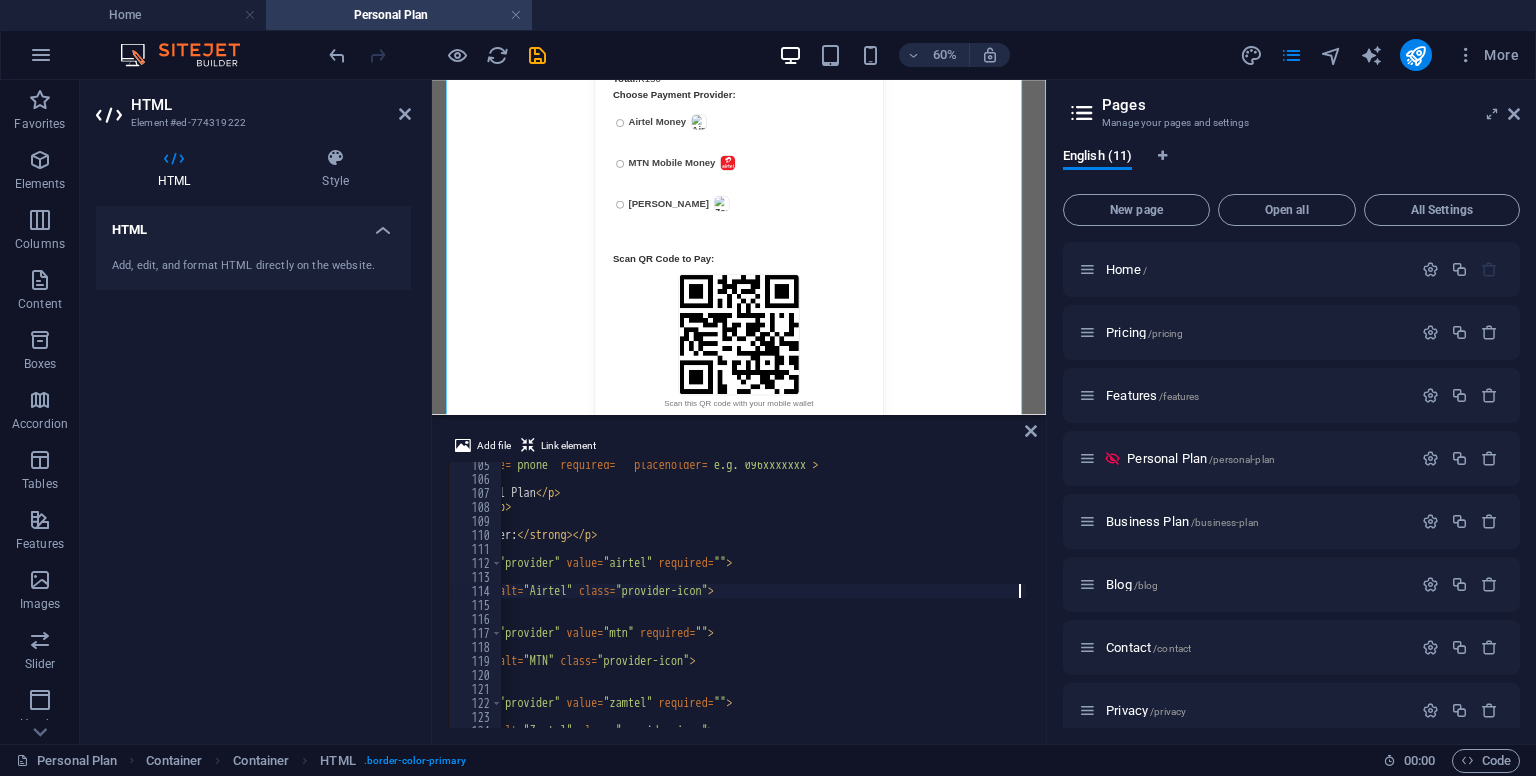 scroll, scrollTop: 0, scrollLeft: 227, axis: horizontal 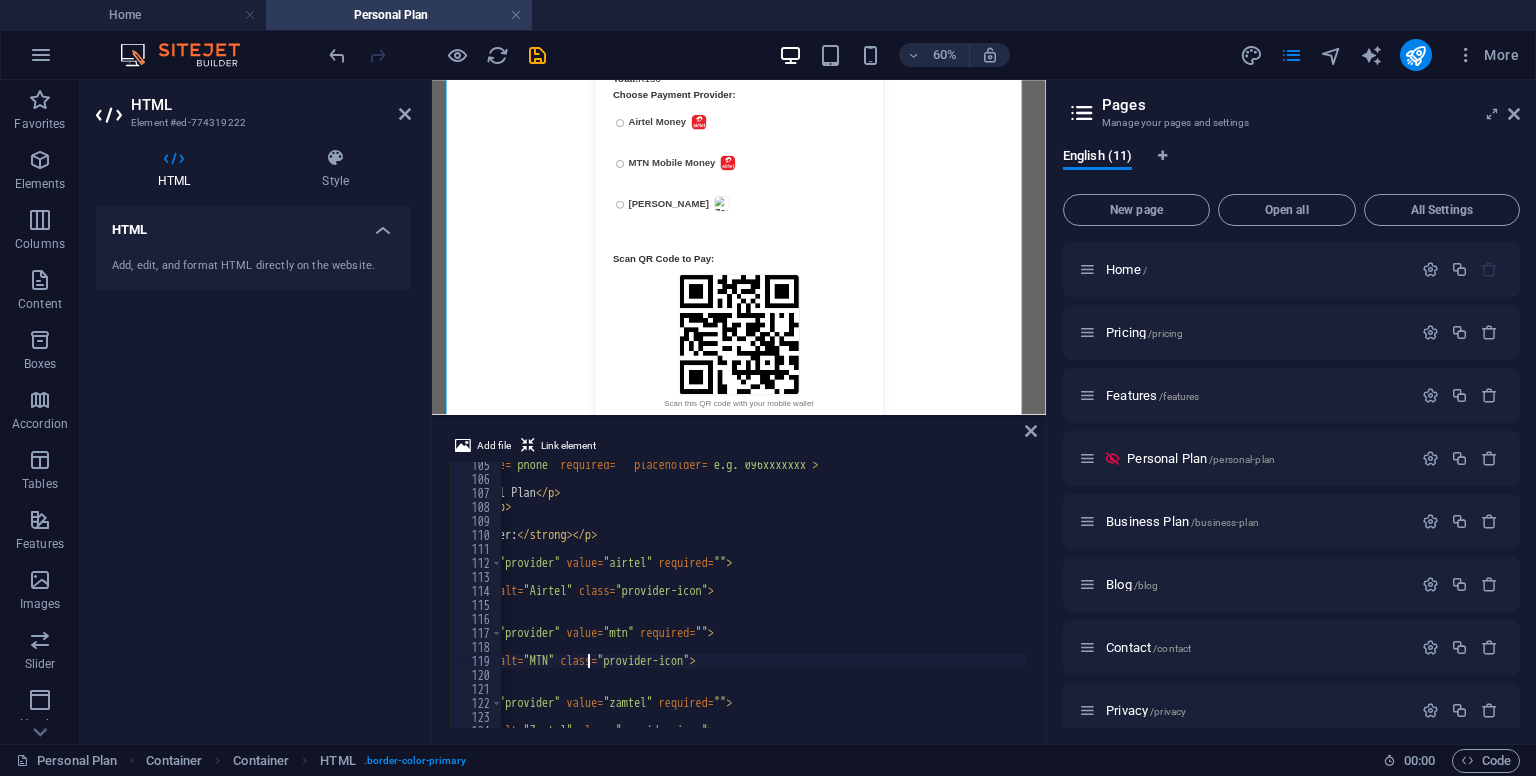click on "< input   type = "tel"   id = "phone"   name = "phone"   required = ""   placeholder = "e.g. 096xxxxxxx" >      < p > < strong > Plan: </ strong >  Personal Plan </ p >      < p > < strong > Total: </ strong >  K150 </ p >      < p > < strong > Choose Payment Provider: </ strong > </ p >      < label > < input   type = "radio"   name = "provider"   value = "airtel"   required = "" >        Airtel Money         < img   src = "[URL][DOMAIN_NAME]"   alt = "Airtel"   class = "provider-icon" >      </ label >      < label > < input   type = "radio"   name = "provider"   value = "mtn"   required = "" >        MTN Mobile Money         < img   src = "[URL][DOMAIN_NAME]"   alt = "MTN"   class = "provider-icon" >      </ label >      < label > < input   type = "radio"   name = "provider"   value = "zamtel"   required = "" >        Zamtel Kwacha         < img   src" at bounding box center [773, 603] 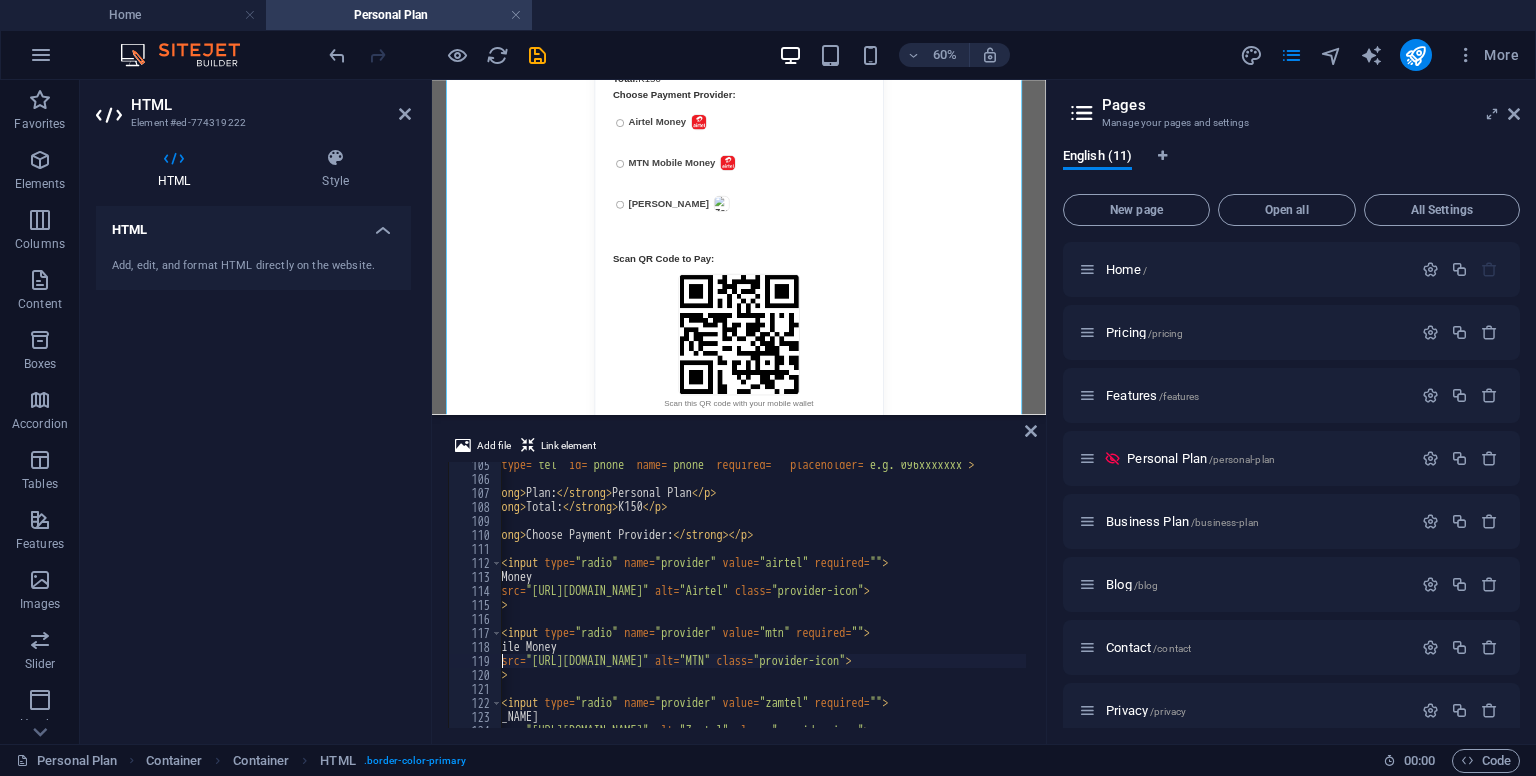 scroll, scrollTop: 0, scrollLeft: 71, axis: horizontal 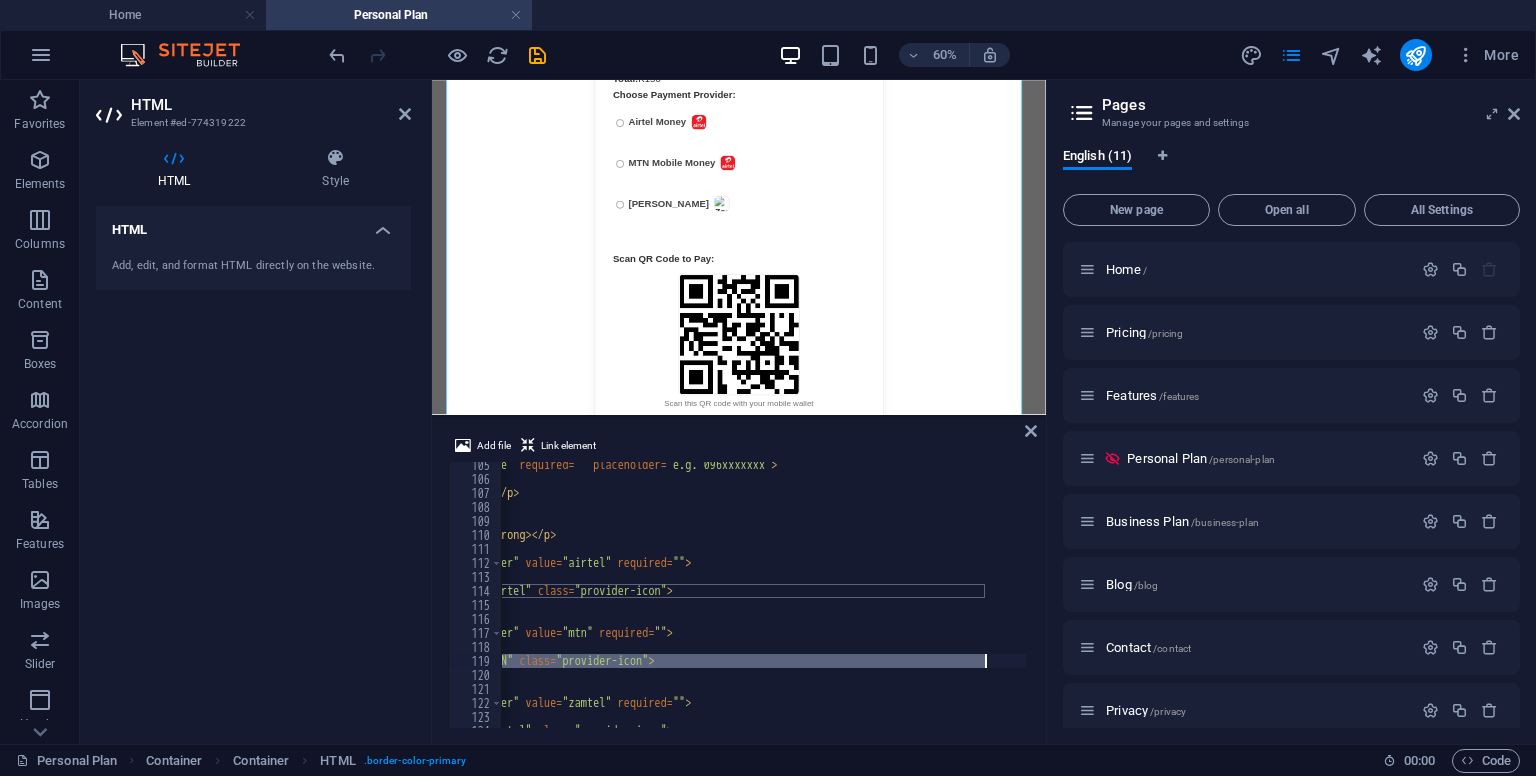 paste on "[DOMAIN_NAME][URL]" 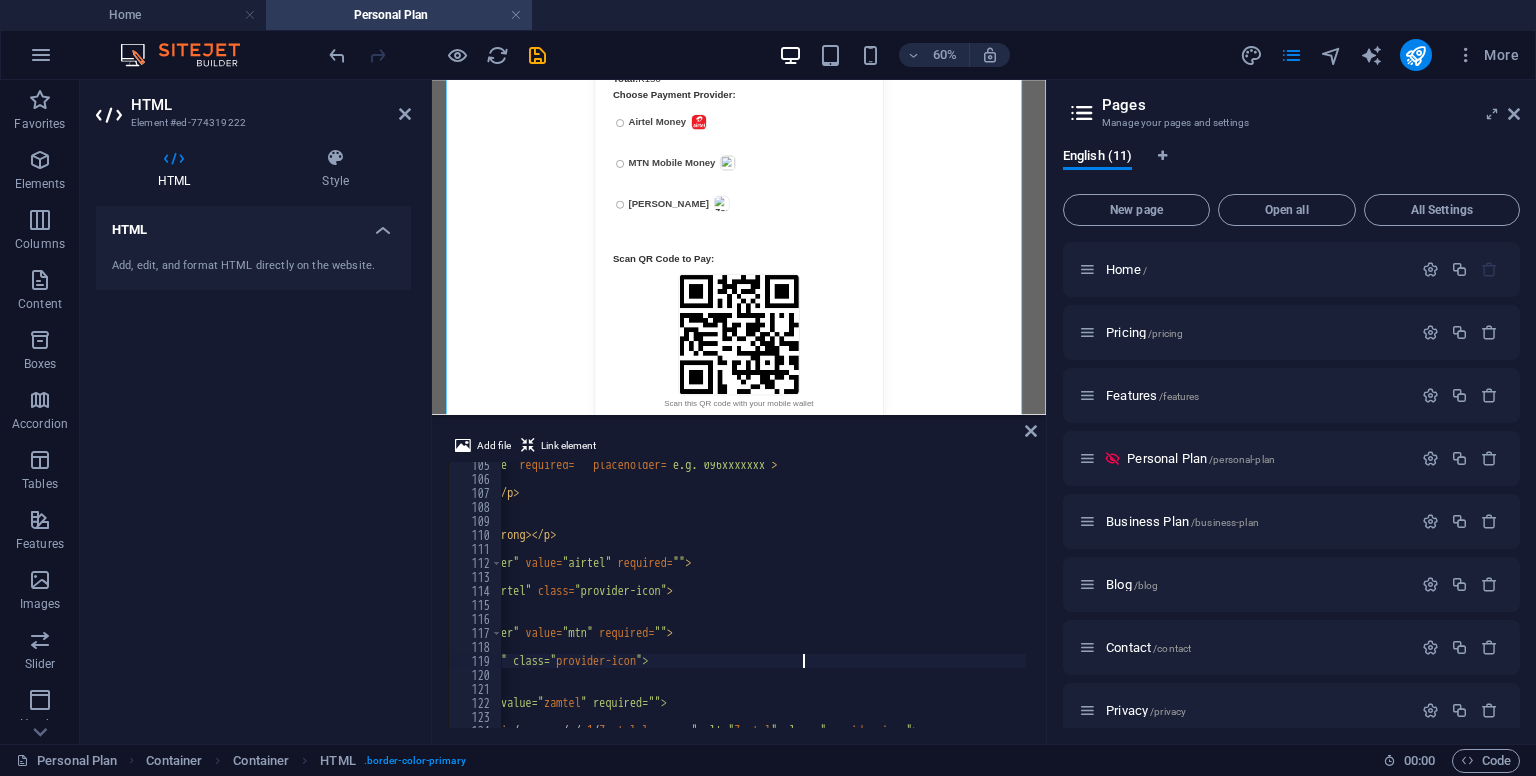 scroll, scrollTop: 0, scrollLeft: 46, axis: horizontal 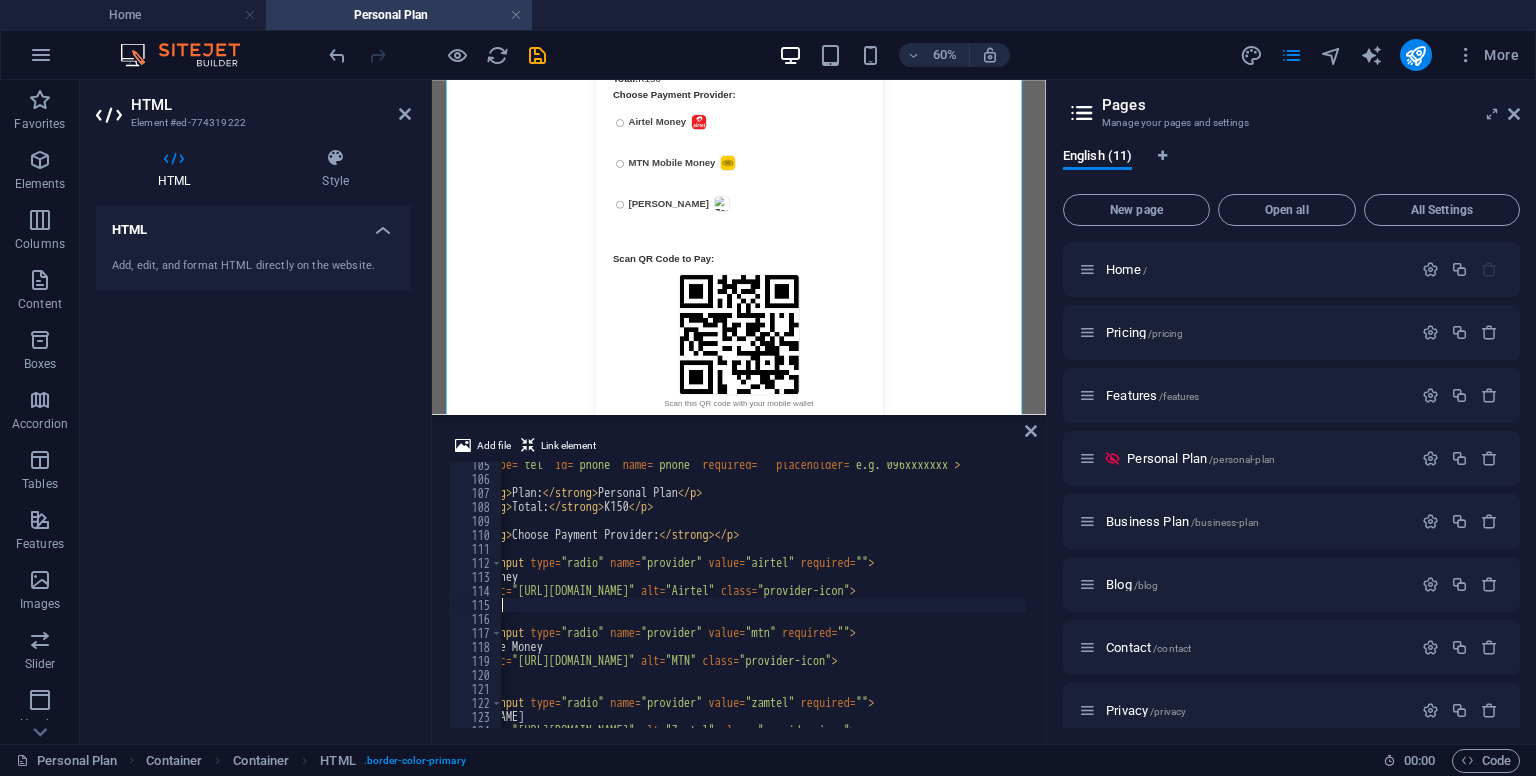 click on "< input   type = "tel"   id = "phone"   name = "phone"   required = ""   placeholder = "e.g. 096xxxxxxx" >      < p > < strong > Plan: </ strong >  Personal Plan </ p >      < p > < strong > Total: </ strong >  K150 </ p >      < p > < strong > Choose Payment Provider: </ strong > </ p >      < label > < input   type = "radio"   name = "provider"   value = "airtel"   required = "" >        Airtel Money         < img   src = "[URL][DOMAIN_NAME]"   alt = "Airtel"   class = "provider-icon" >      </ label >      < label > < input   type = "radio"   name = "provider"   value = "mtn"   required = "" >        MTN Mobile Money         < img   src = "[URL][DOMAIN_NAME]"   alt = "MTN"   class = "provider-icon" >      </ label >      < label > < input   type = "radio"   name = "provider"   value = "zamtel"   required = "" >        [PERSON_NAME]         < img   src =   alt = "Zamtel"   class" at bounding box center [915, 603] 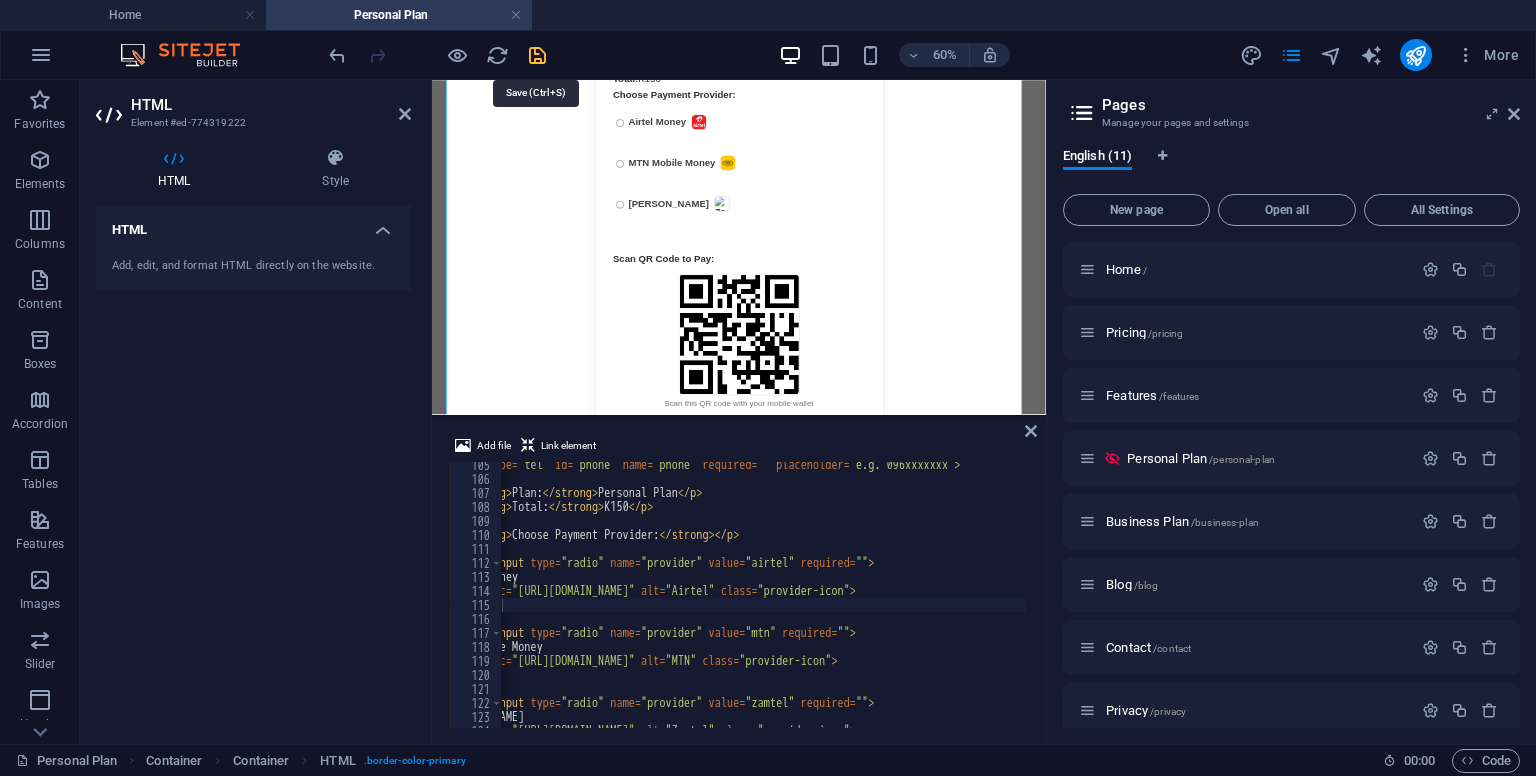 click at bounding box center [537, 55] 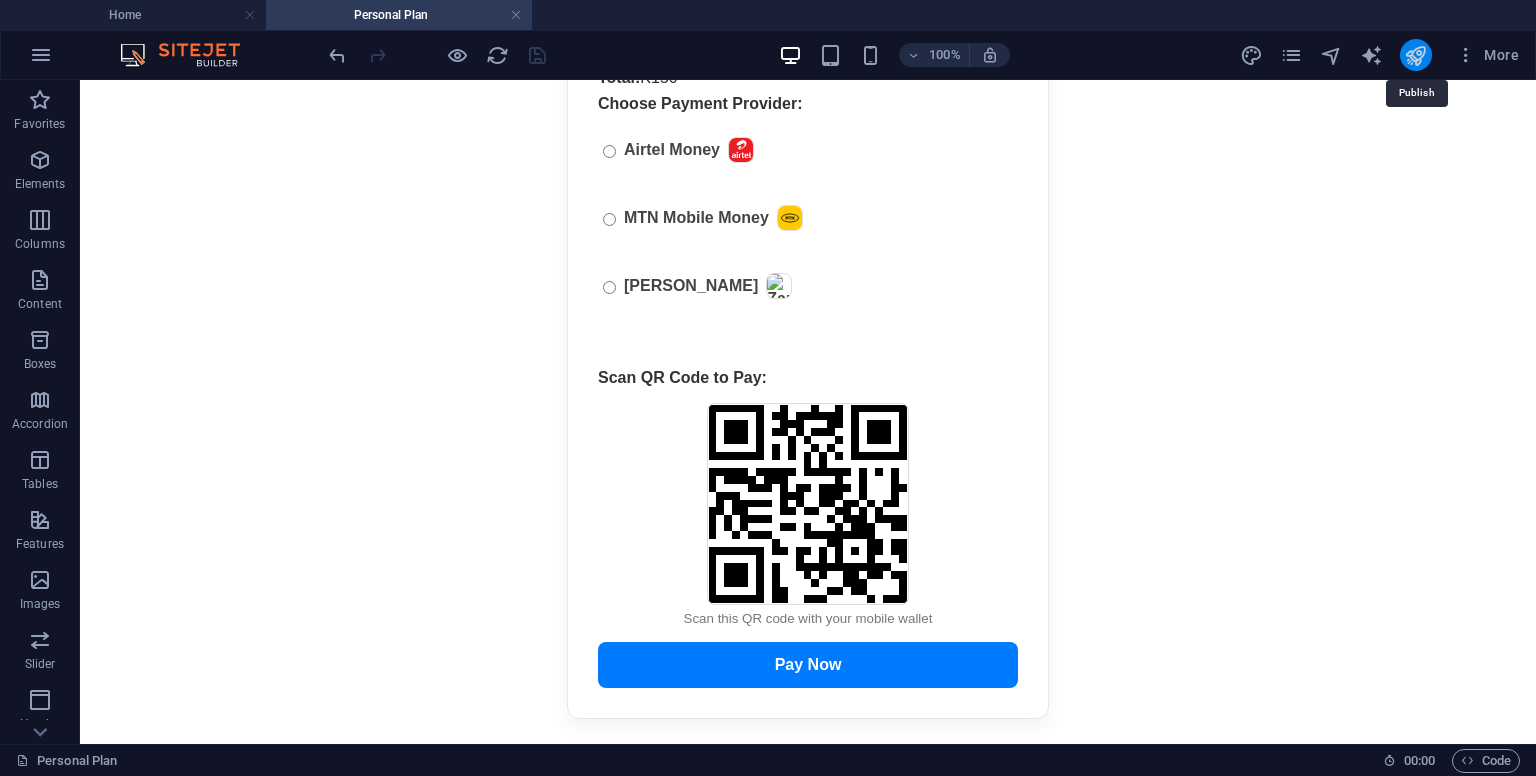 click at bounding box center (1415, 55) 